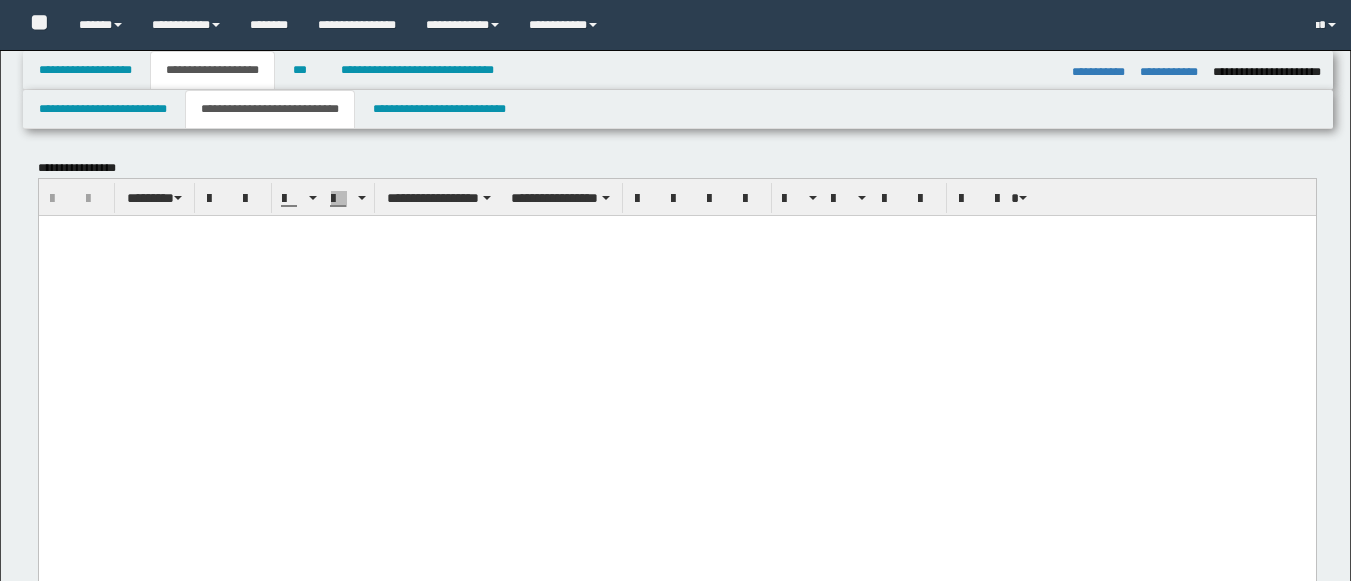 select on "*" 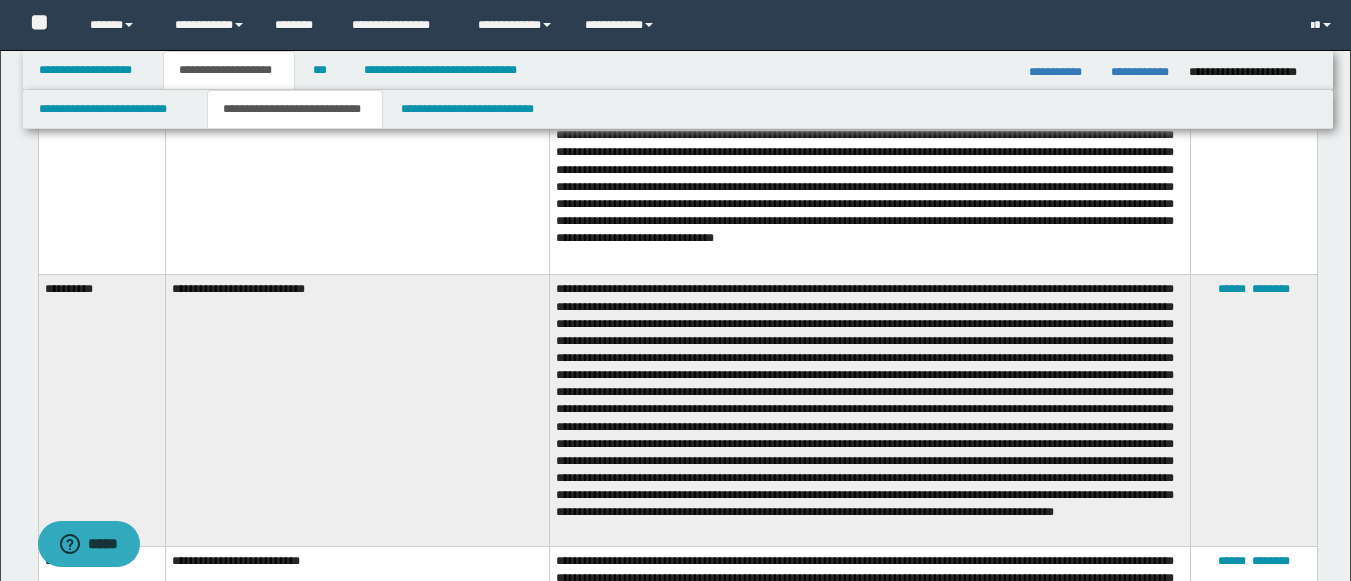 scroll, scrollTop: 0, scrollLeft: 0, axis: both 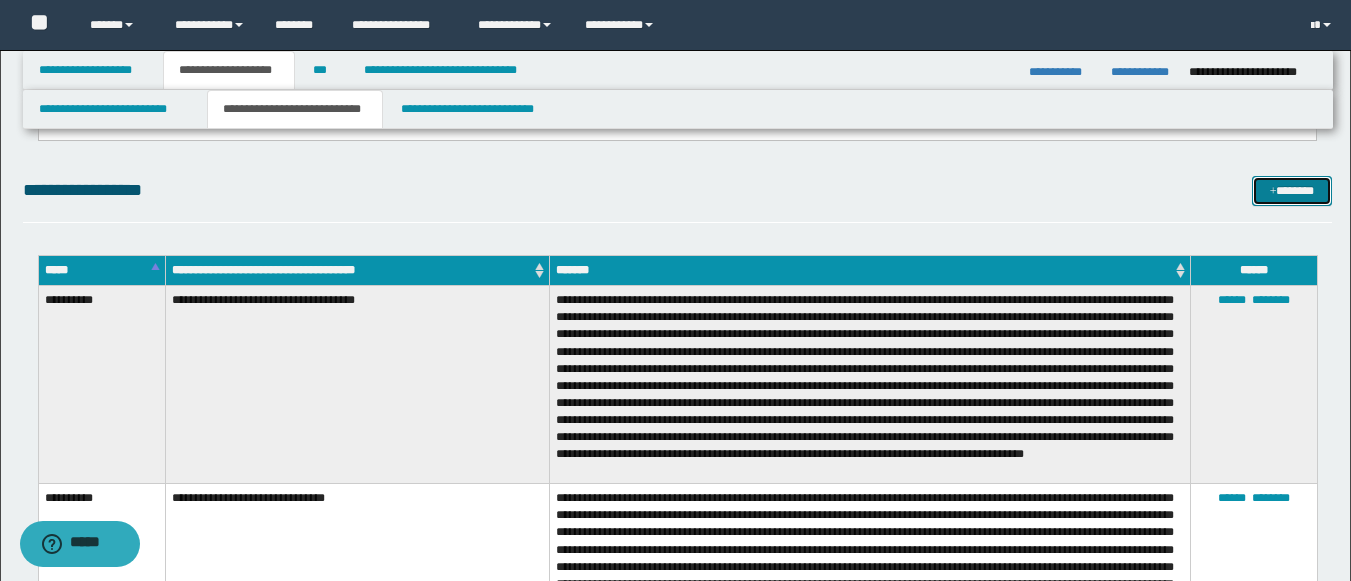 click on "*******" at bounding box center (1292, 191) 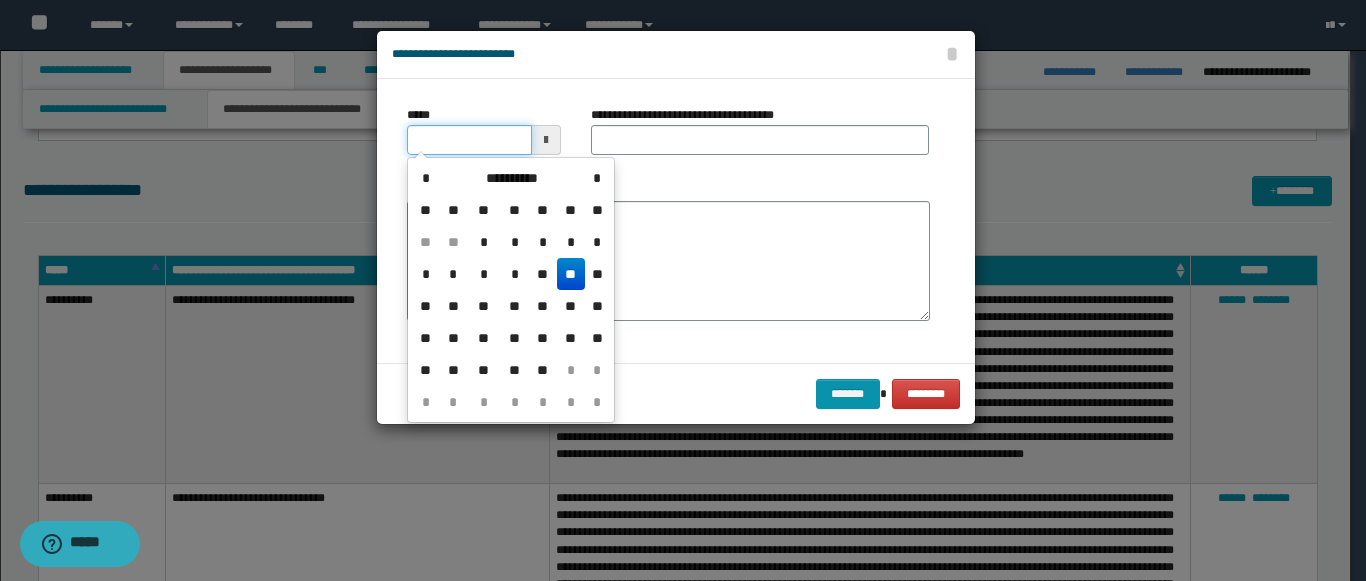 click on "*****" at bounding box center (469, 140) 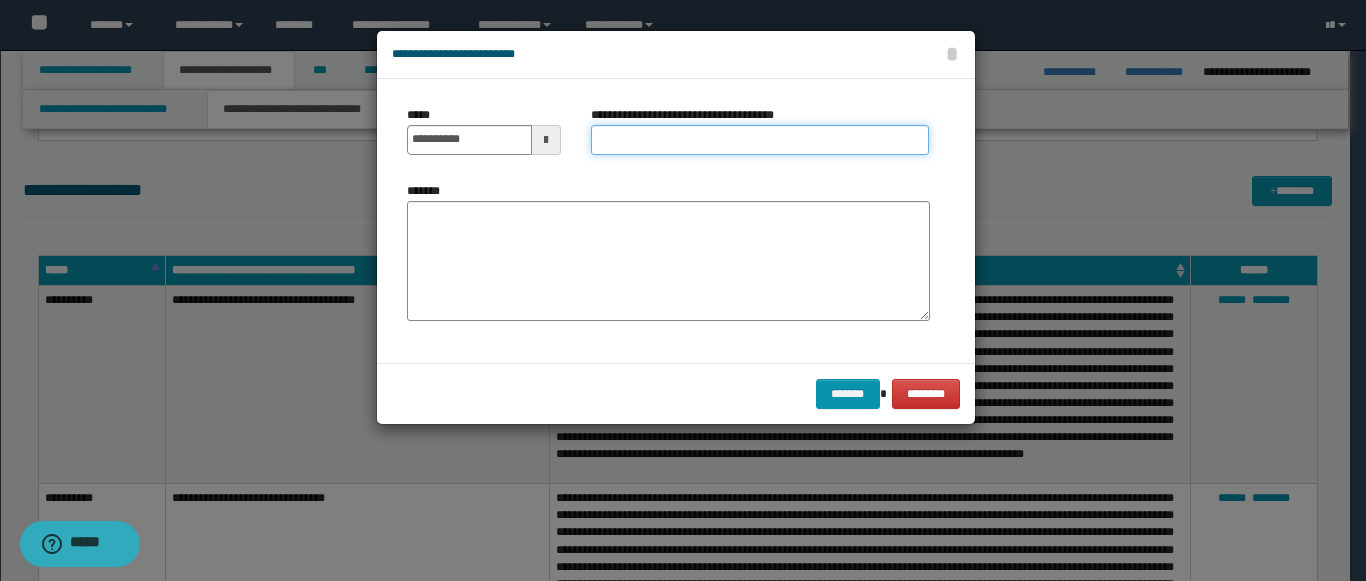 paste on "**********" 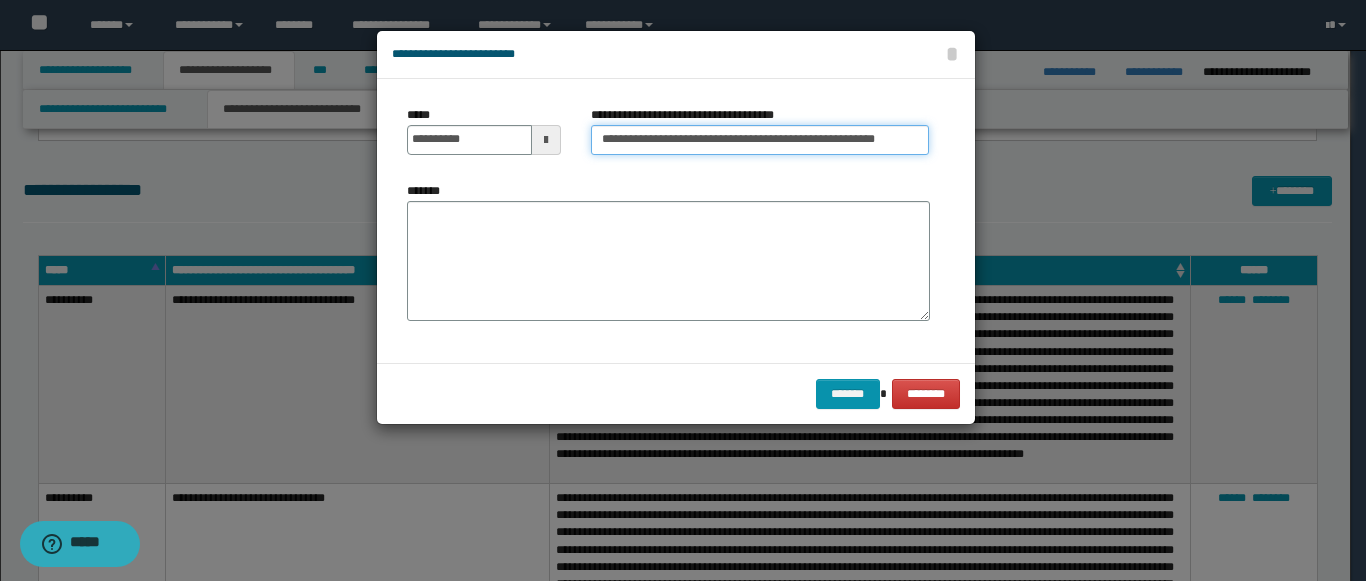 type on "**********" 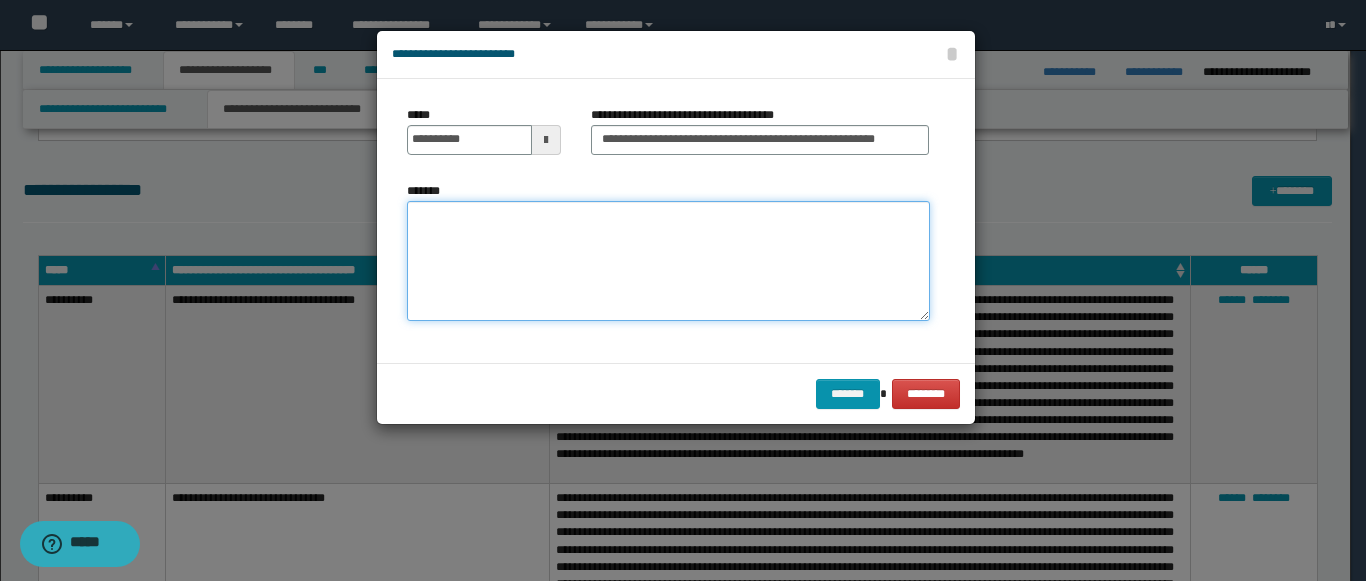 paste on "**********" 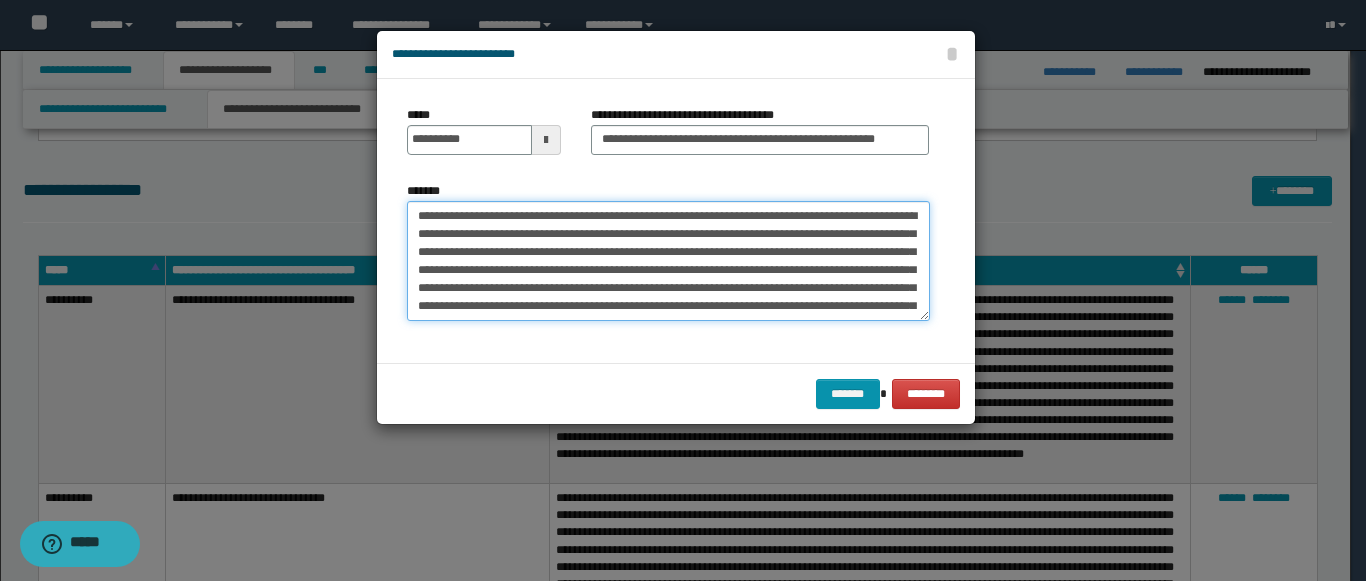 scroll, scrollTop: 444, scrollLeft: 0, axis: vertical 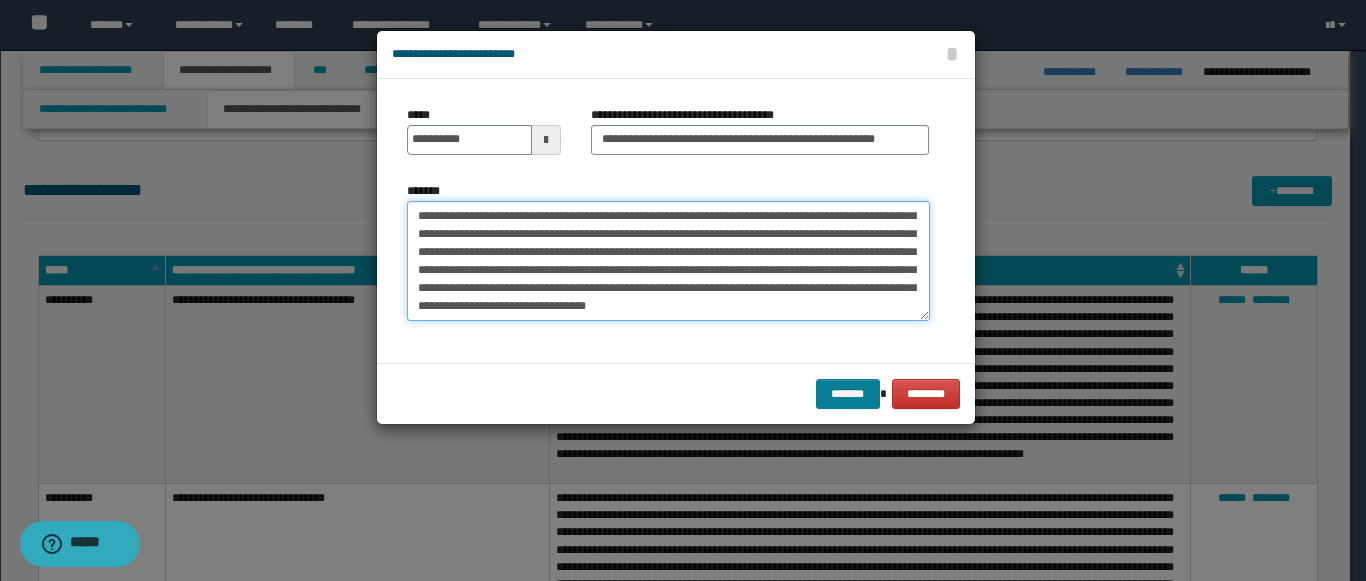 type on "**********" 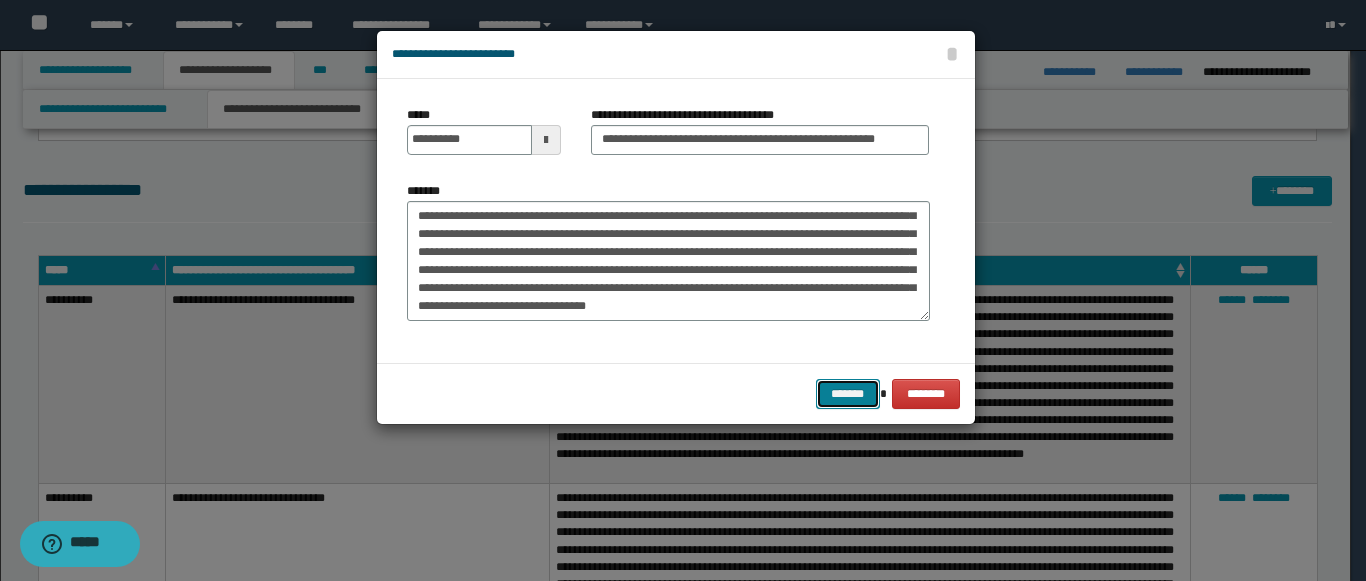 click on "*******" at bounding box center [848, 394] 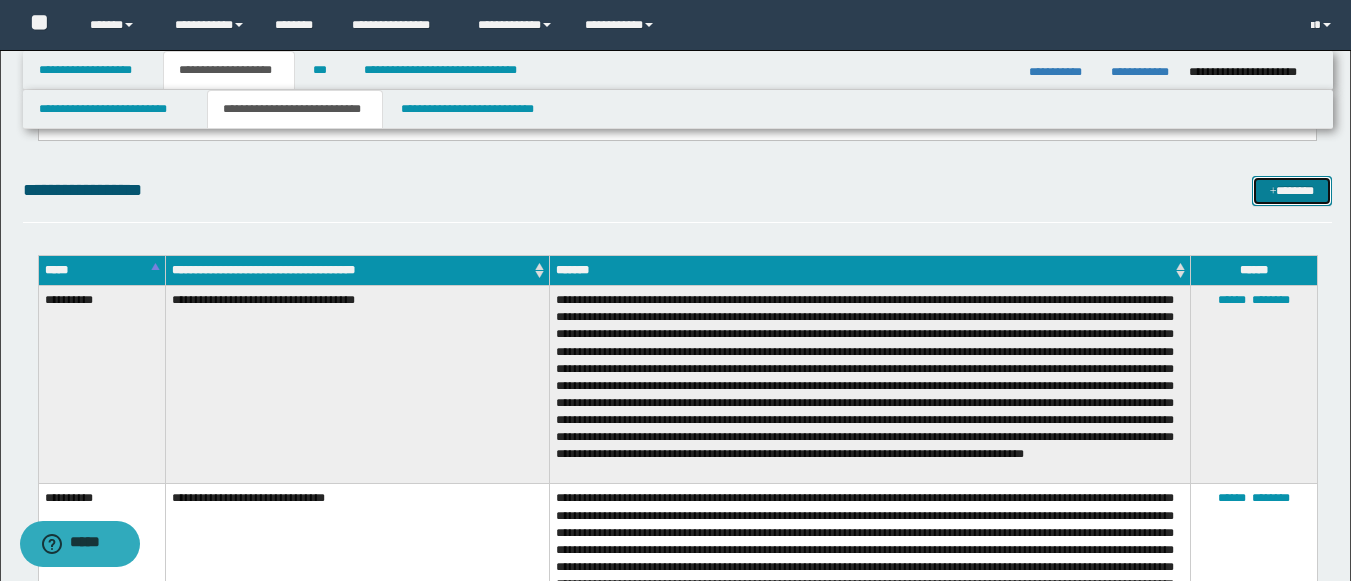 click on "*******" at bounding box center [1292, 191] 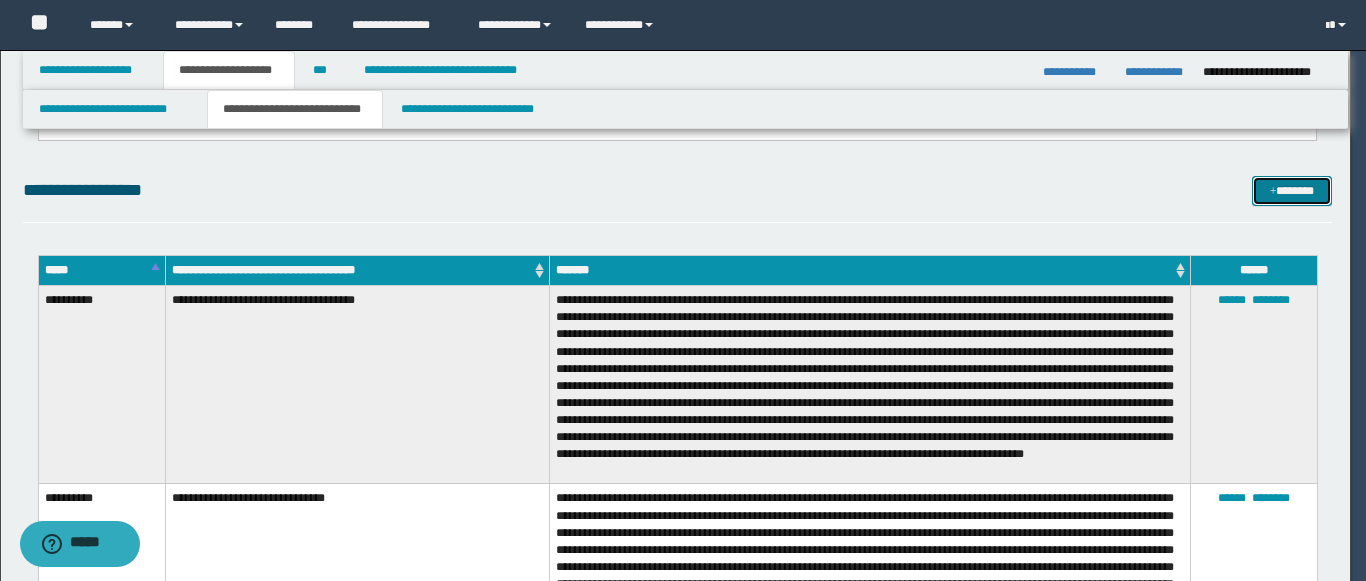 scroll, scrollTop: 0, scrollLeft: 0, axis: both 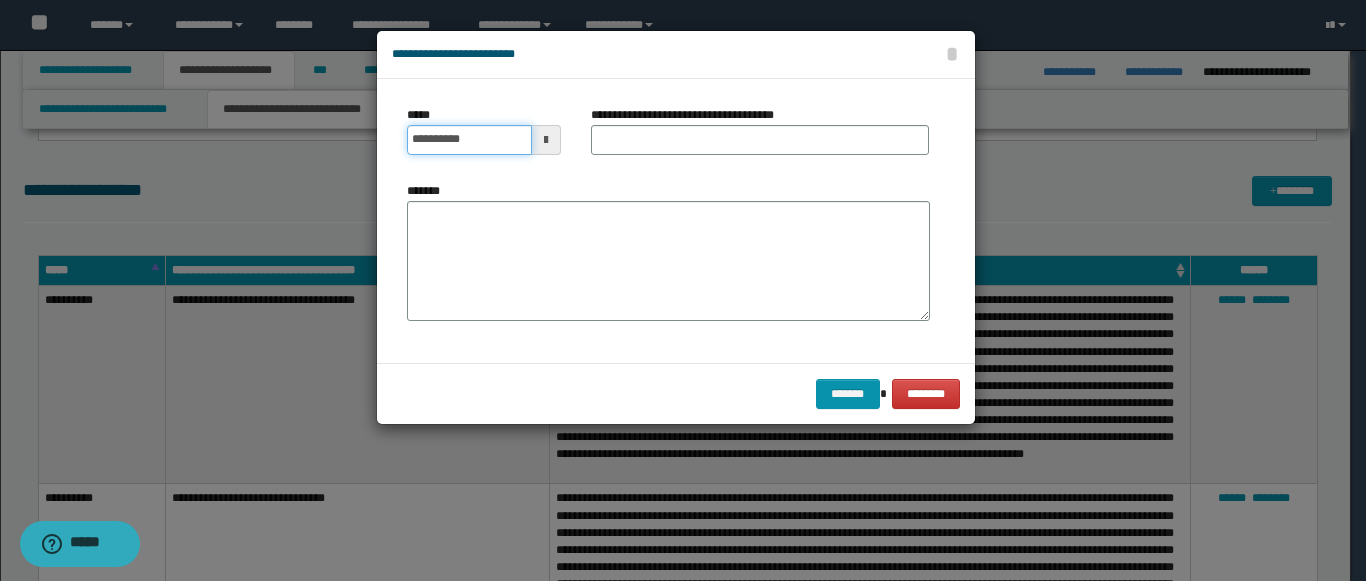 click on "**********" at bounding box center [469, 140] 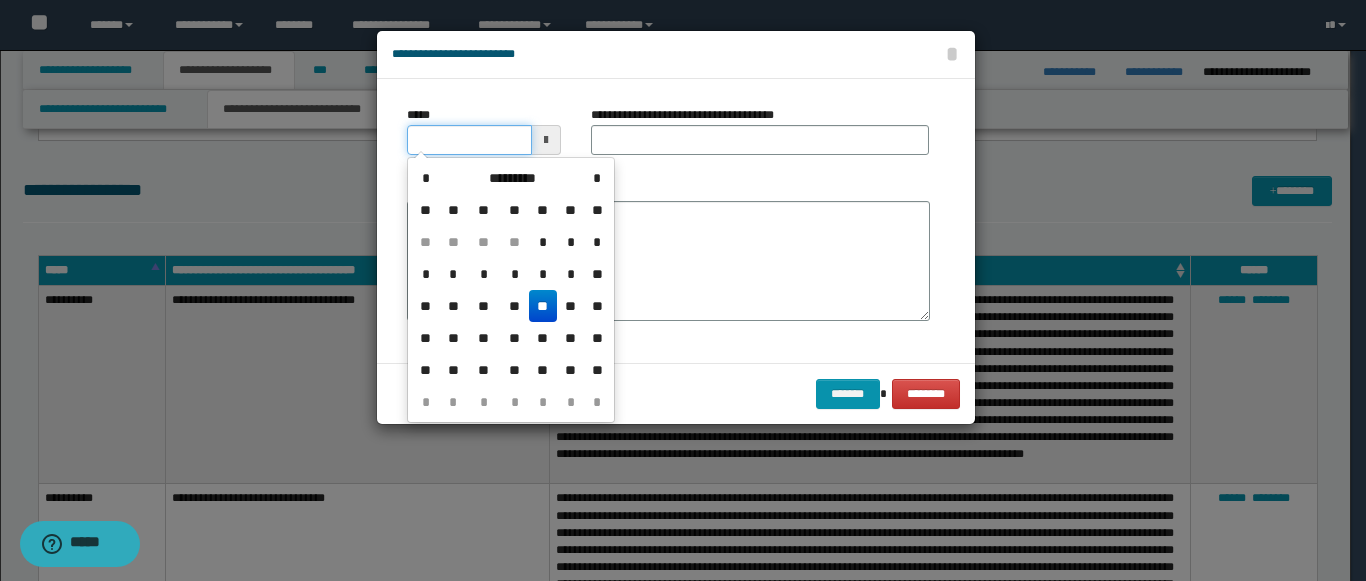 type on "**********" 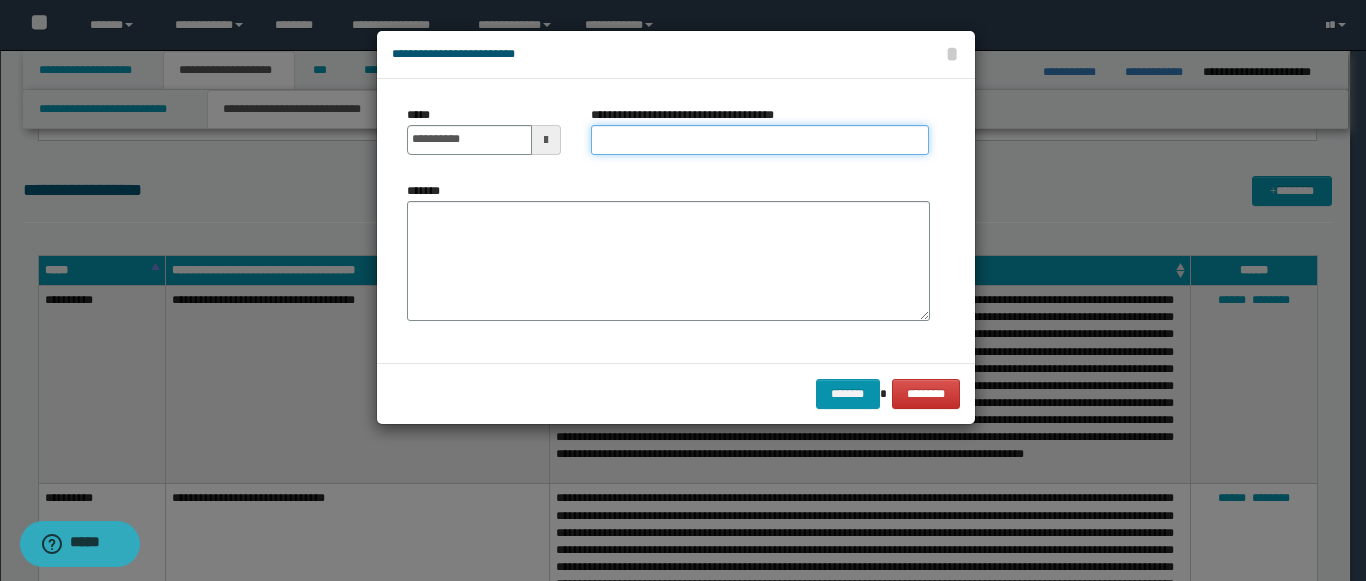 paste on "**********" 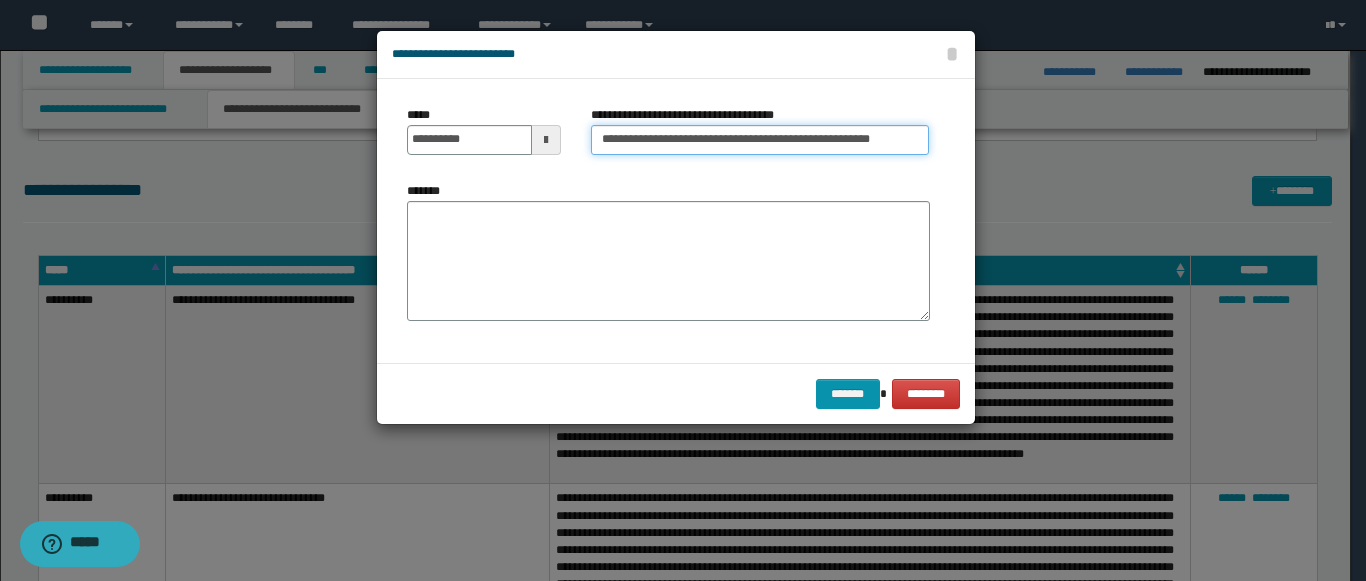 type on "**********" 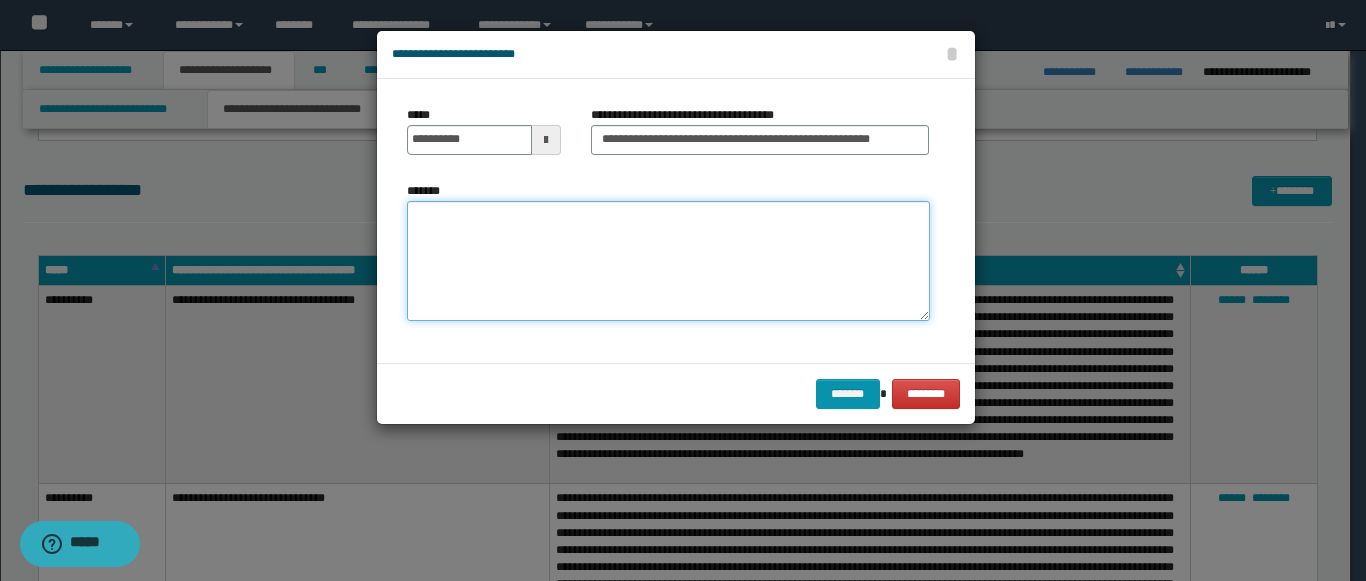 paste on "**********" 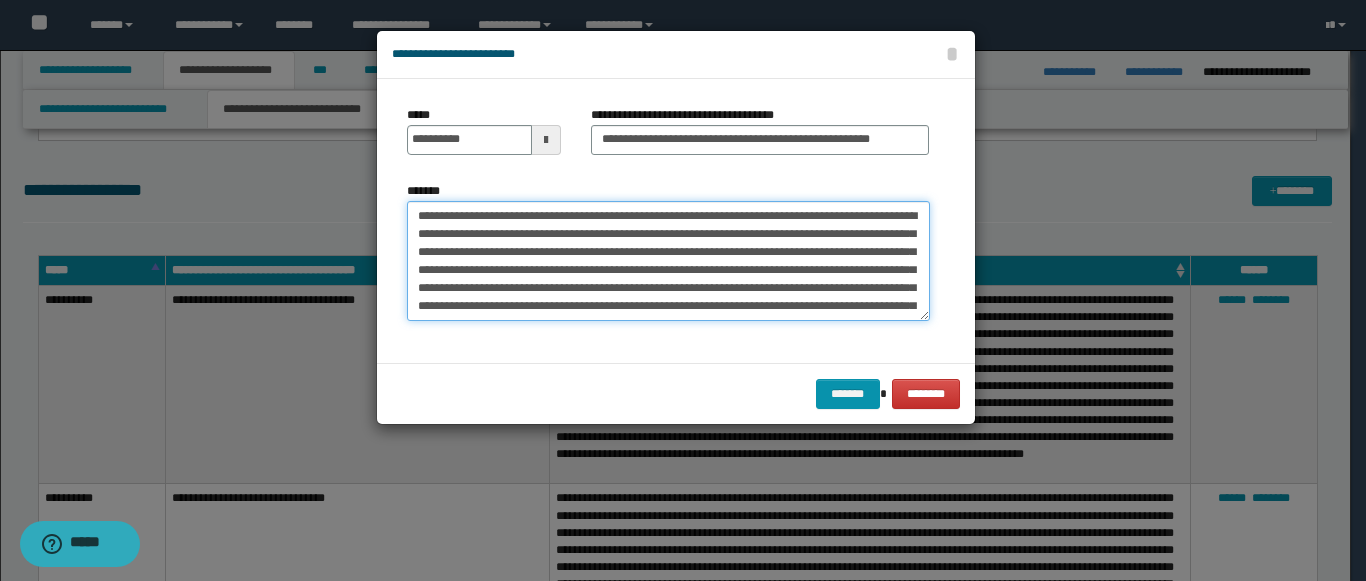 scroll, scrollTop: 354, scrollLeft: 0, axis: vertical 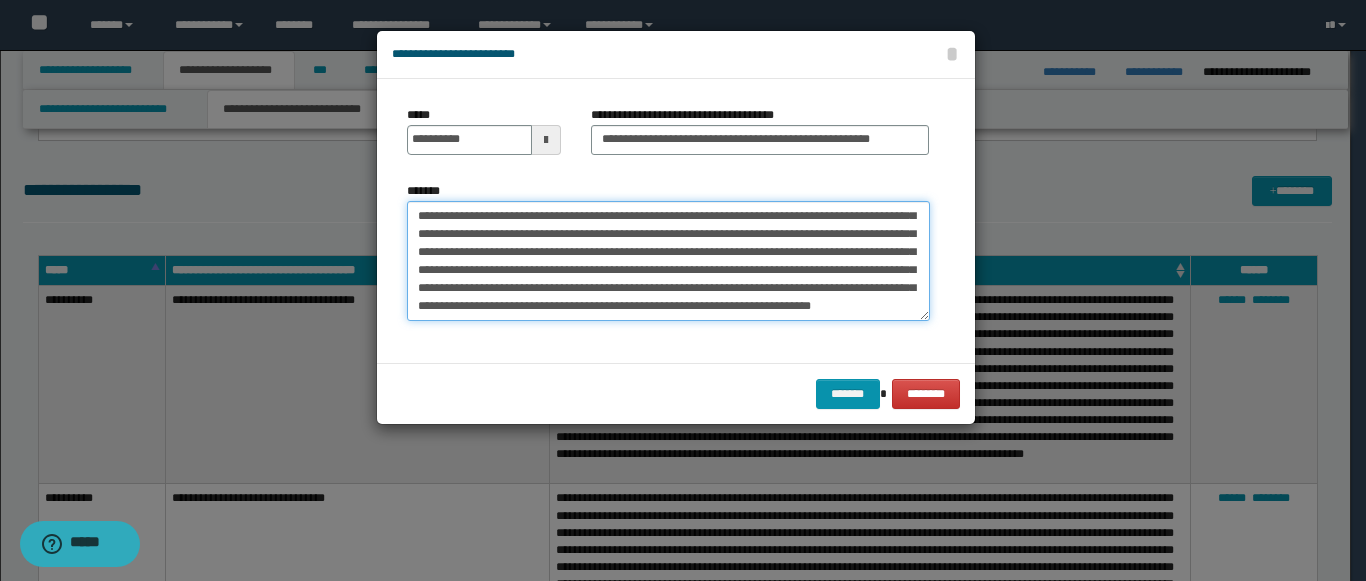 type on "**********" 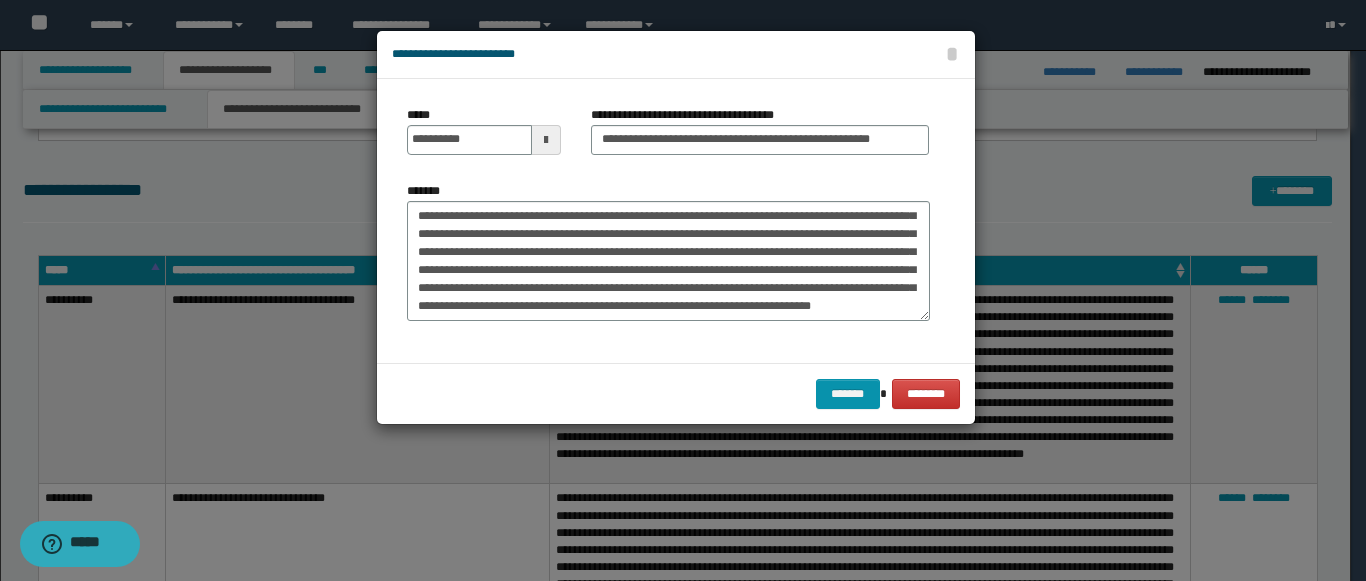 click on "*******
********" at bounding box center (676, 393) 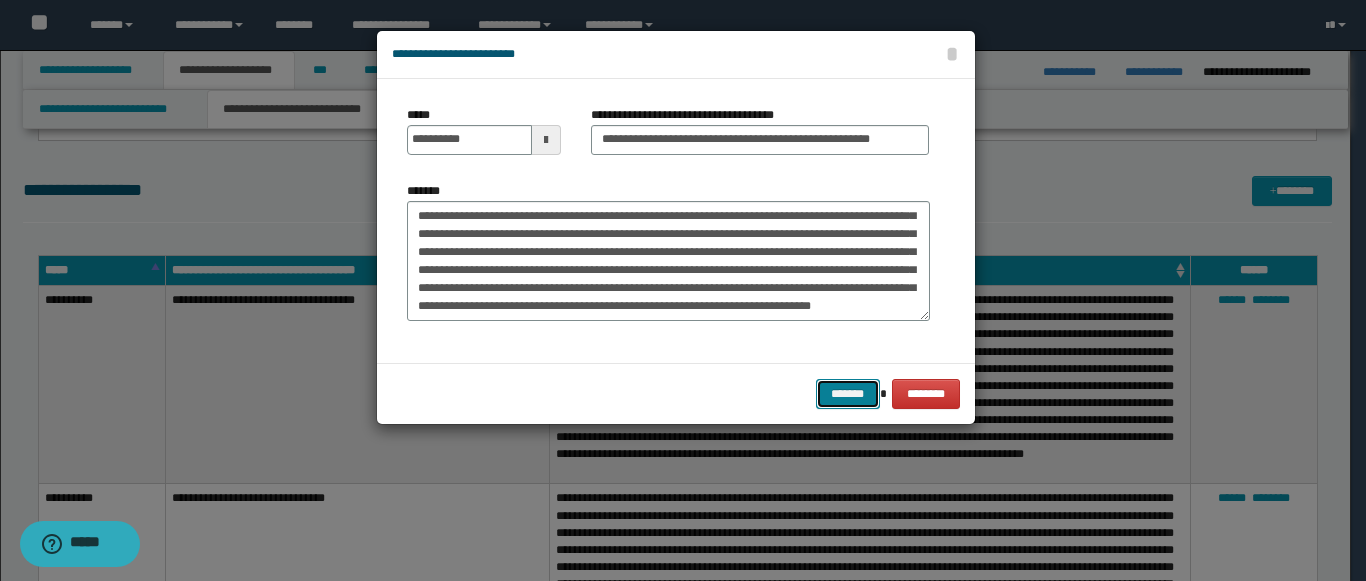 click on "*******" at bounding box center (848, 394) 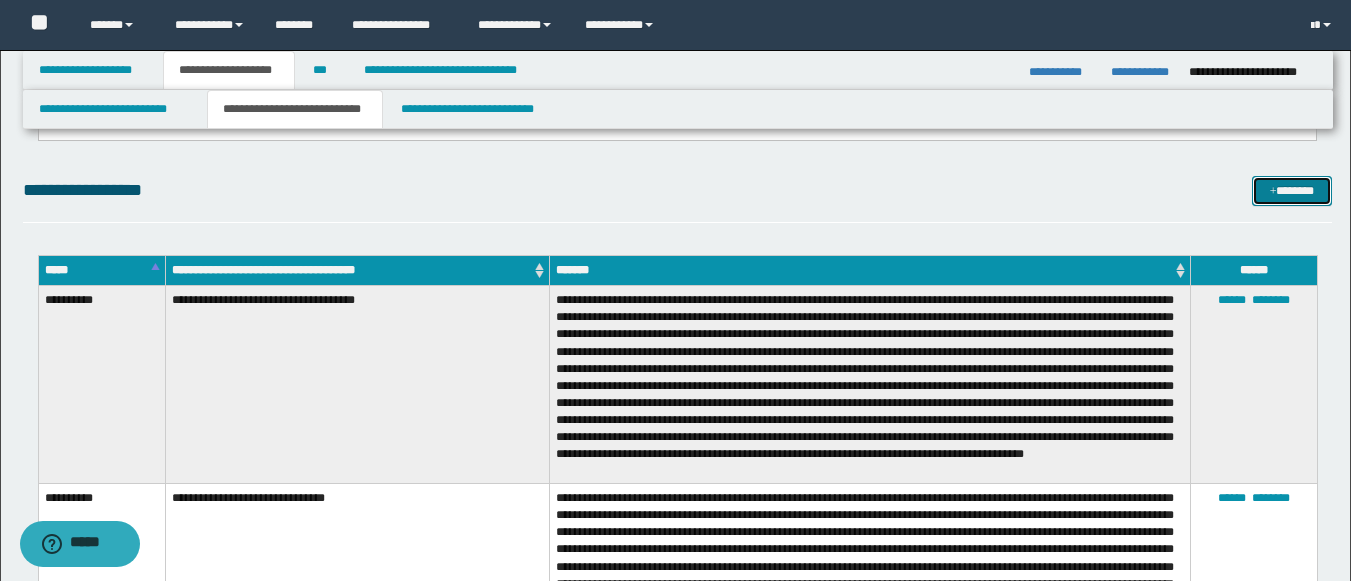 click on "*******" at bounding box center [1292, 191] 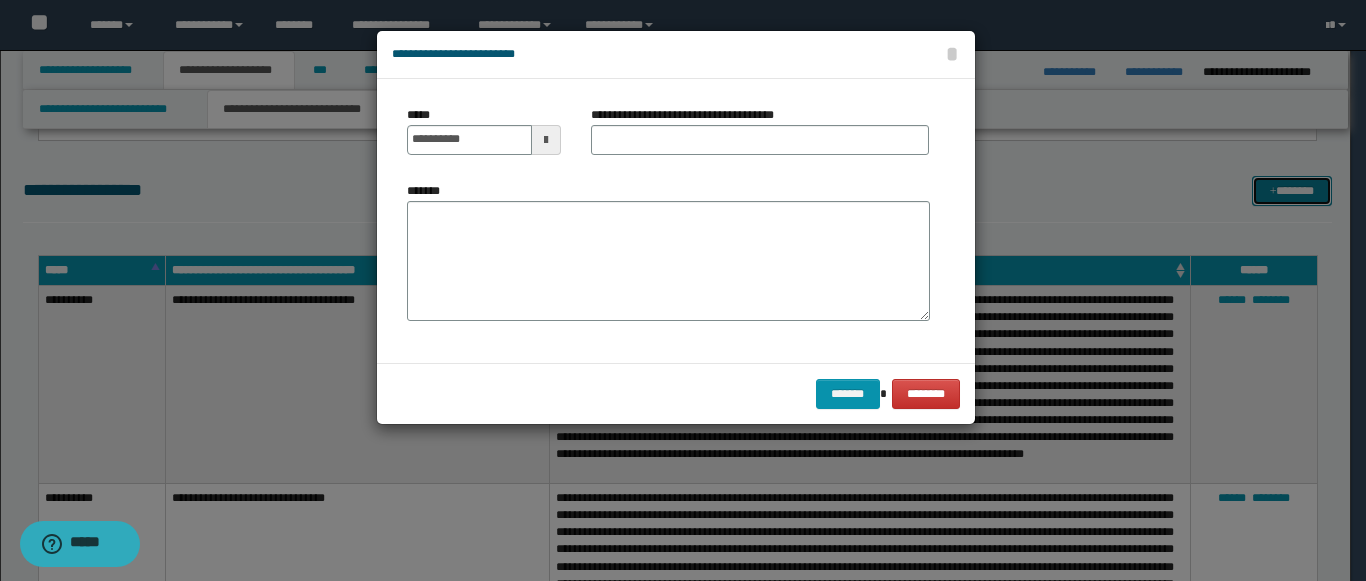 scroll, scrollTop: 0, scrollLeft: 0, axis: both 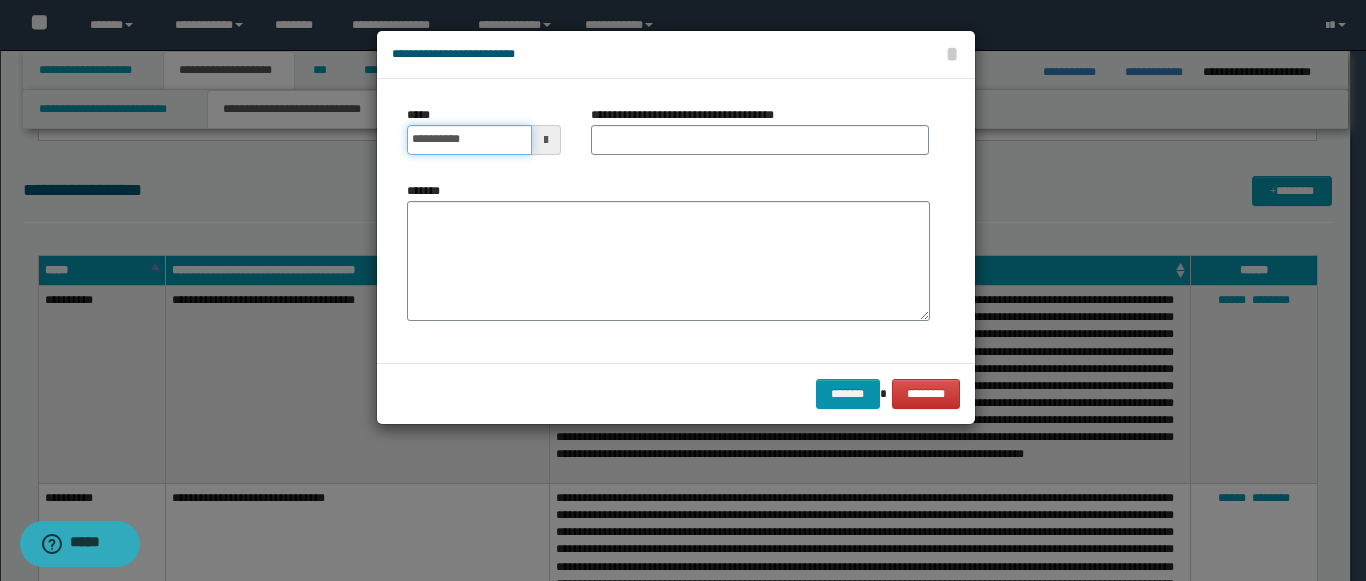 click on "**********" at bounding box center (469, 140) 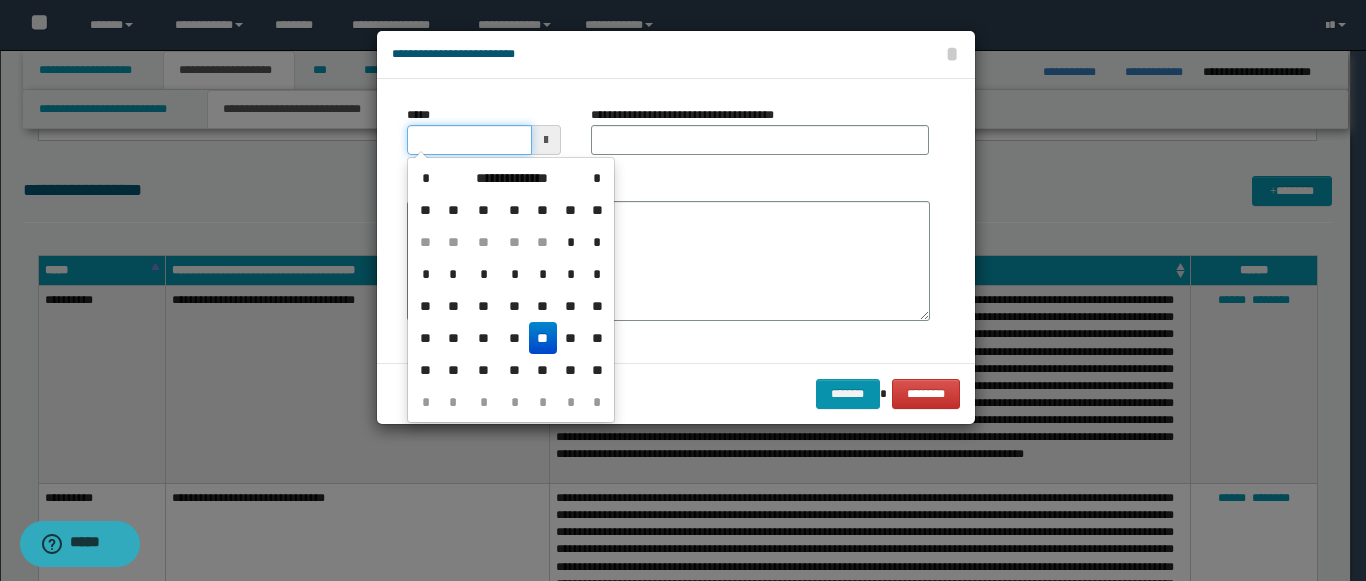 type on "**********" 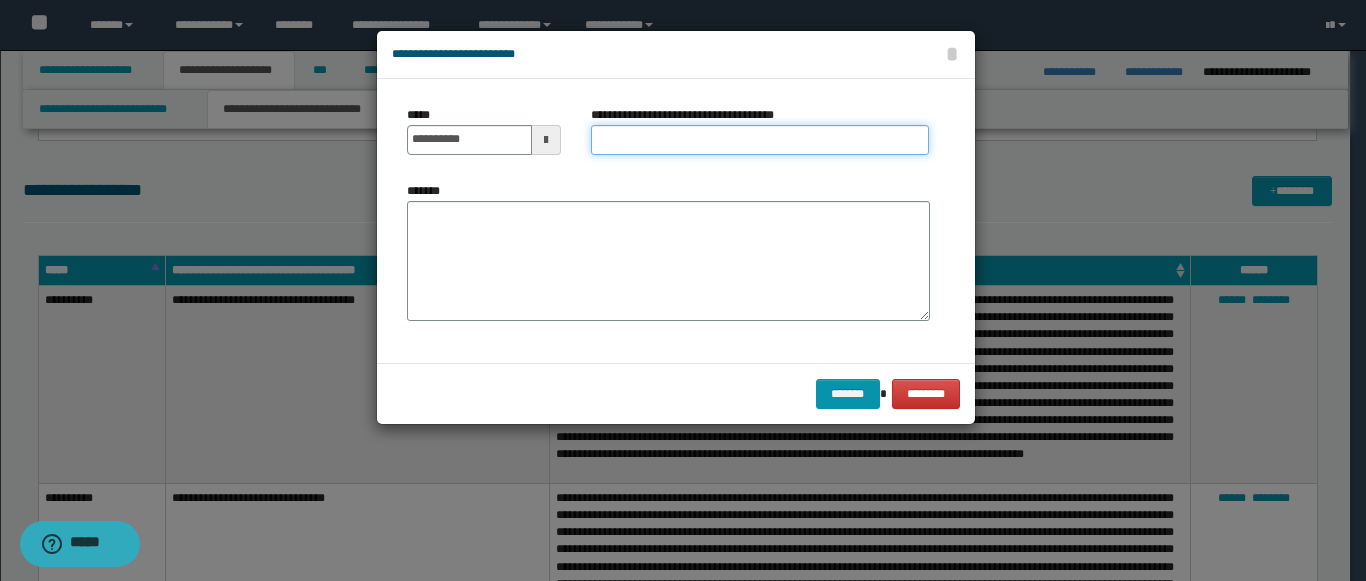 paste on "**********" 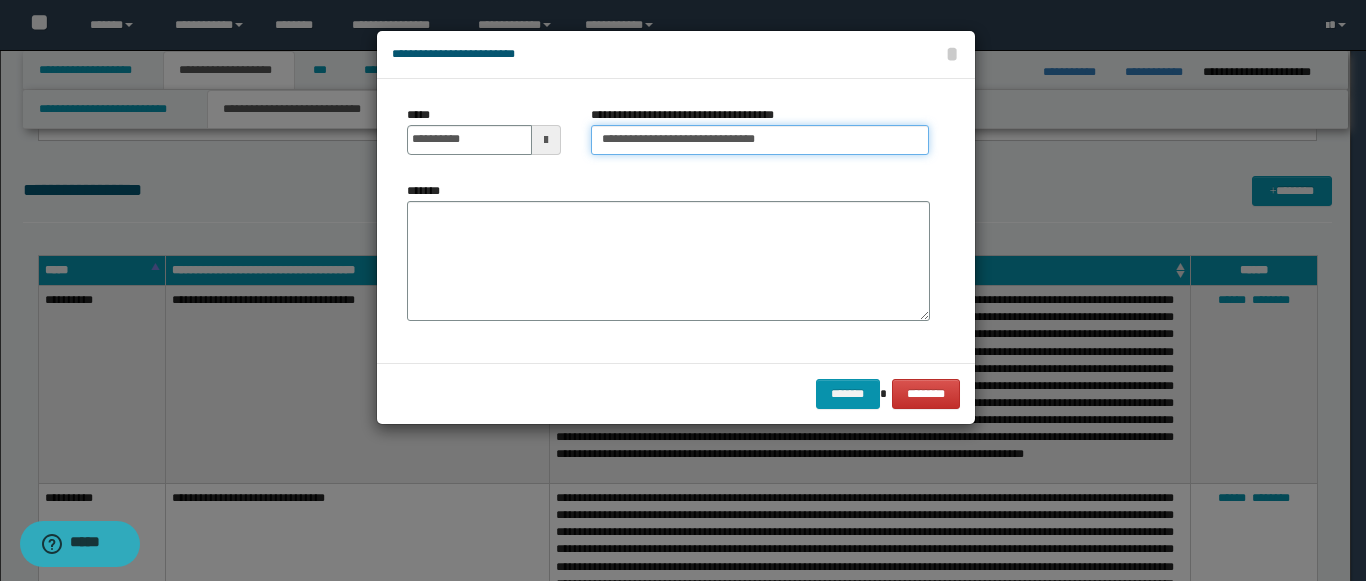 type on "**********" 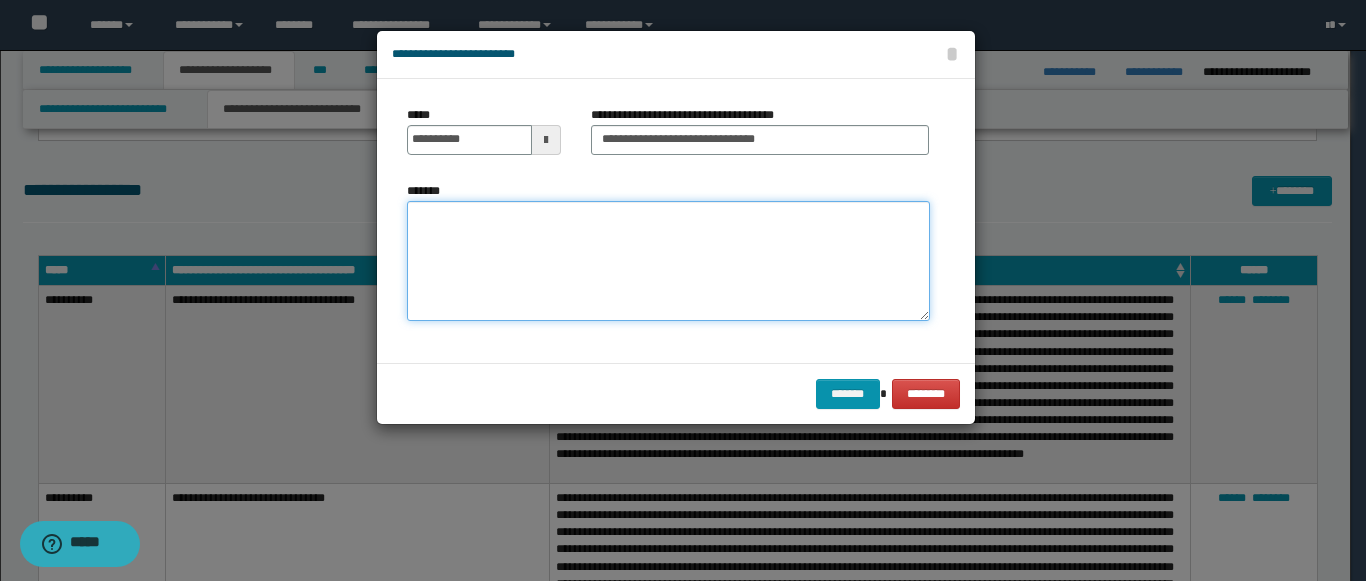 paste on "**********" 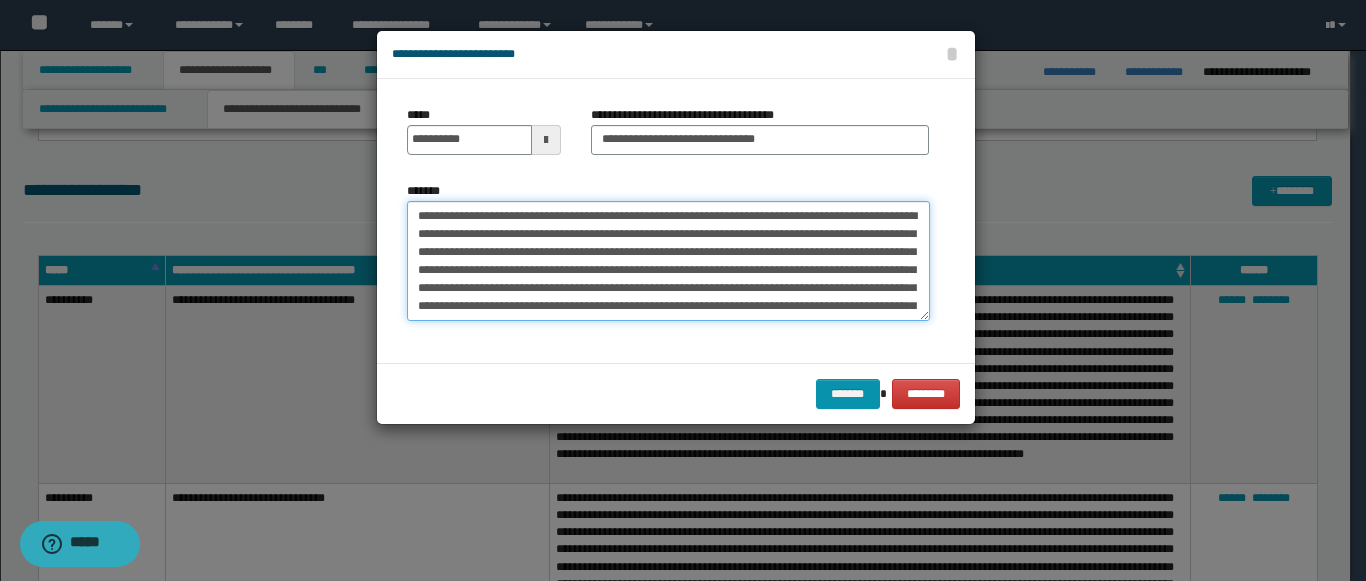 scroll, scrollTop: 30, scrollLeft: 0, axis: vertical 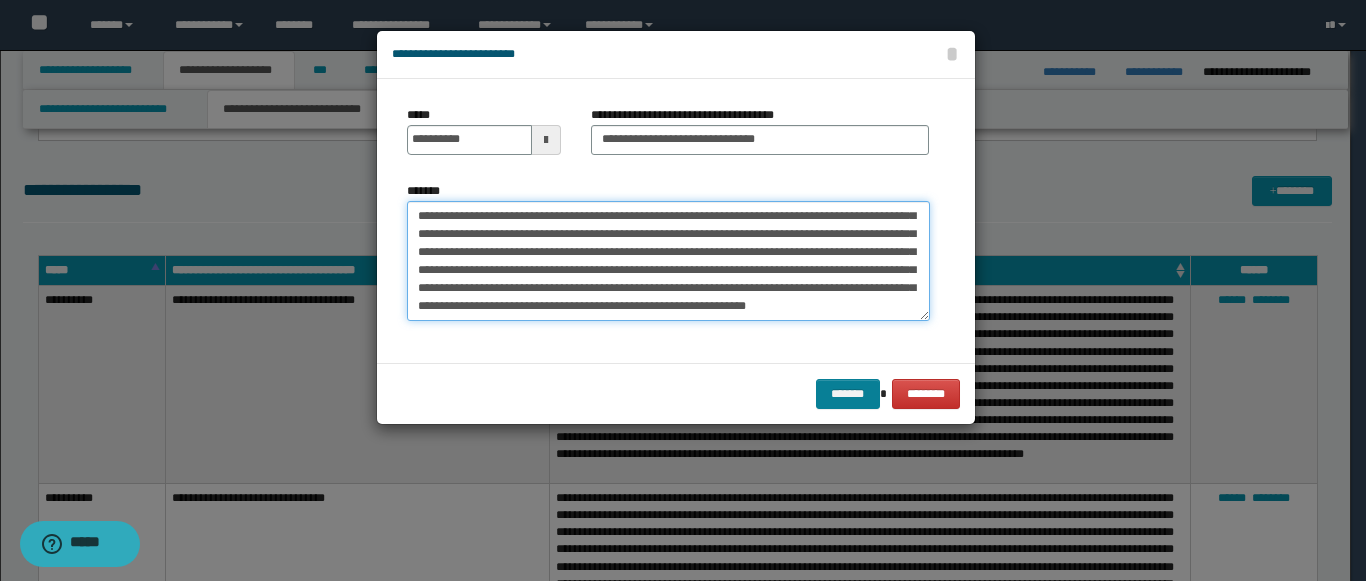 type on "**********" 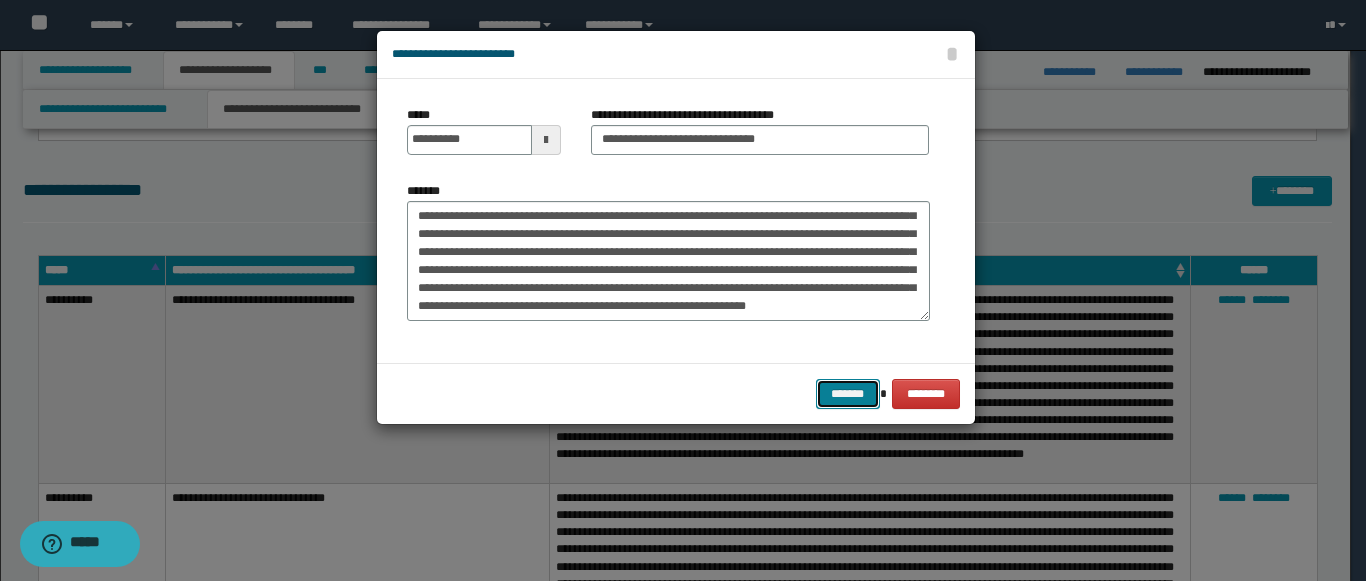 click on "*******" at bounding box center [848, 394] 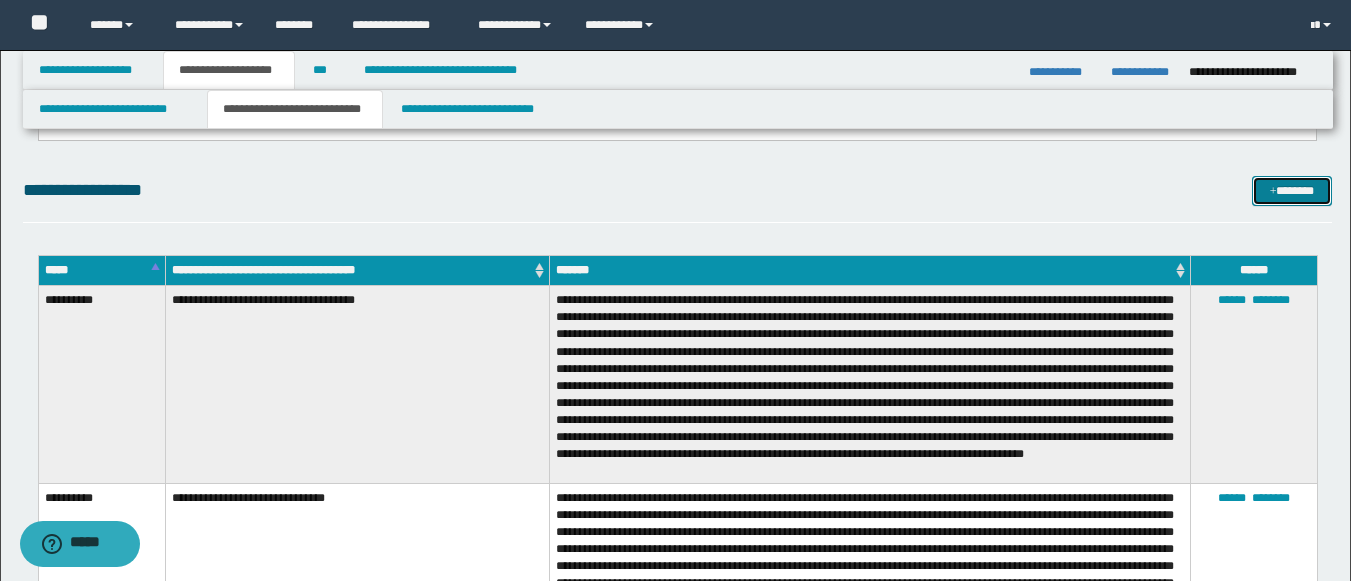 click on "*******" at bounding box center (1292, 191) 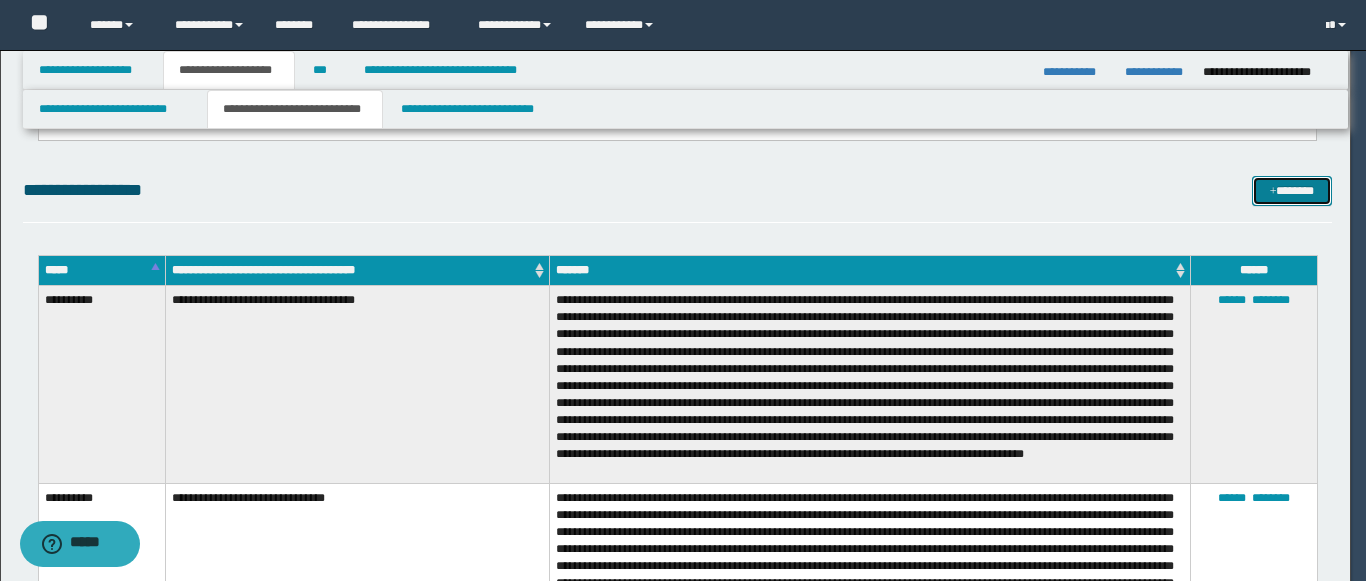 scroll, scrollTop: 0, scrollLeft: 0, axis: both 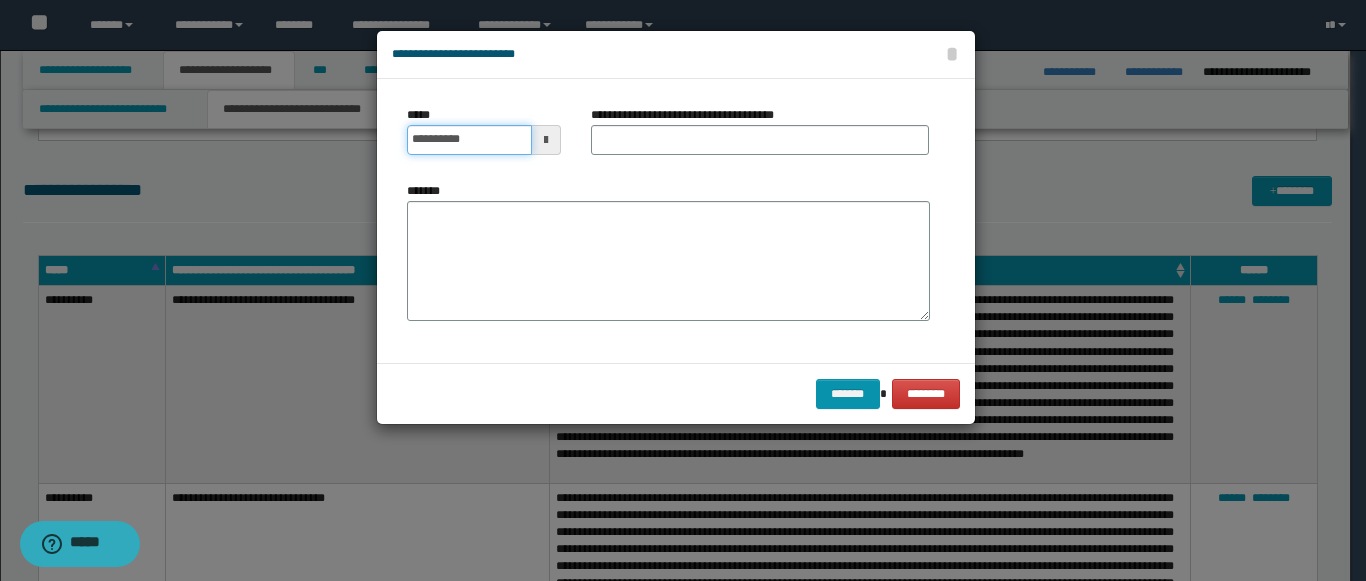 click on "**********" at bounding box center (469, 140) 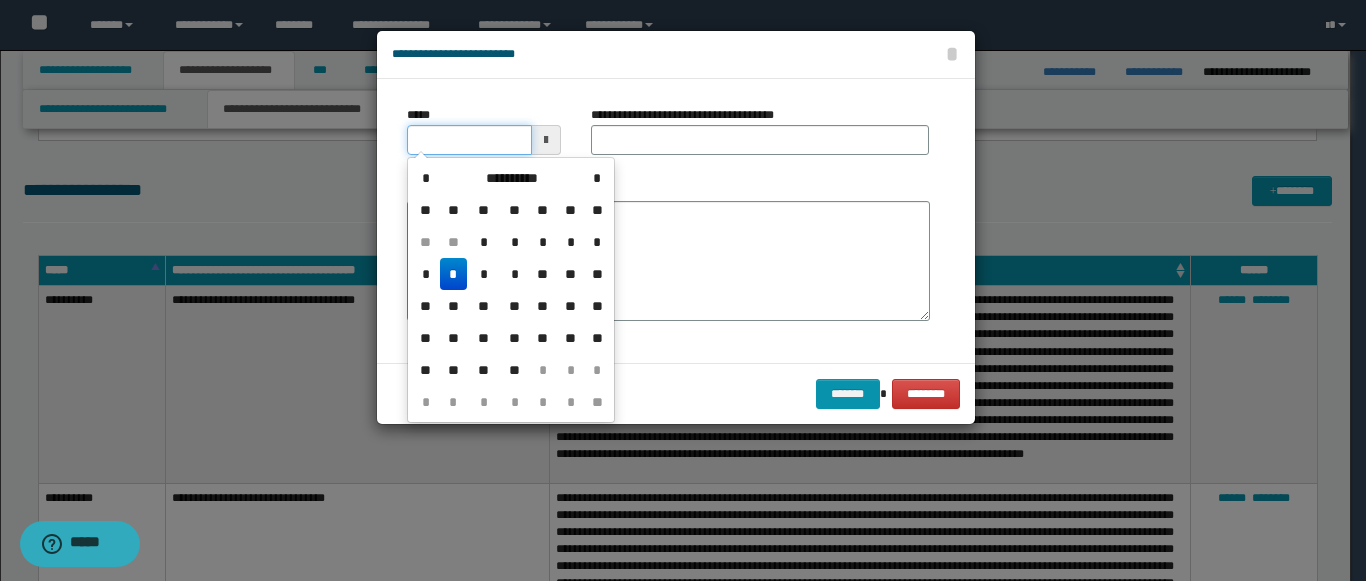 type on "**********" 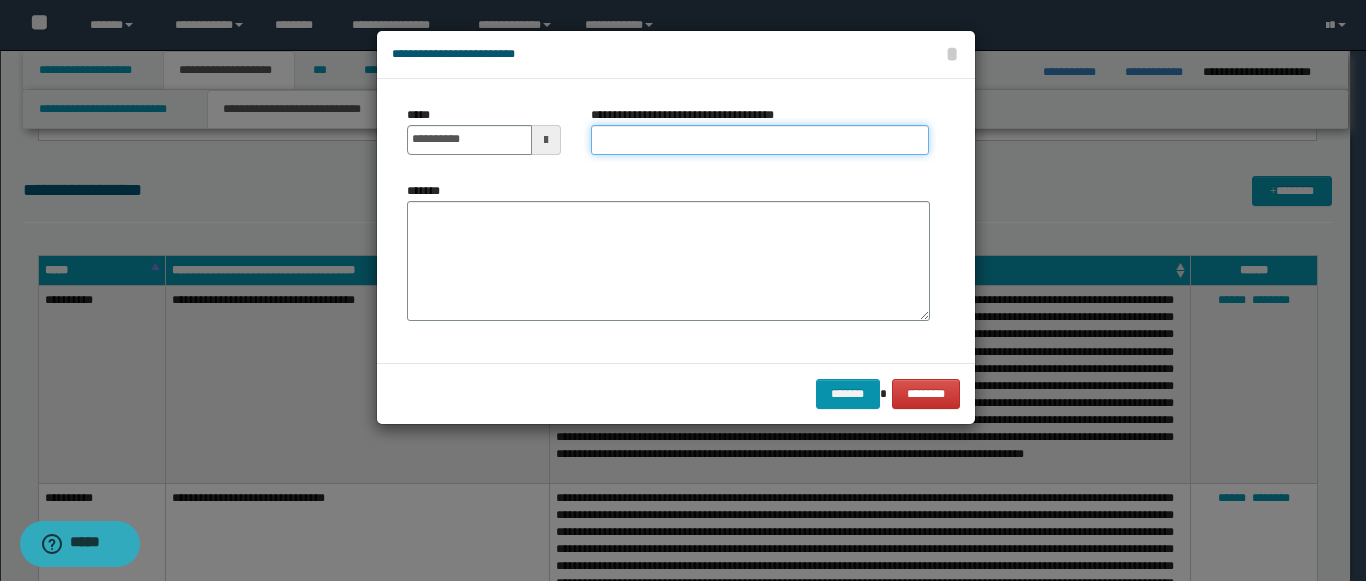 paste on "**********" 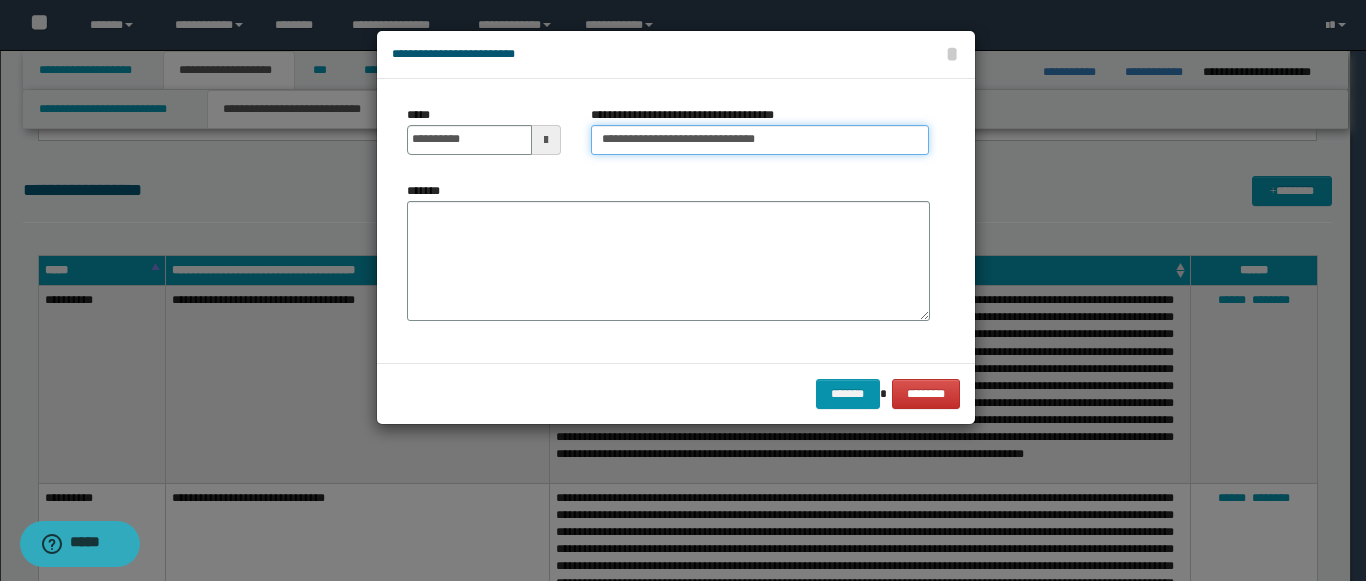 type on "**********" 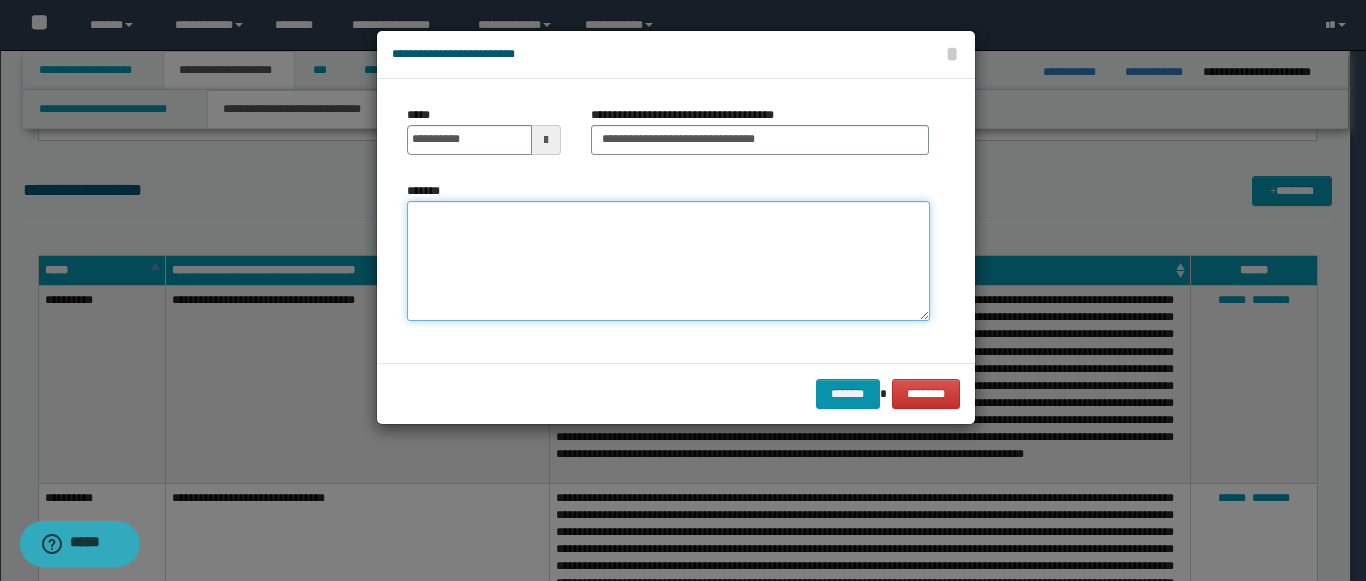 paste on "**********" 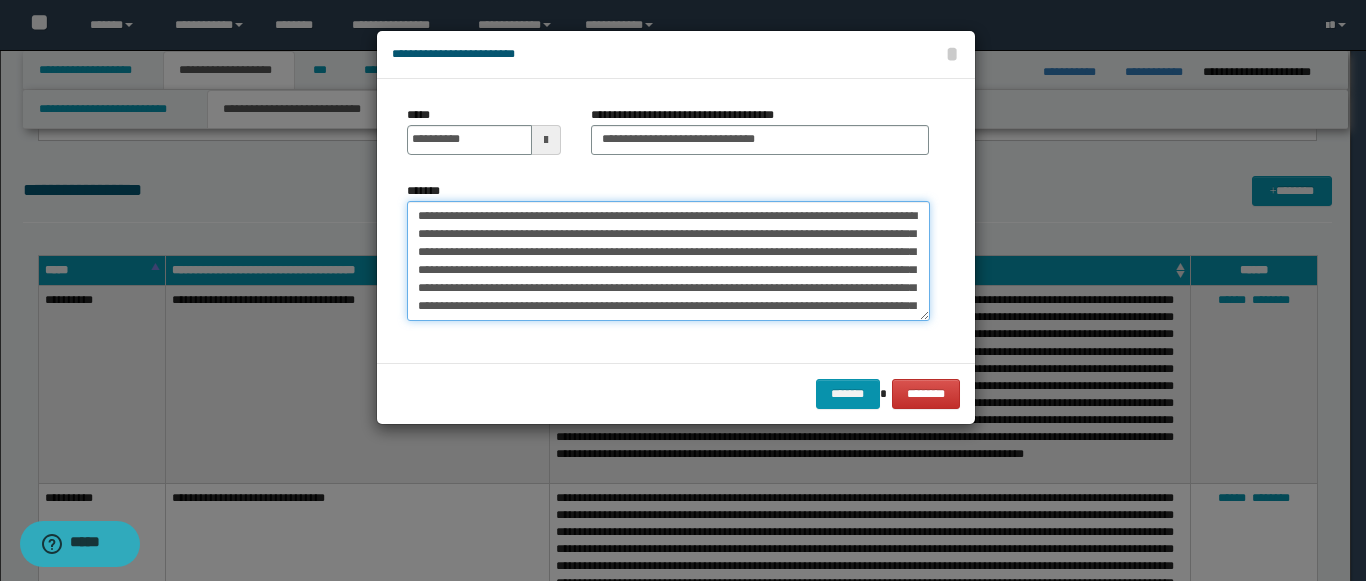 scroll, scrollTop: 228, scrollLeft: 0, axis: vertical 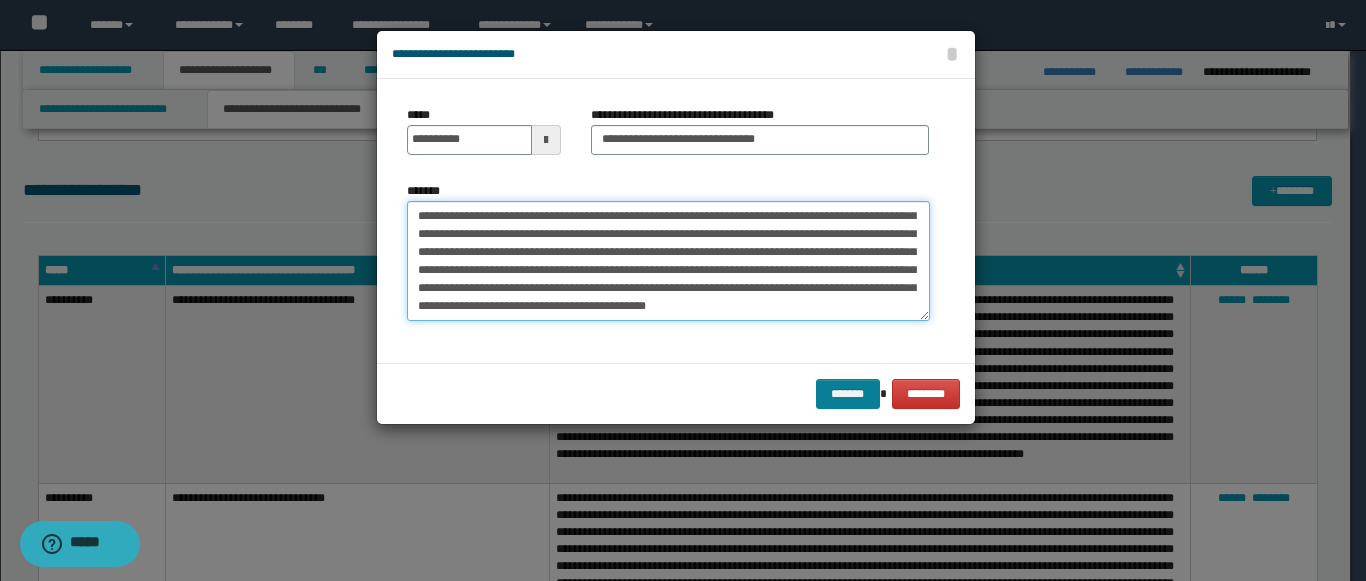 type on "**********" 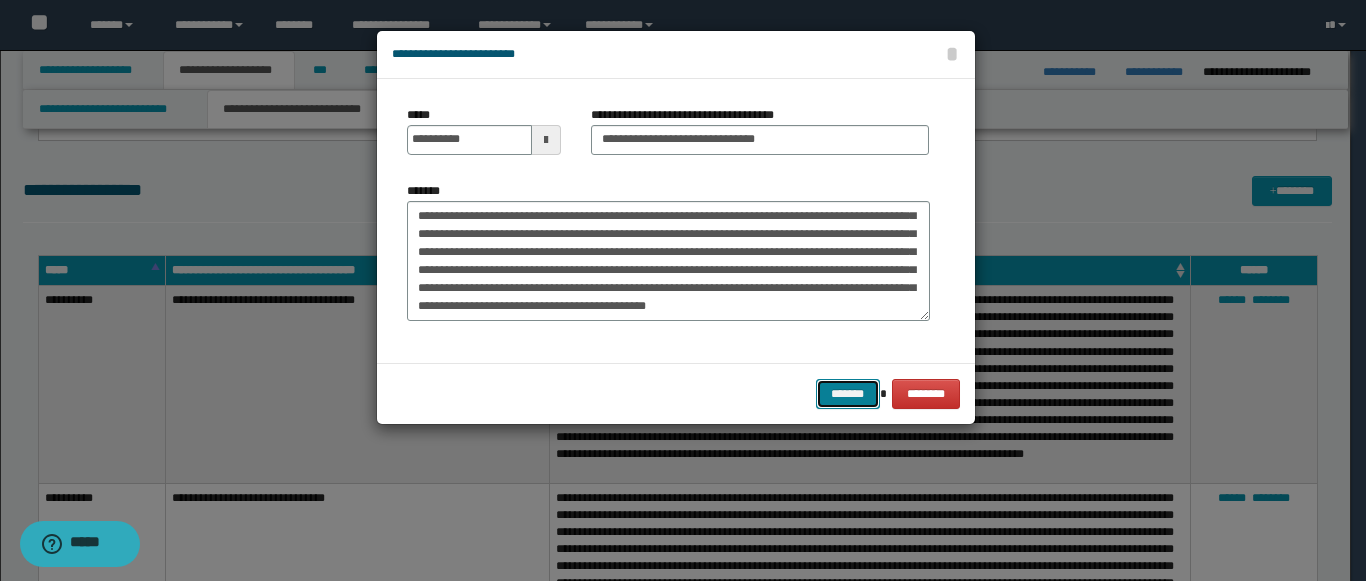 click on "*******" at bounding box center [848, 394] 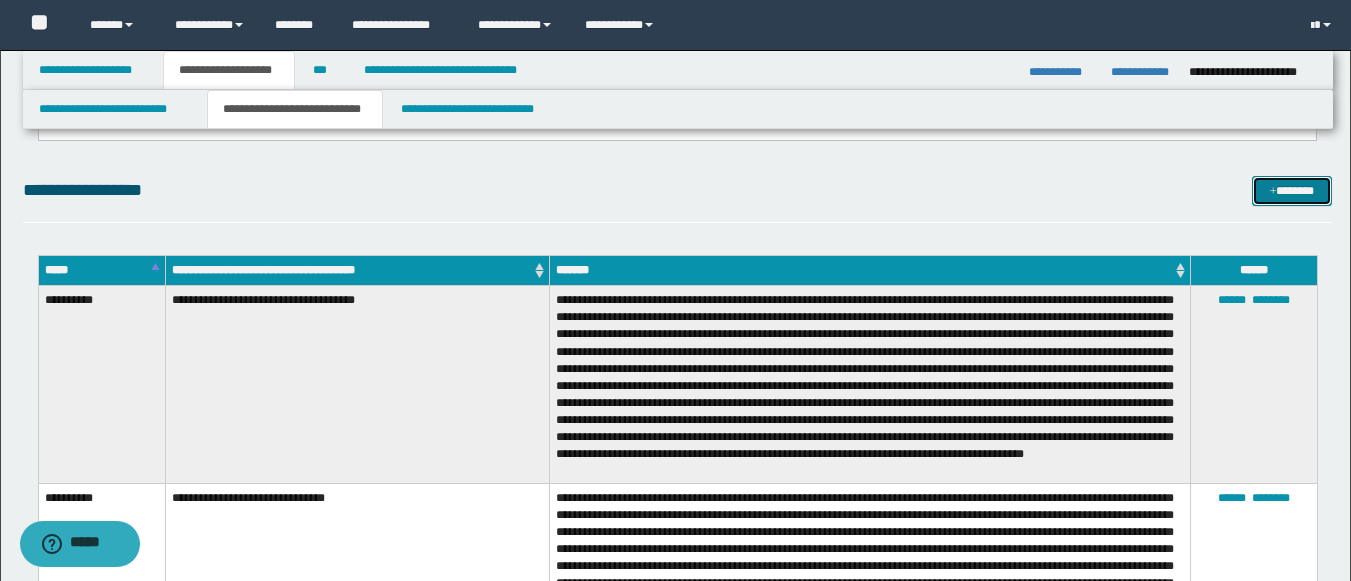 click on "*******" at bounding box center (1292, 191) 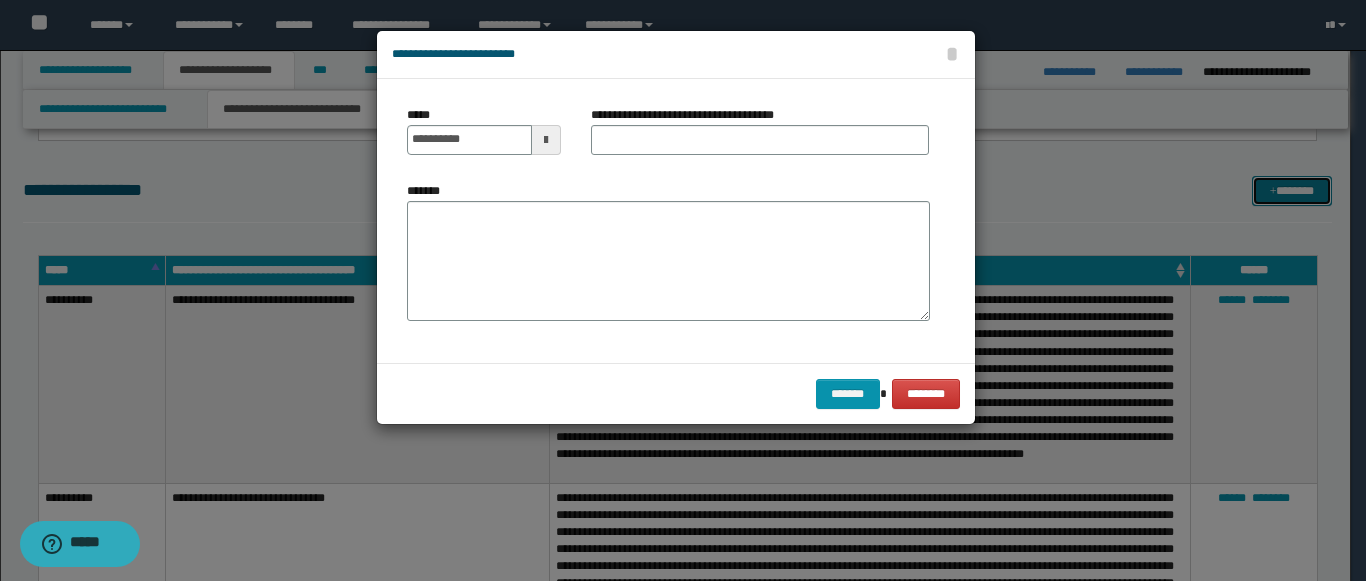 scroll, scrollTop: 0, scrollLeft: 0, axis: both 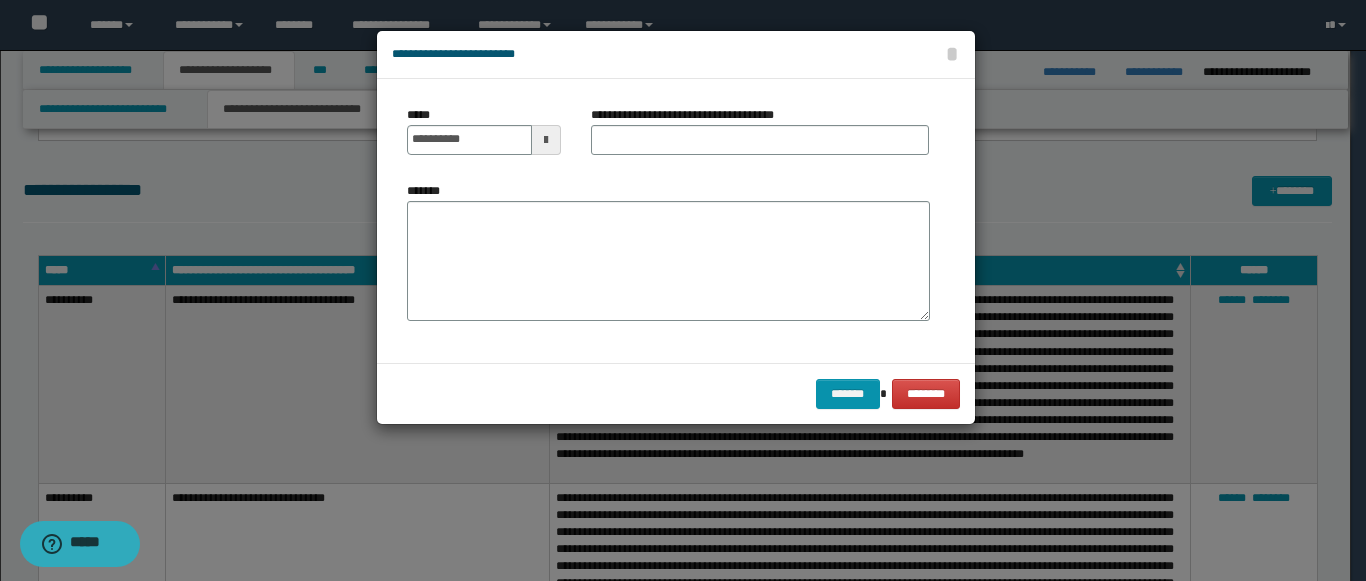 click on "**********" at bounding box center (484, 138) 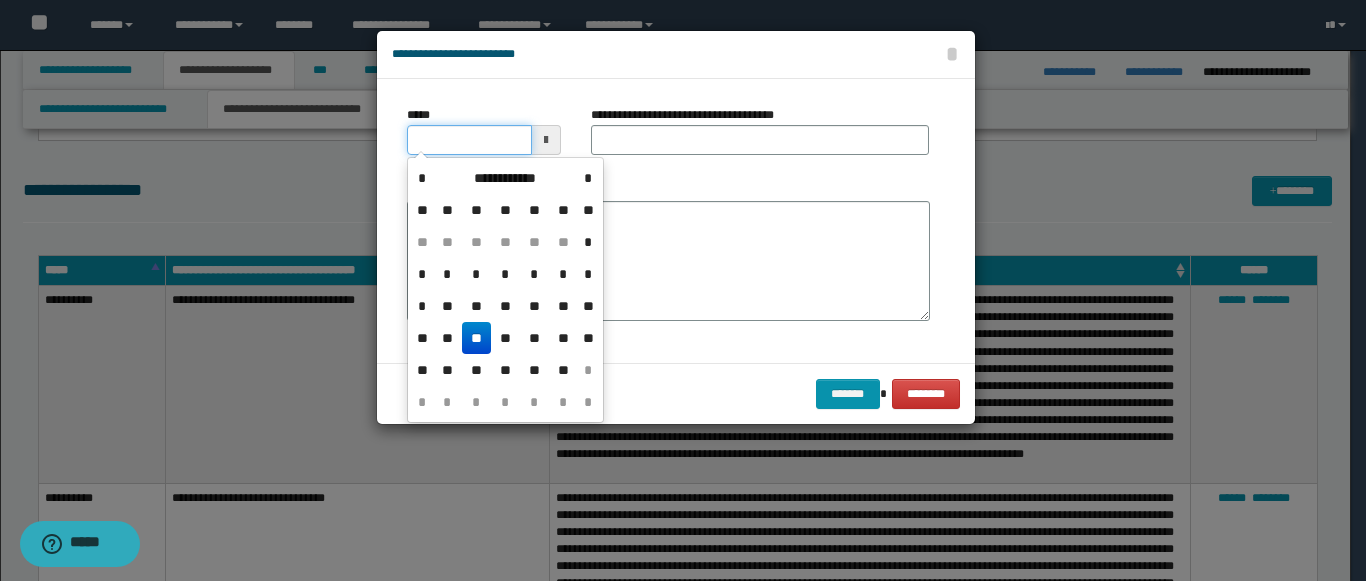 type on "**********" 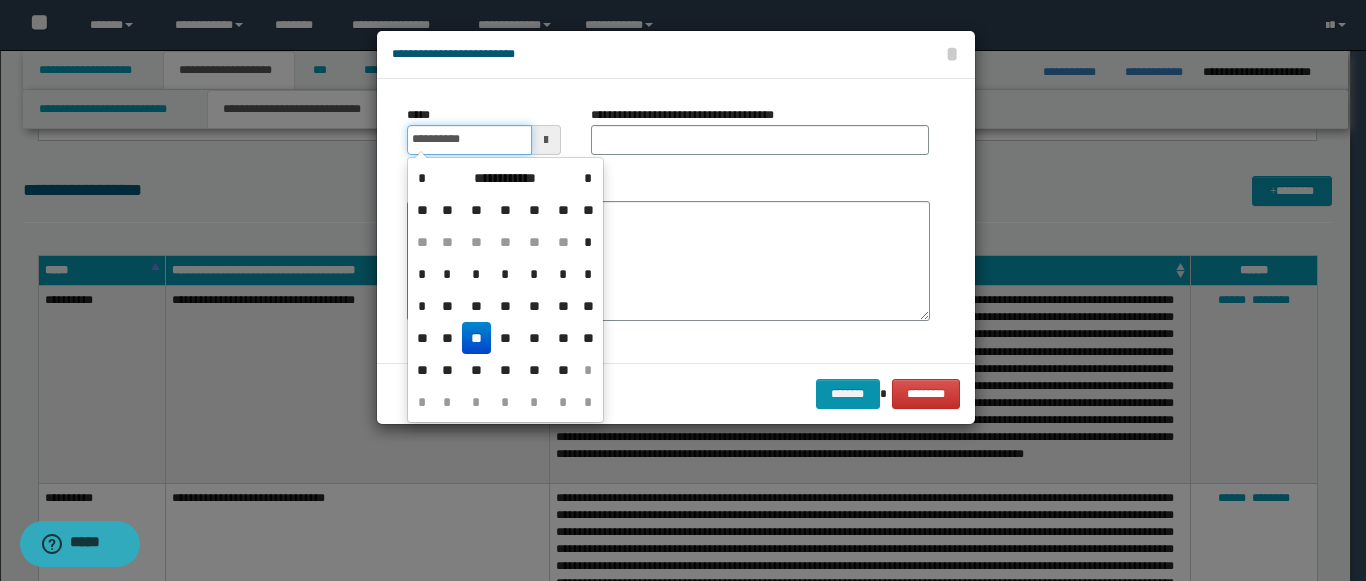 click on "**********" at bounding box center (469, 140) 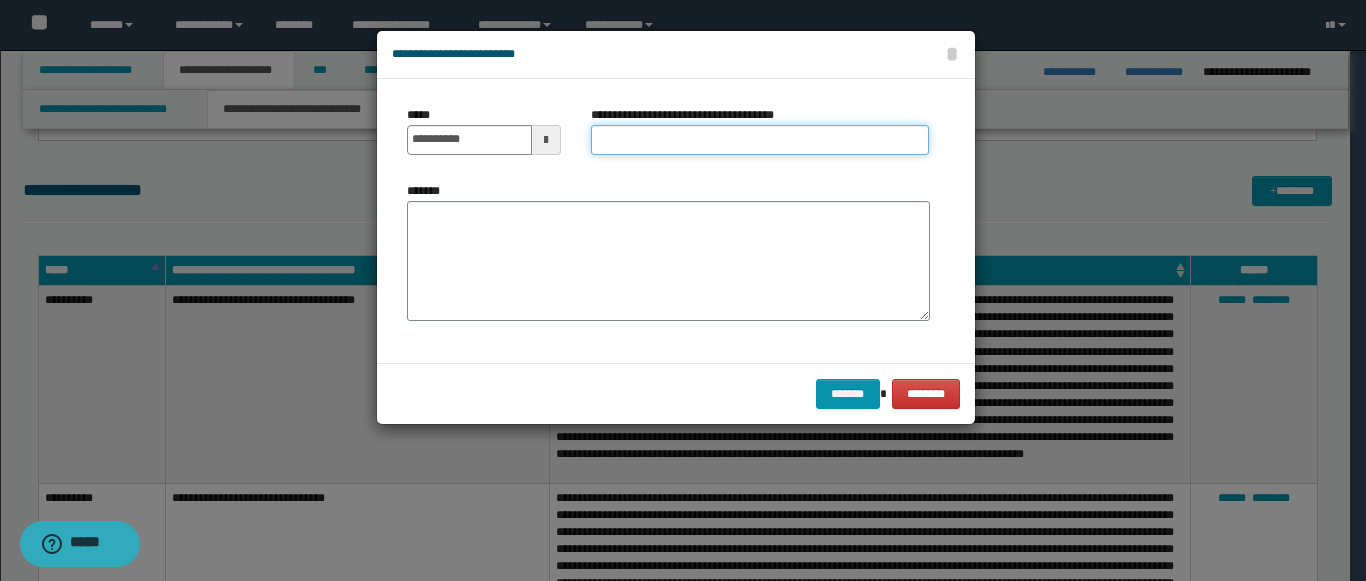 paste on "**********" 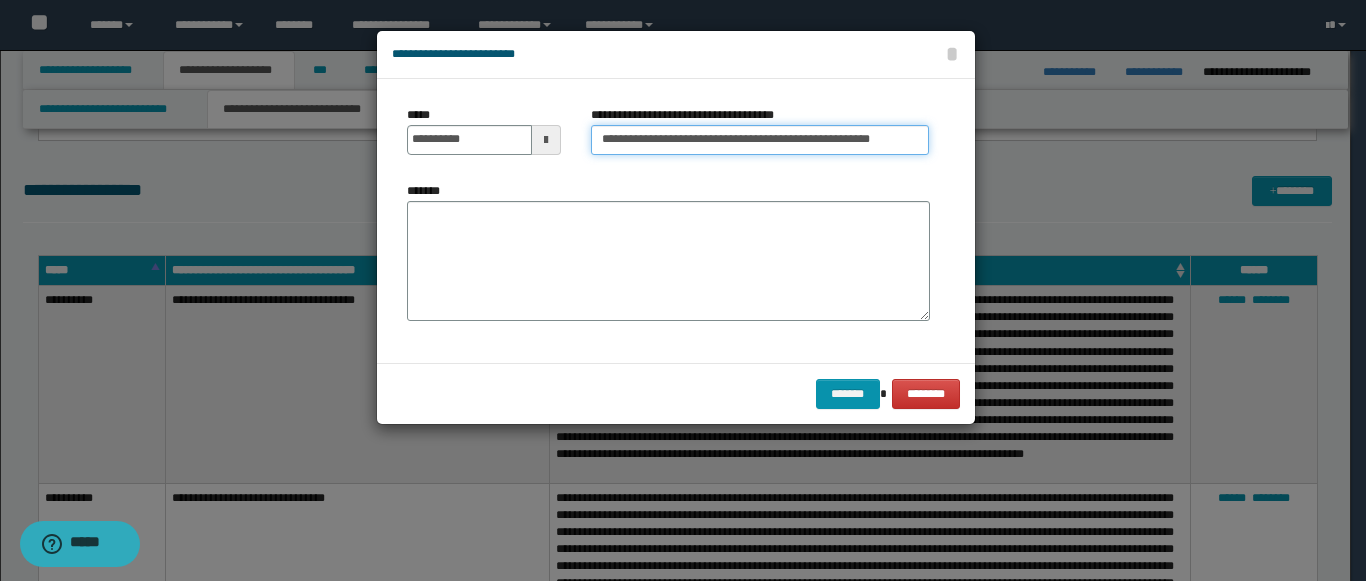 type on "**********" 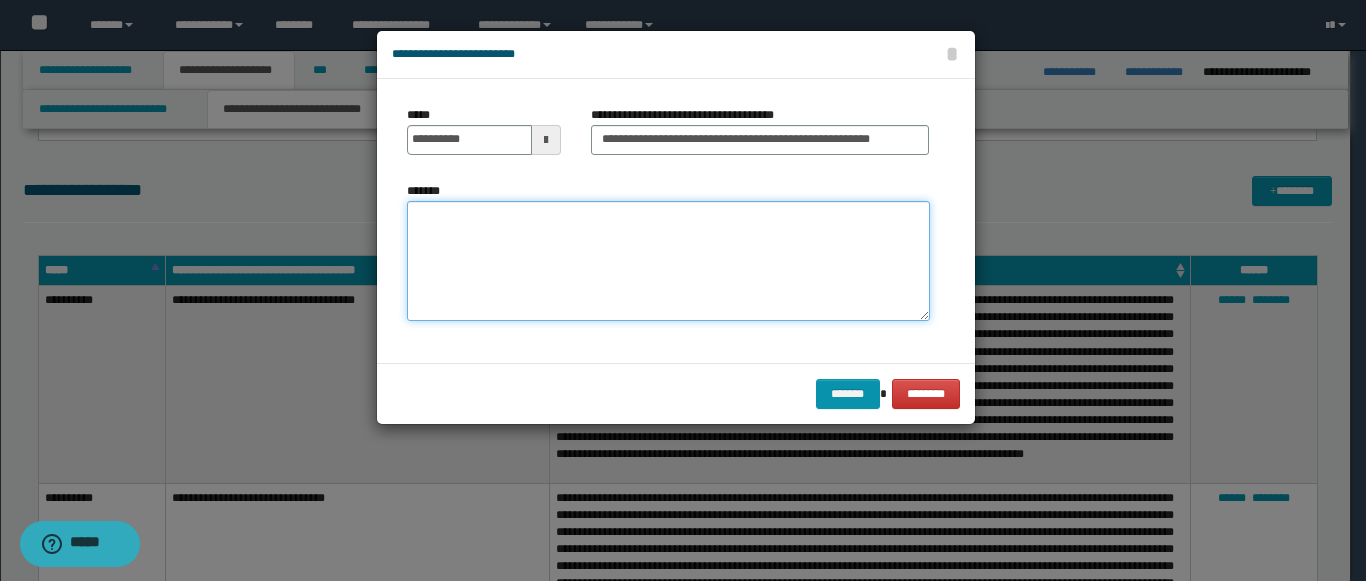 paste on "**********" 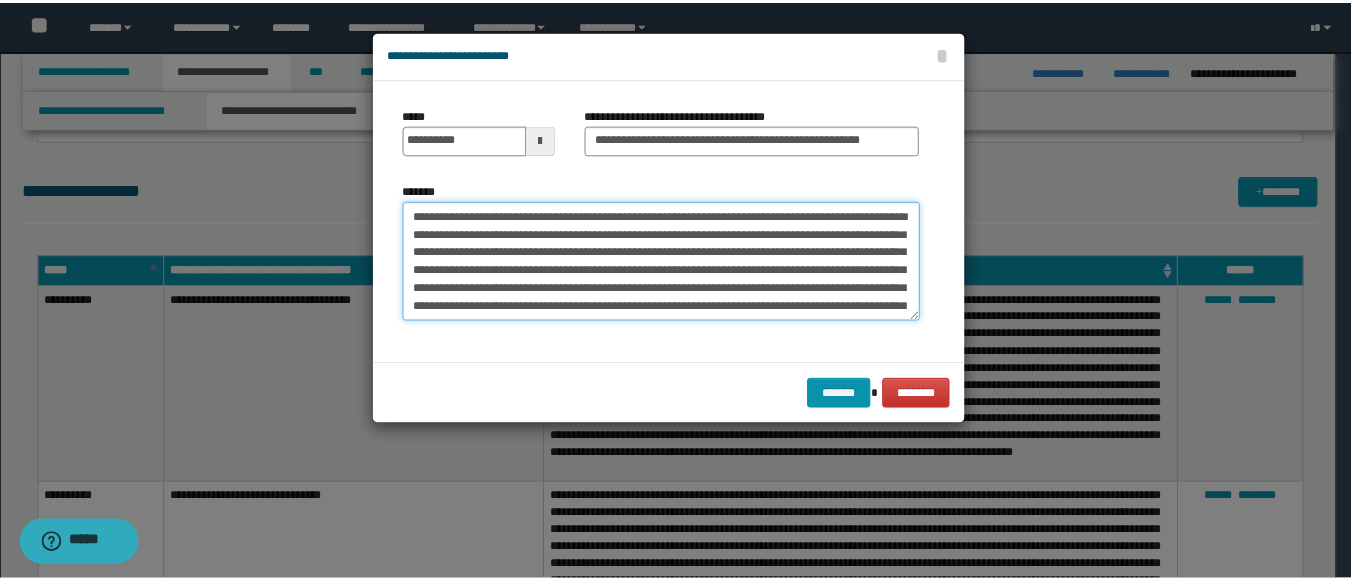 scroll, scrollTop: 1974, scrollLeft: 0, axis: vertical 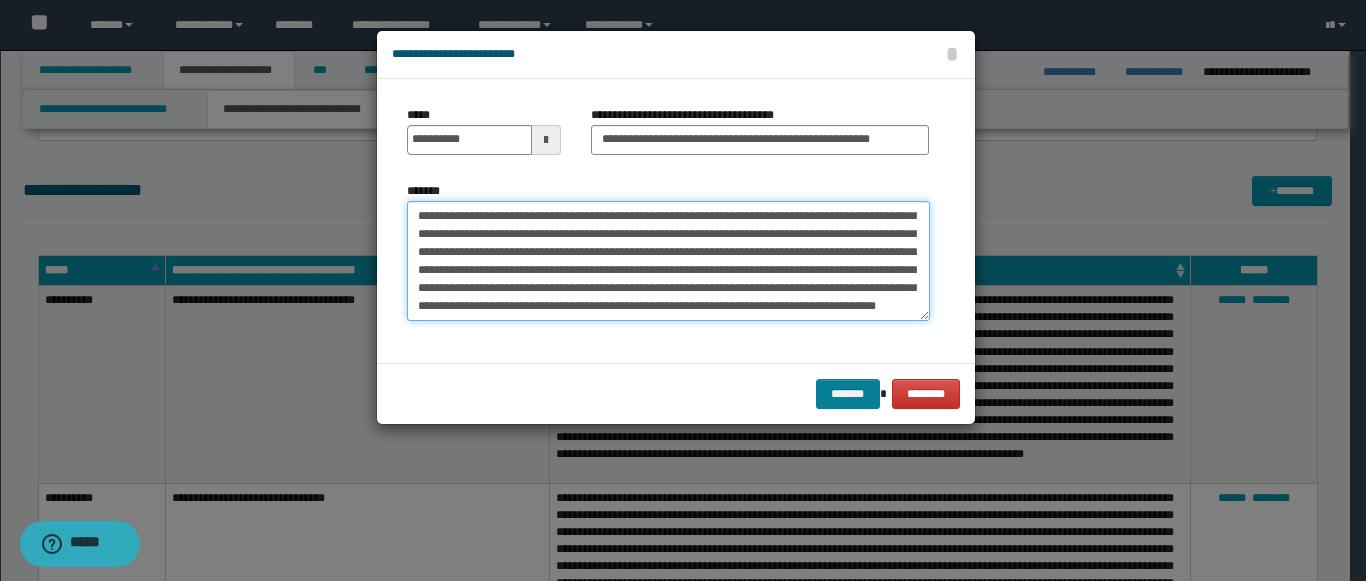 type on "**********" 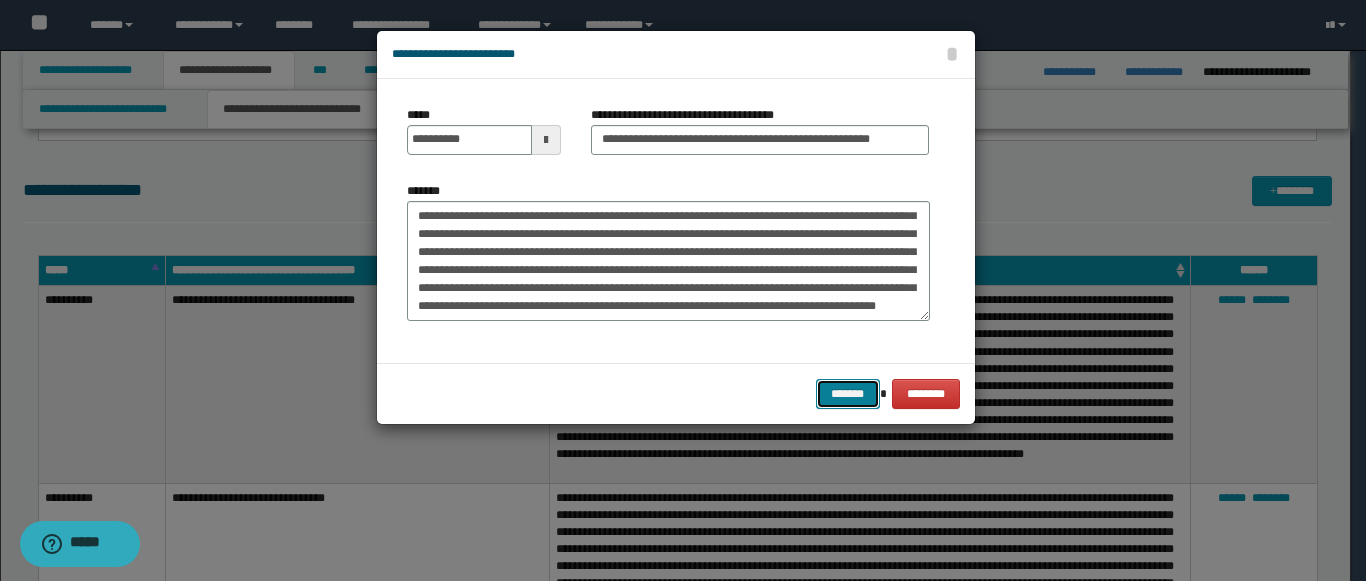 click on "*******" at bounding box center [848, 394] 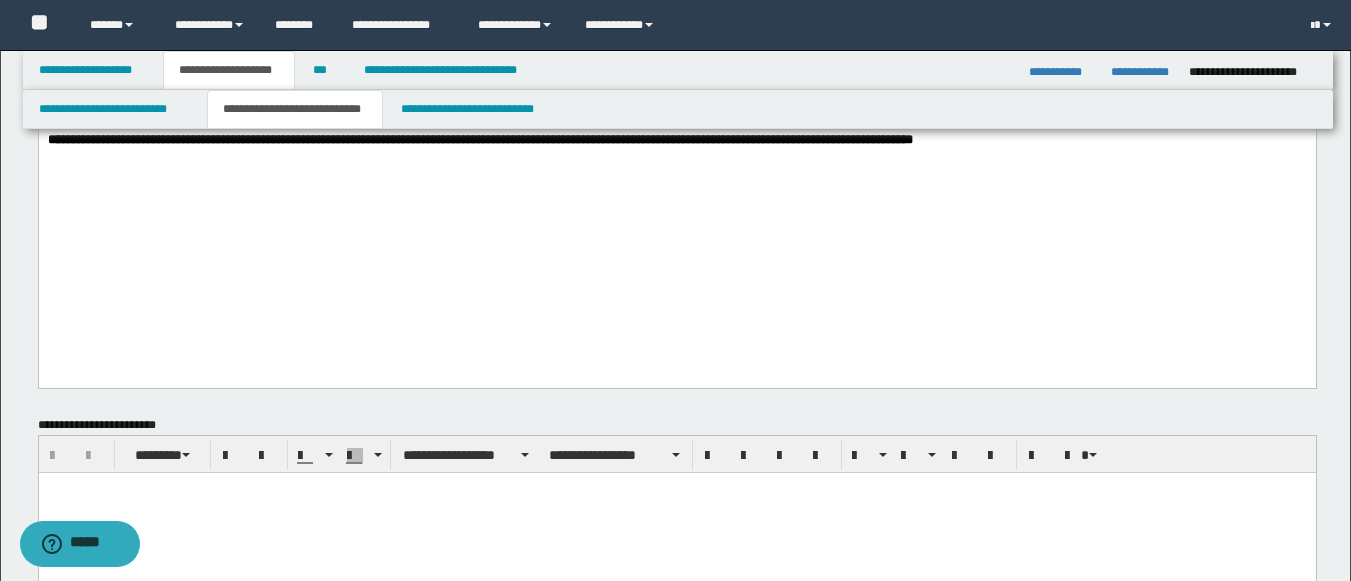 scroll, scrollTop: 1046, scrollLeft: 0, axis: vertical 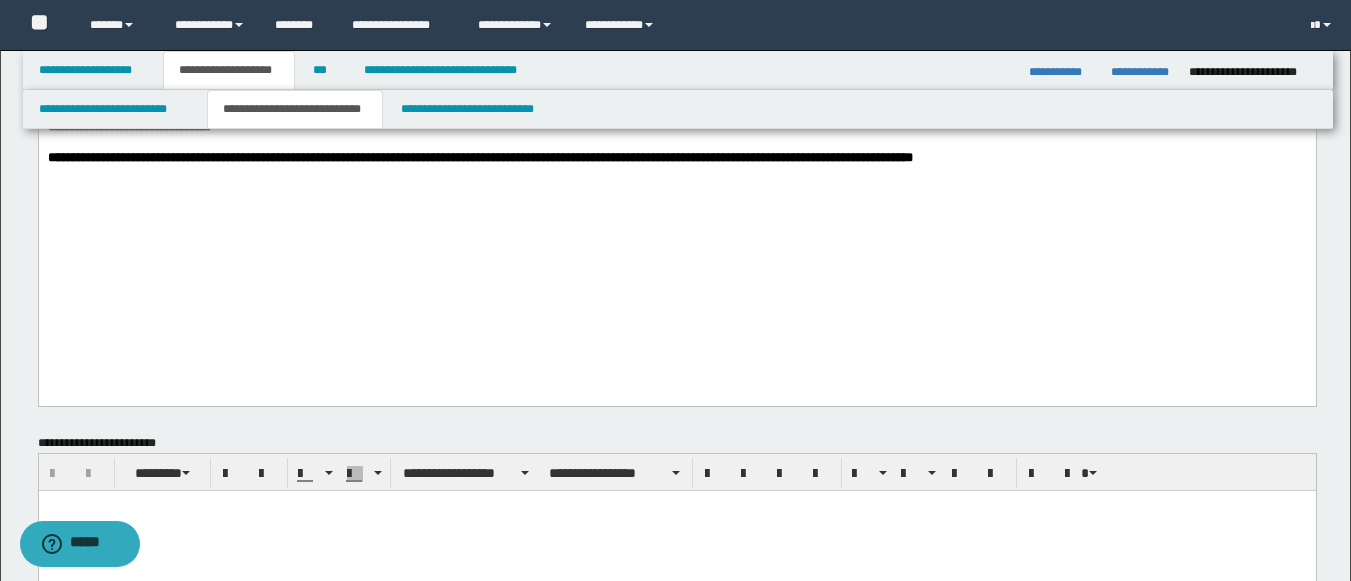 click on "**********" at bounding box center [676, 157] 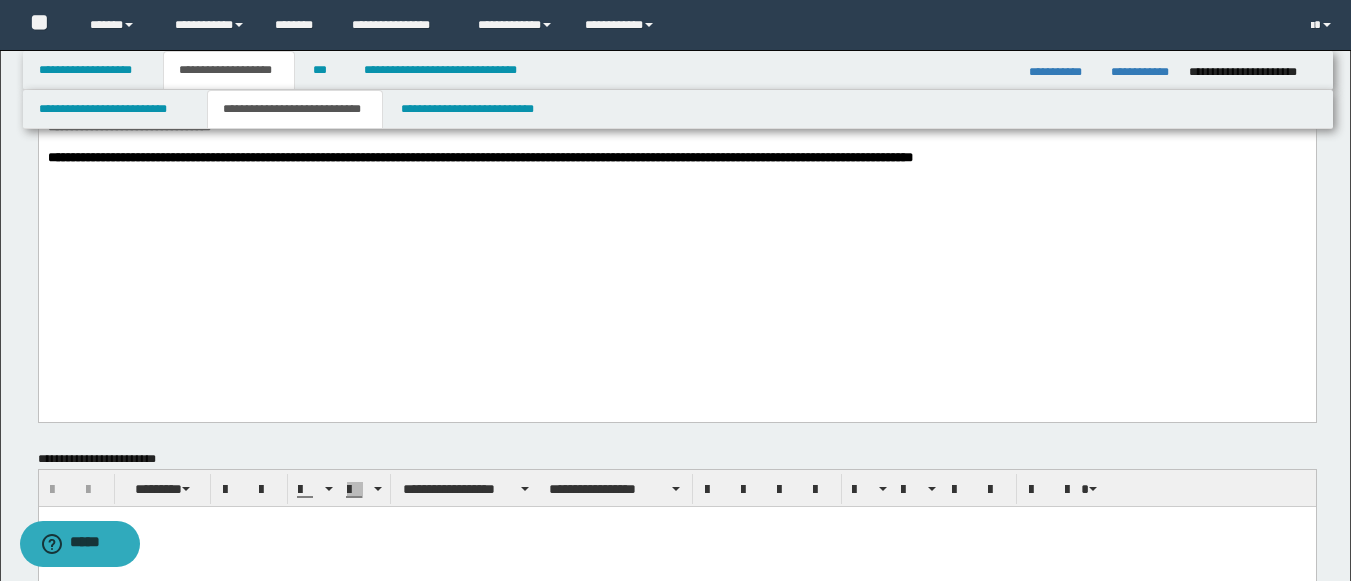 type 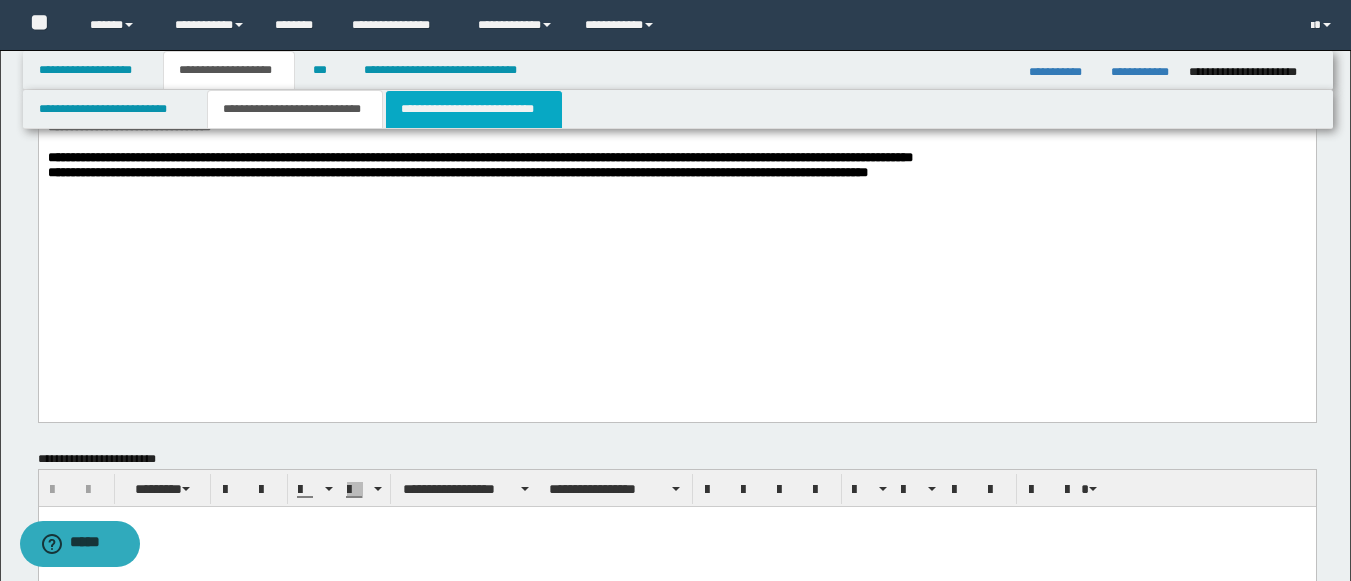click on "**********" at bounding box center [474, 109] 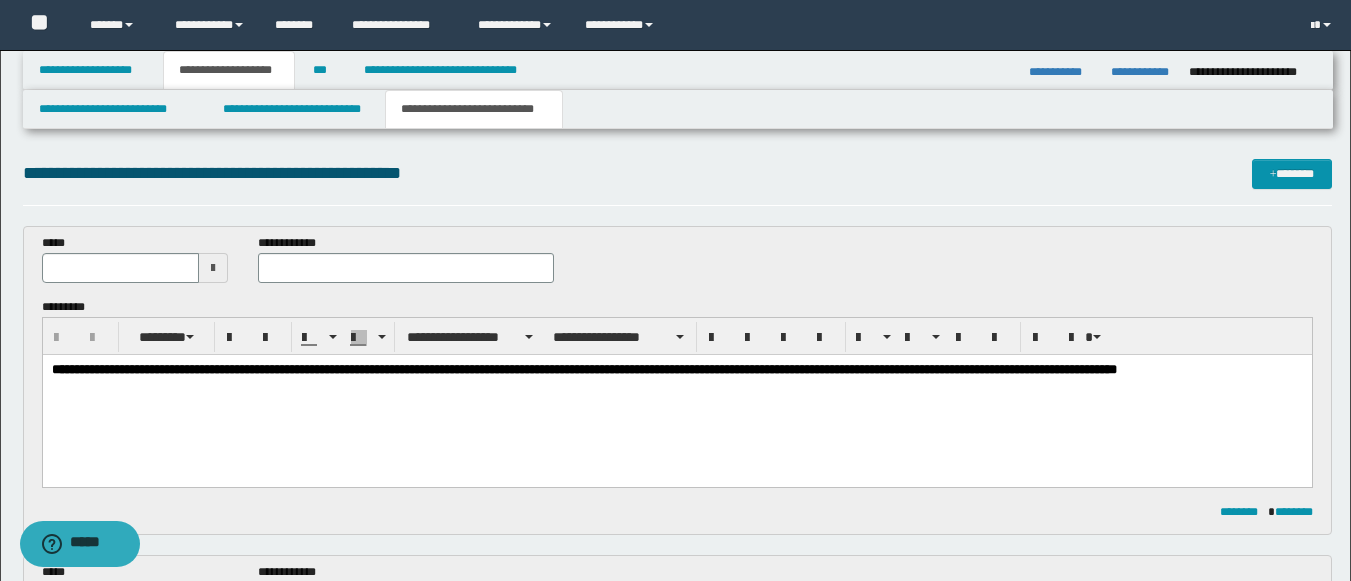 scroll, scrollTop: 0, scrollLeft: 0, axis: both 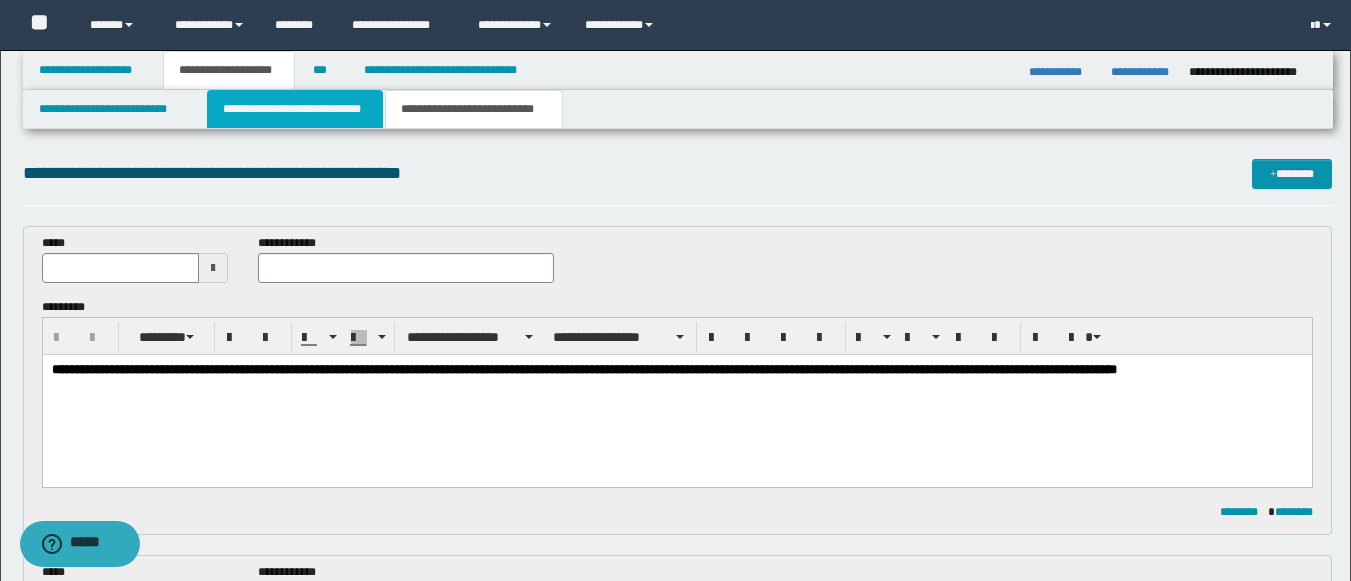 click on "**********" at bounding box center [295, 109] 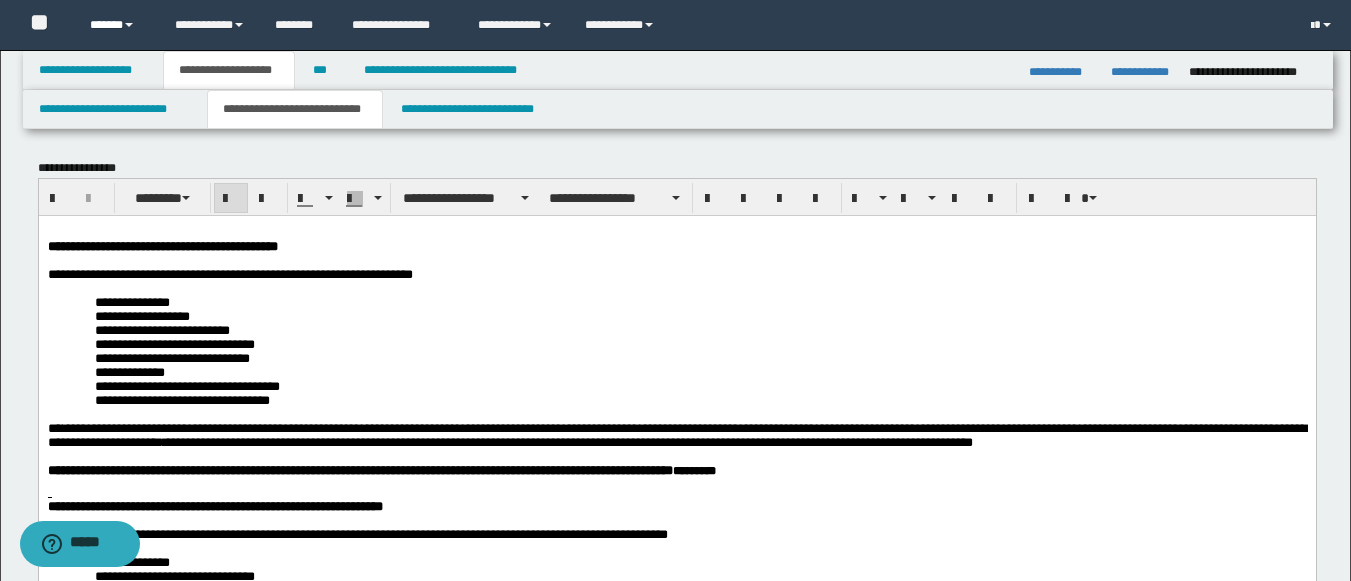 click on "******" at bounding box center (117, 25) 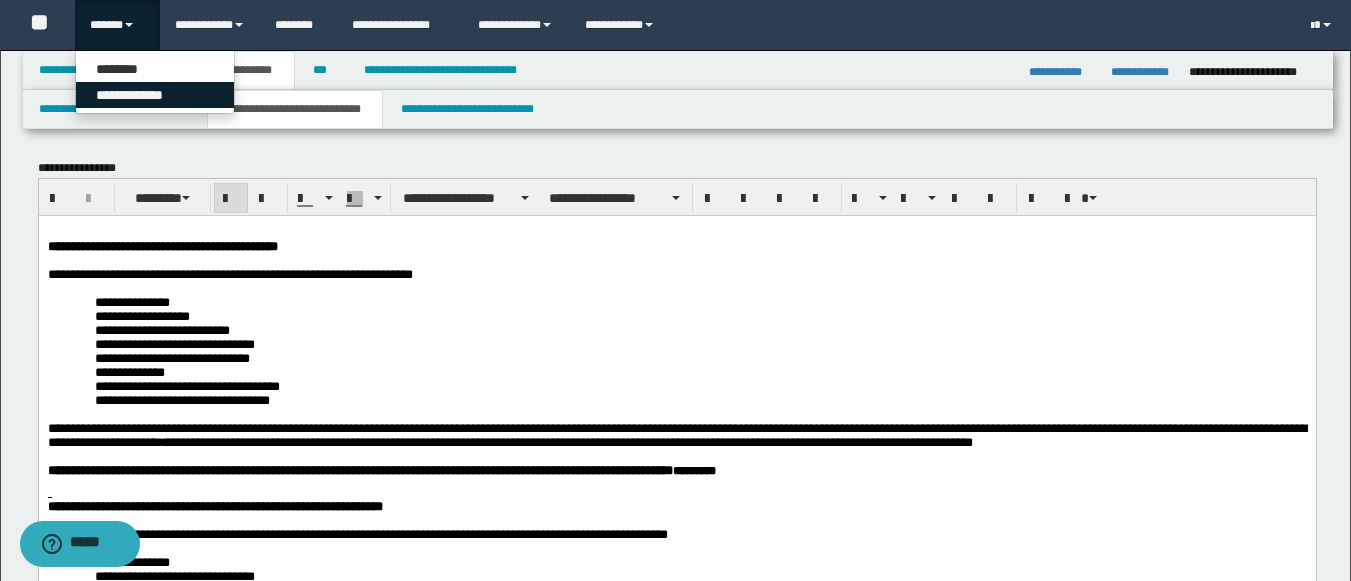 click on "**********" at bounding box center (155, 95) 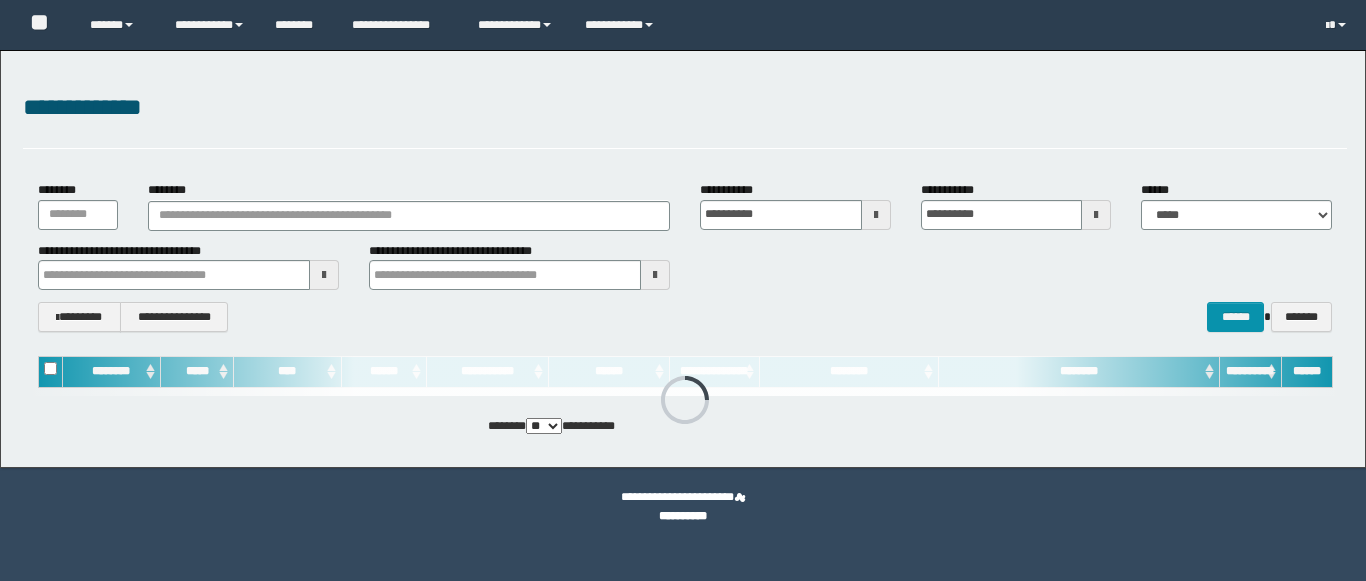 scroll, scrollTop: 0, scrollLeft: 0, axis: both 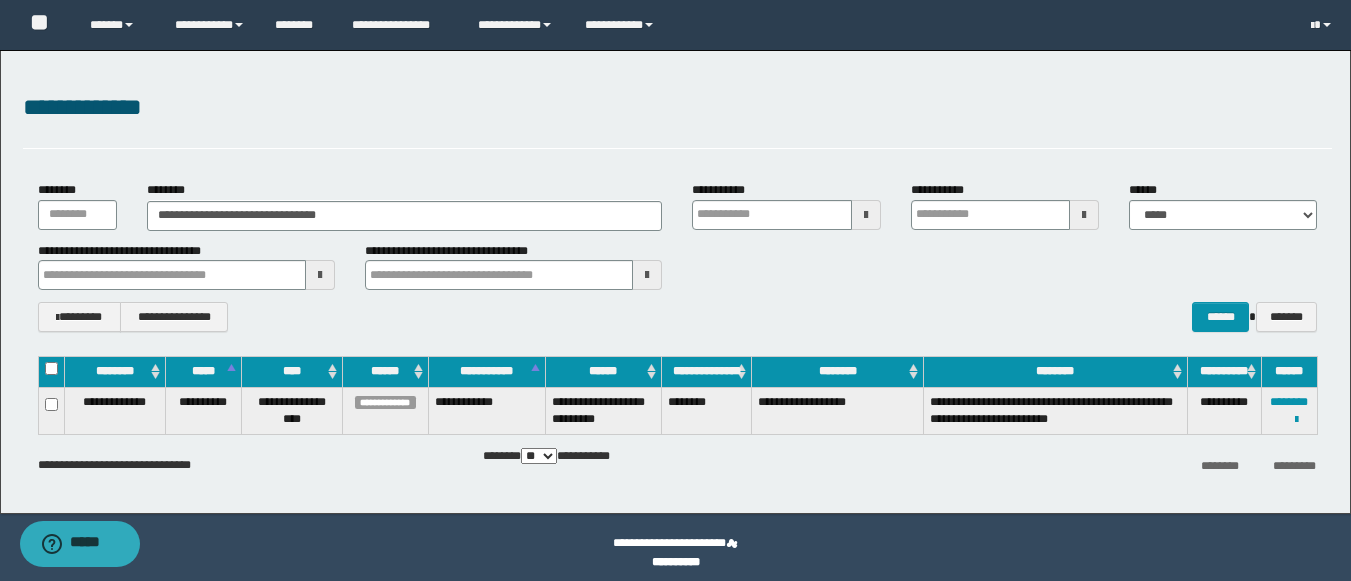 click on "********" at bounding box center (707, 410) 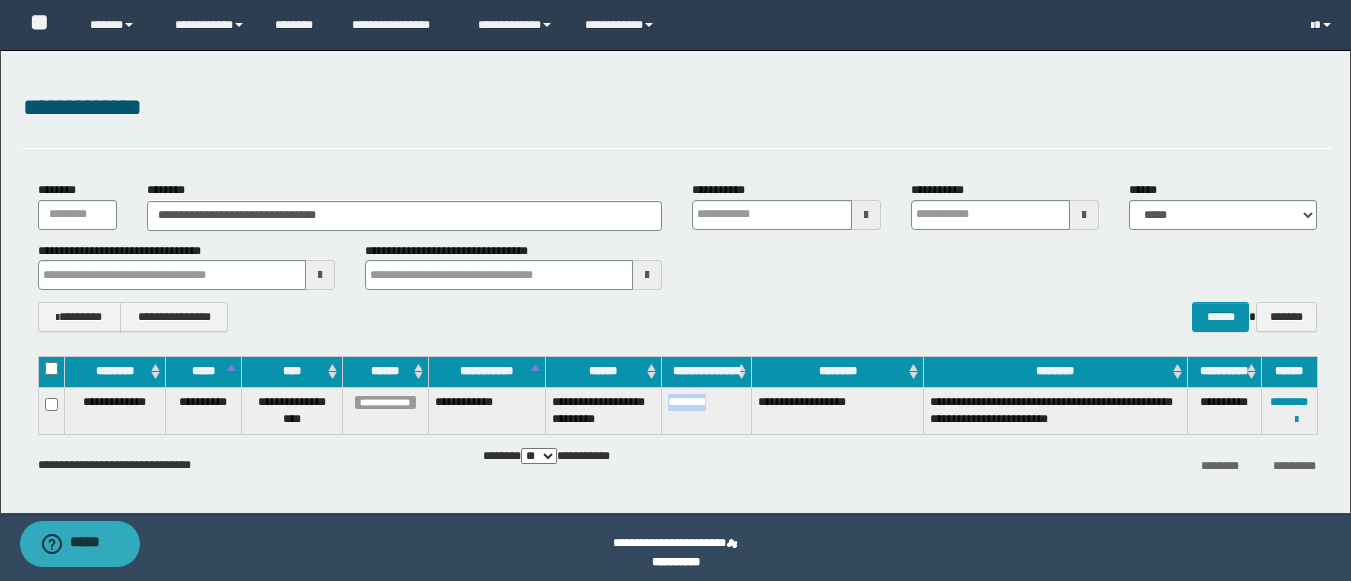 click on "********" at bounding box center (707, 410) 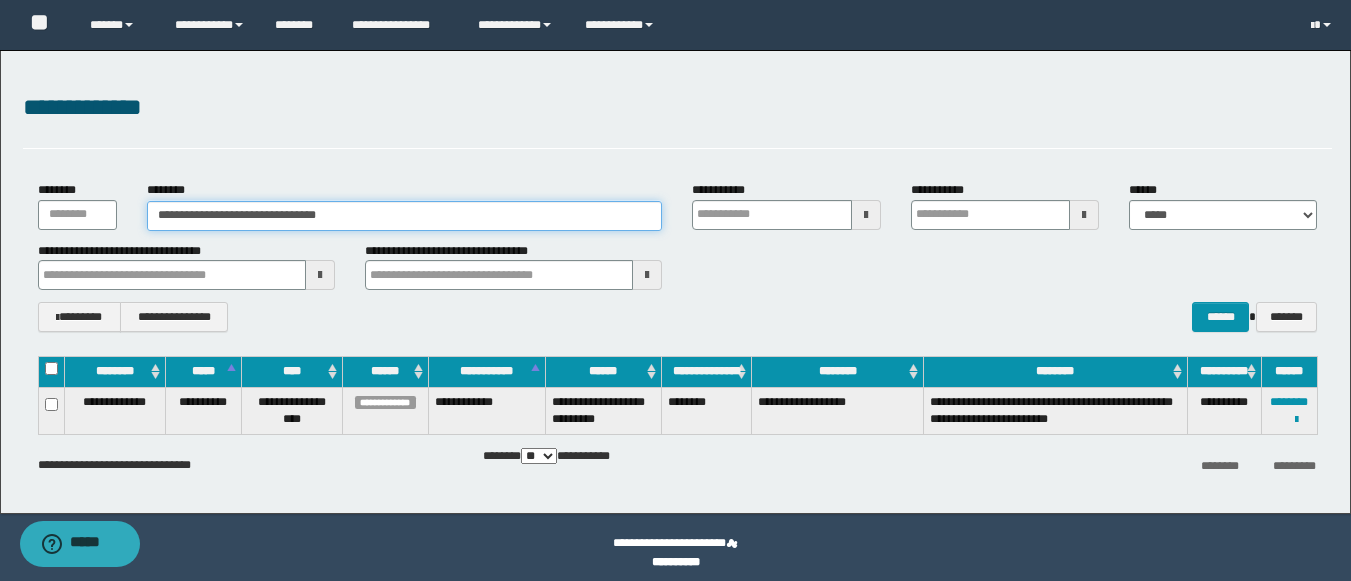 drag, startPoint x: 420, startPoint y: 217, endPoint x: 38, endPoint y: 158, distance: 386.52942 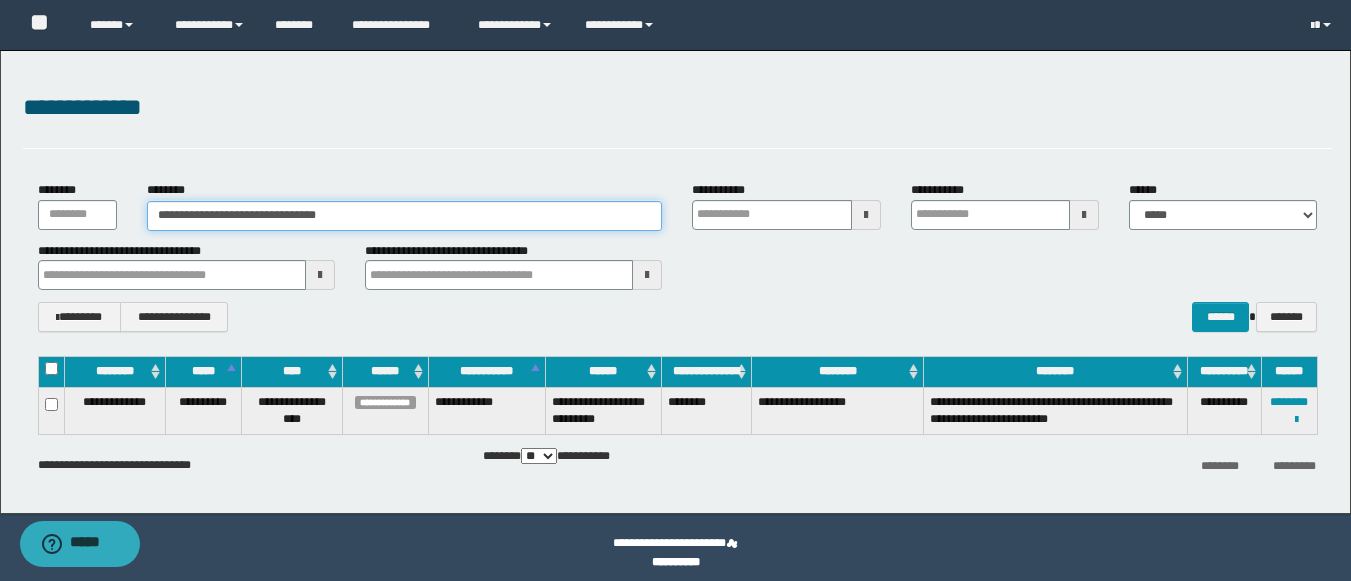 paste 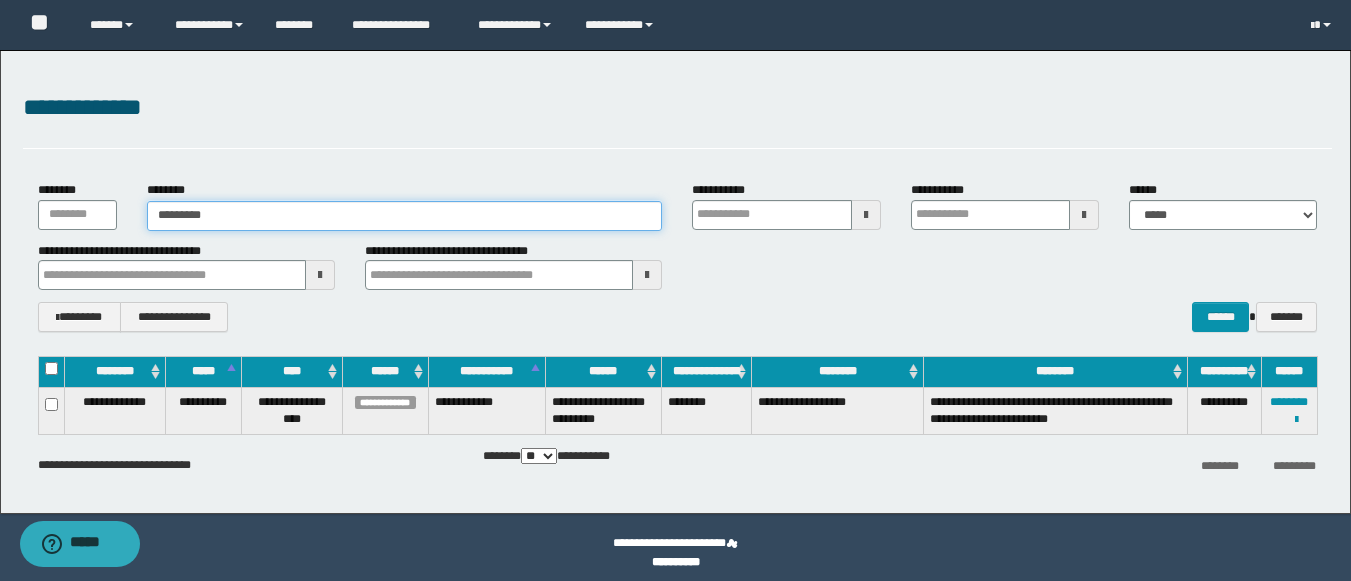 type on "********" 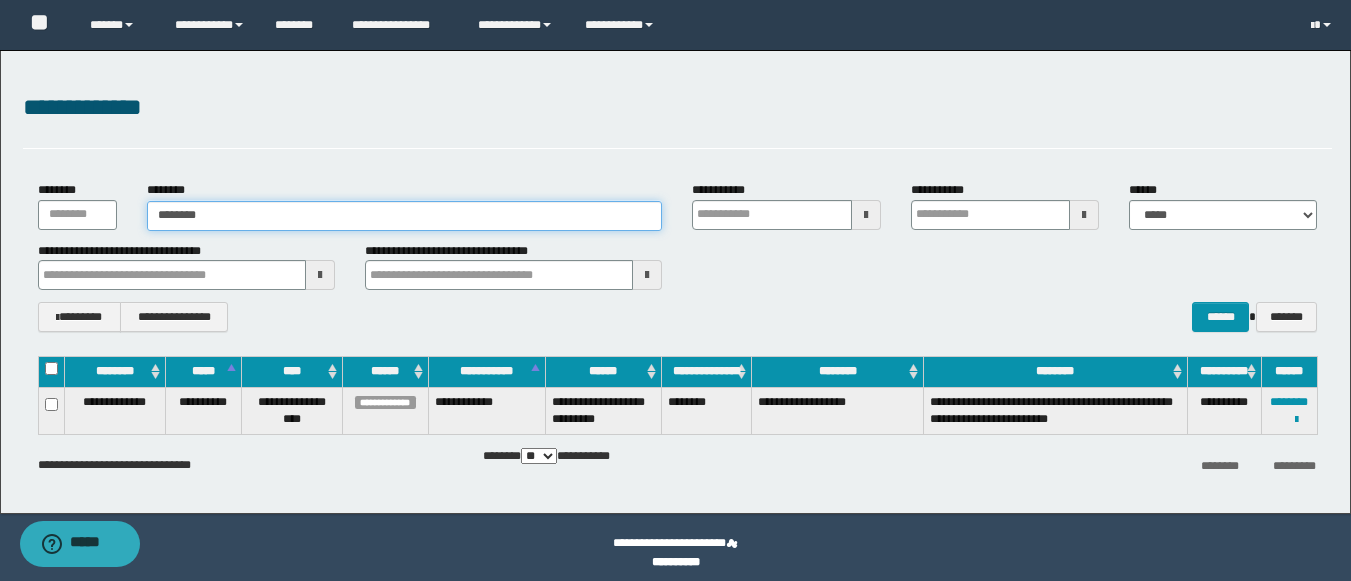 type on "********" 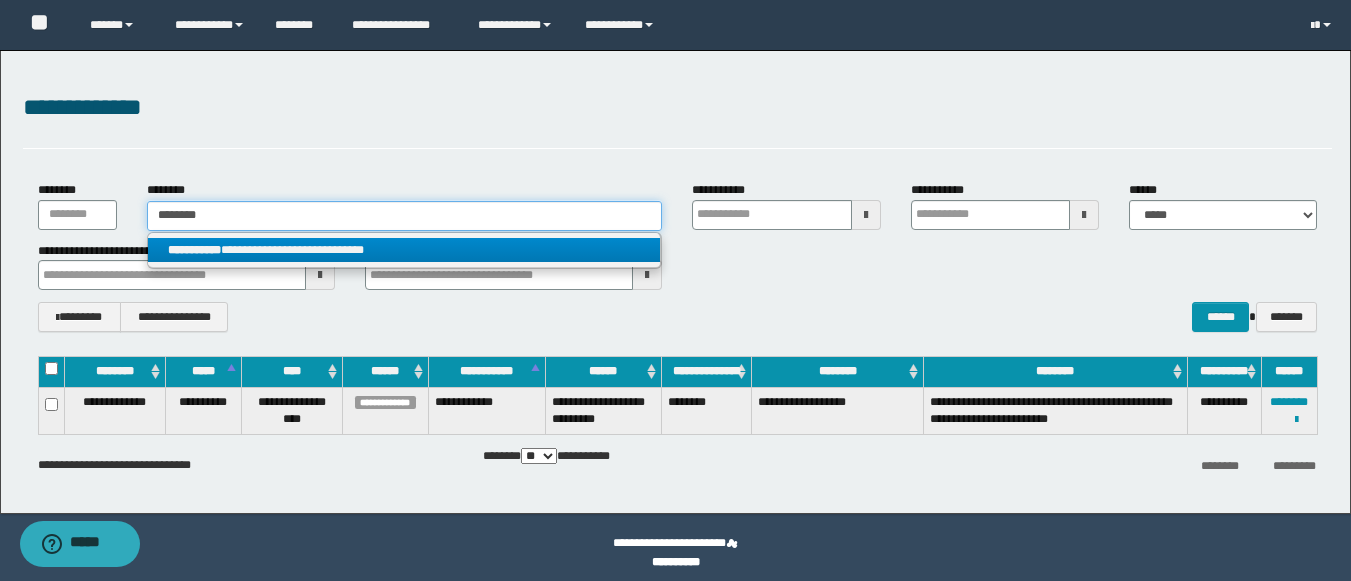 type on "********" 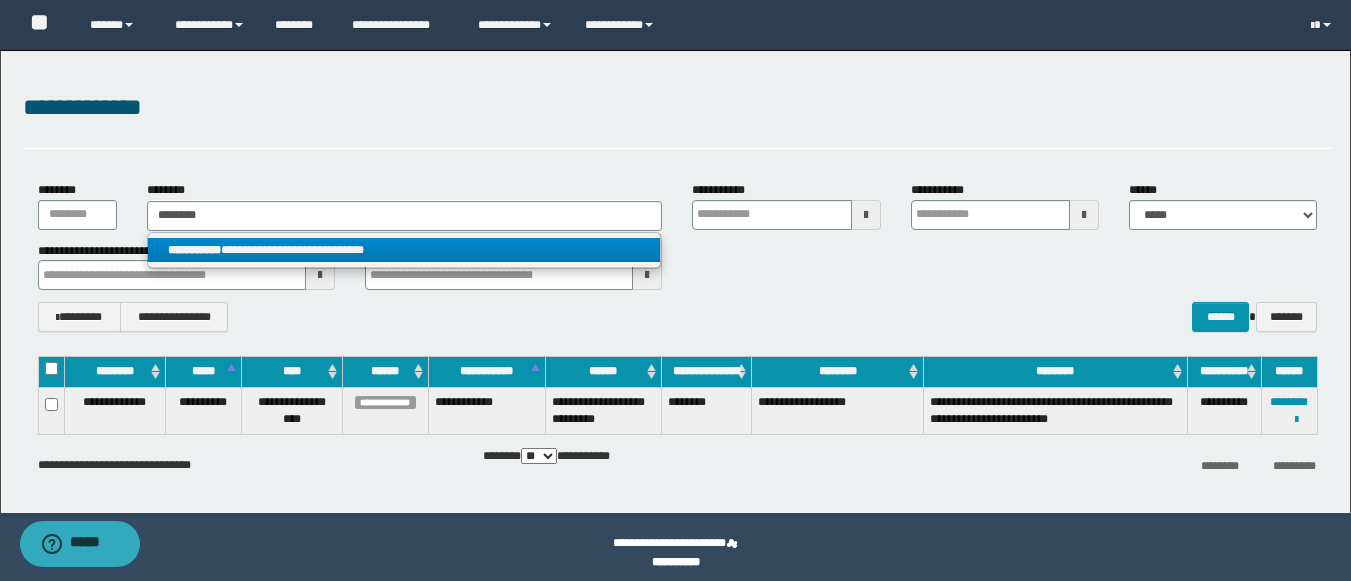 click on "**********" at bounding box center (194, 250) 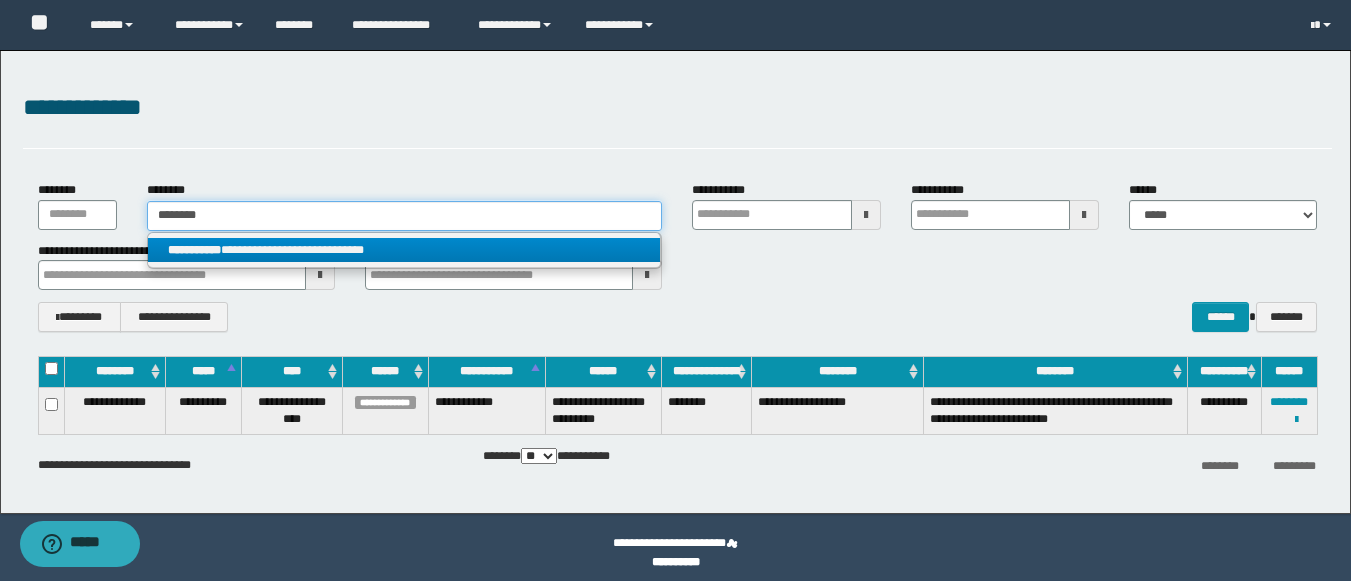 type 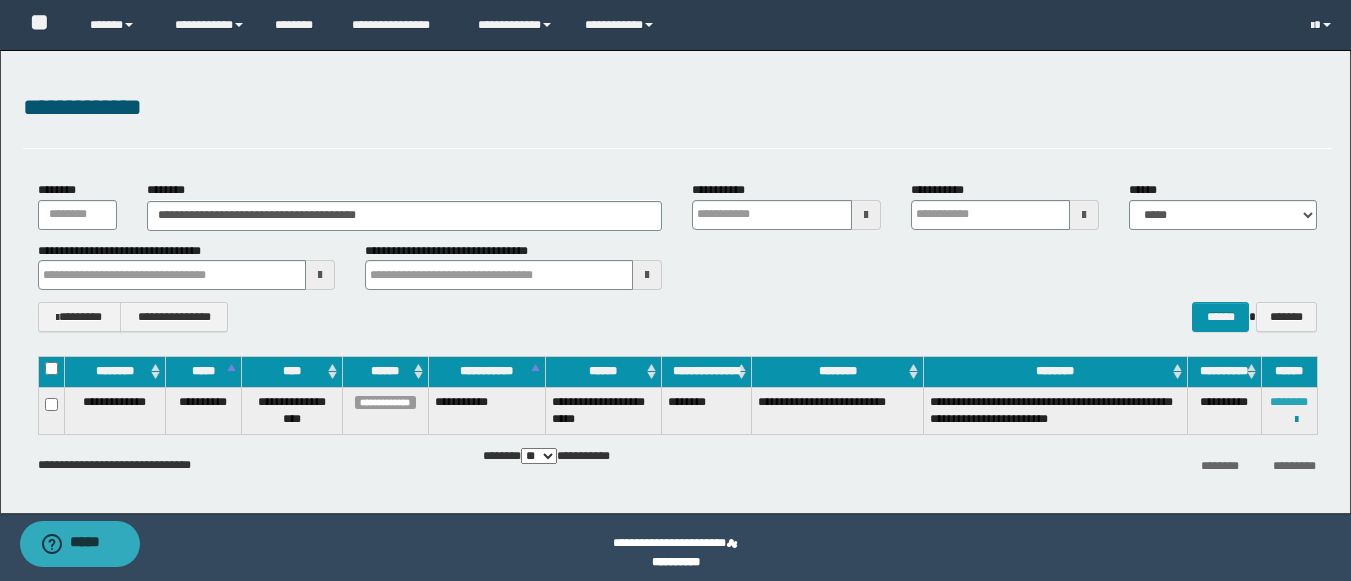 click on "********" at bounding box center [1289, 402] 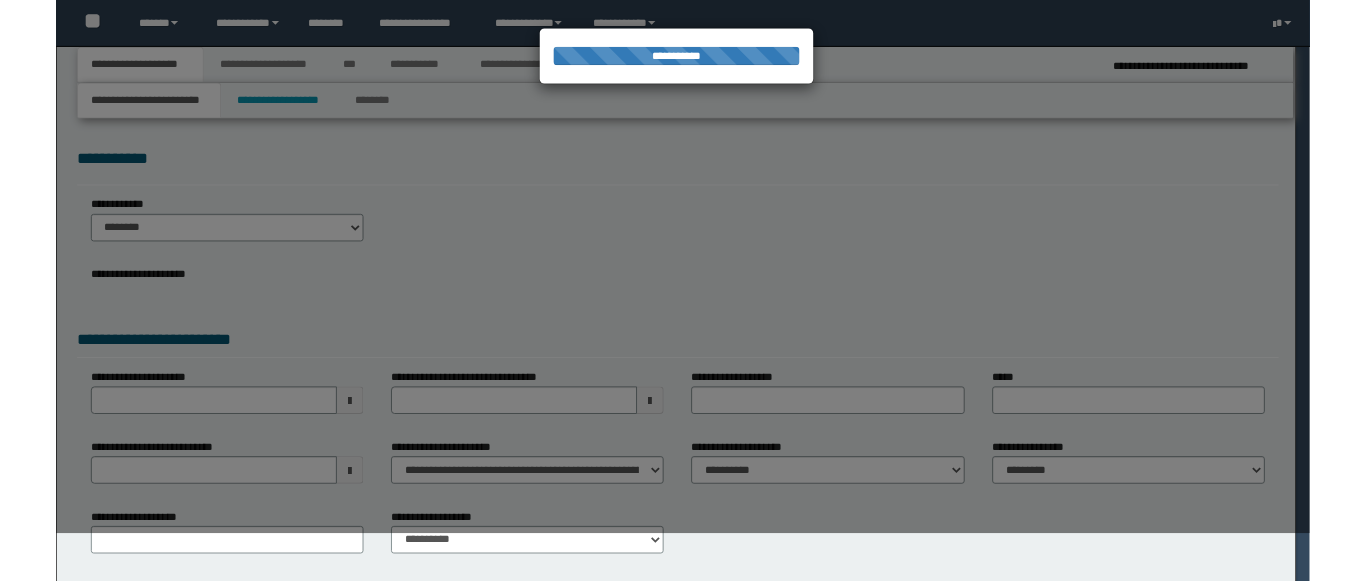 scroll, scrollTop: 0, scrollLeft: 0, axis: both 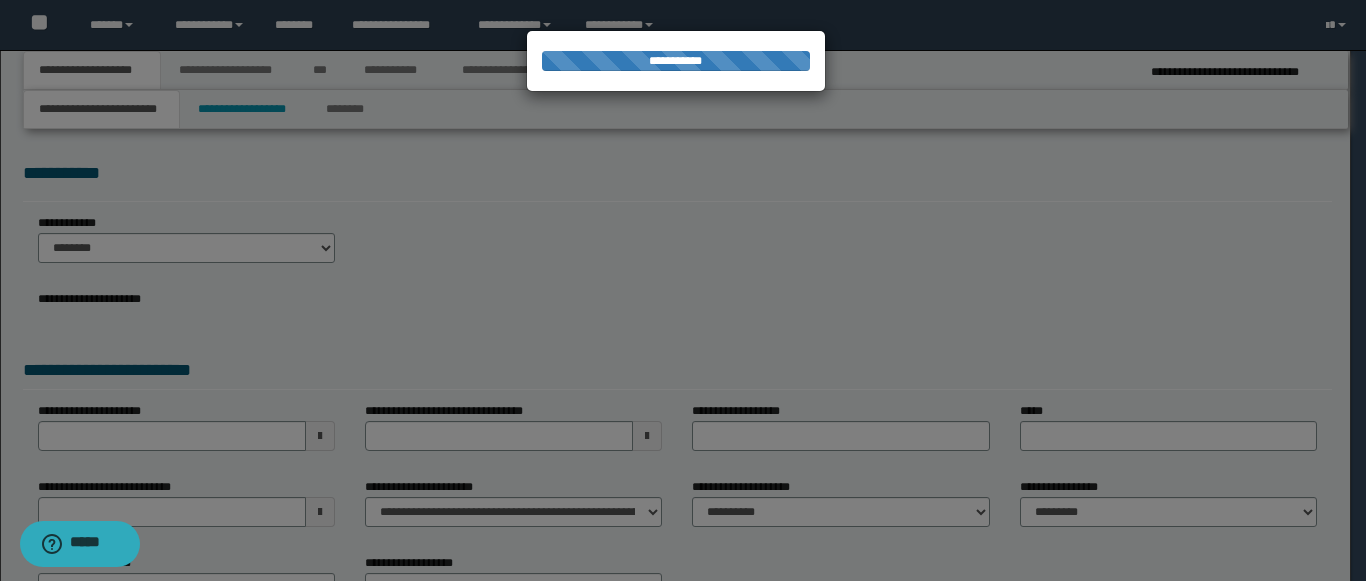 select on "*" 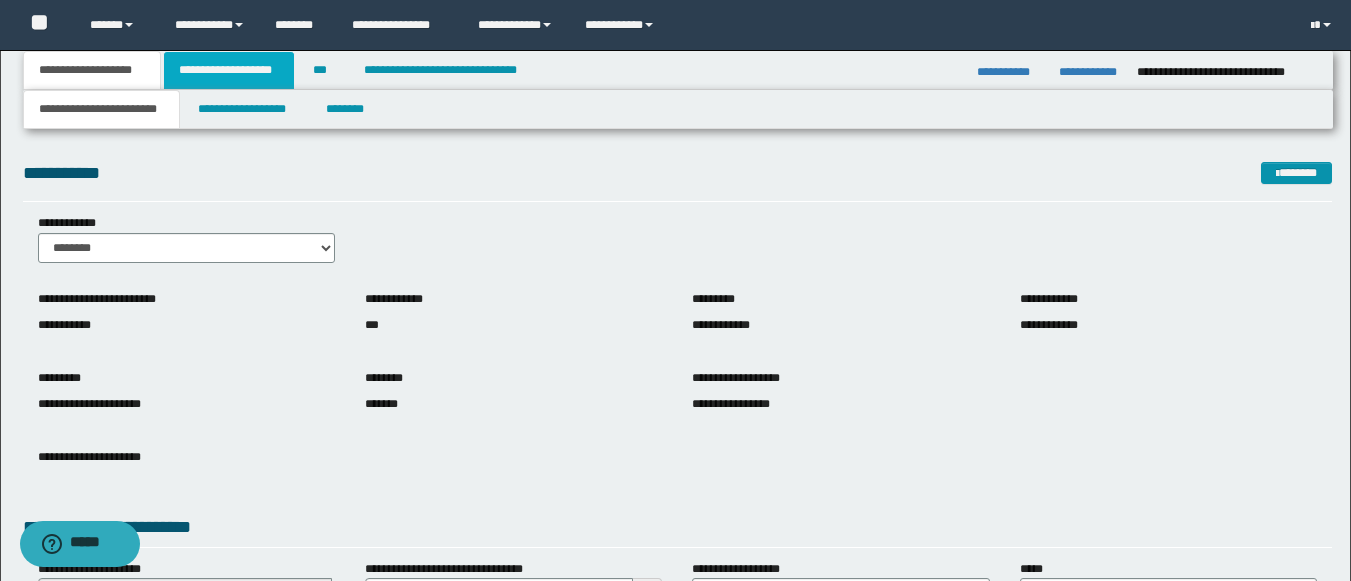 click on "**********" at bounding box center (229, 70) 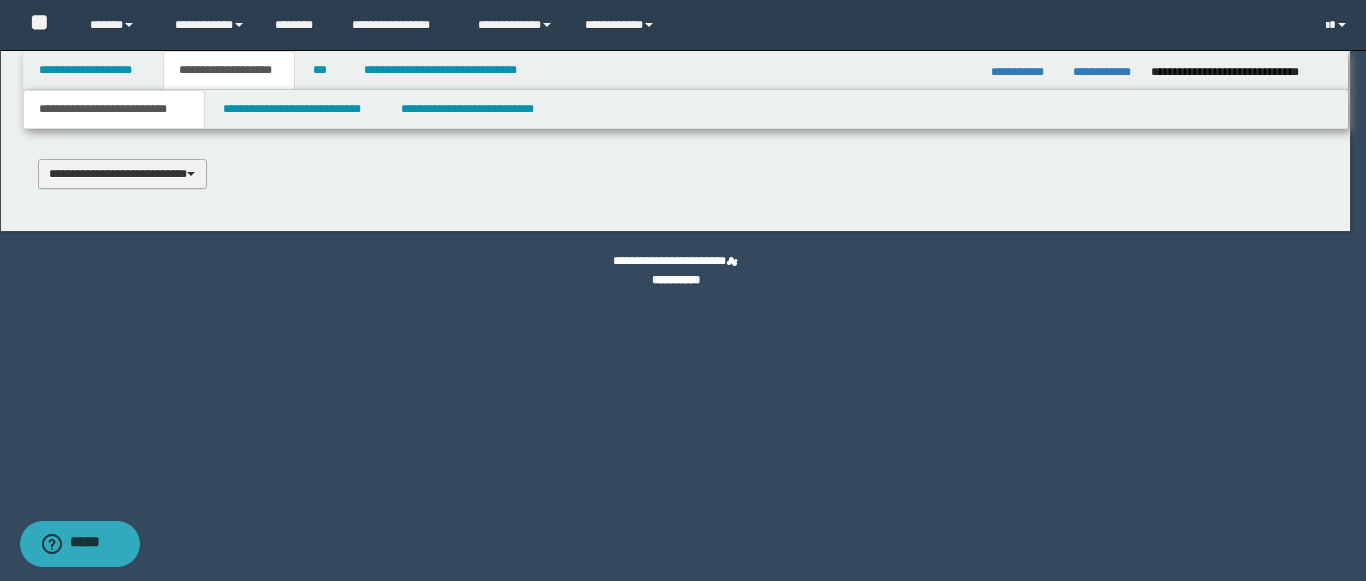 scroll, scrollTop: 0, scrollLeft: 0, axis: both 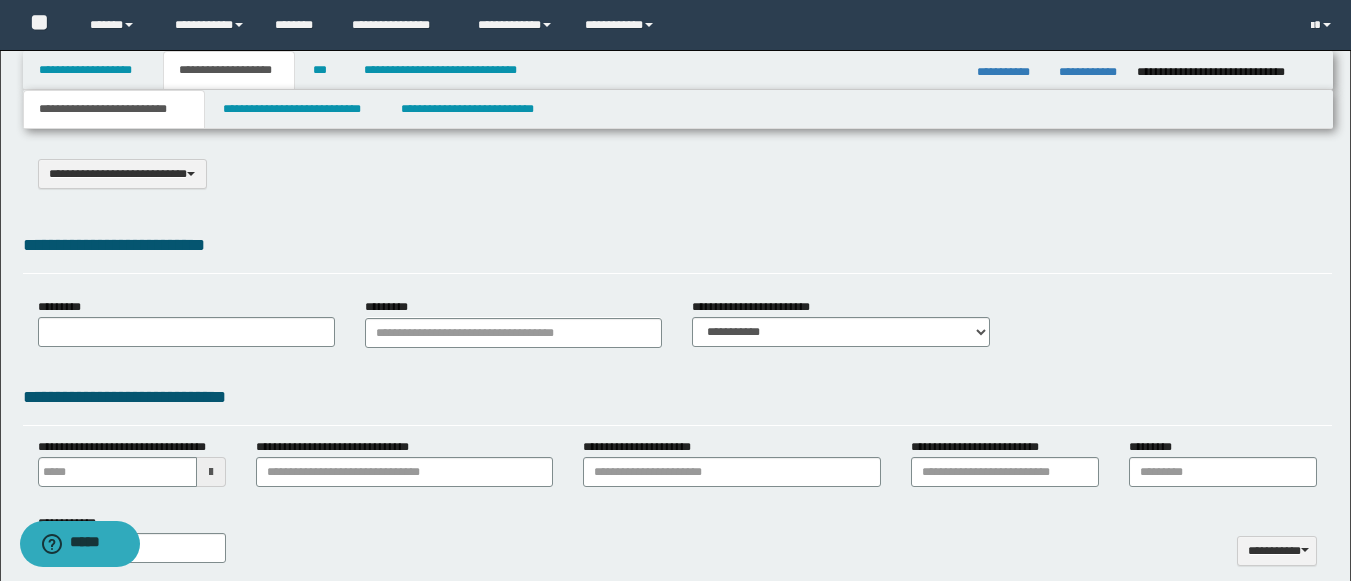 type on "**********" 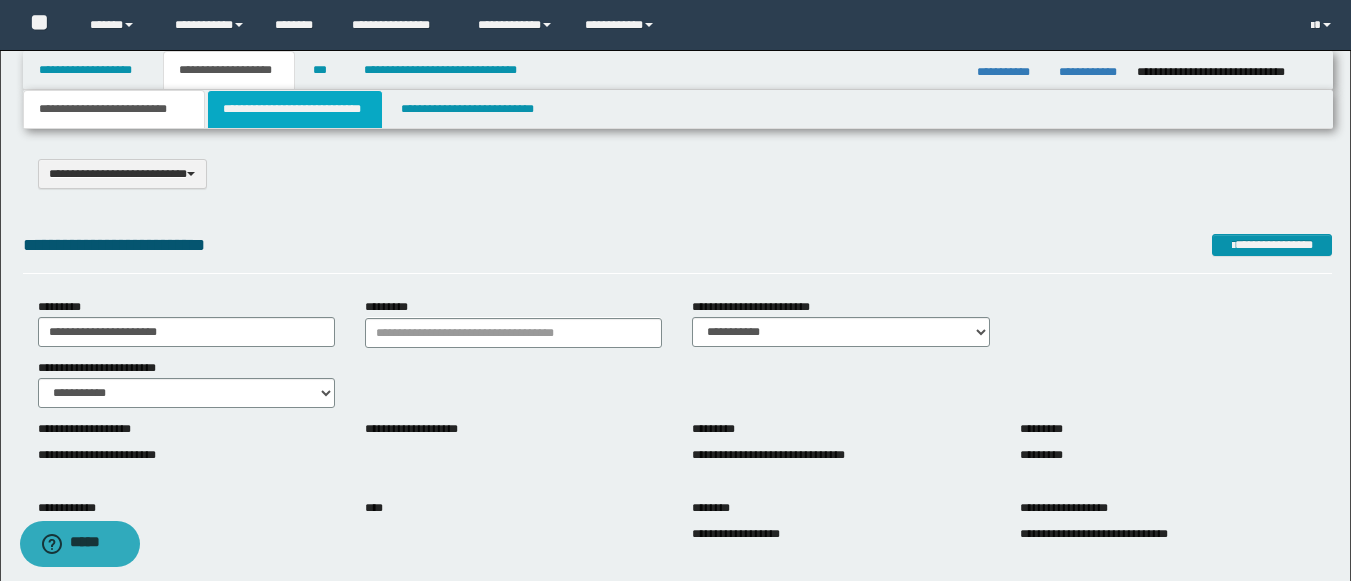 click on "**********" at bounding box center (295, 109) 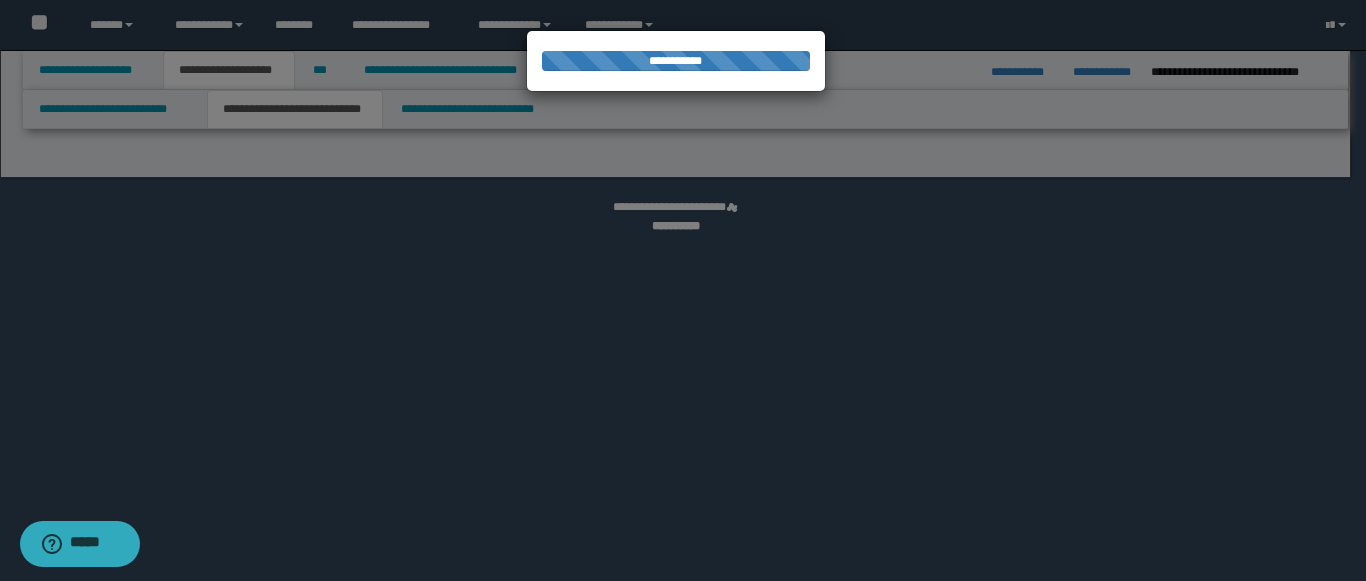 select on "*" 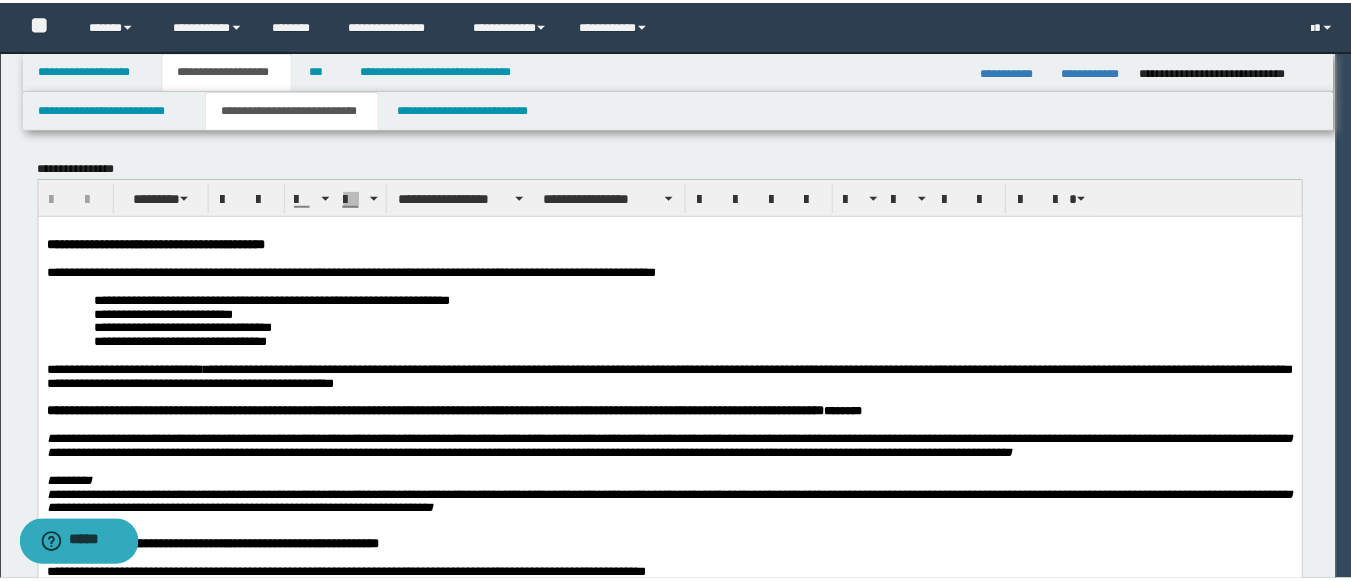 scroll, scrollTop: 0, scrollLeft: 0, axis: both 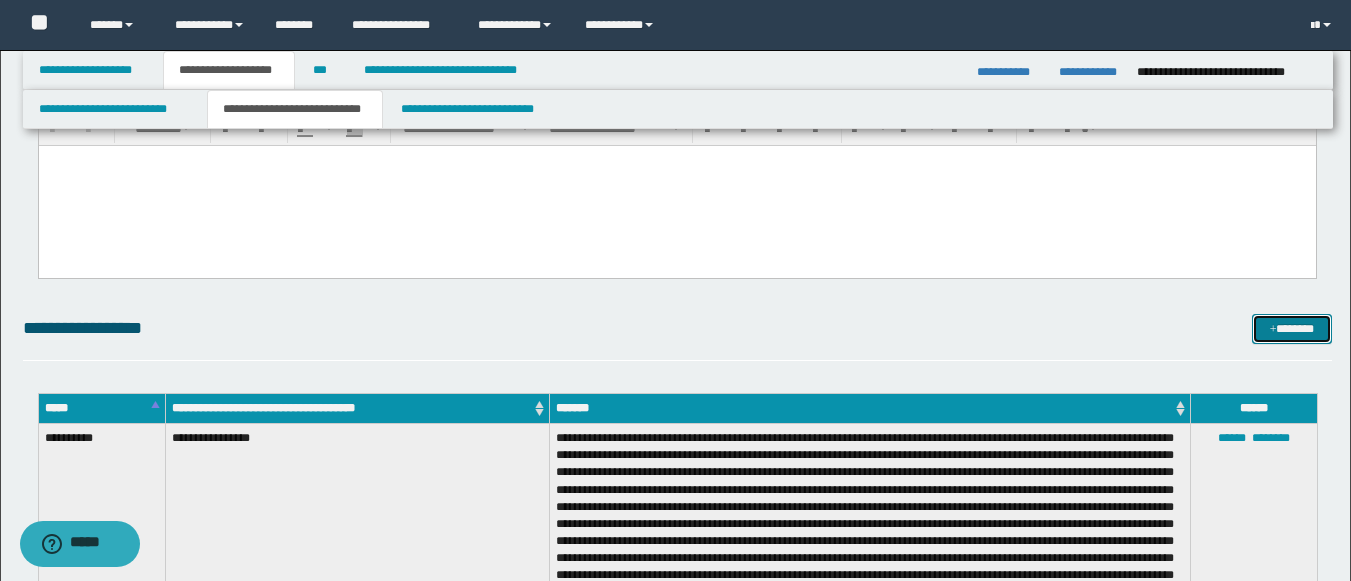 click on "*******" at bounding box center (1292, 329) 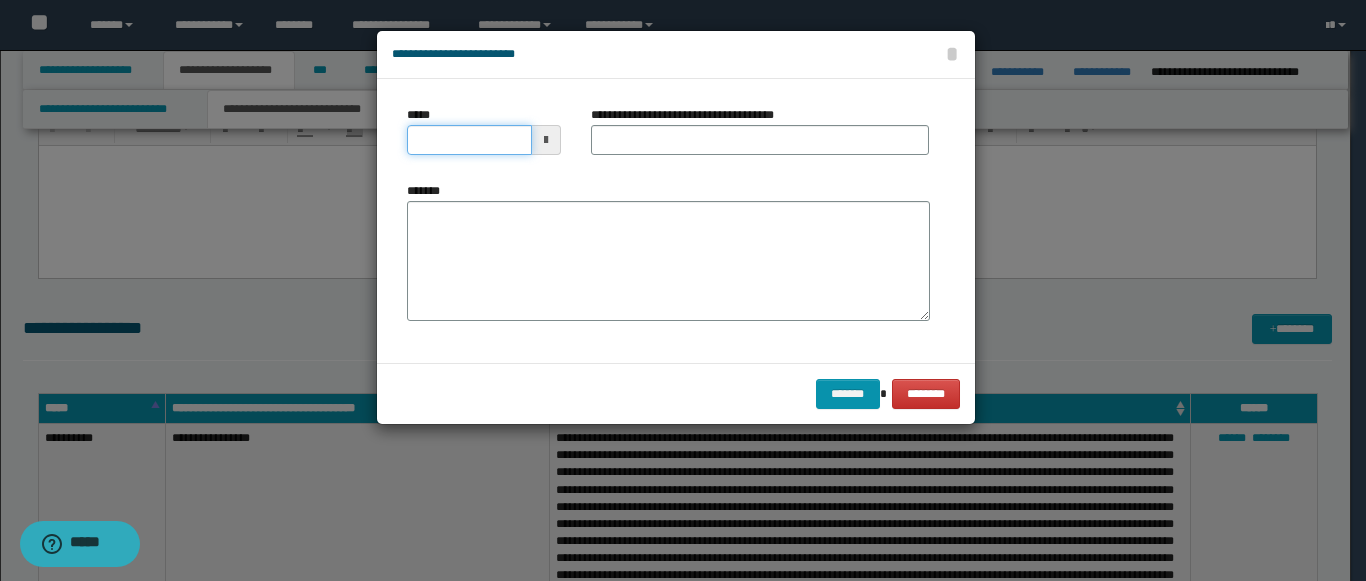 click on "*****" at bounding box center [469, 140] 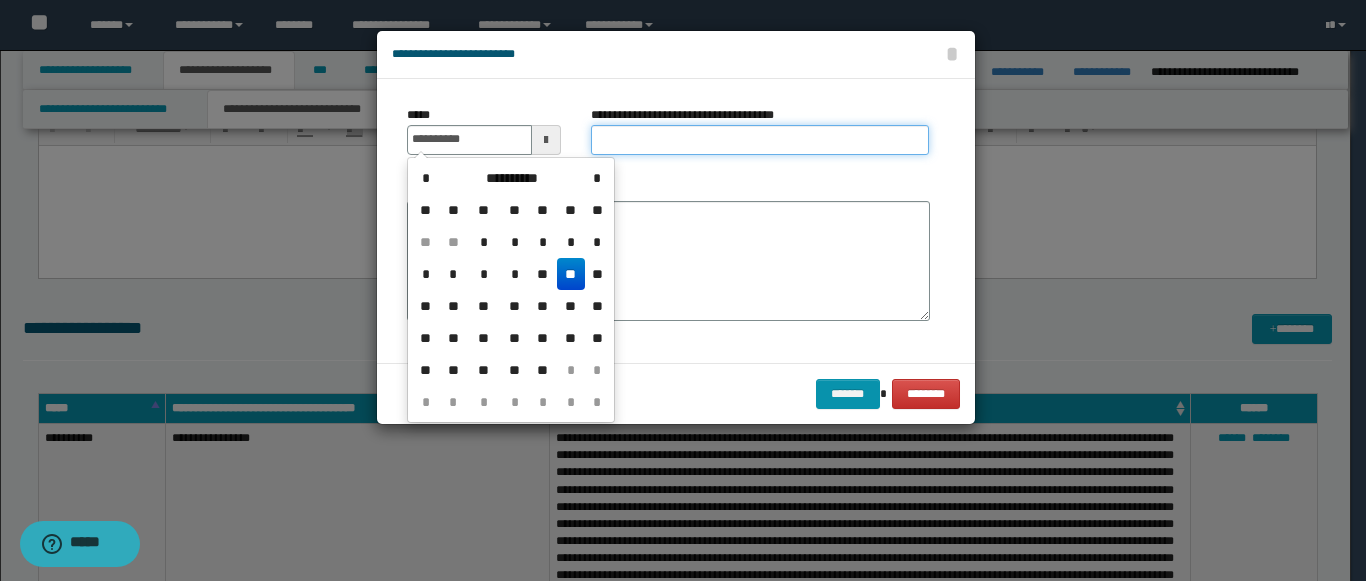 type on "**********" 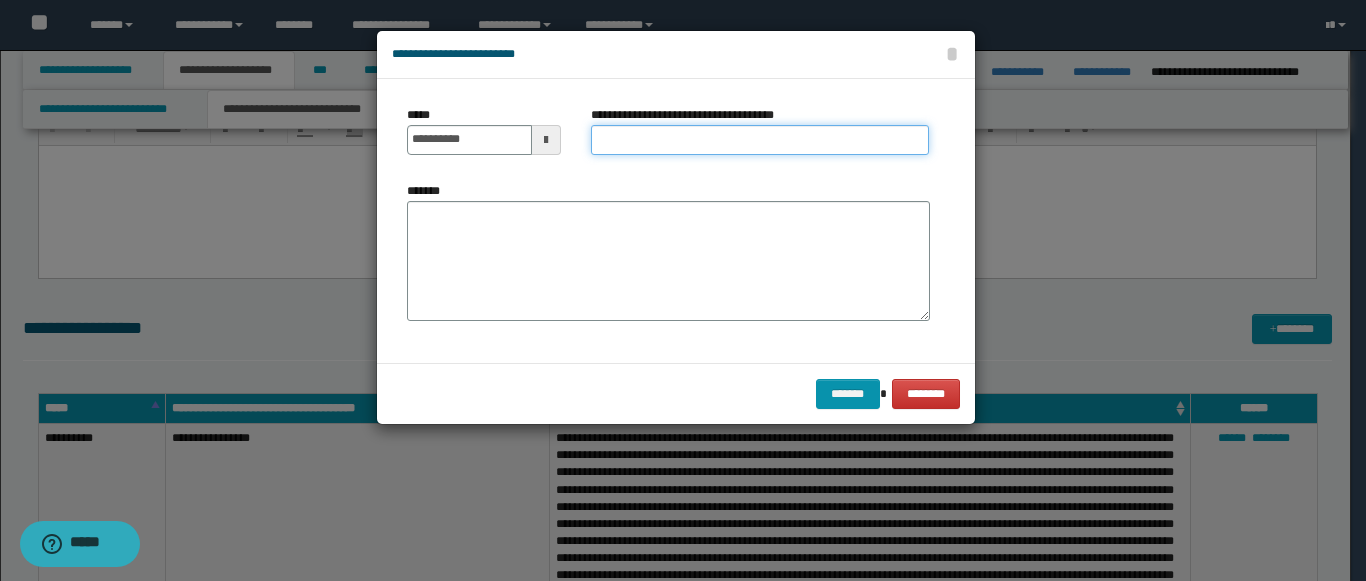 paste on "**********" 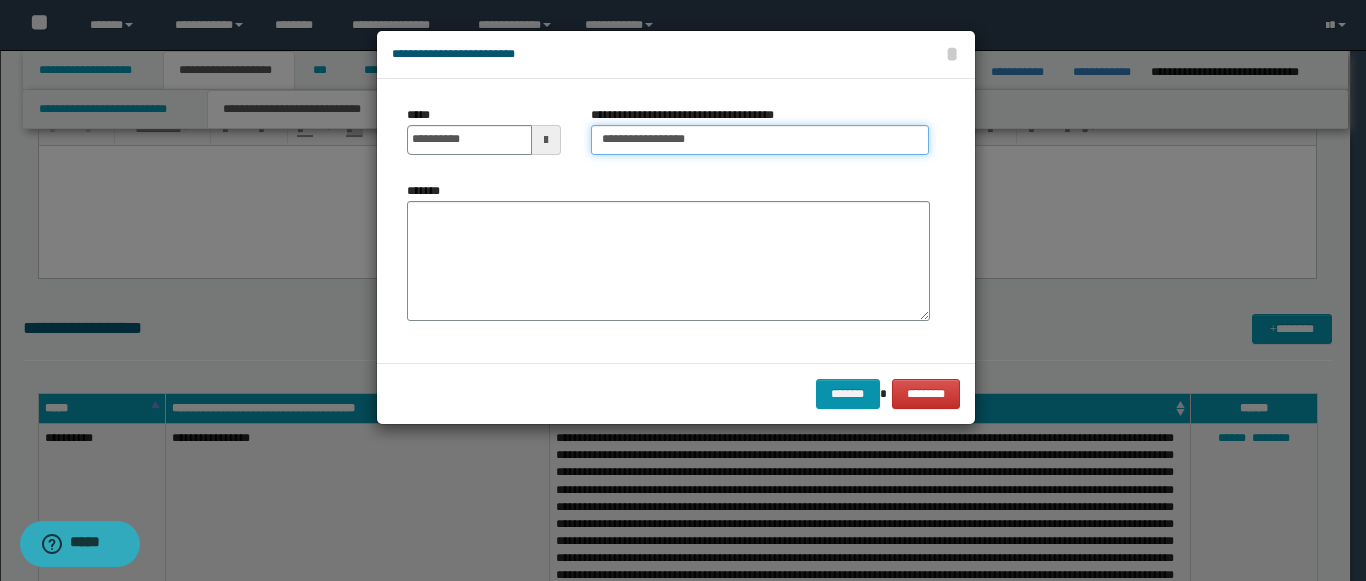 type on "**********" 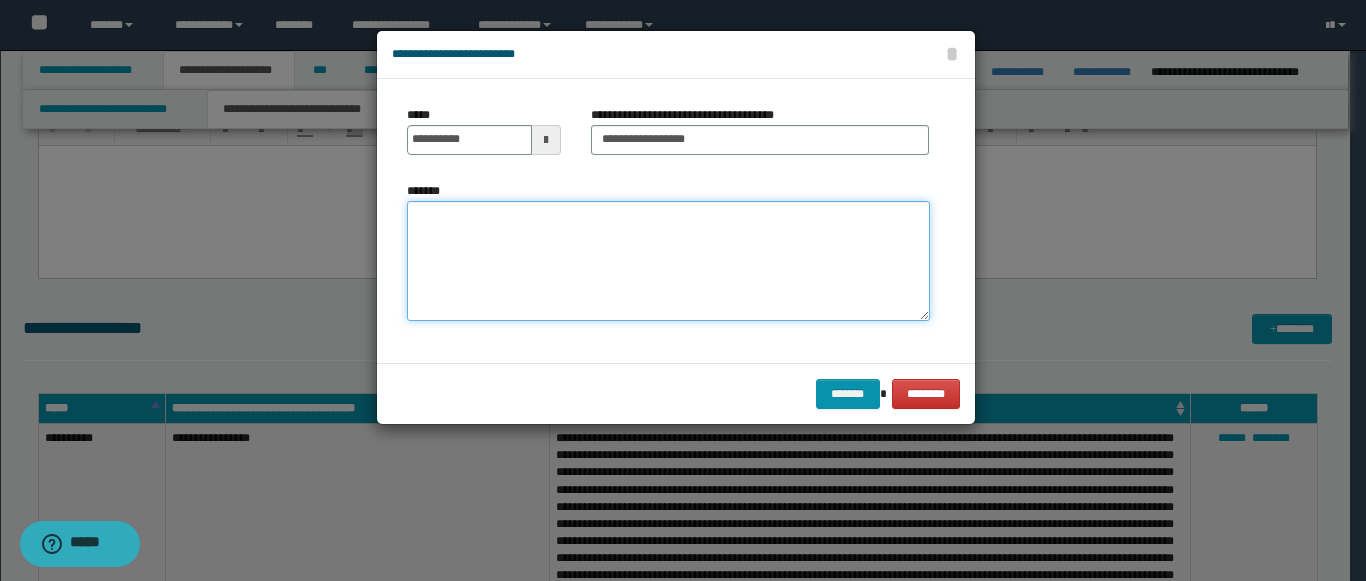 paste on "**********" 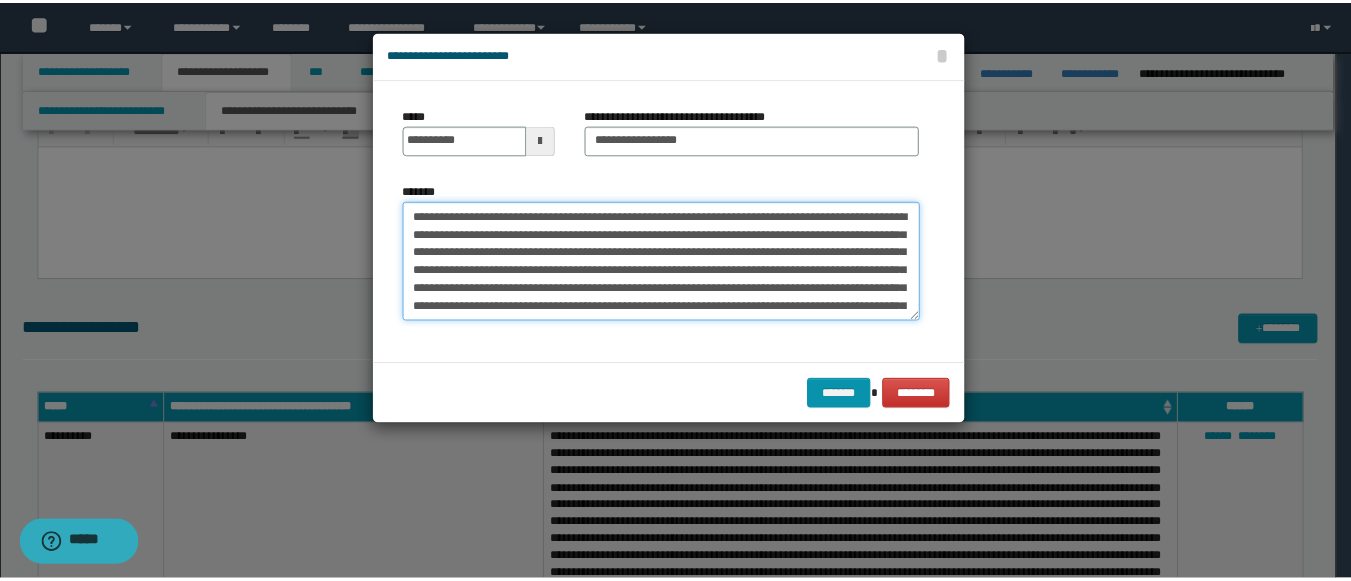 scroll, scrollTop: 84, scrollLeft: 0, axis: vertical 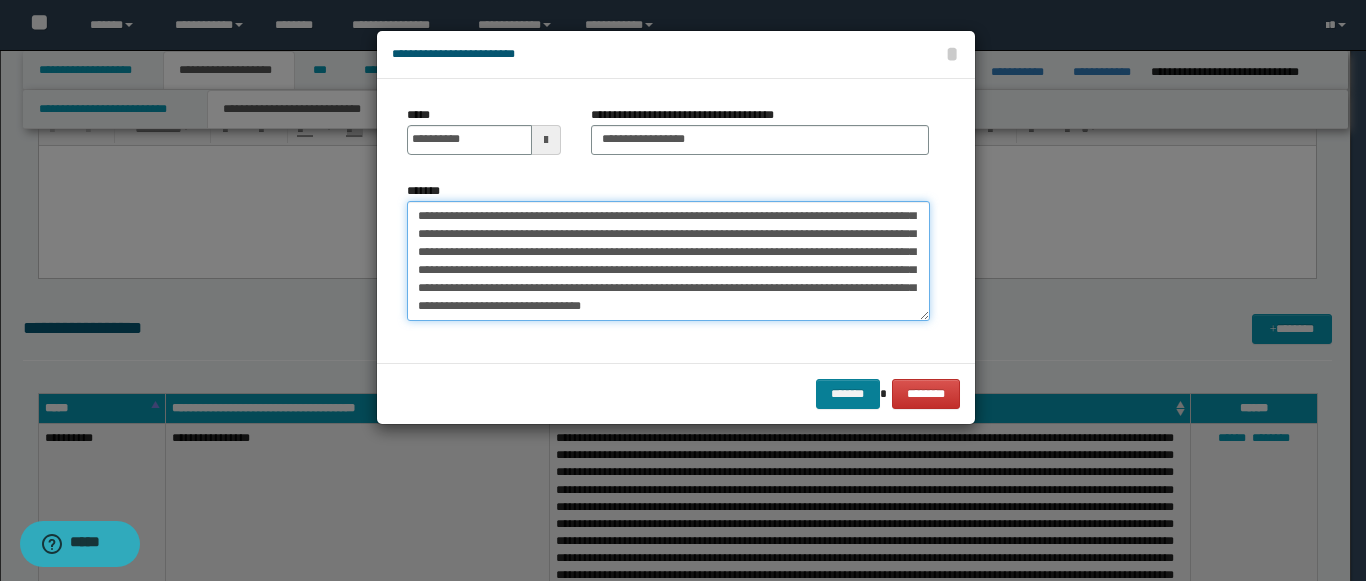 type on "**********" 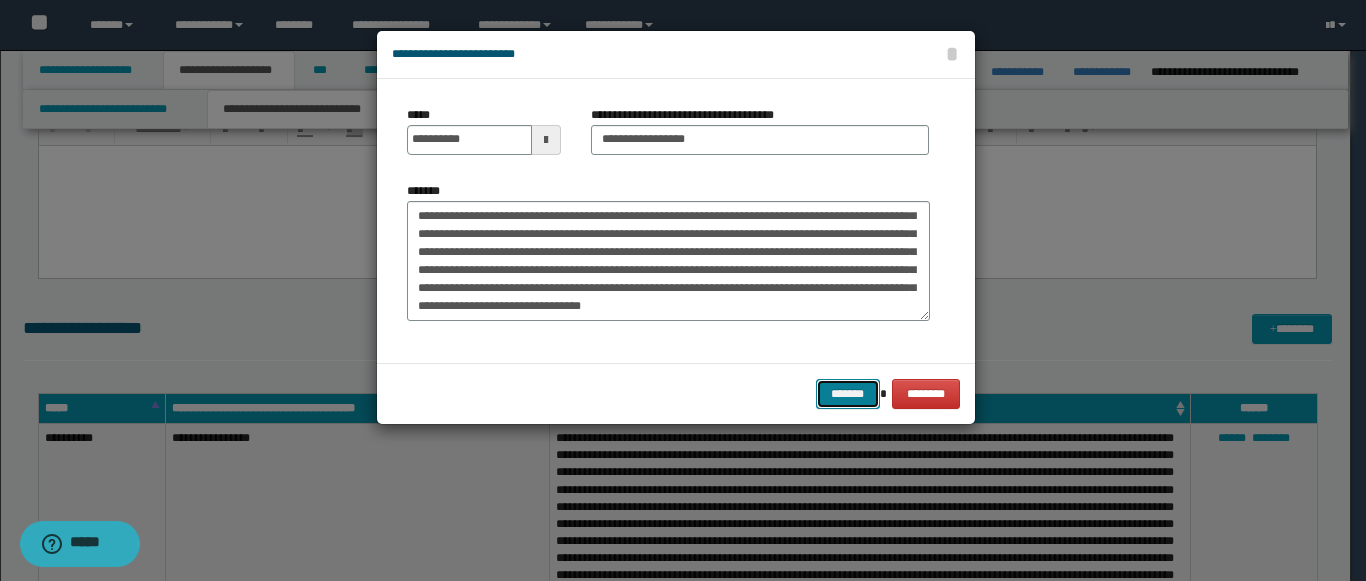 click on "*******" at bounding box center [848, 394] 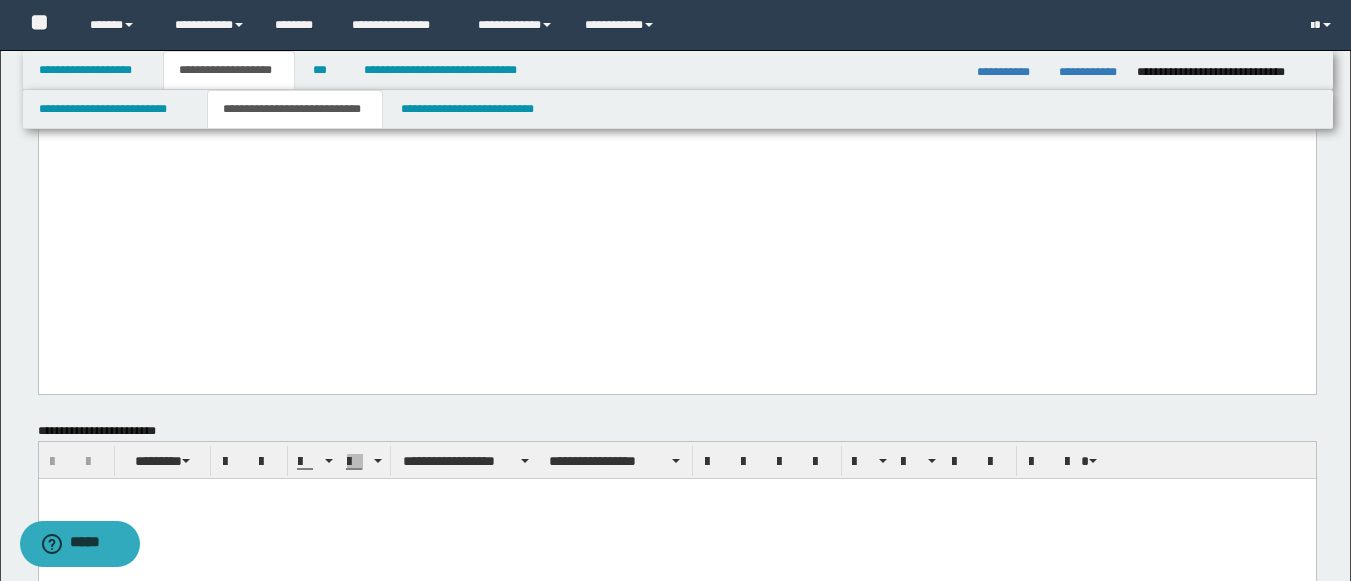 scroll, scrollTop: 1672, scrollLeft: 0, axis: vertical 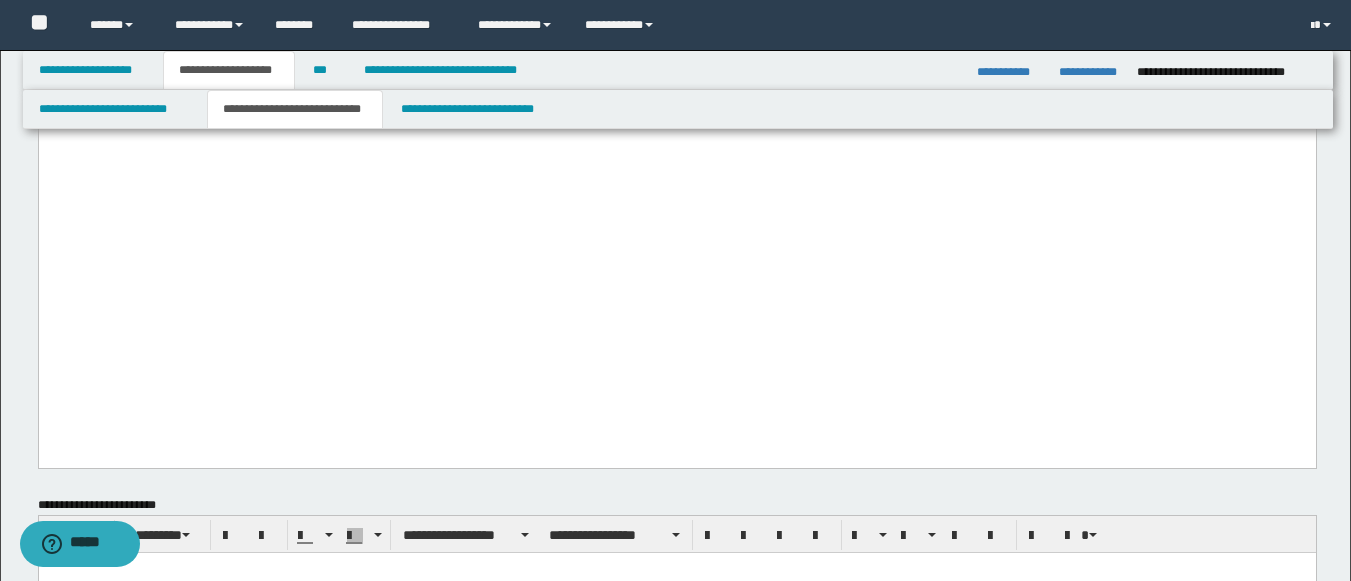 click on "**********" at bounding box center (676, 113) 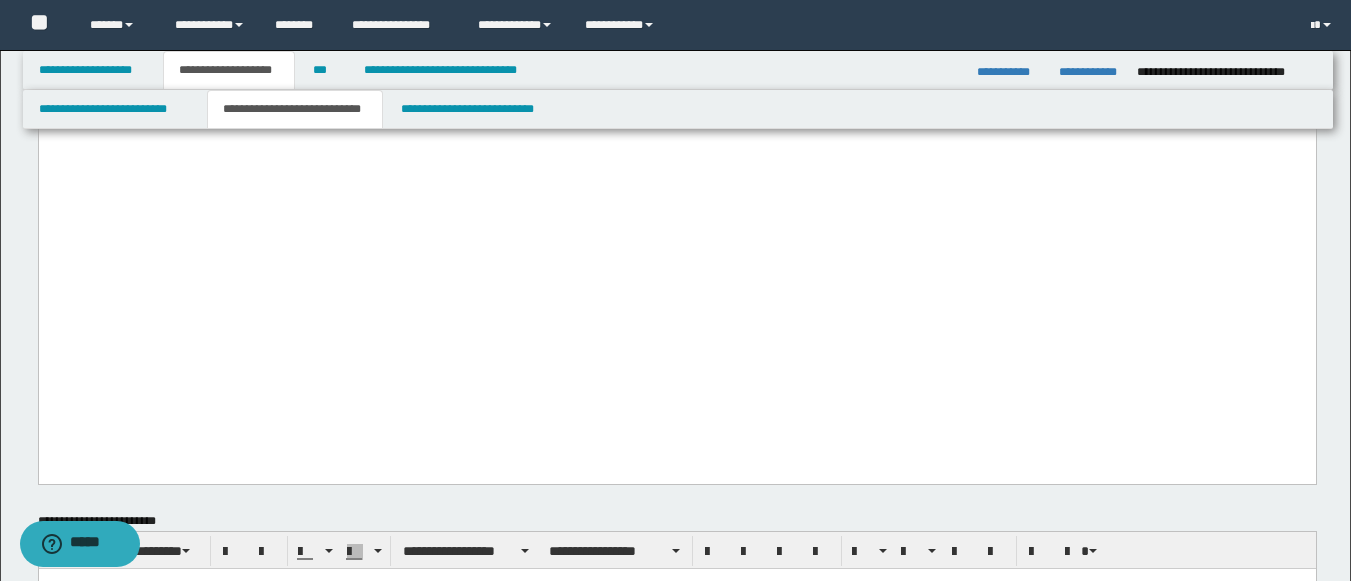 type 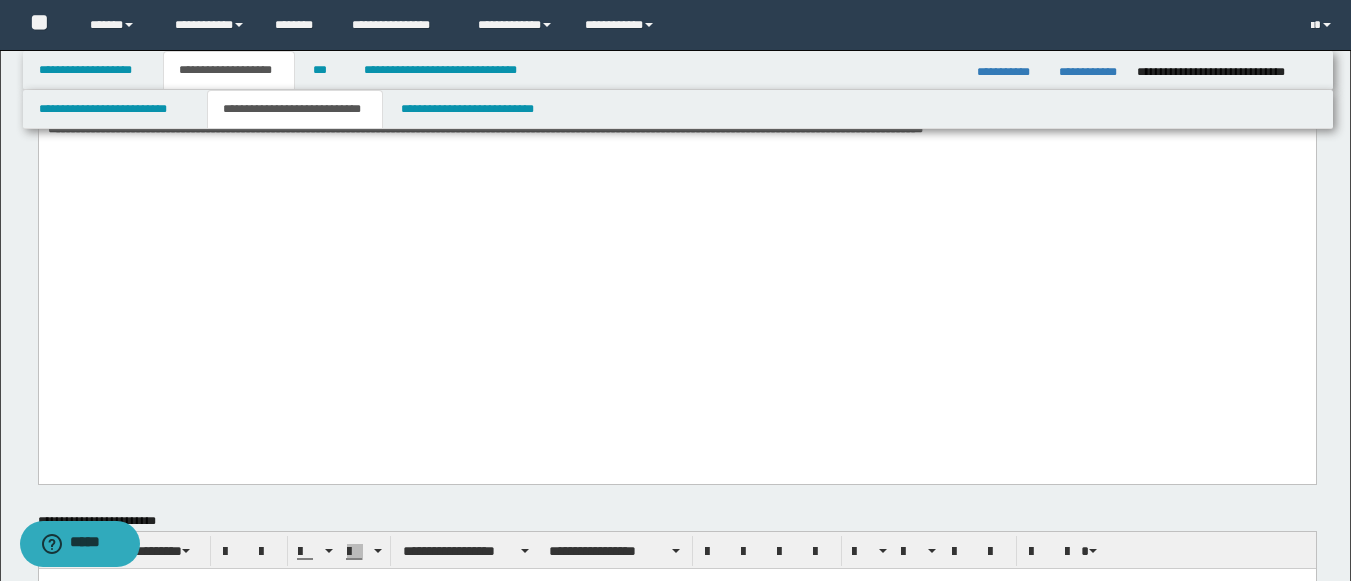 click on "**********" at bounding box center (676, 67) 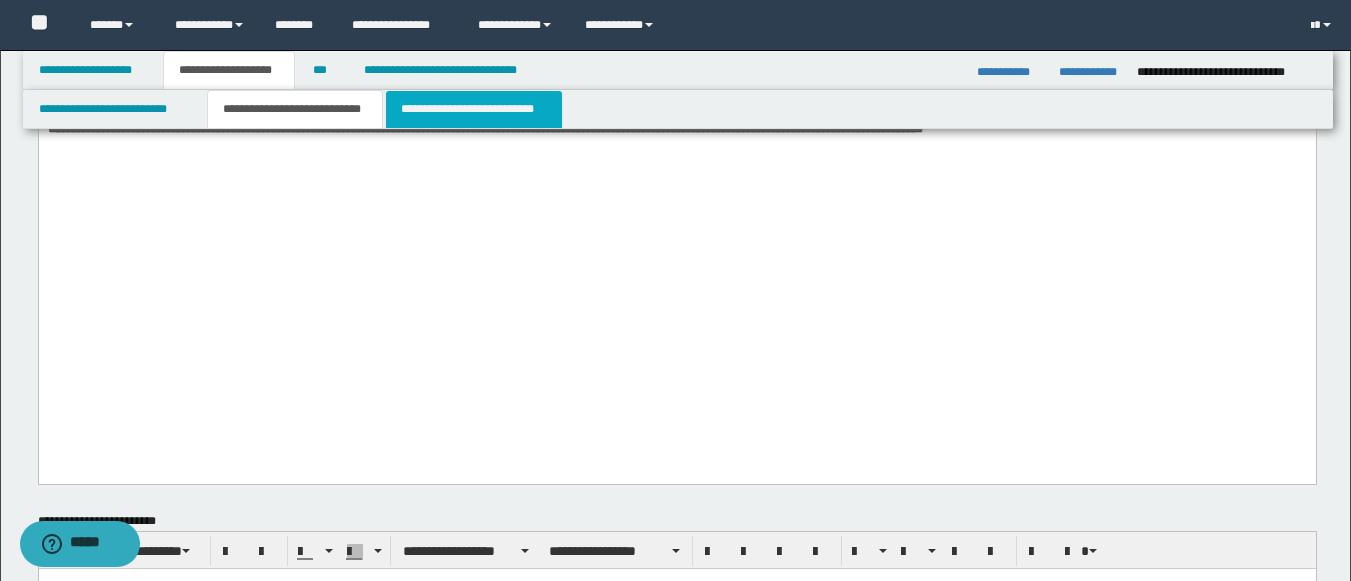 click on "**********" at bounding box center [474, 109] 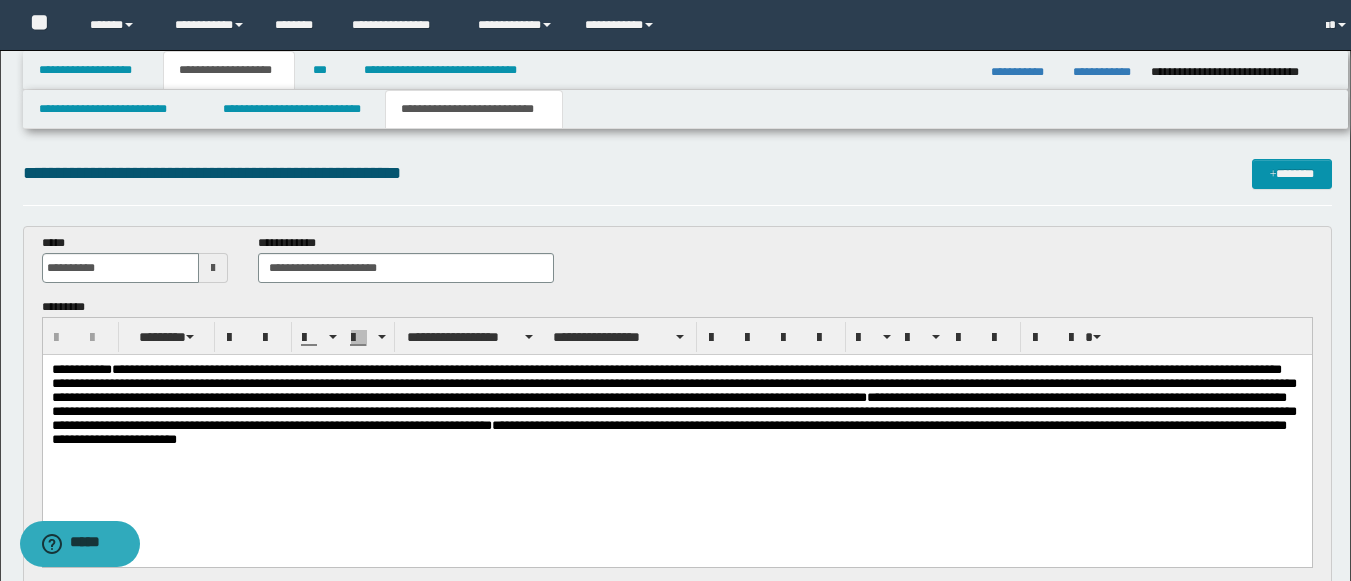 scroll, scrollTop: 0, scrollLeft: 0, axis: both 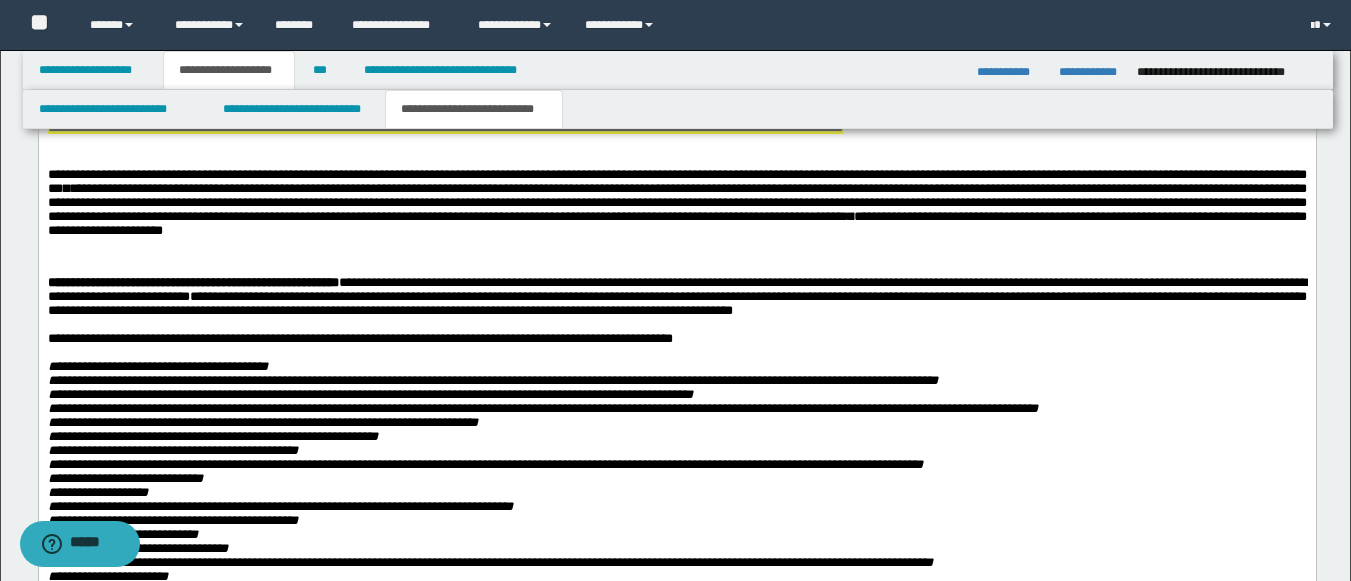 click on "**********" at bounding box center (676, 104) 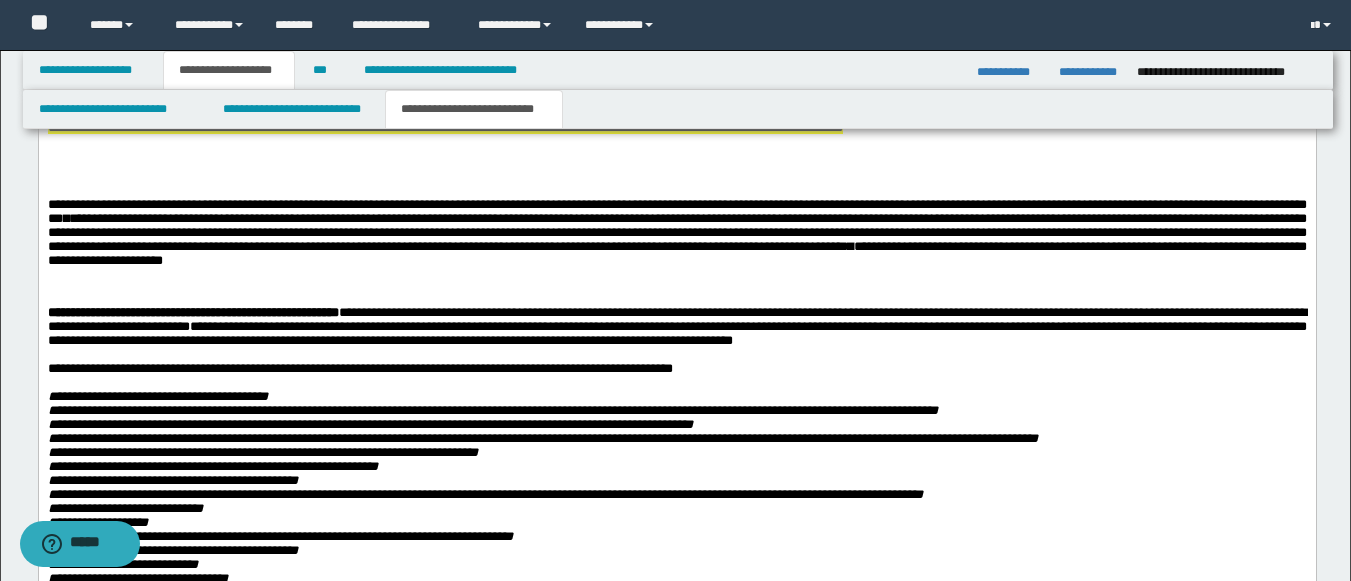 type 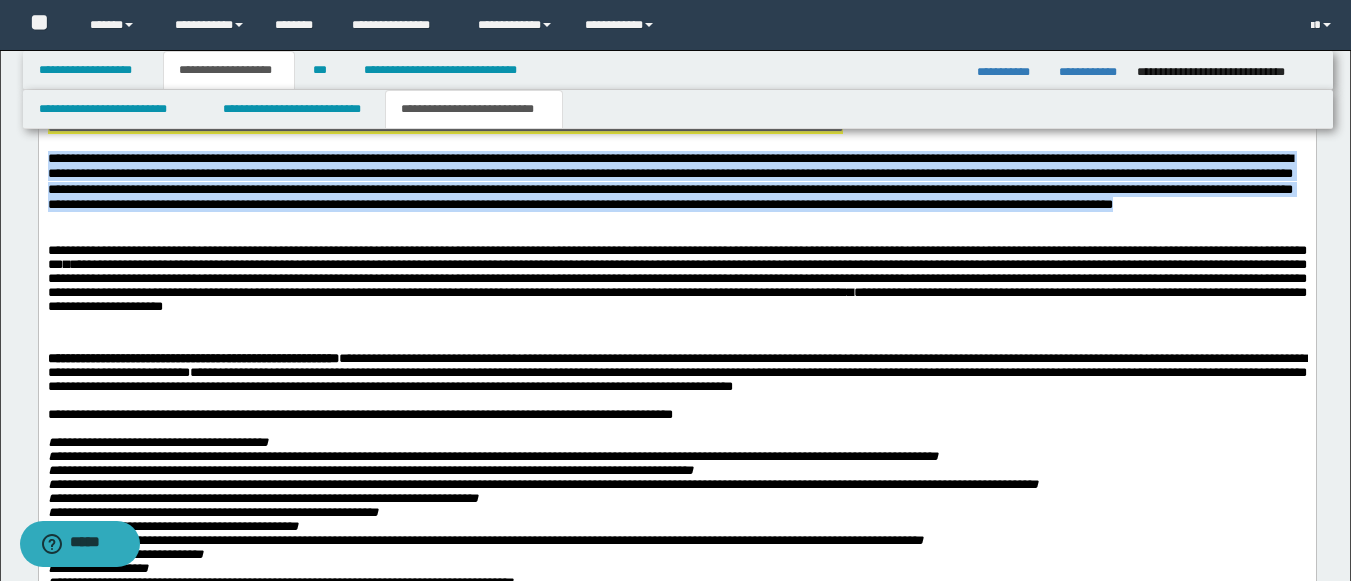 drag, startPoint x: 386, startPoint y: 461, endPoint x: 46, endPoint y: 375, distance: 350.70786 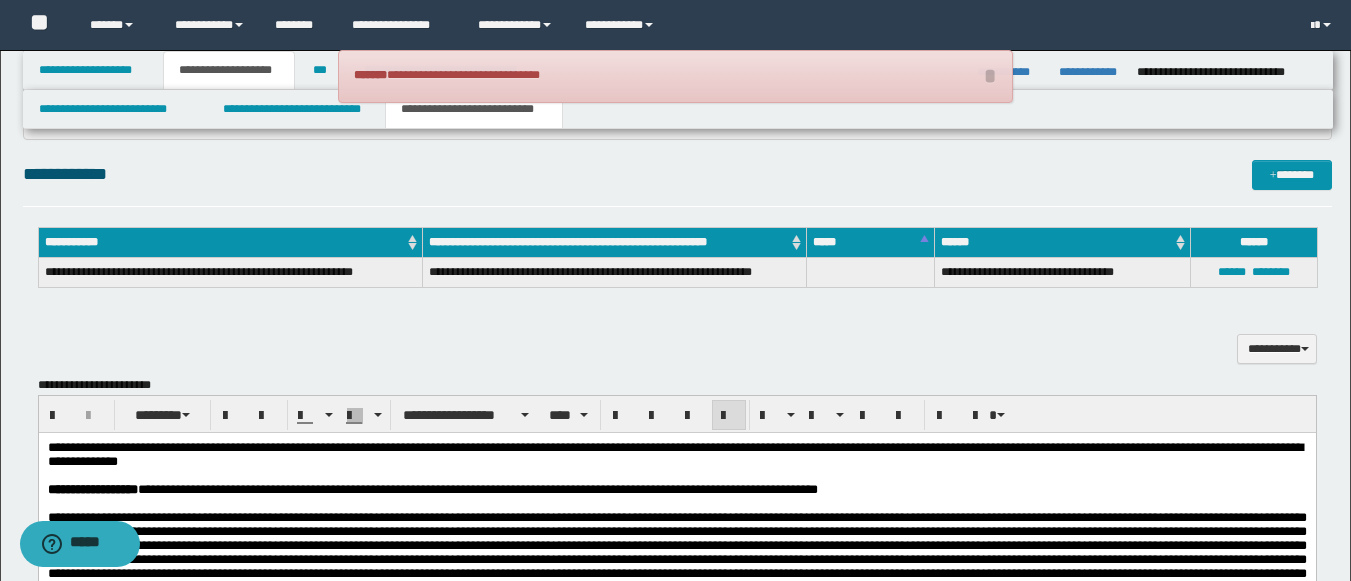 scroll, scrollTop: 1259, scrollLeft: 0, axis: vertical 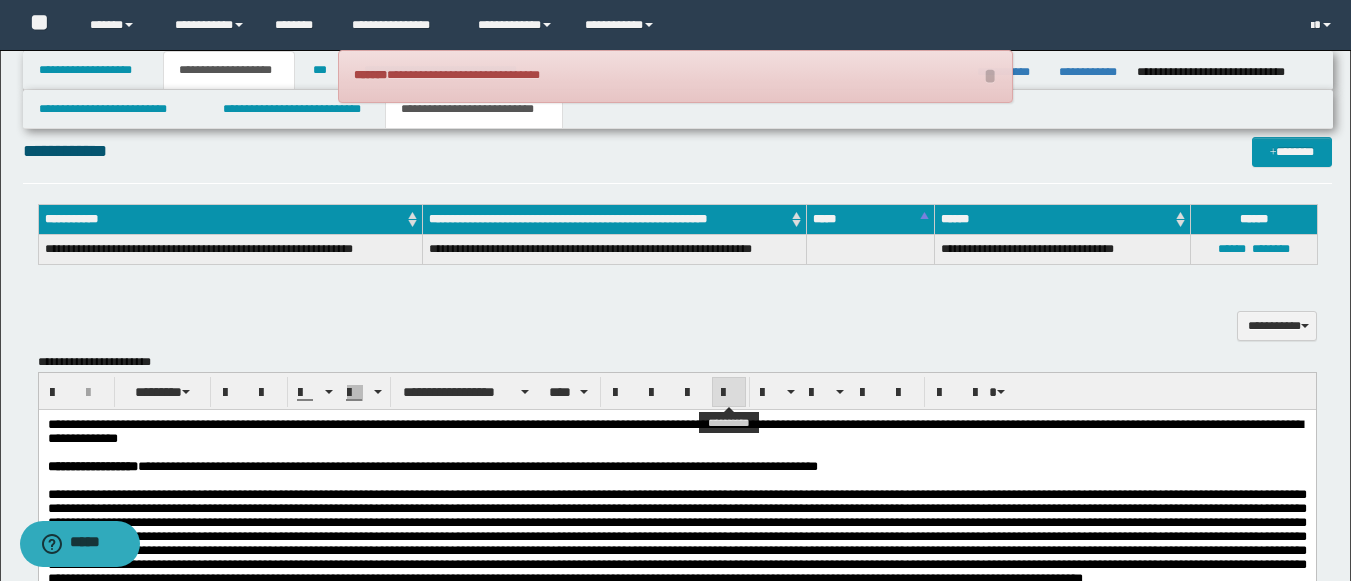 click at bounding box center [729, 392] 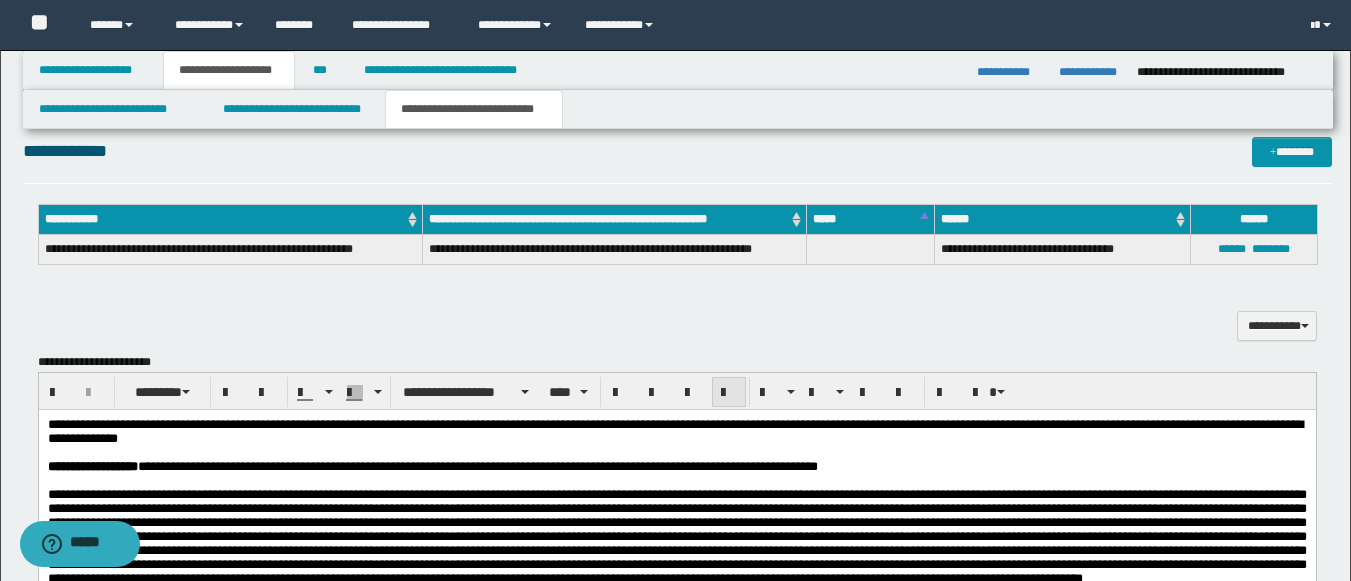 click at bounding box center [729, 393] 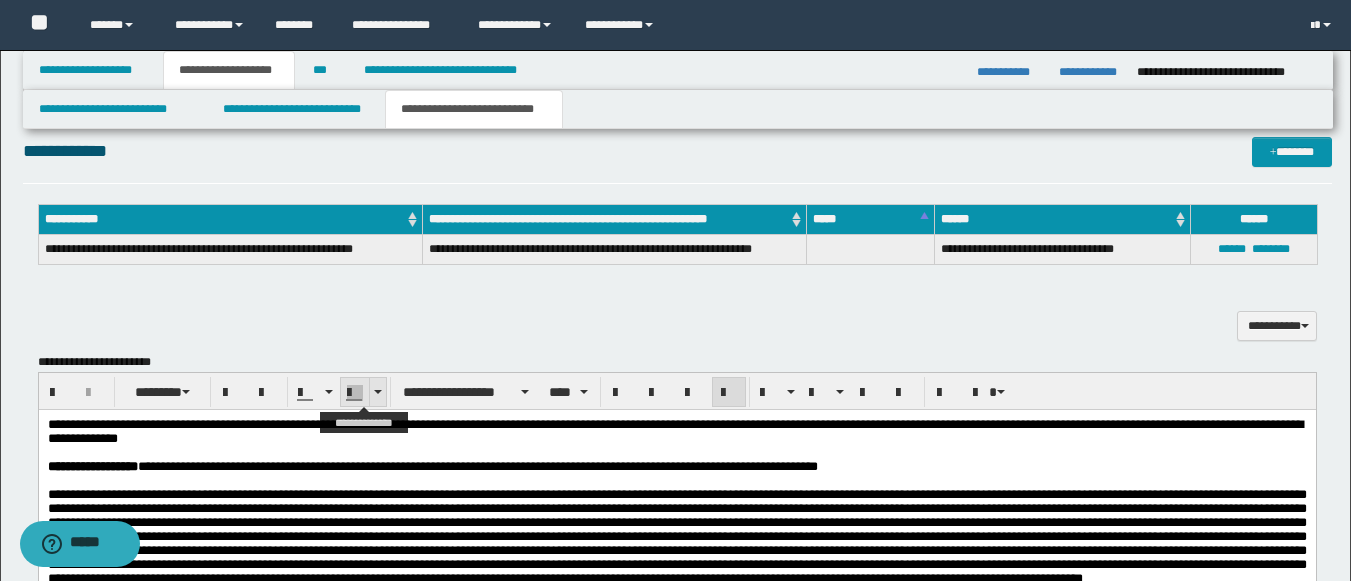 click at bounding box center [377, 392] 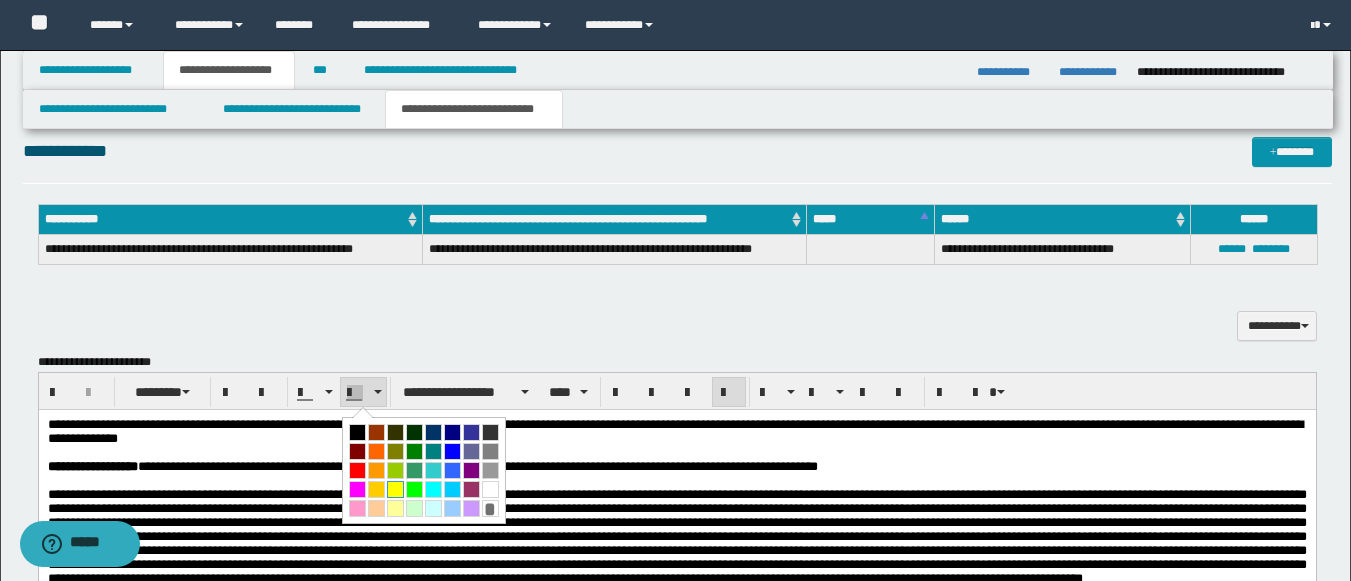 click at bounding box center [395, 489] 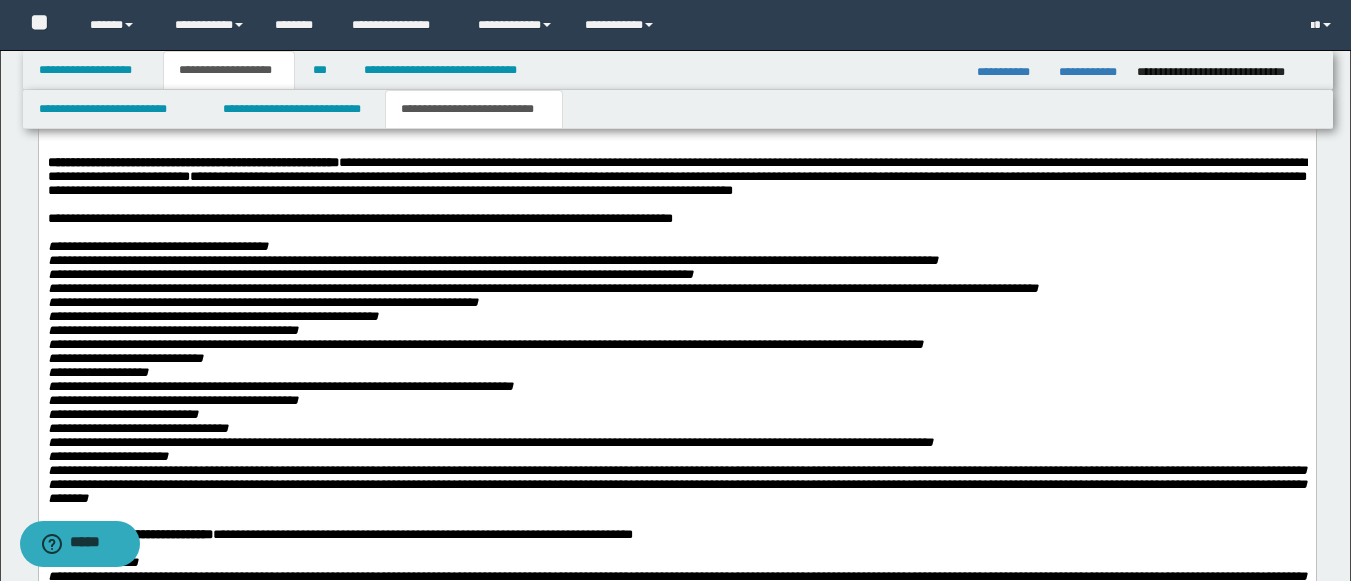 scroll, scrollTop: 3092, scrollLeft: 0, axis: vertical 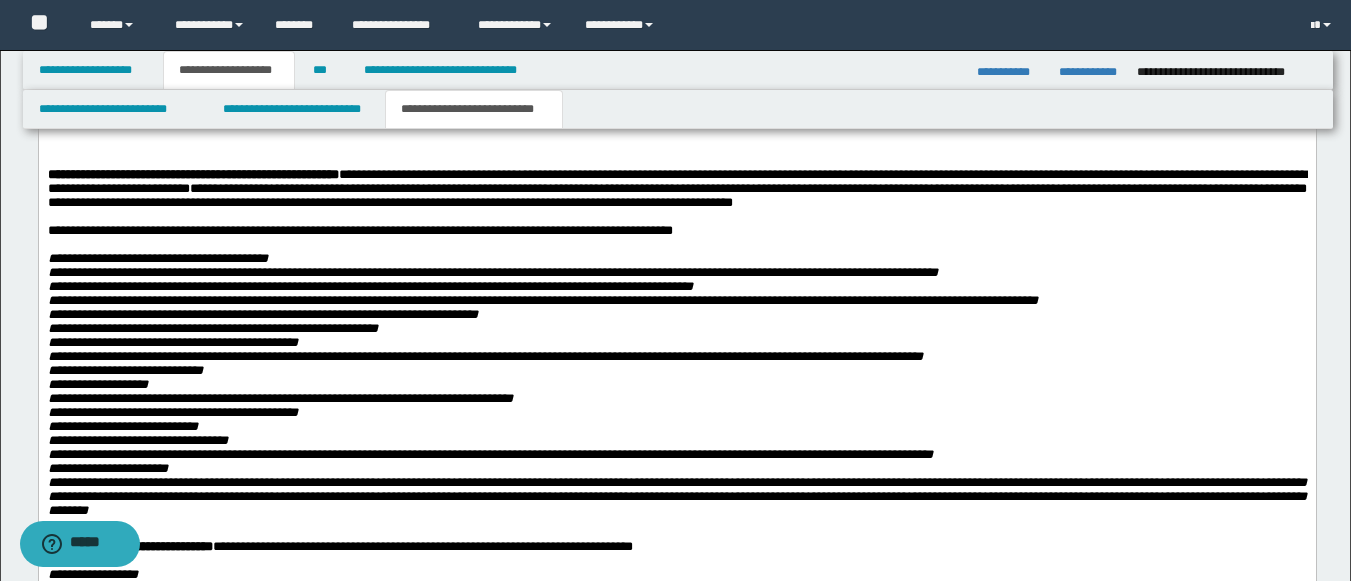 click at bounding box center (676, 36) 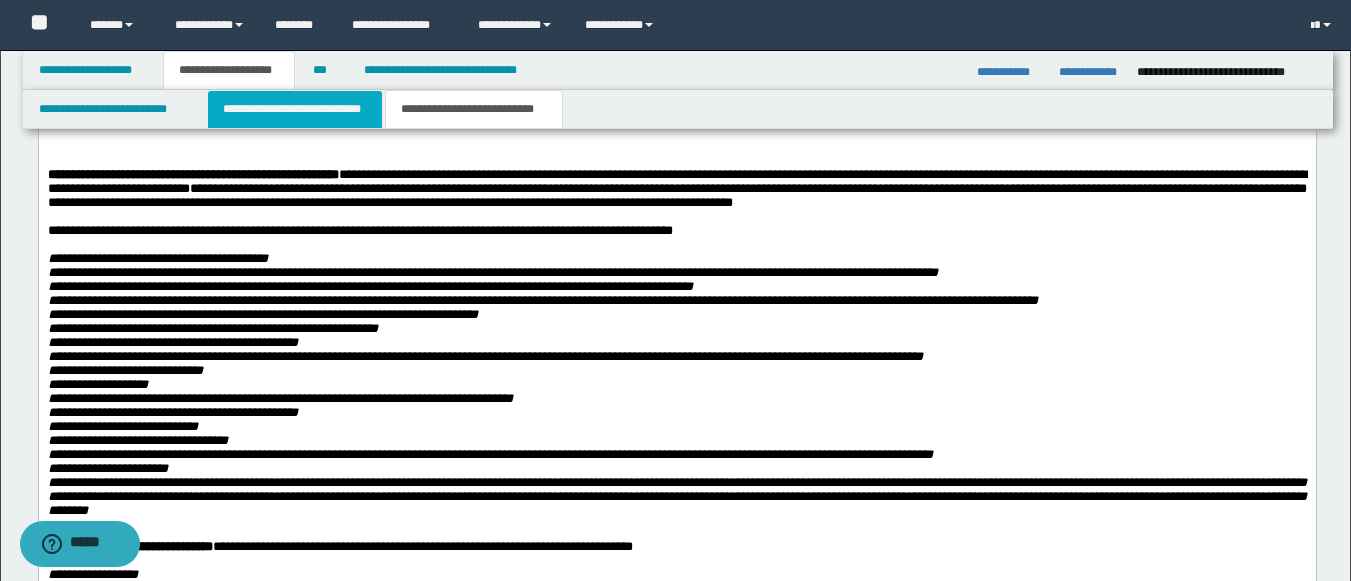 click on "**********" at bounding box center (295, 109) 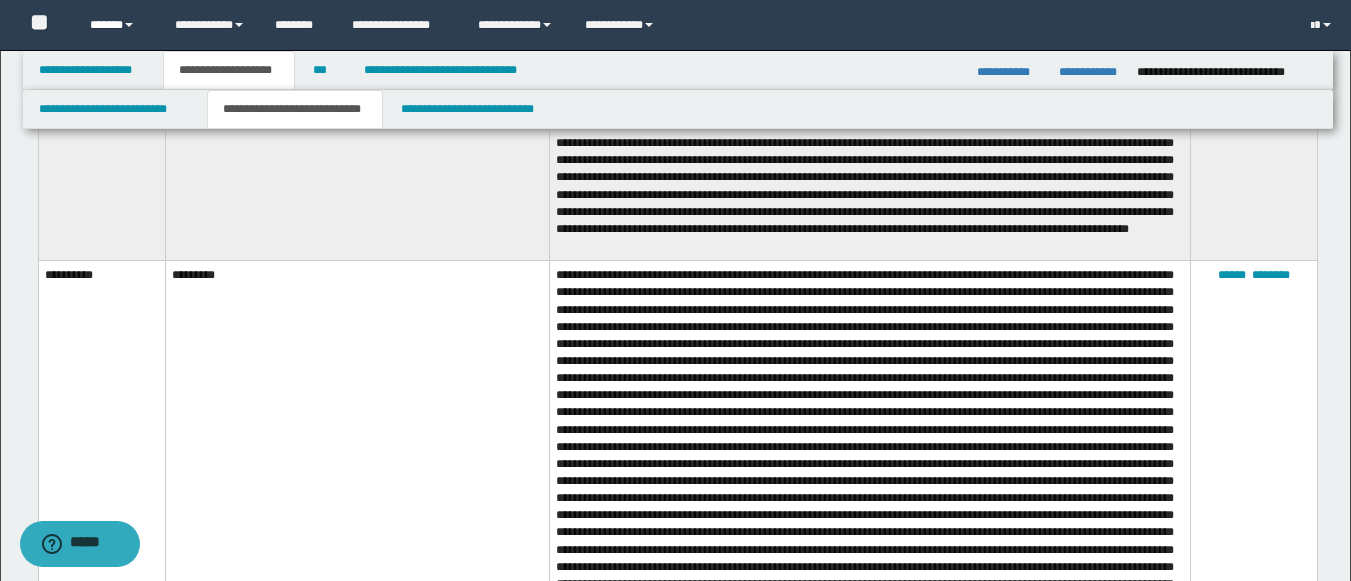 click on "******" at bounding box center (117, 25) 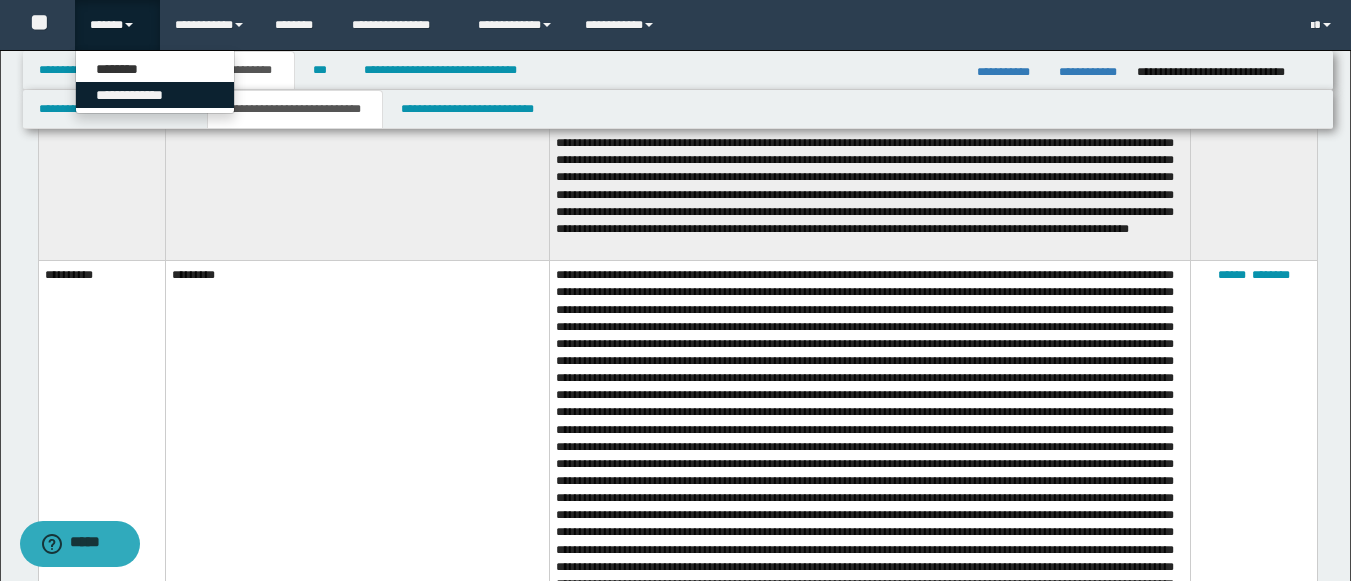 click on "**********" at bounding box center (155, 95) 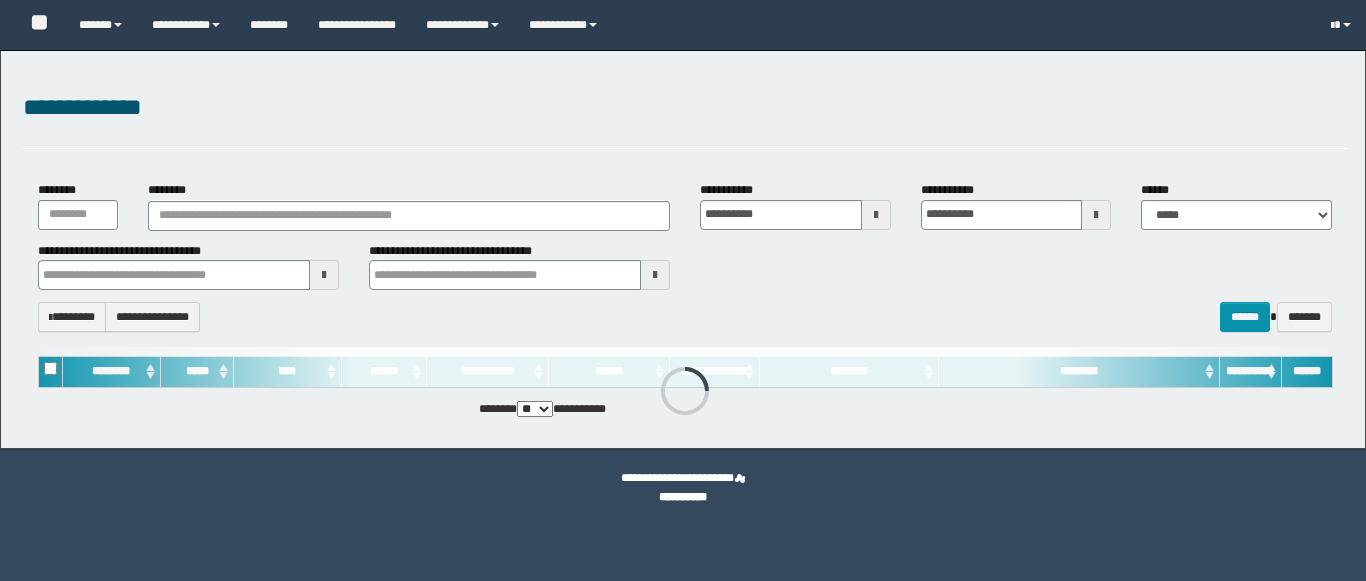 scroll, scrollTop: 0, scrollLeft: 0, axis: both 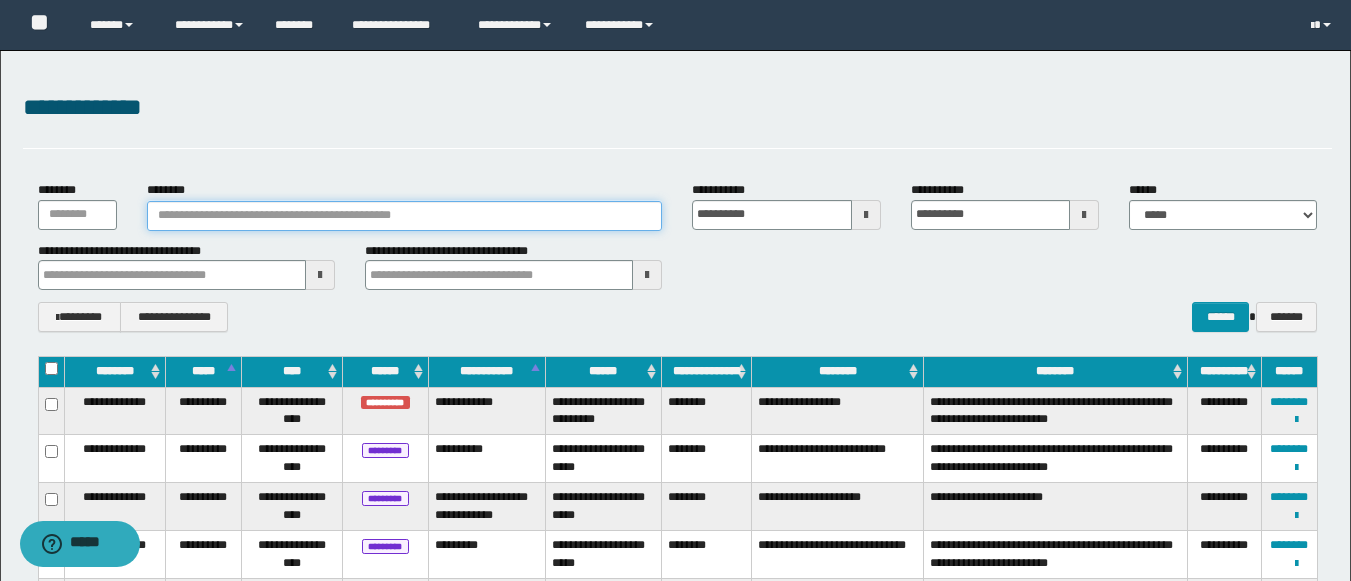 click on "********" at bounding box center [405, 216] 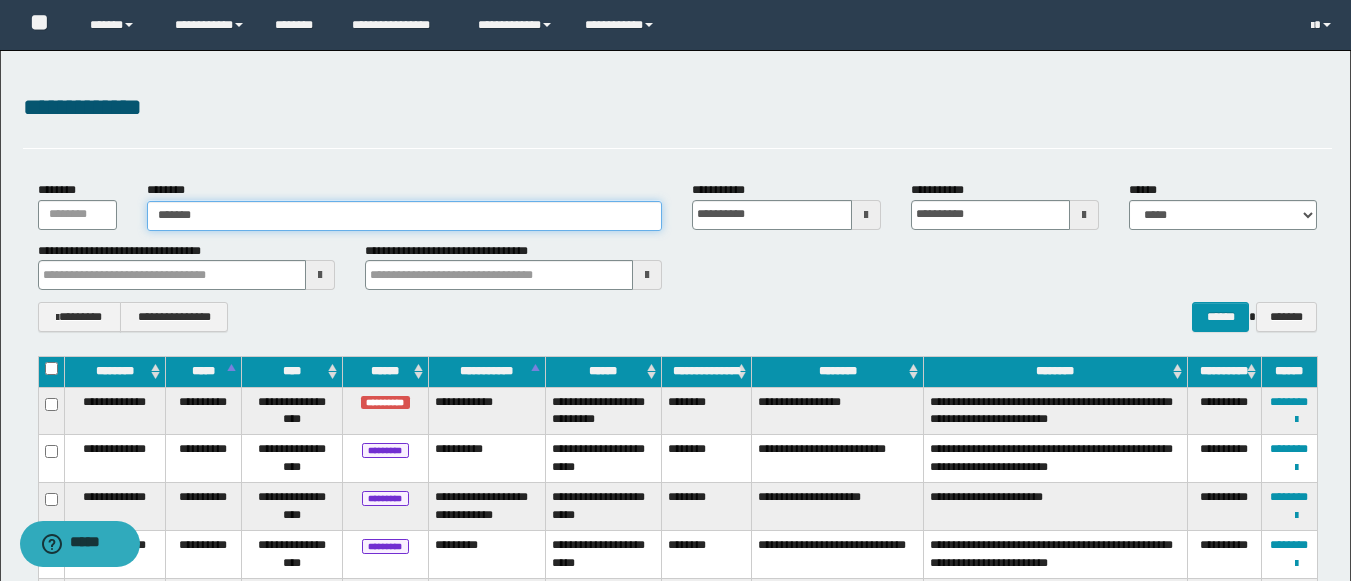 type on "******" 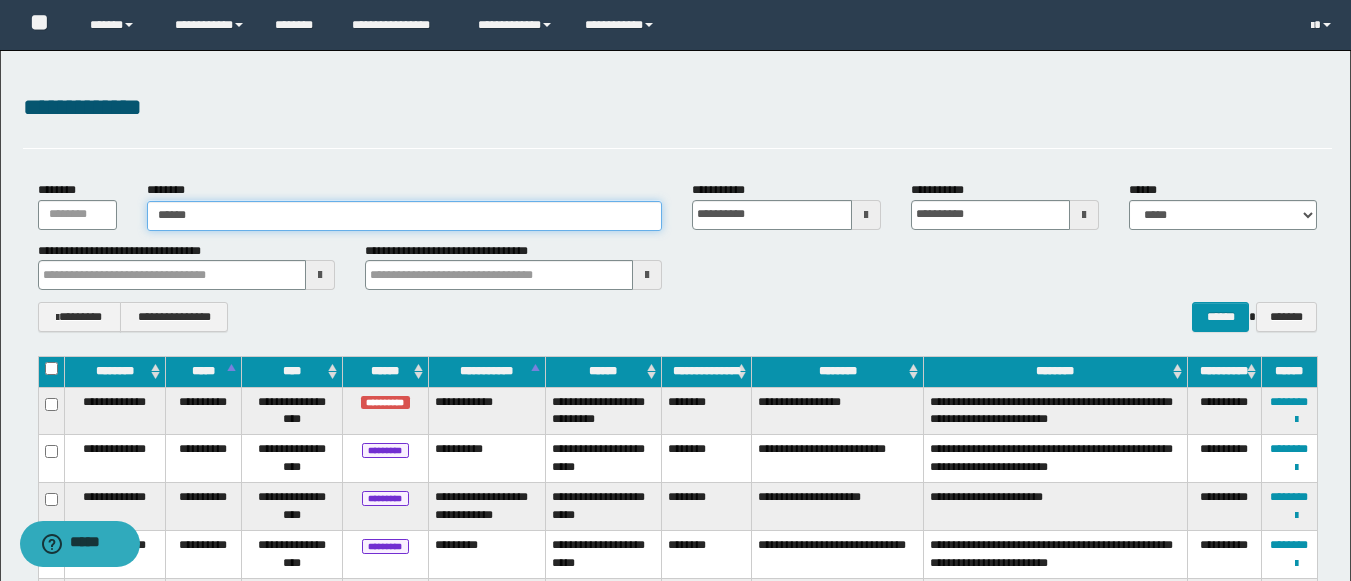 type on "******" 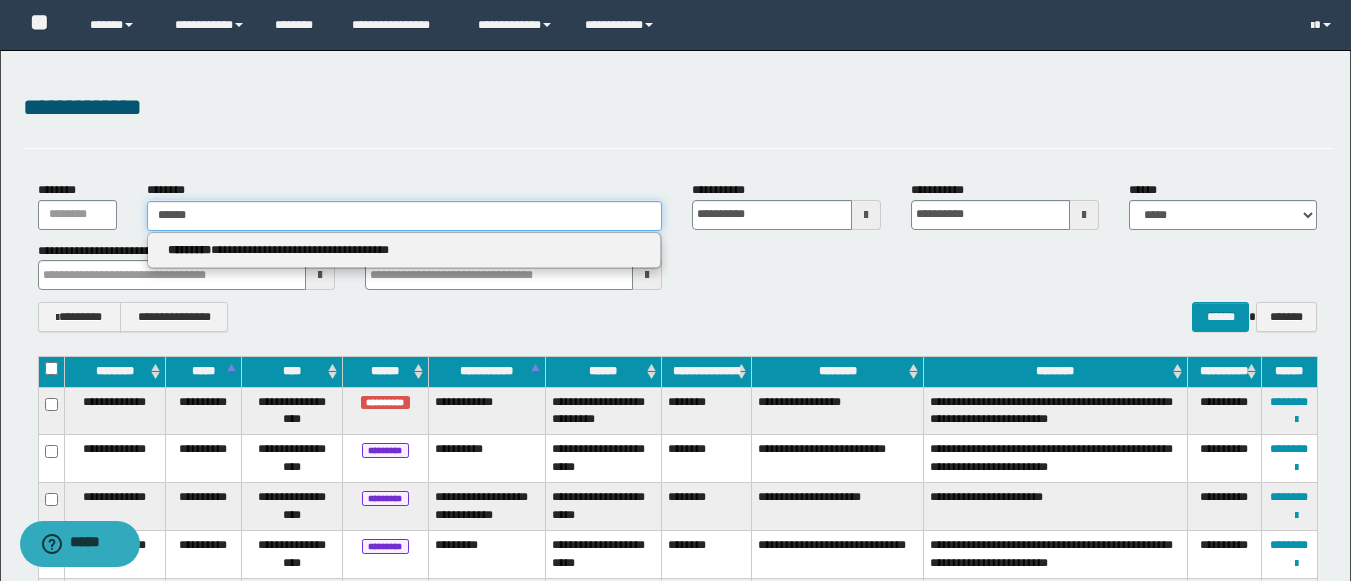 type on "******" 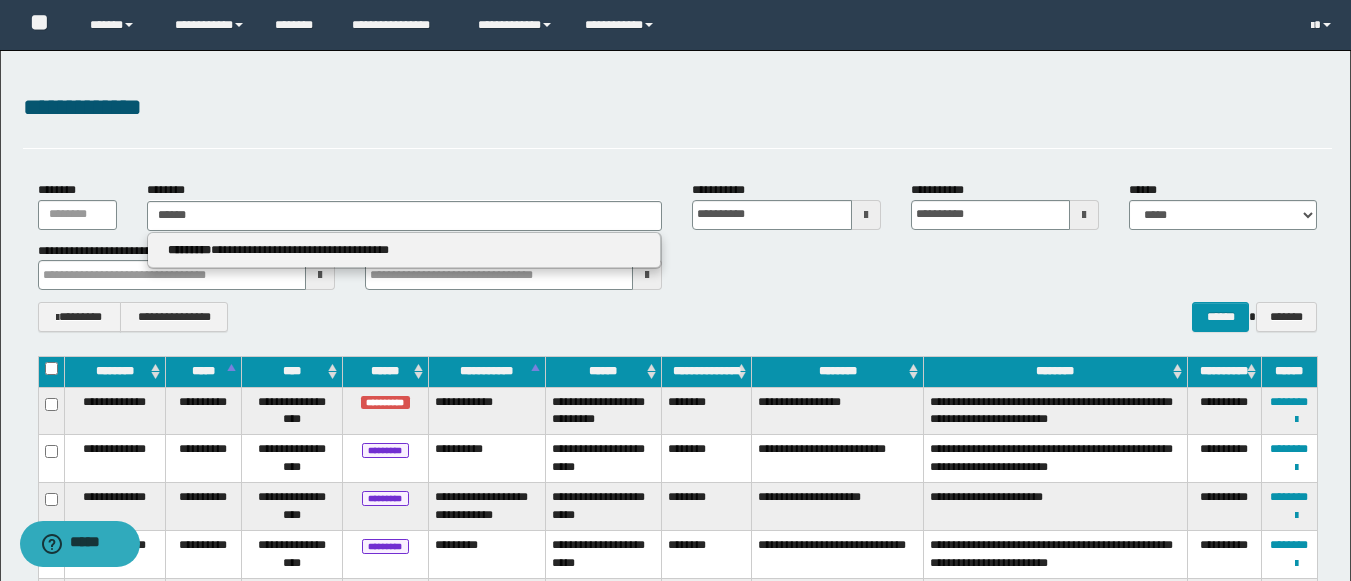 click on "**********" at bounding box center [404, 250] 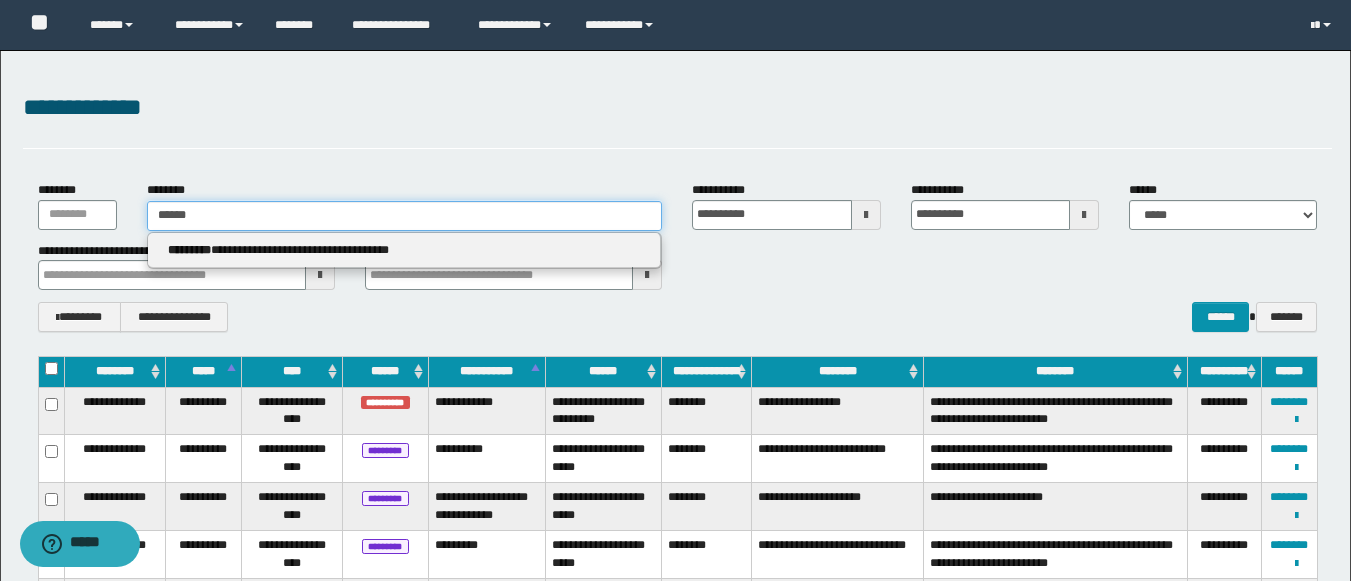 type 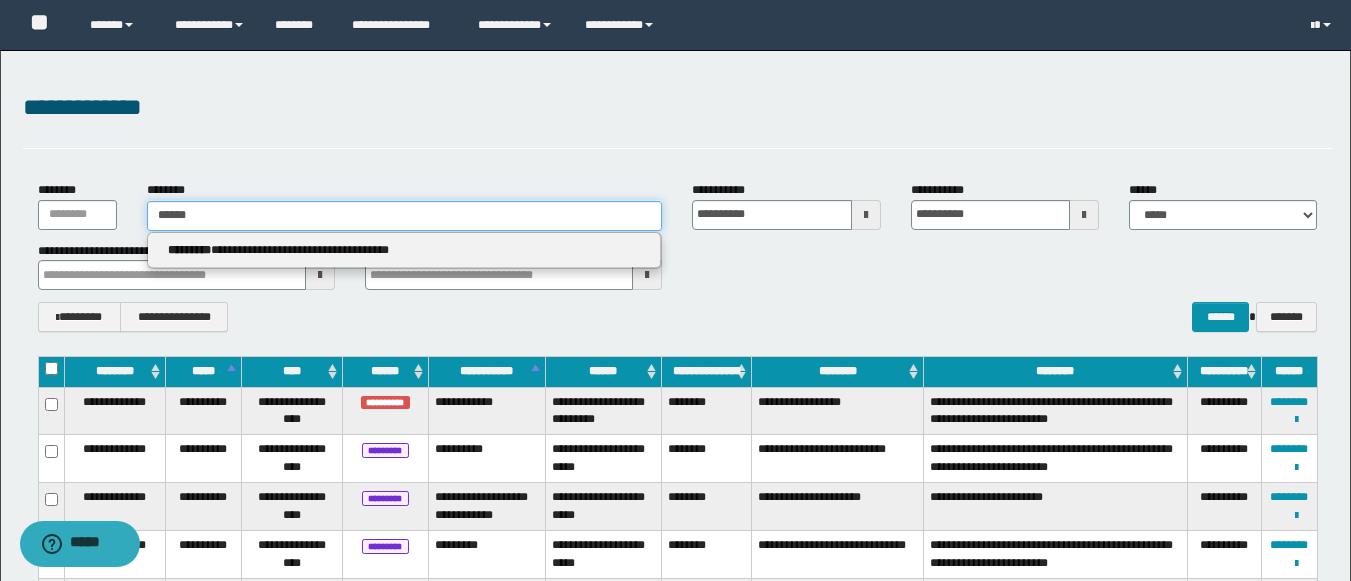 type on "**********" 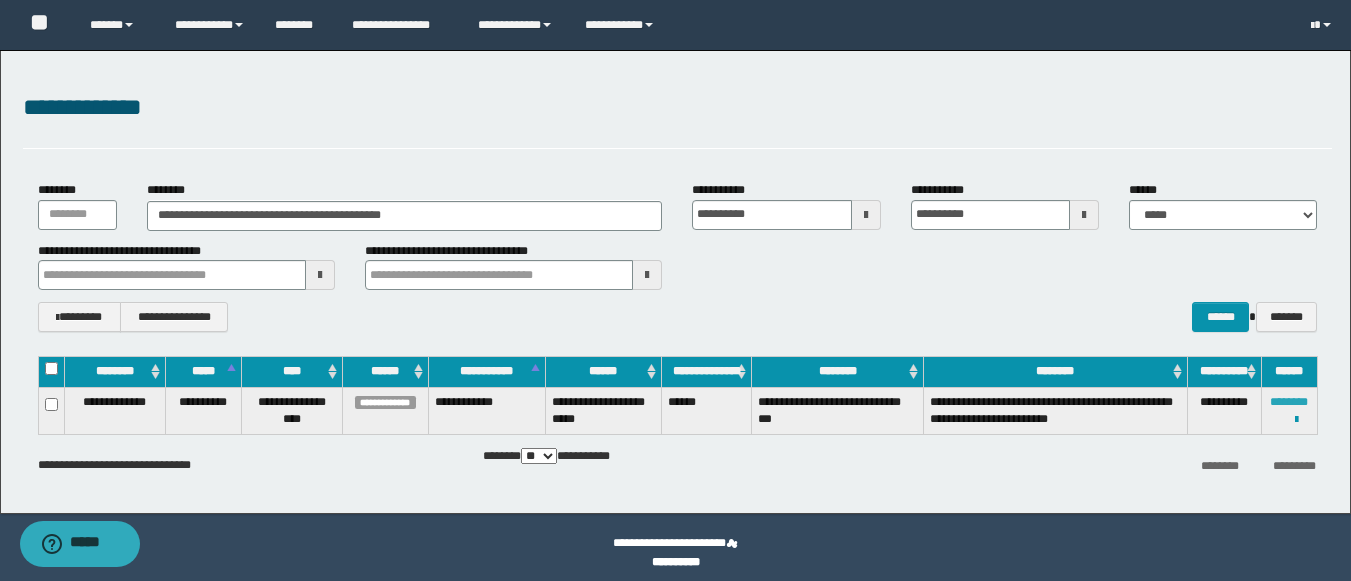 click on "********" at bounding box center [1289, 402] 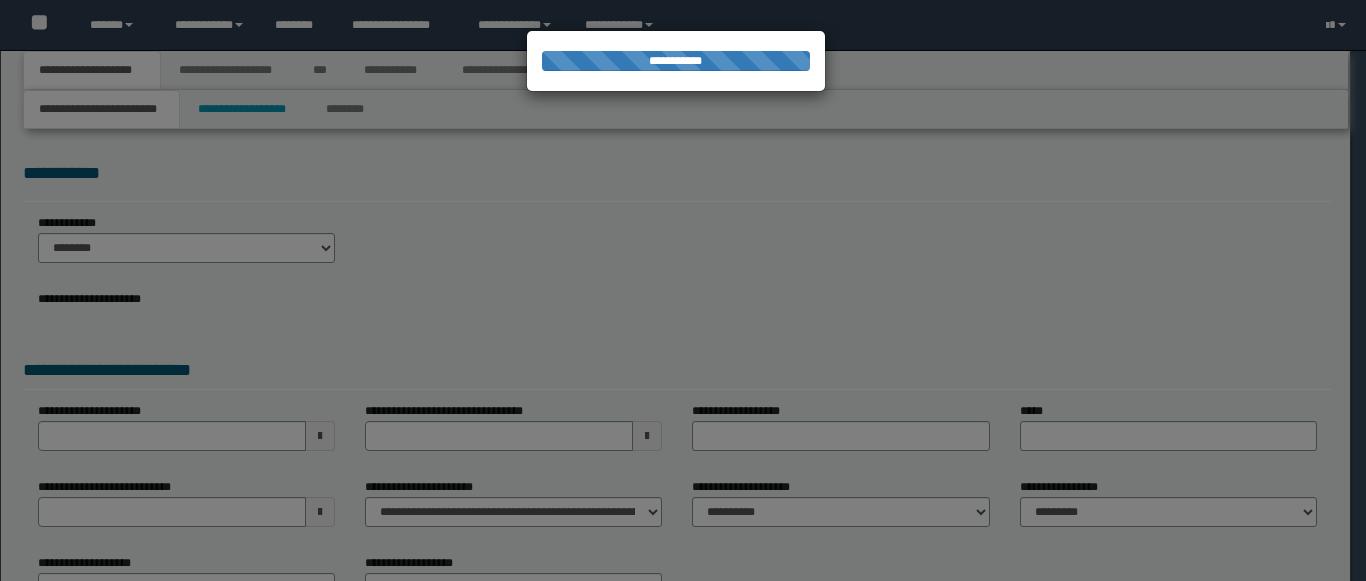 scroll, scrollTop: 0, scrollLeft: 0, axis: both 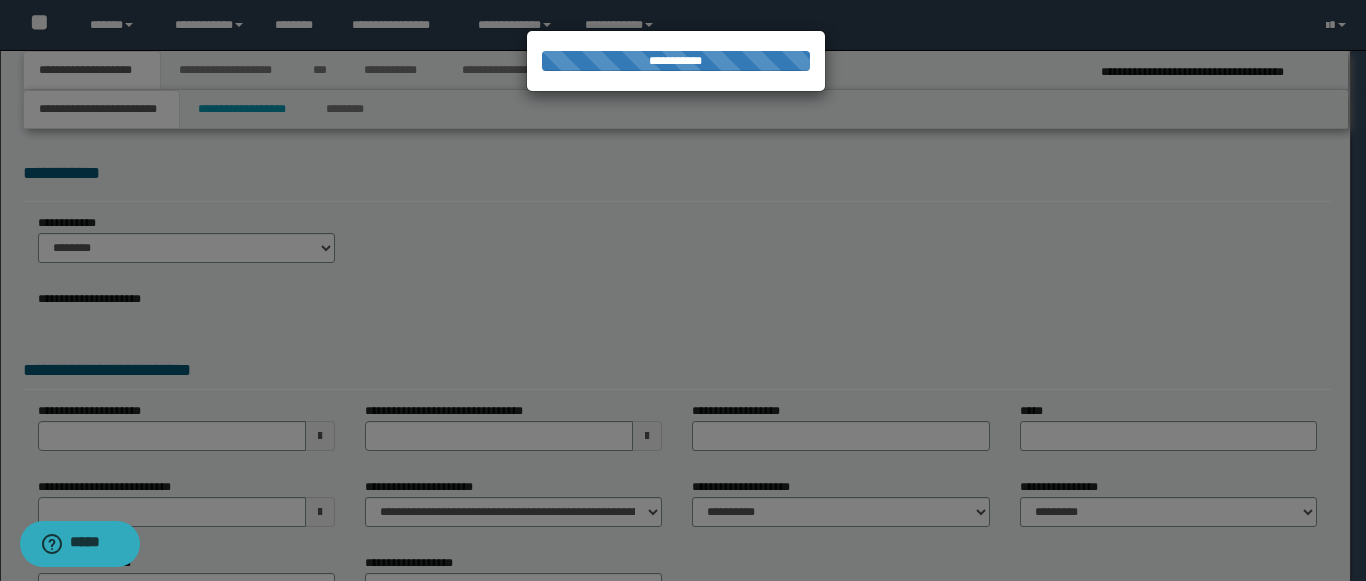 click at bounding box center [683, 290] 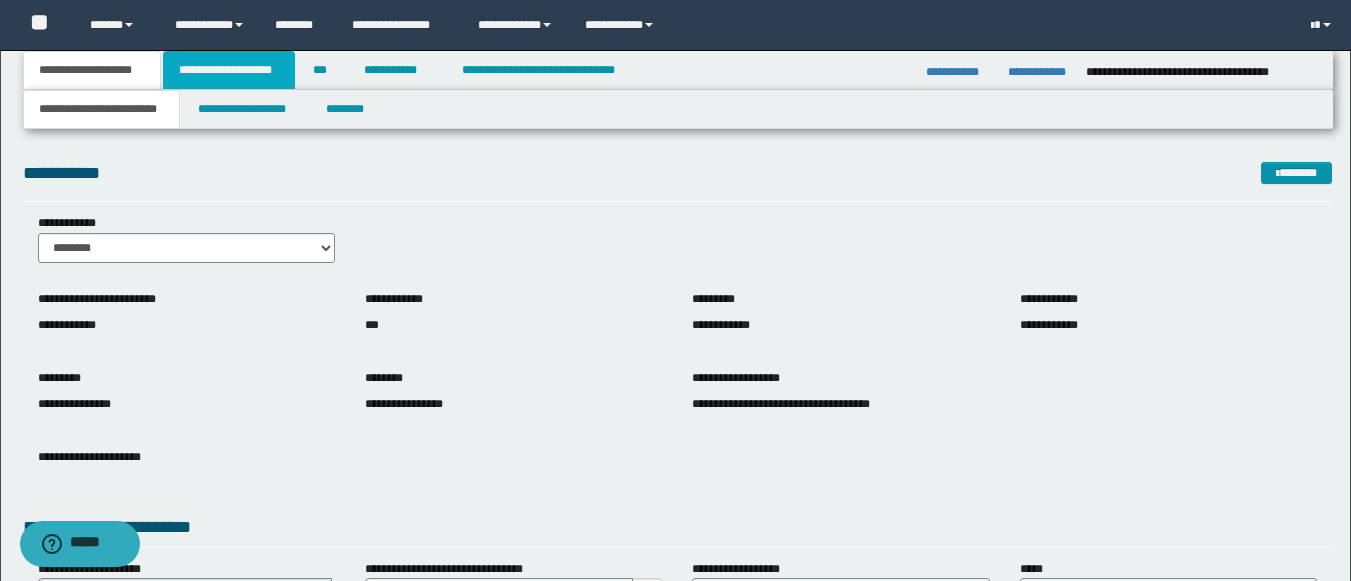 click on "**********" at bounding box center (229, 70) 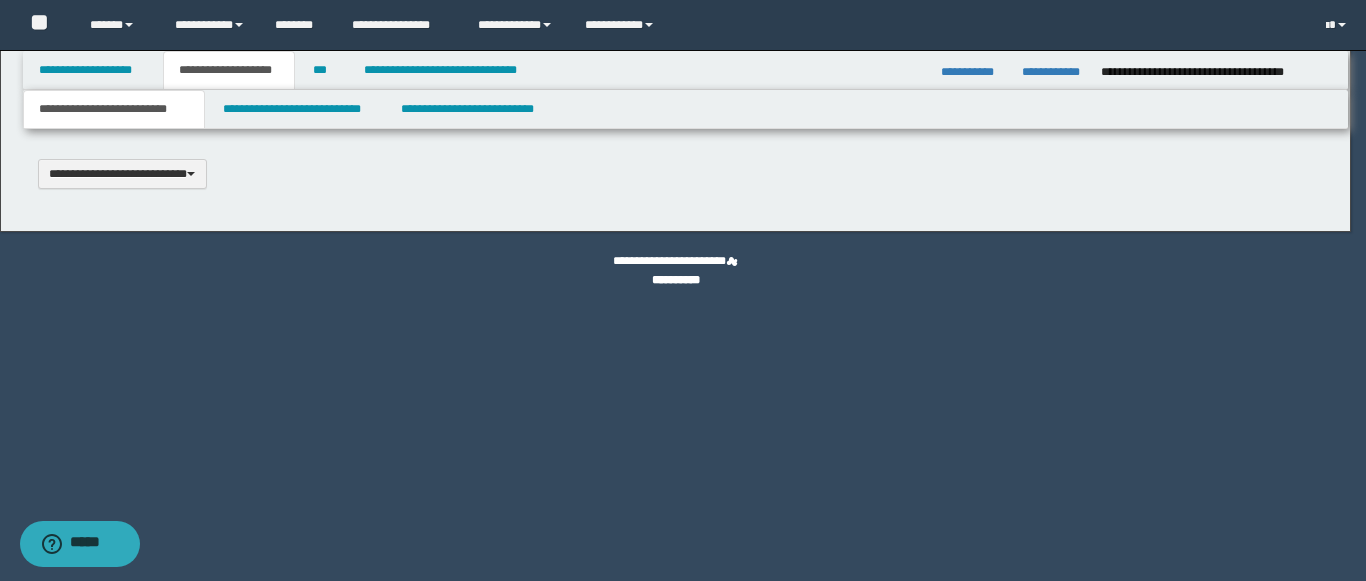 type 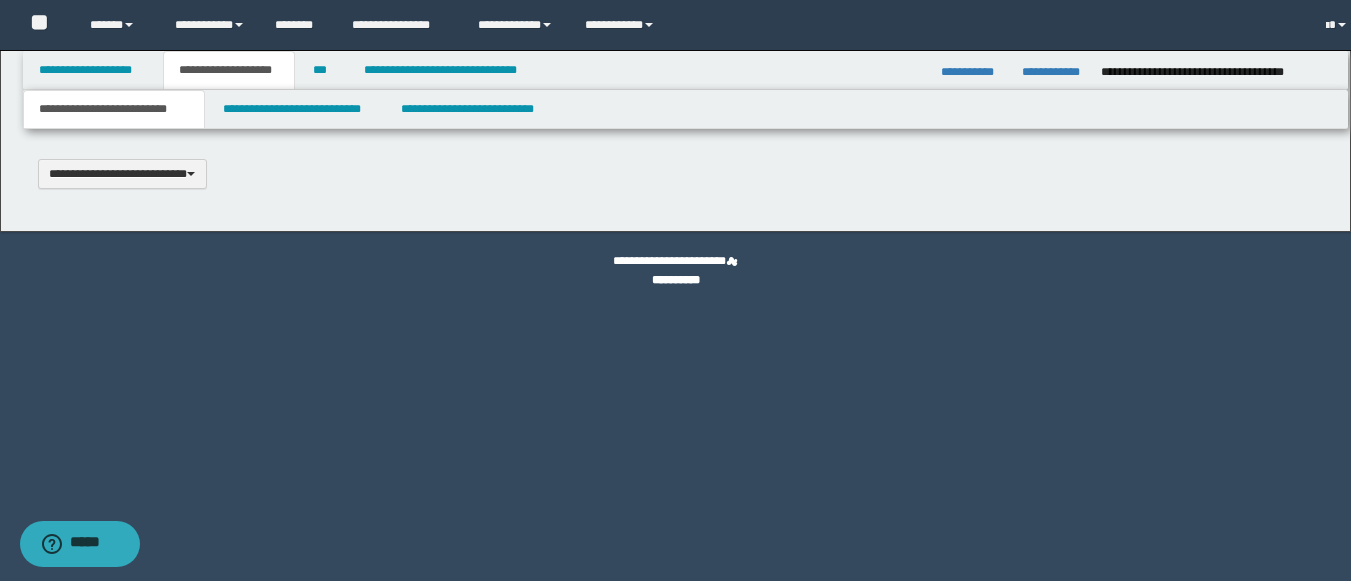 select on "*" 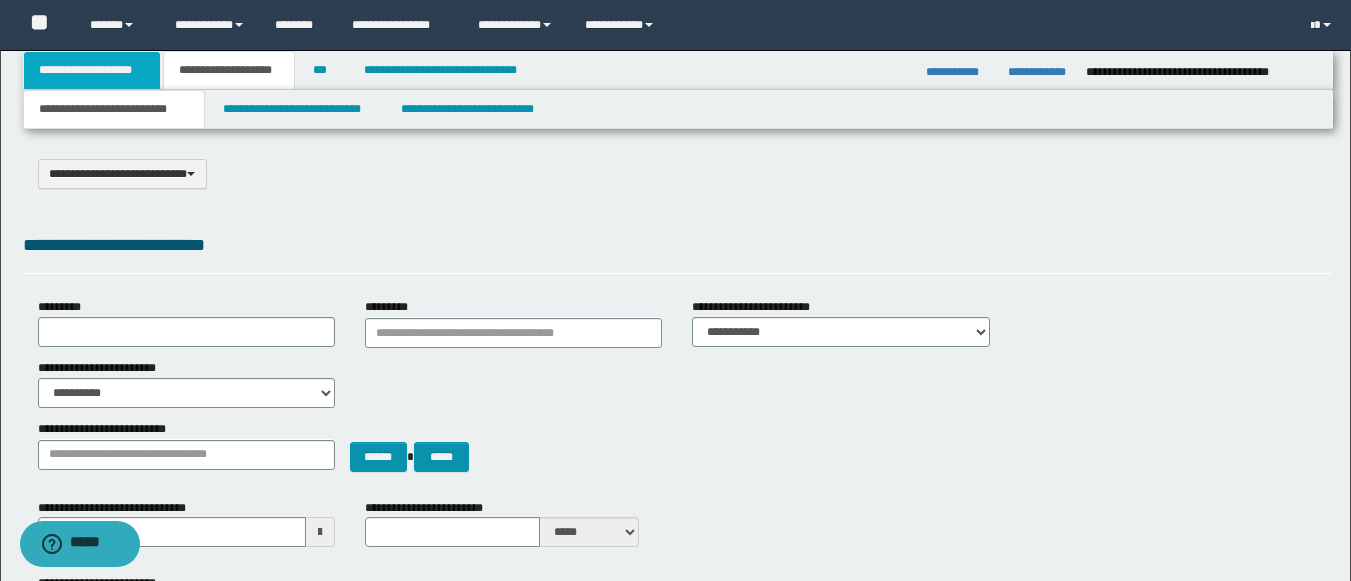 click on "**********" at bounding box center (92, 70) 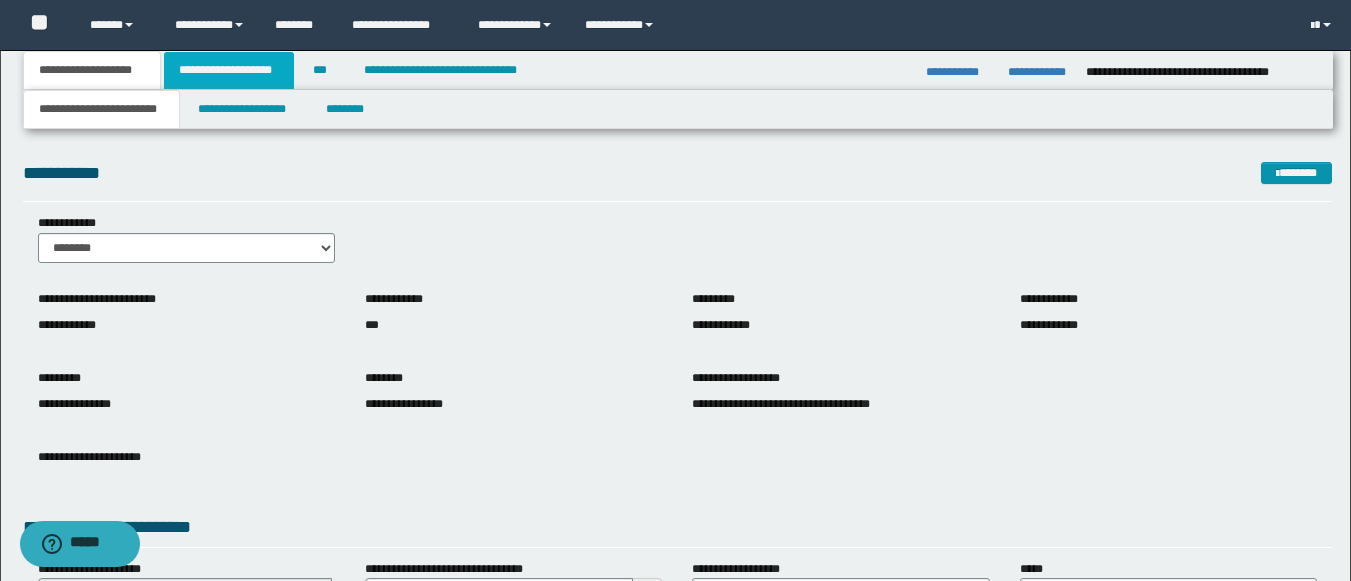 click on "**********" at bounding box center (229, 70) 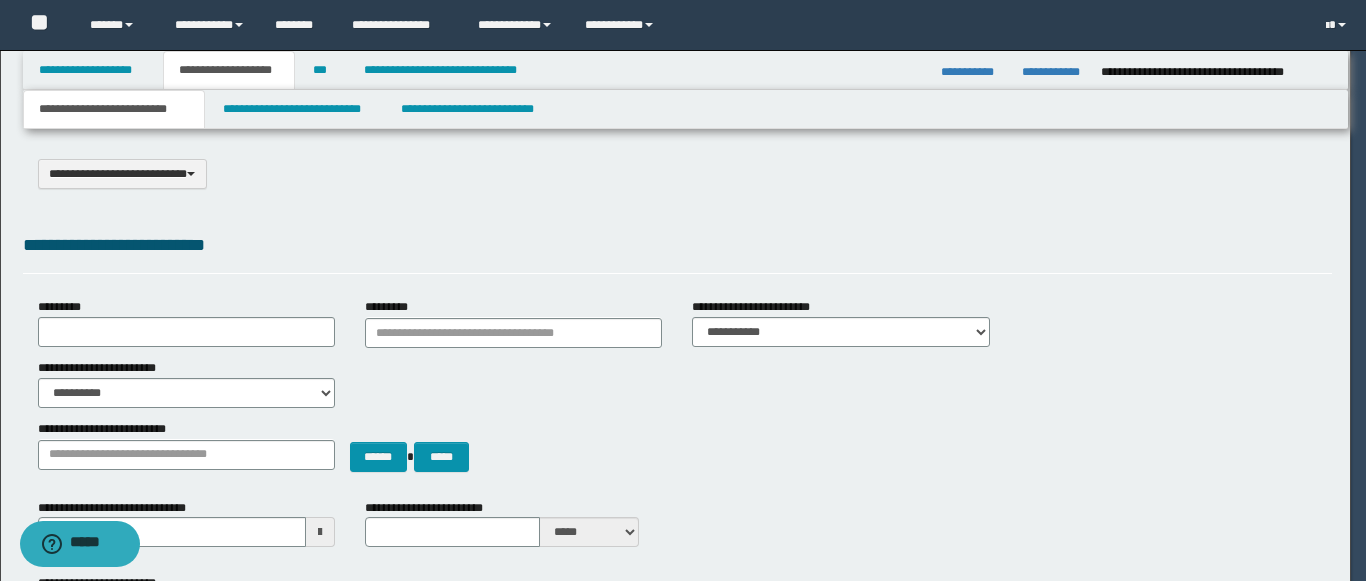 type 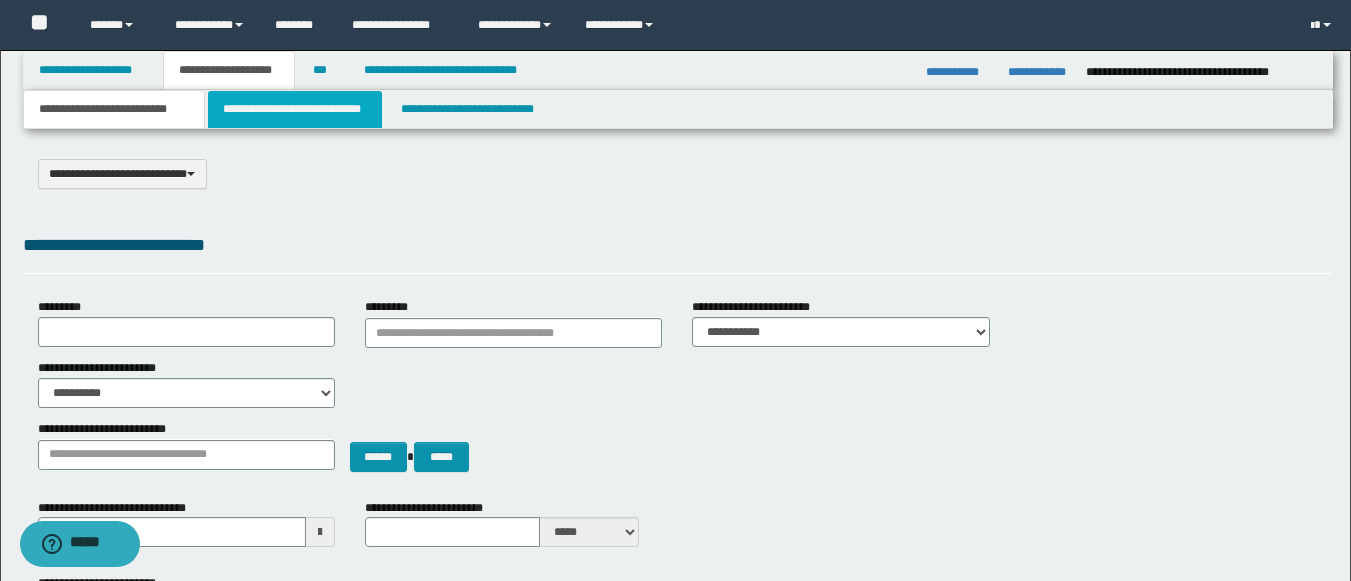 click on "**********" at bounding box center (295, 109) 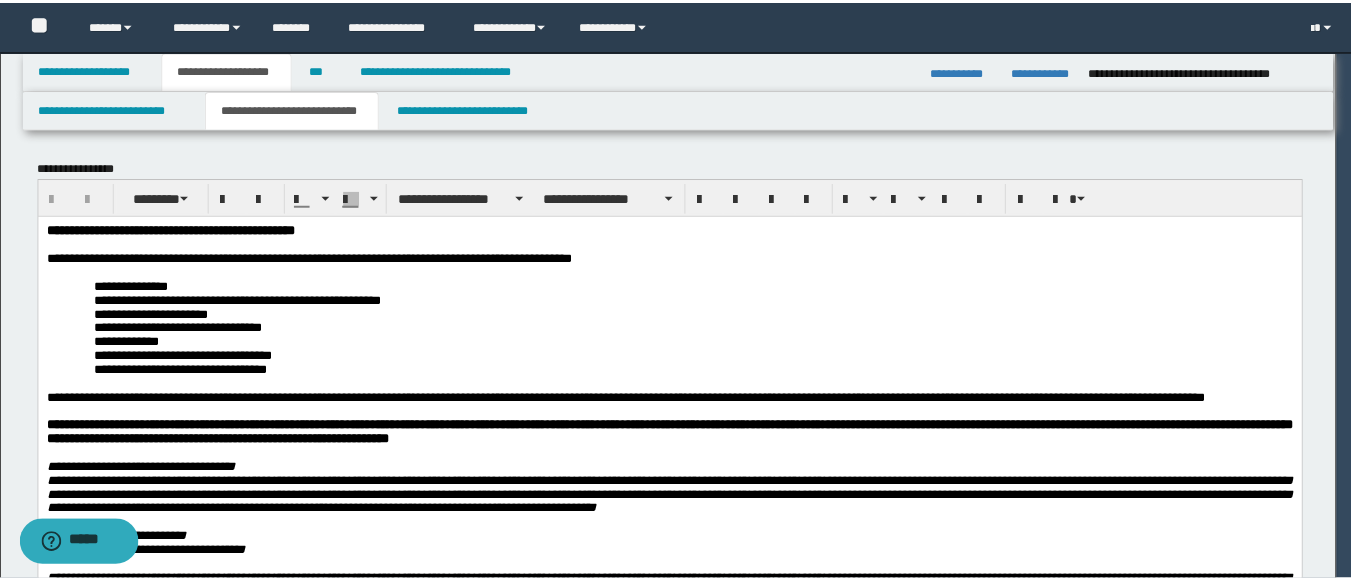scroll, scrollTop: 0, scrollLeft: 0, axis: both 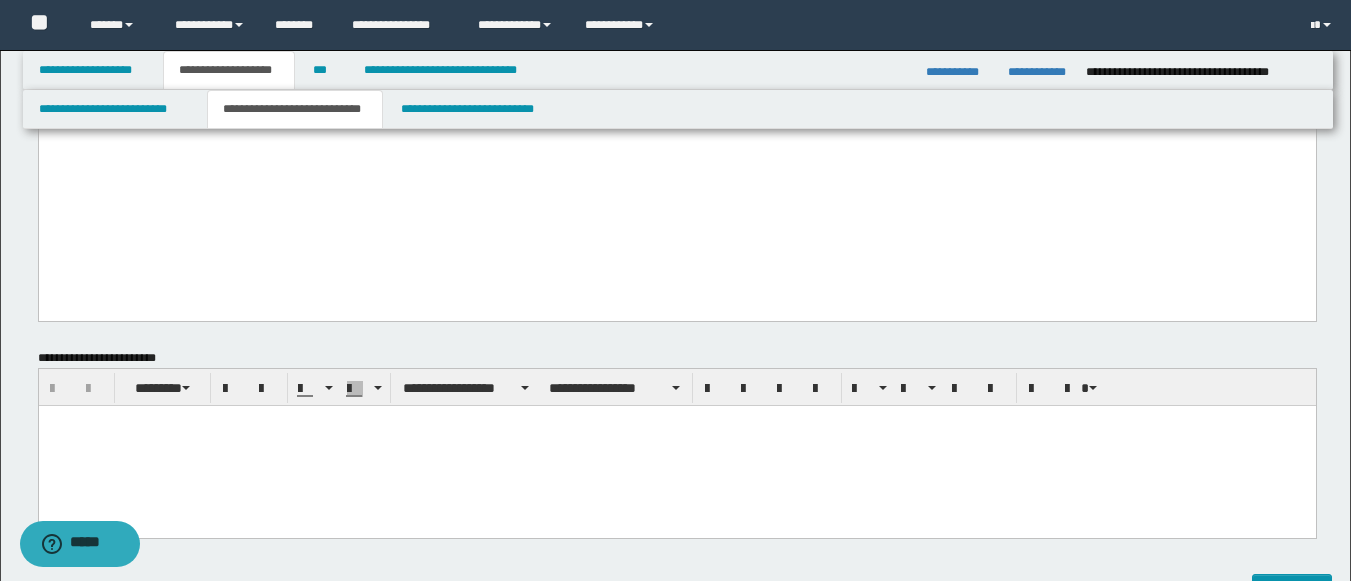click on "**********" at bounding box center [676, -2468] 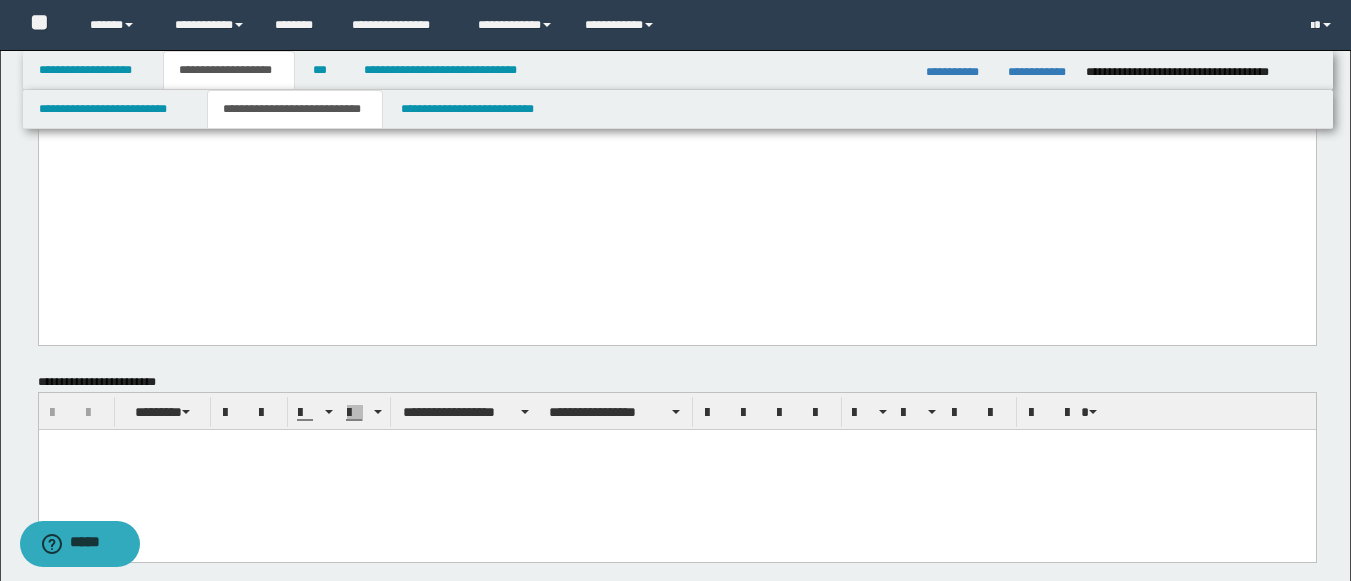 type 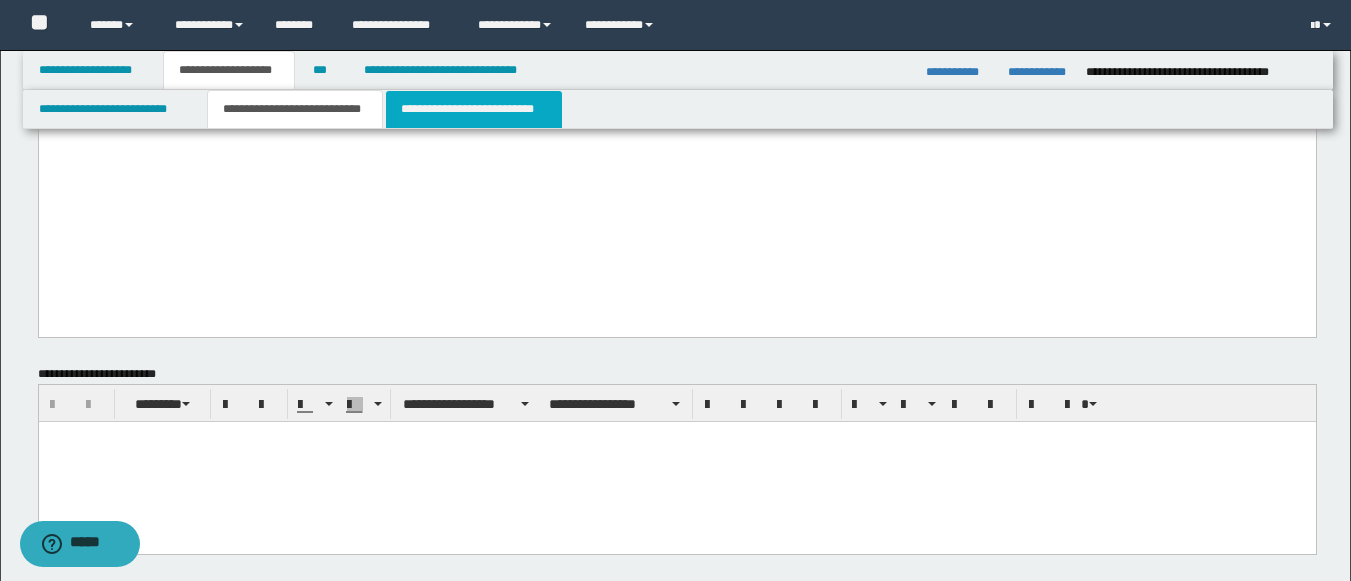click on "**********" at bounding box center (474, 109) 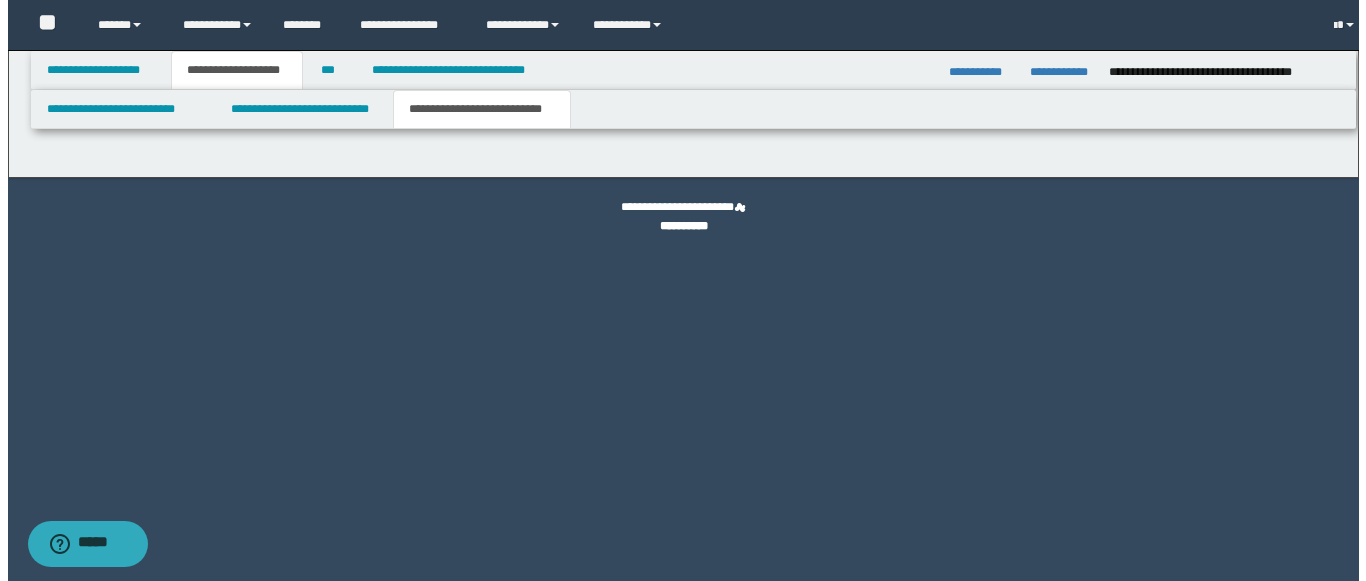 scroll, scrollTop: 0, scrollLeft: 0, axis: both 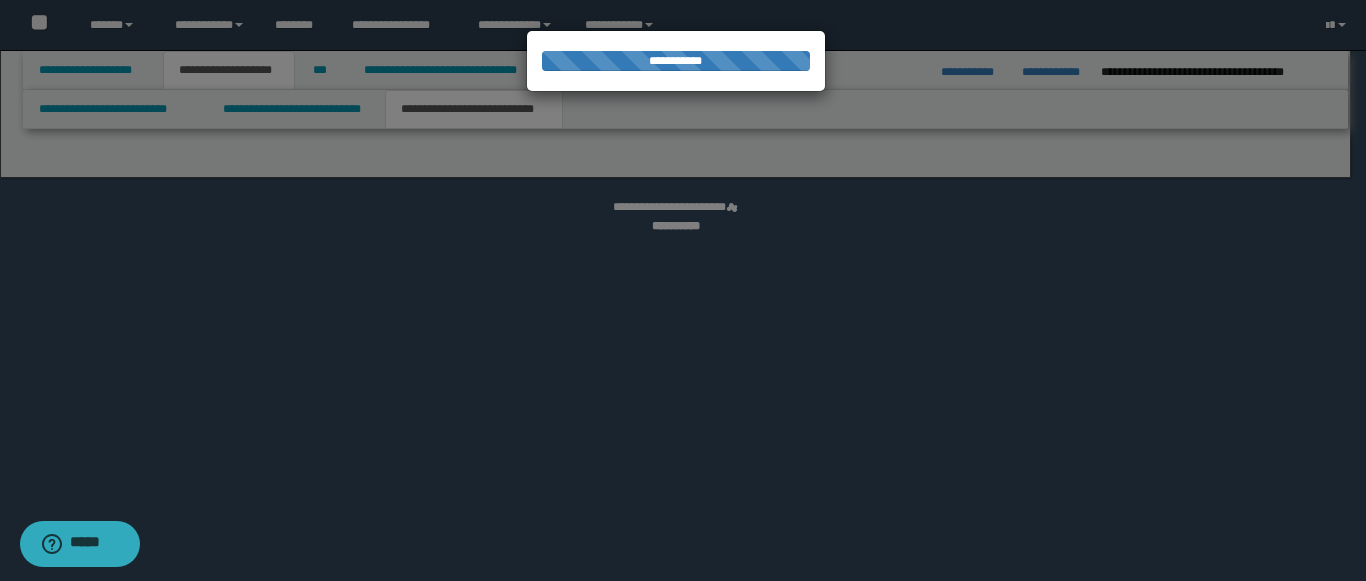 click at bounding box center [683, 290] 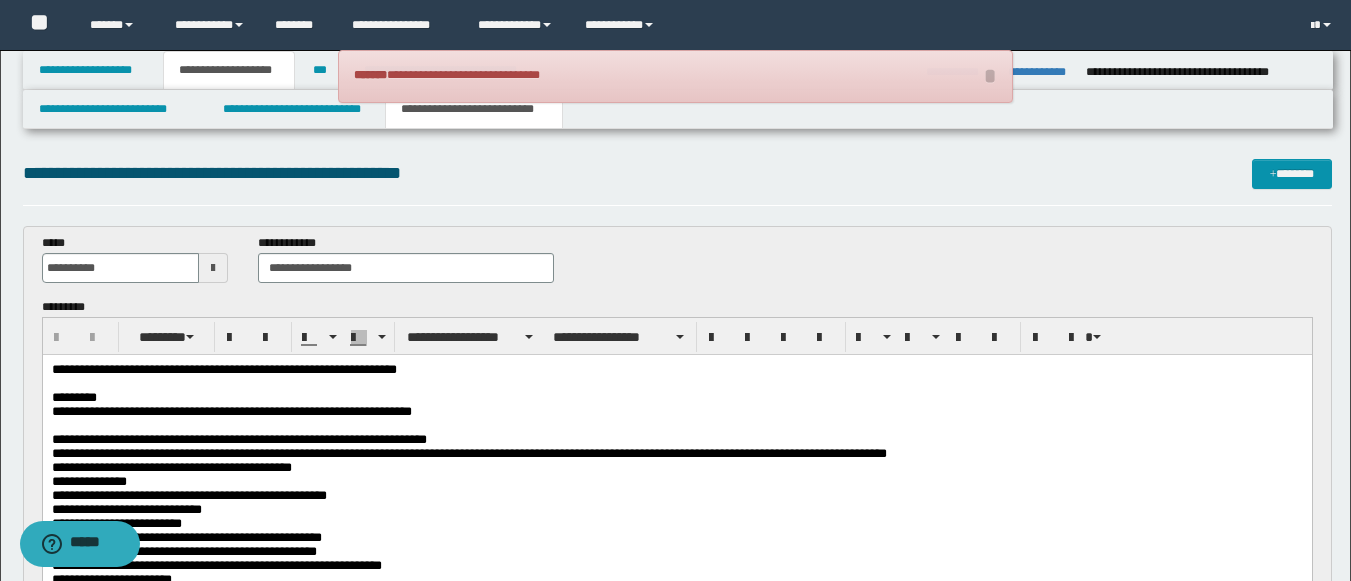 scroll, scrollTop: 0, scrollLeft: 0, axis: both 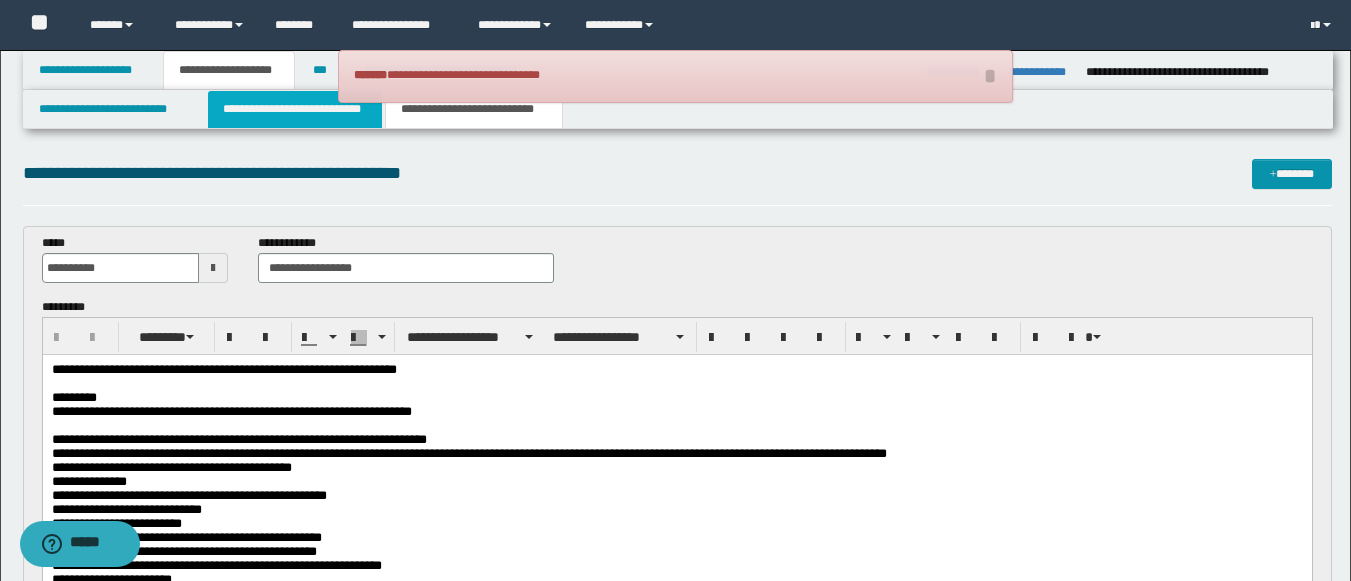 click on "**********" at bounding box center (295, 109) 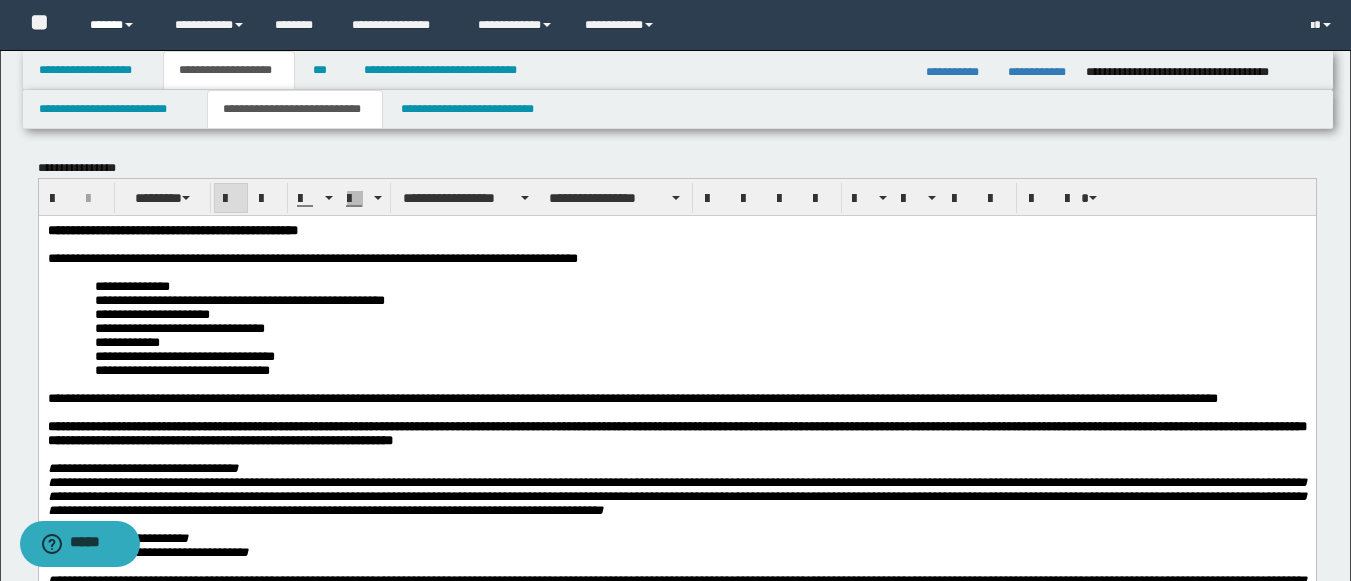 click on "******" at bounding box center (117, 25) 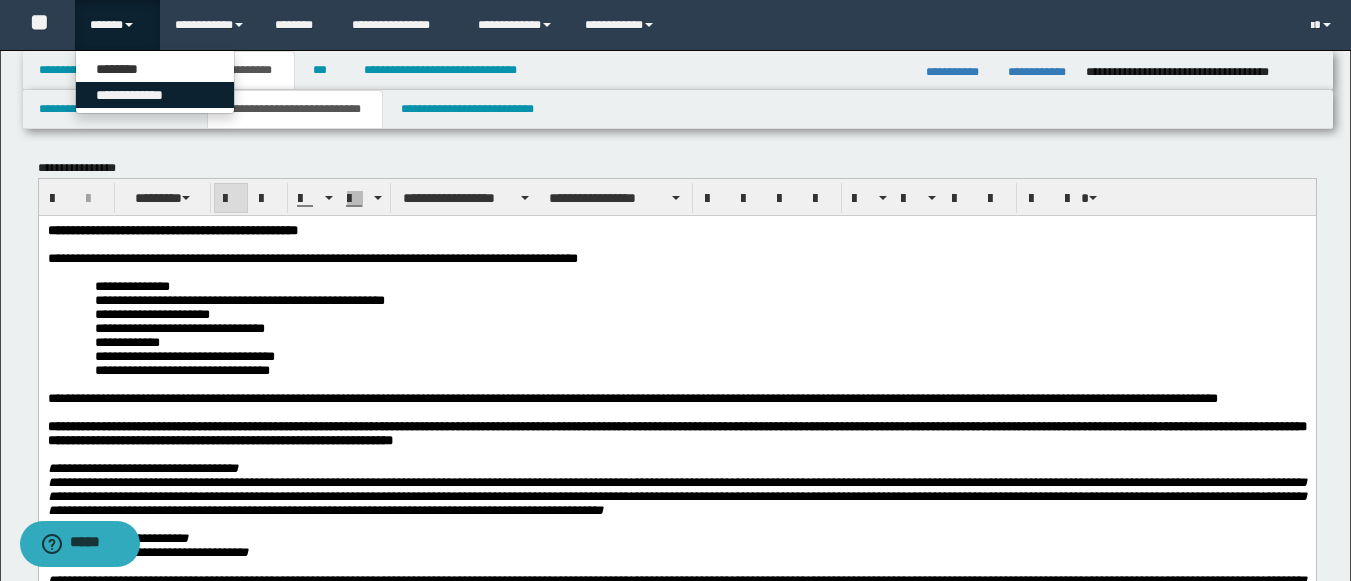 click on "**********" at bounding box center (155, 95) 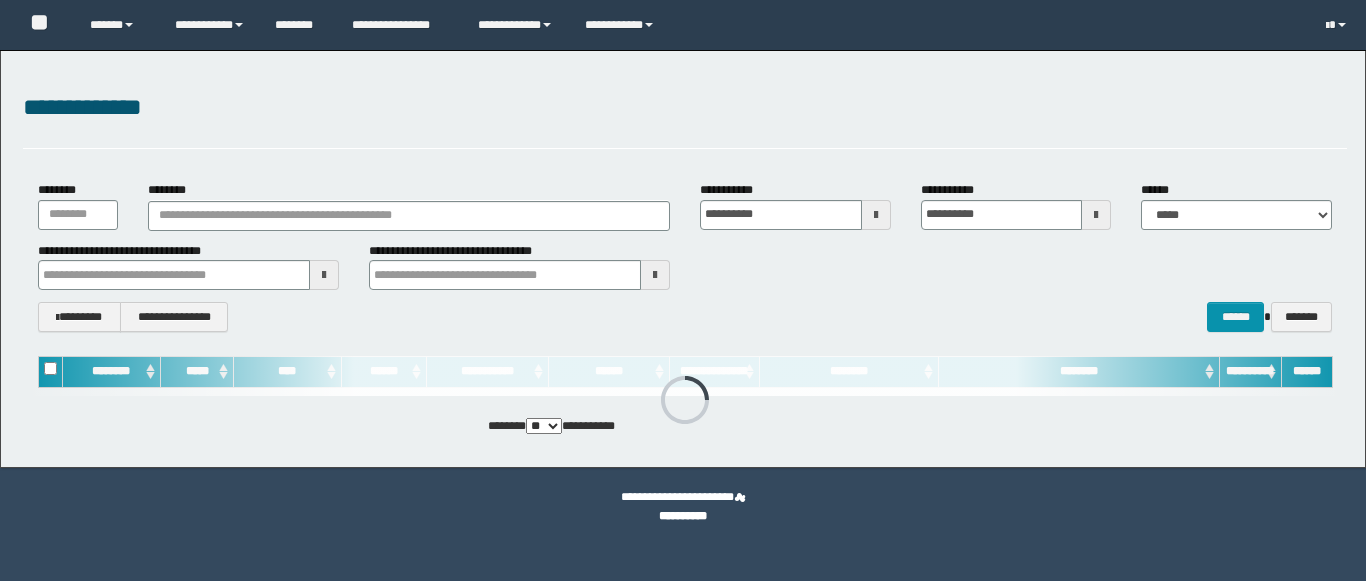 scroll, scrollTop: 0, scrollLeft: 0, axis: both 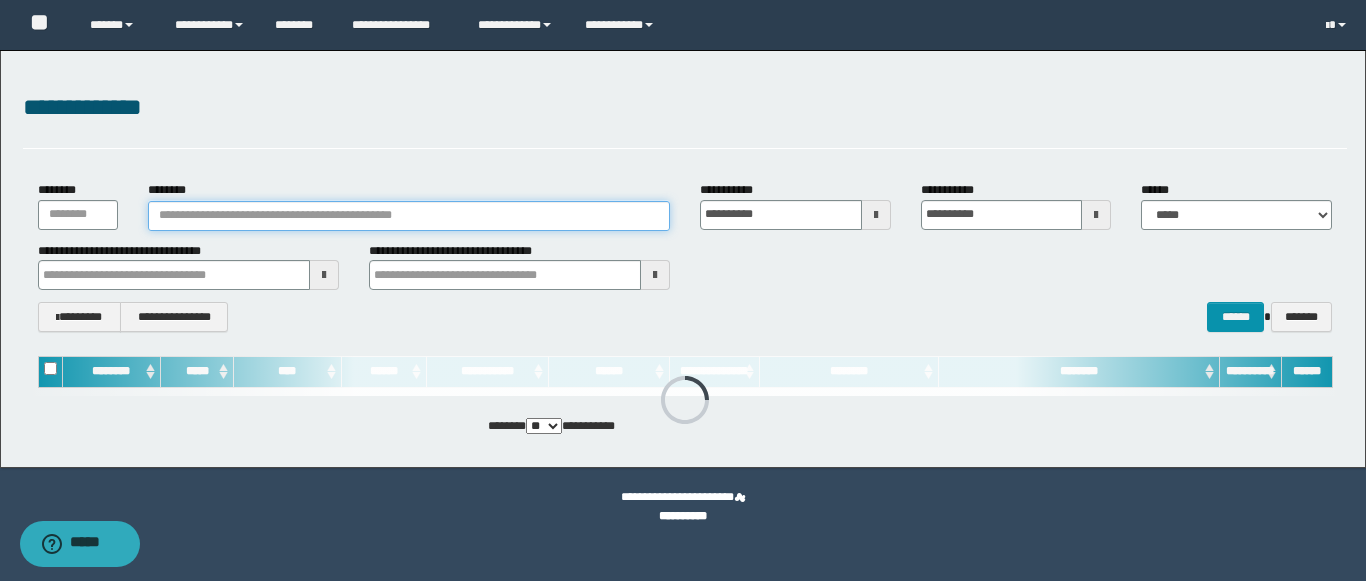 click on "********" at bounding box center (409, 216) 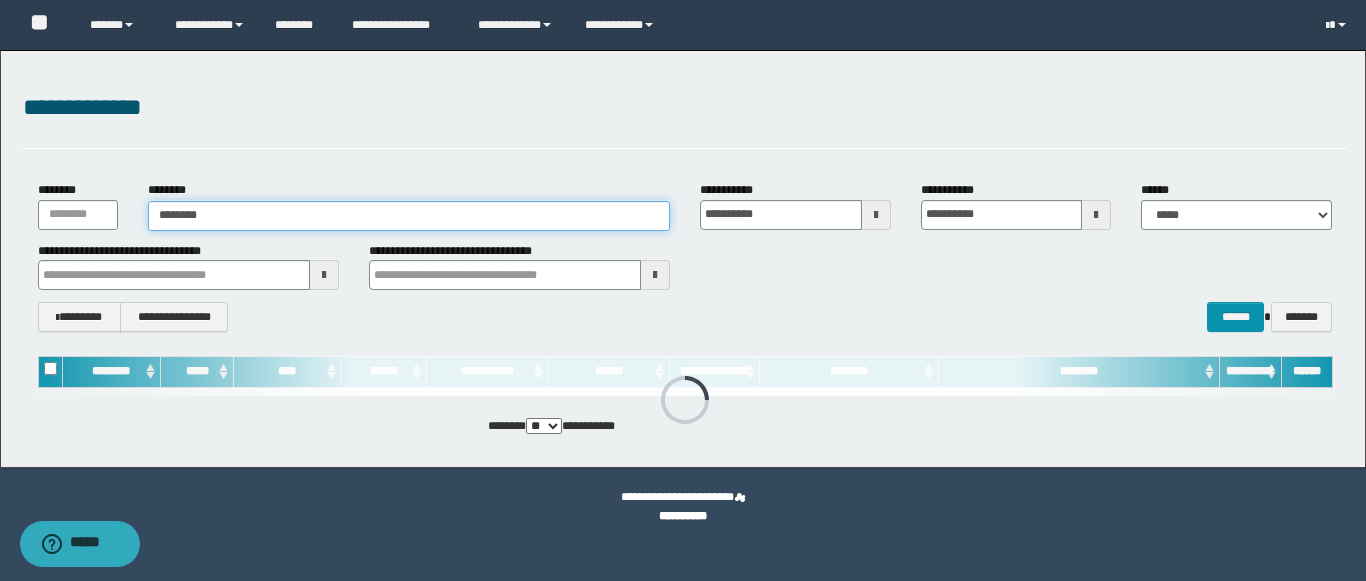 type on "*******" 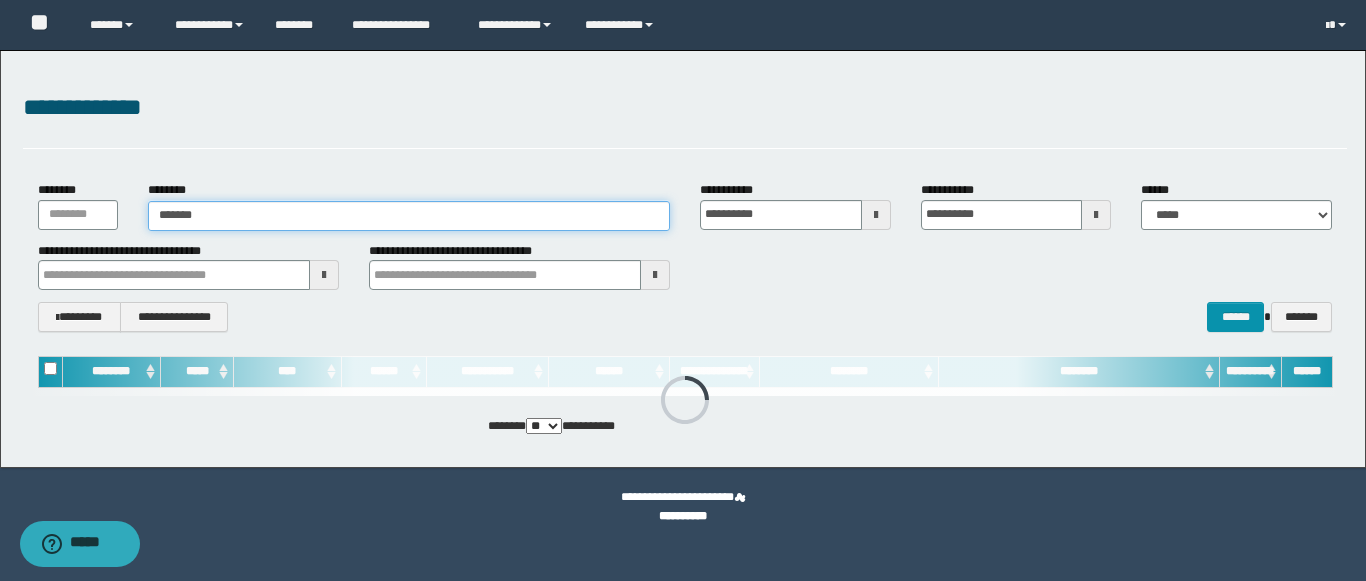 type on "*******" 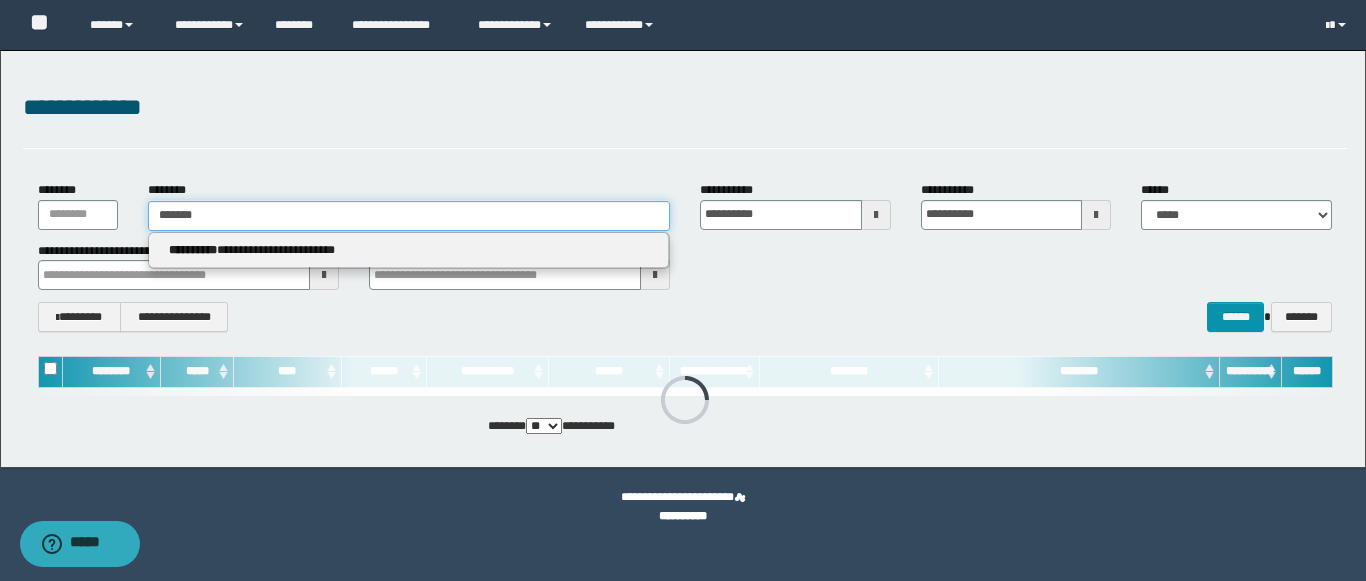 type on "*******" 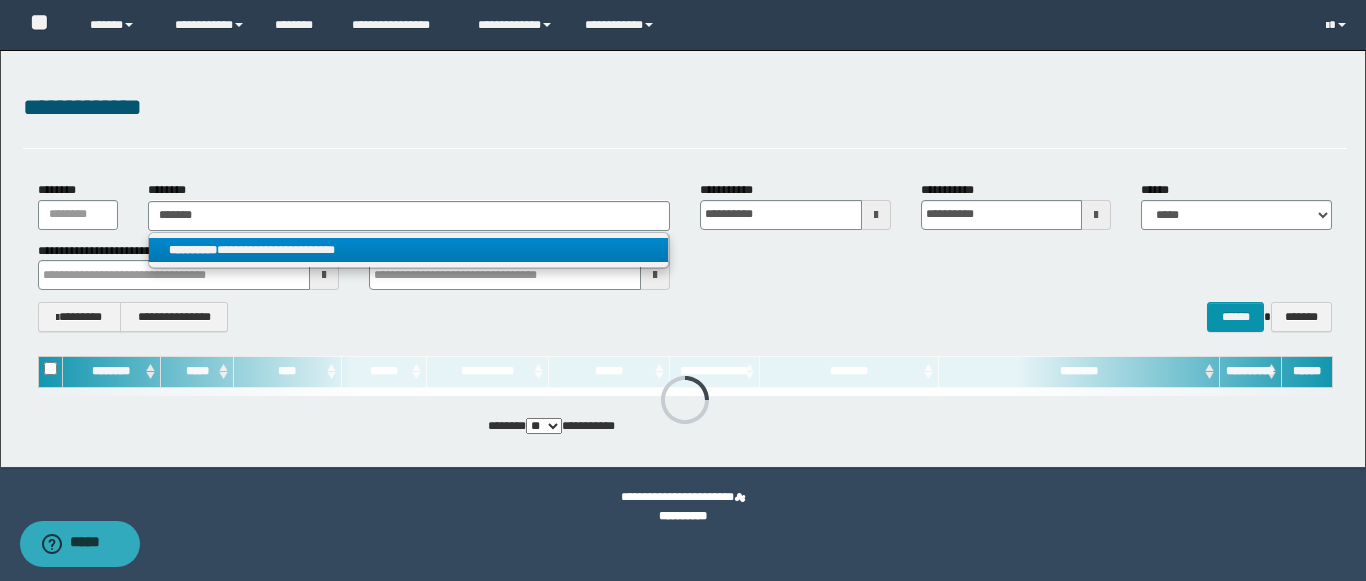 click on "**********" at bounding box center [408, 250] 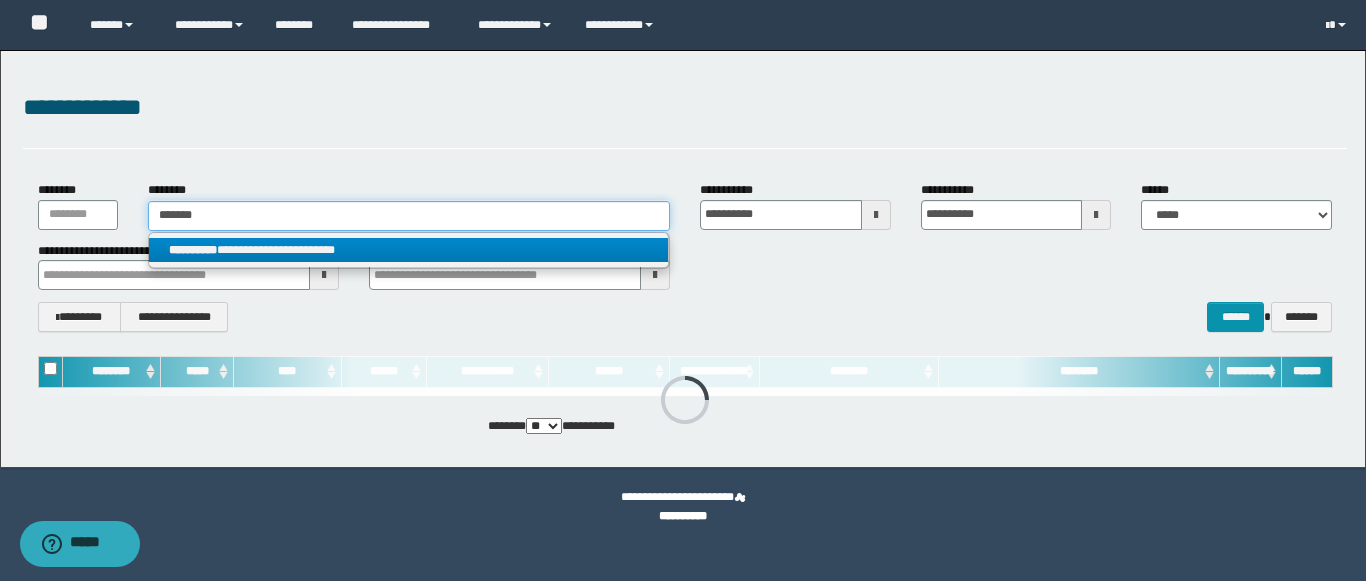 type 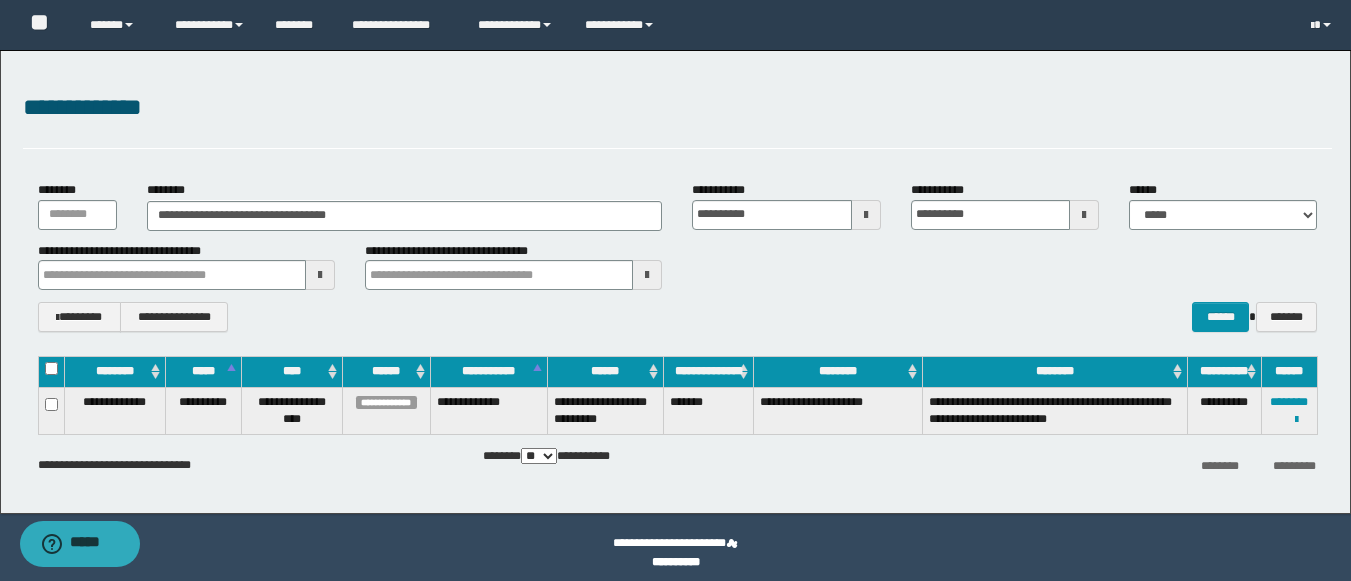 click on "**********" at bounding box center [1289, 410] 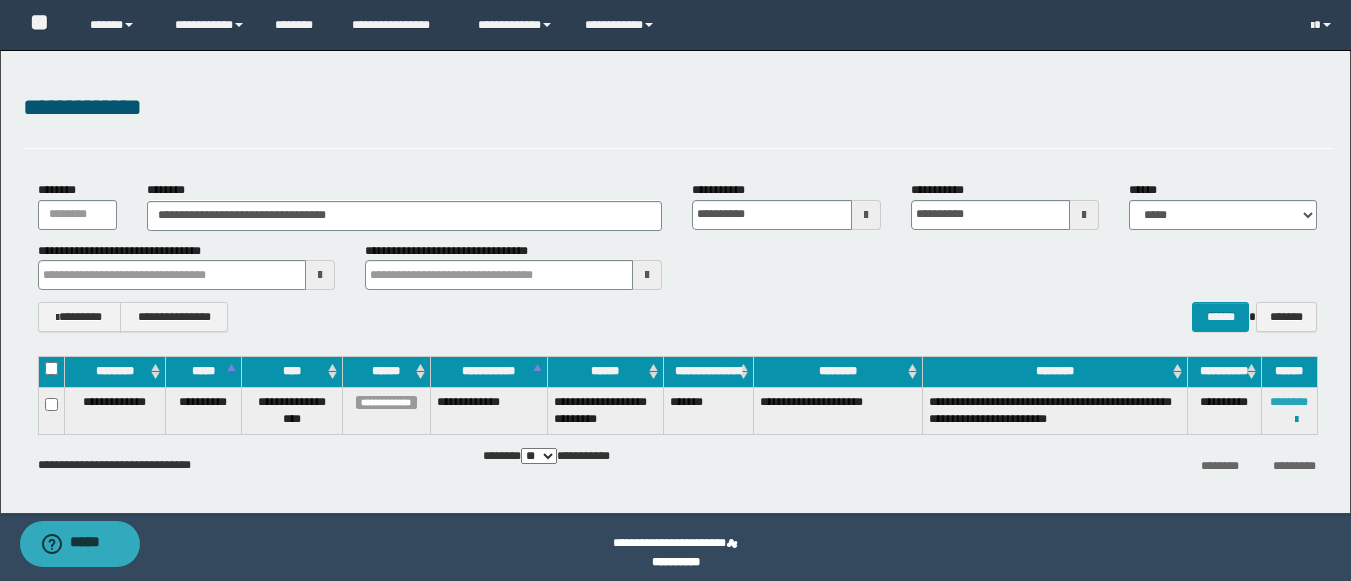 click on "********" at bounding box center (1289, 402) 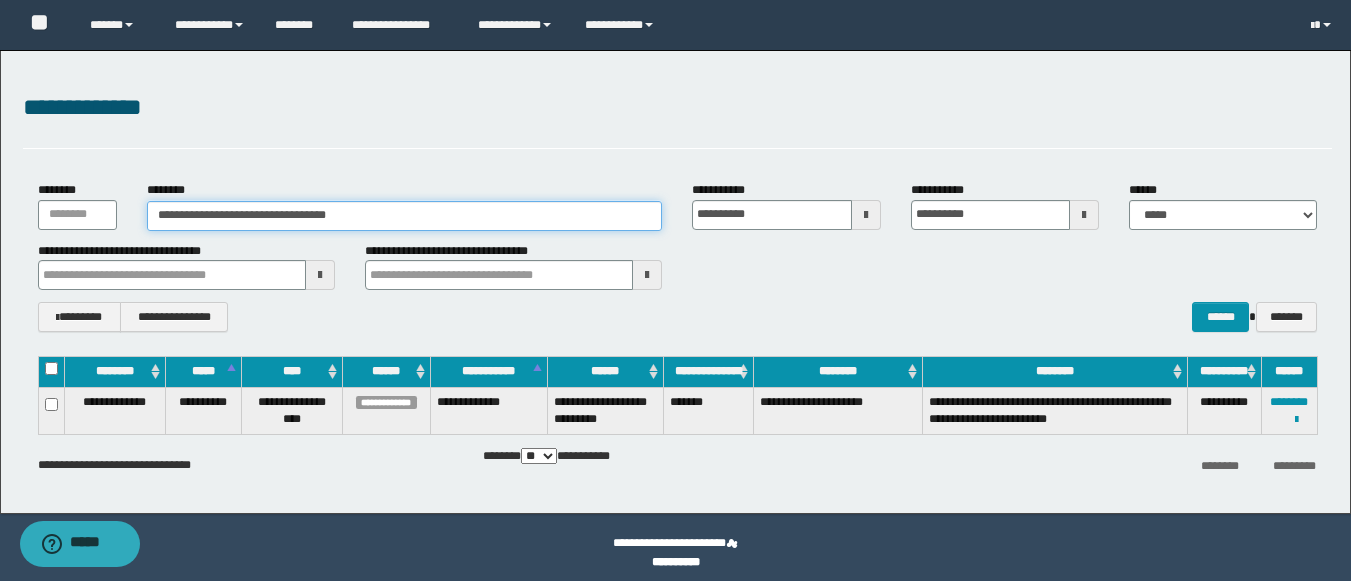 drag, startPoint x: 407, startPoint y: 213, endPoint x: 0, endPoint y: 194, distance: 407.44324 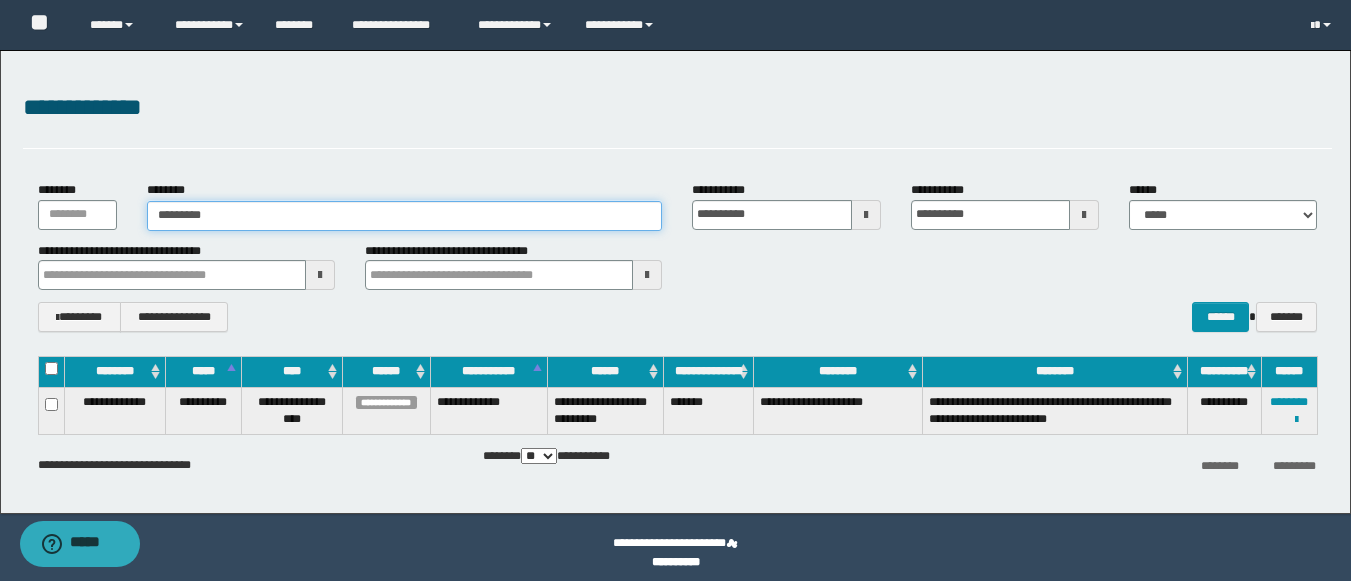 type on "********" 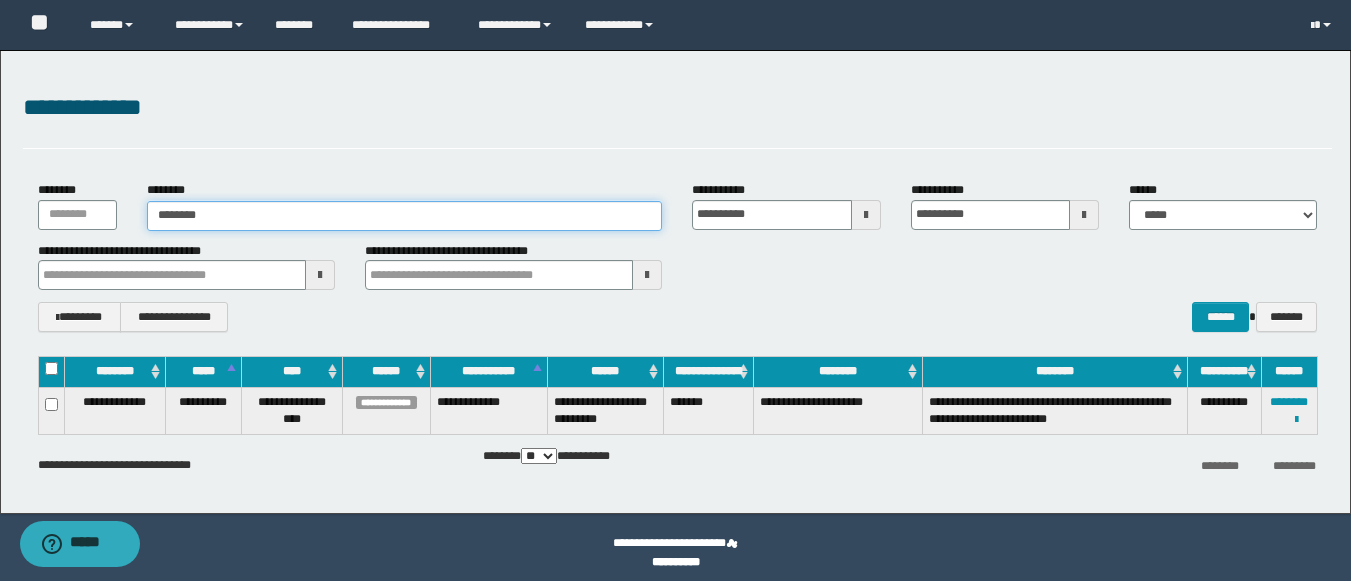 type on "********" 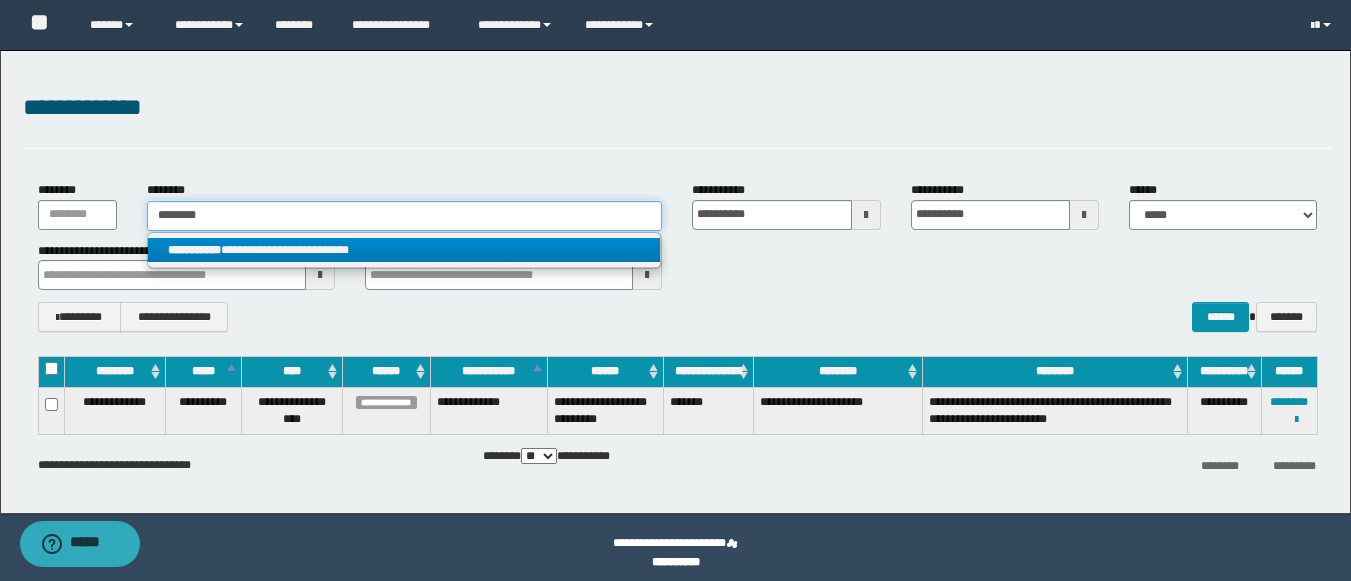 type on "********" 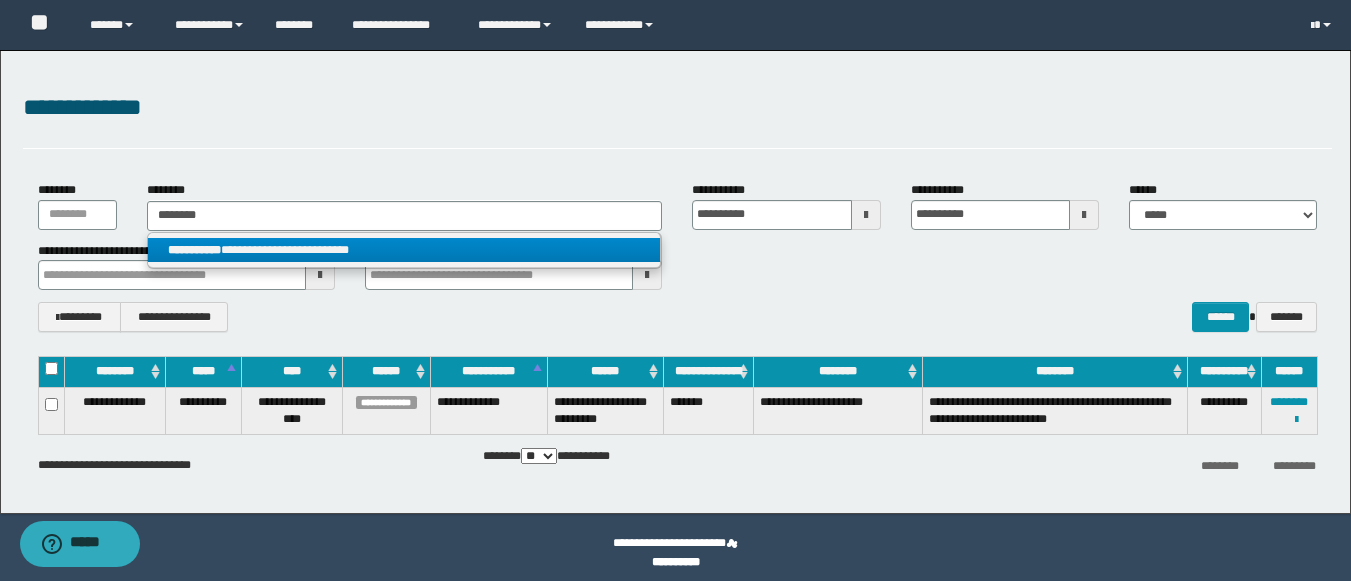 click on "**********" at bounding box center (194, 250) 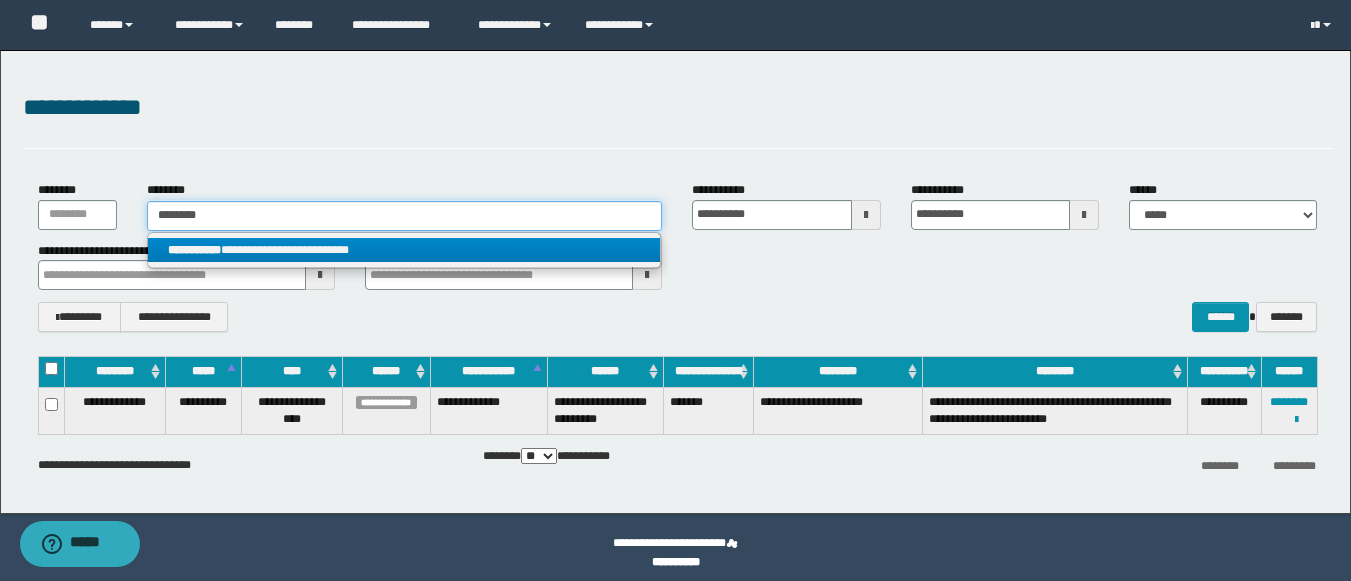 type 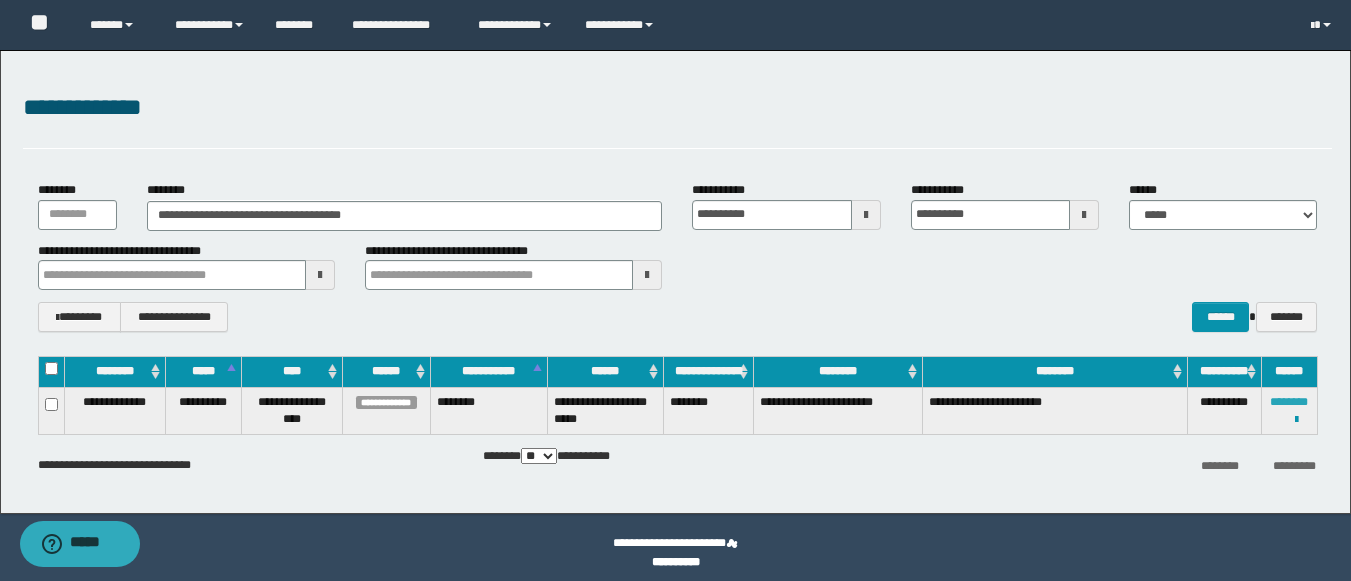 click on "********" at bounding box center (1289, 402) 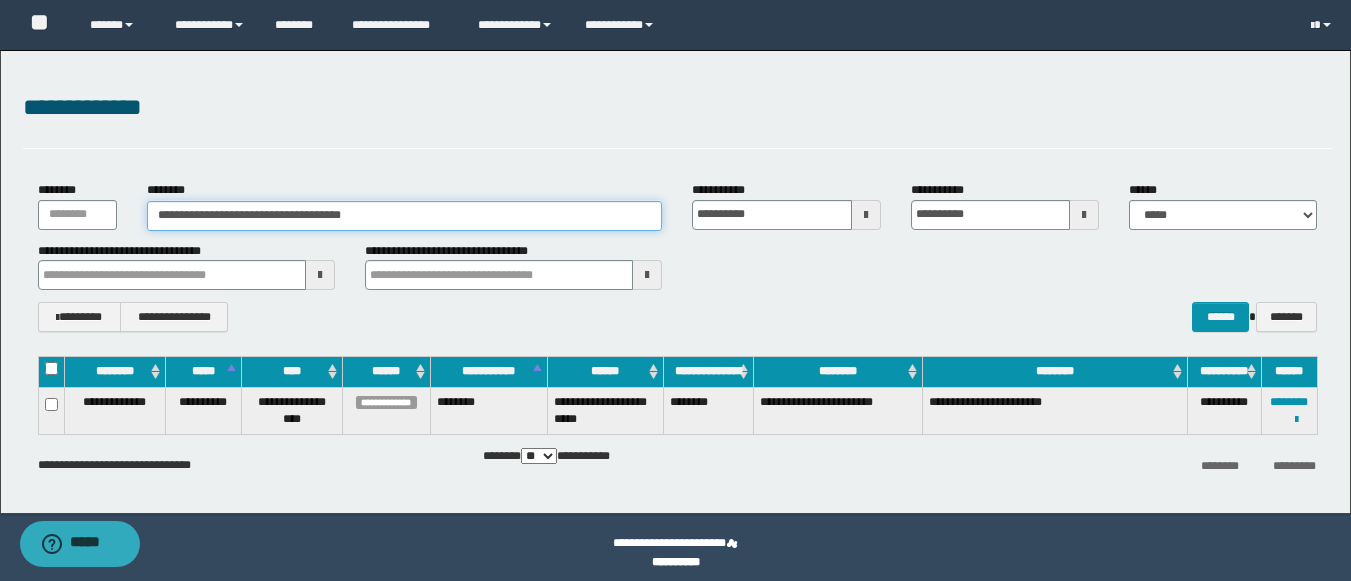 drag, startPoint x: 493, startPoint y: 214, endPoint x: 81, endPoint y: 188, distance: 412.81958 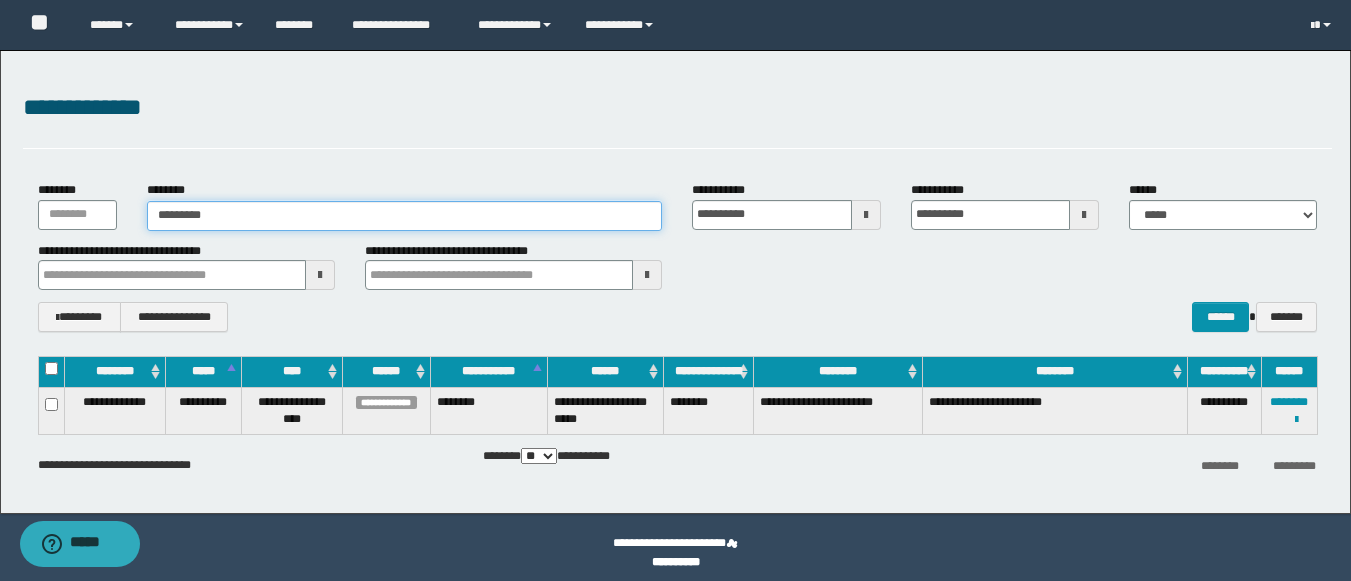 type on "********" 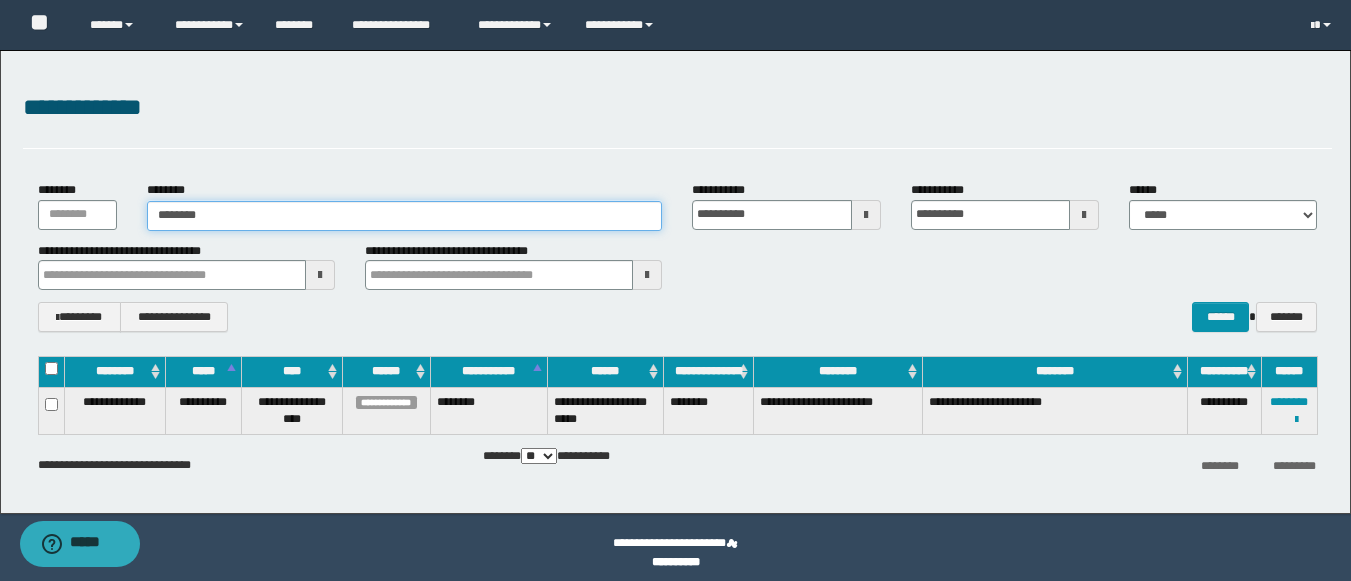 type on "********" 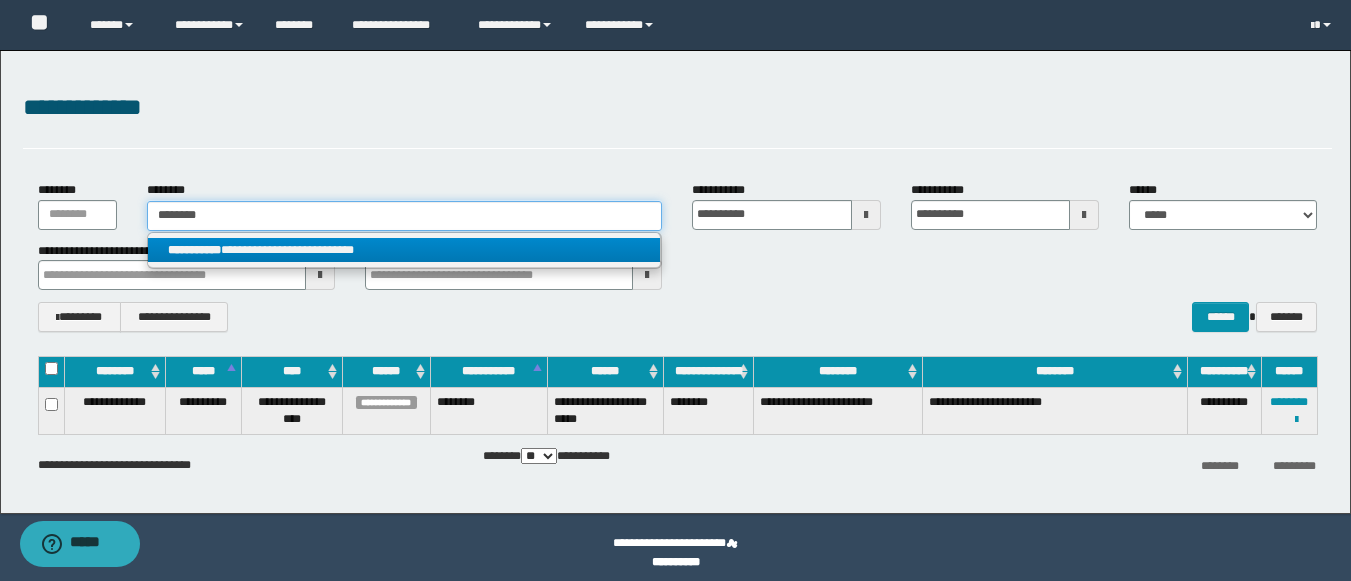 type on "********" 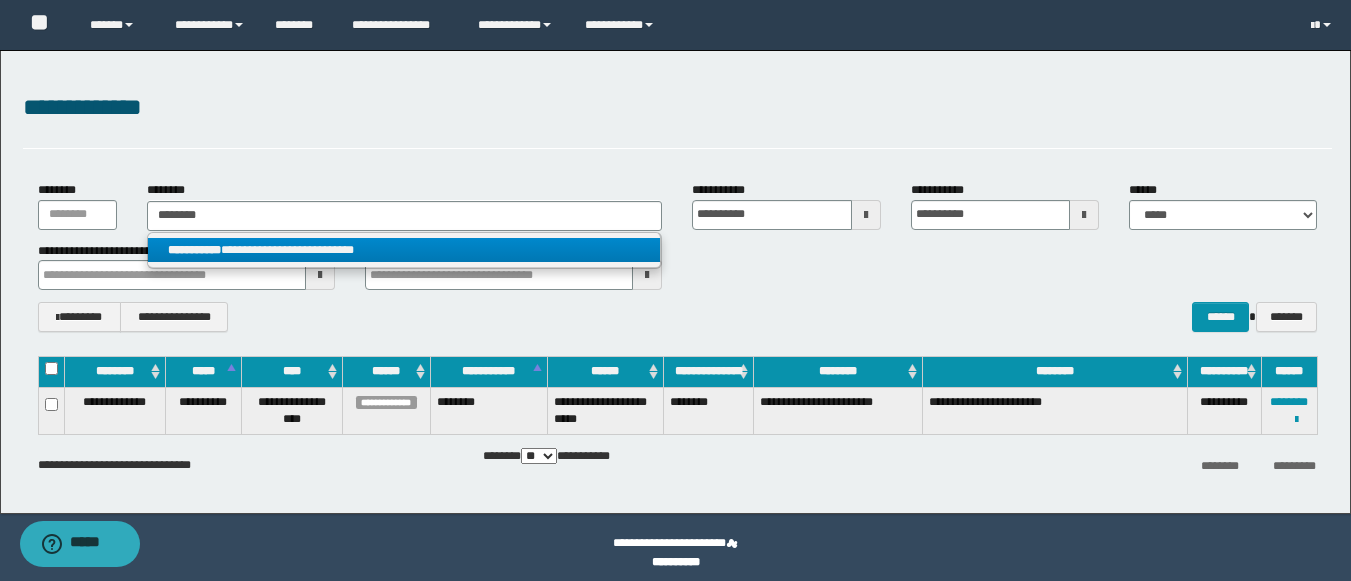 click on "**********" at bounding box center [194, 250] 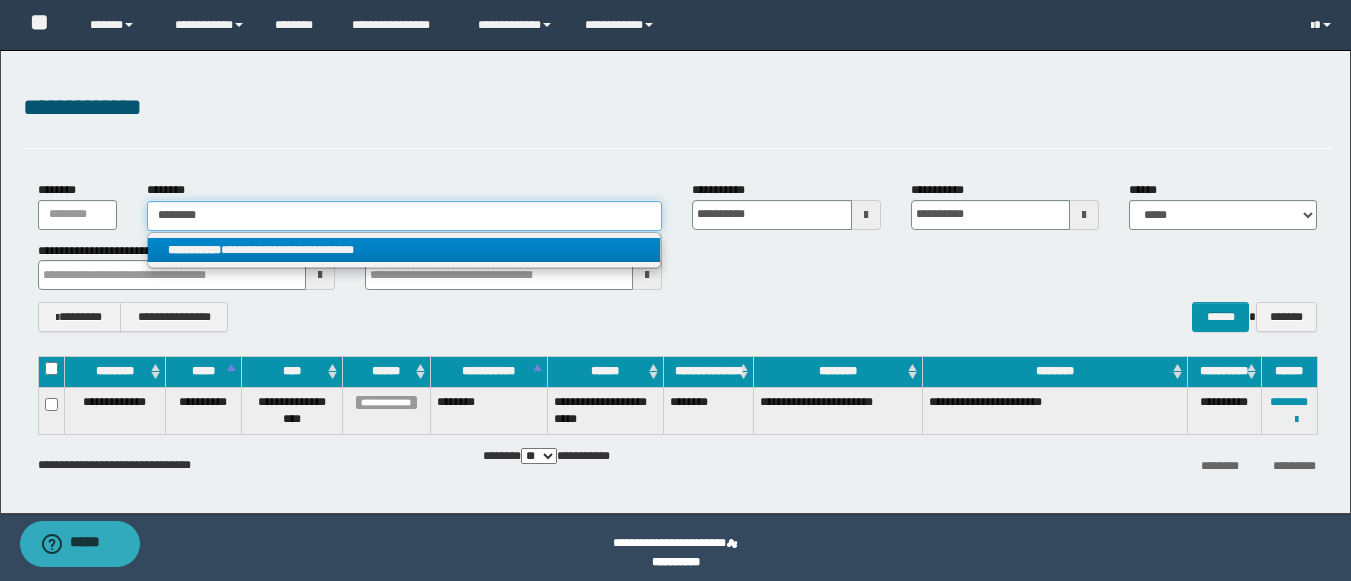type 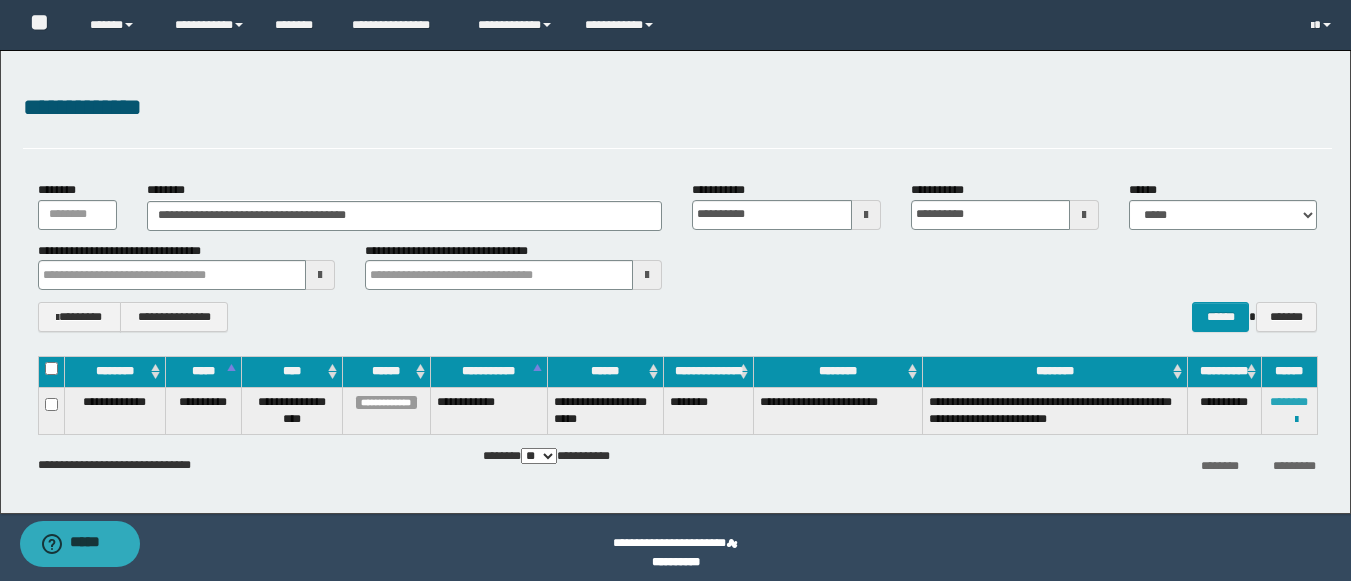 click on "********" at bounding box center [1289, 402] 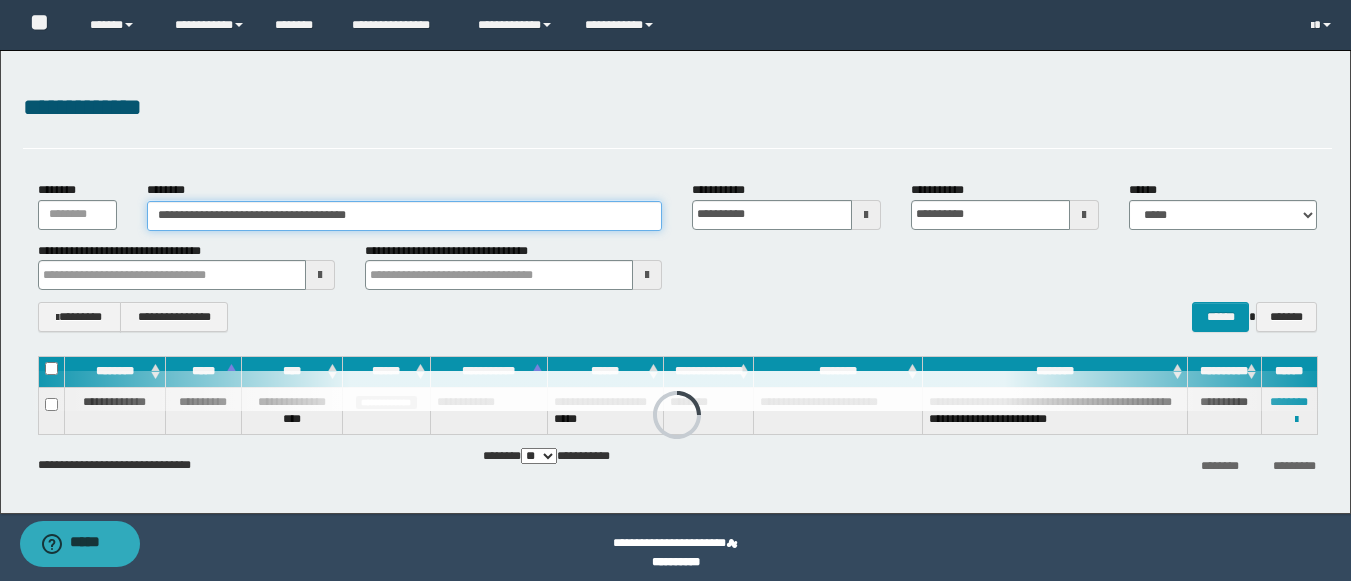 drag, startPoint x: 446, startPoint y: 218, endPoint x: 100, endPoint y: 193, distance: 346.902 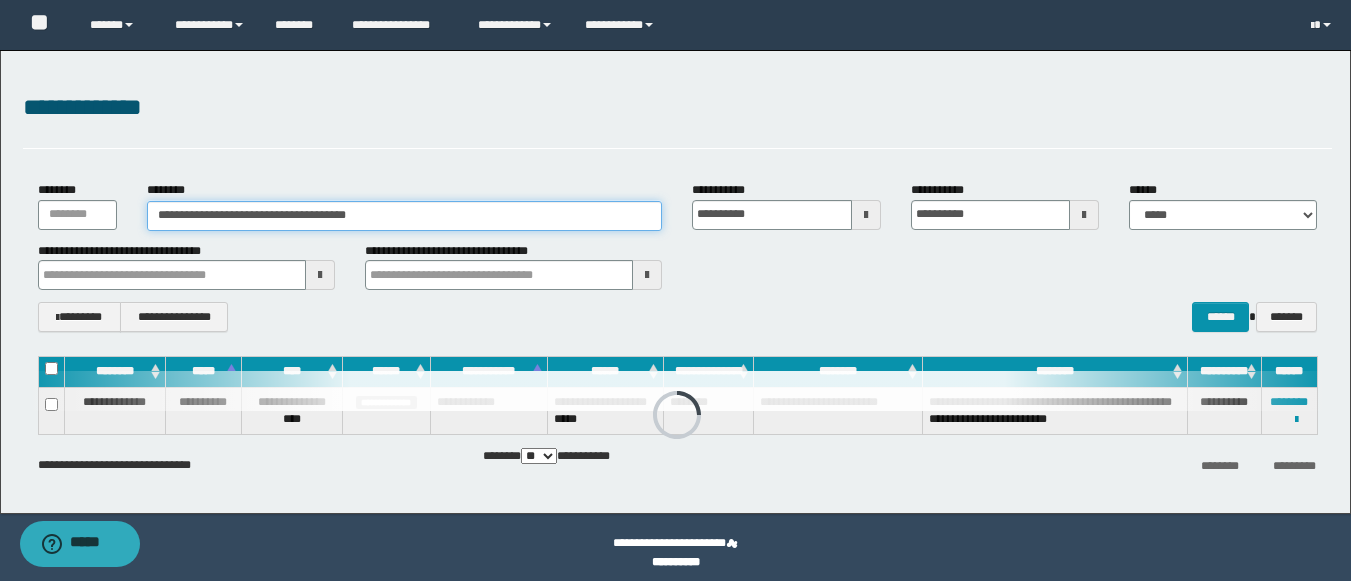 click on "**********" at bounding box center [677, 205] 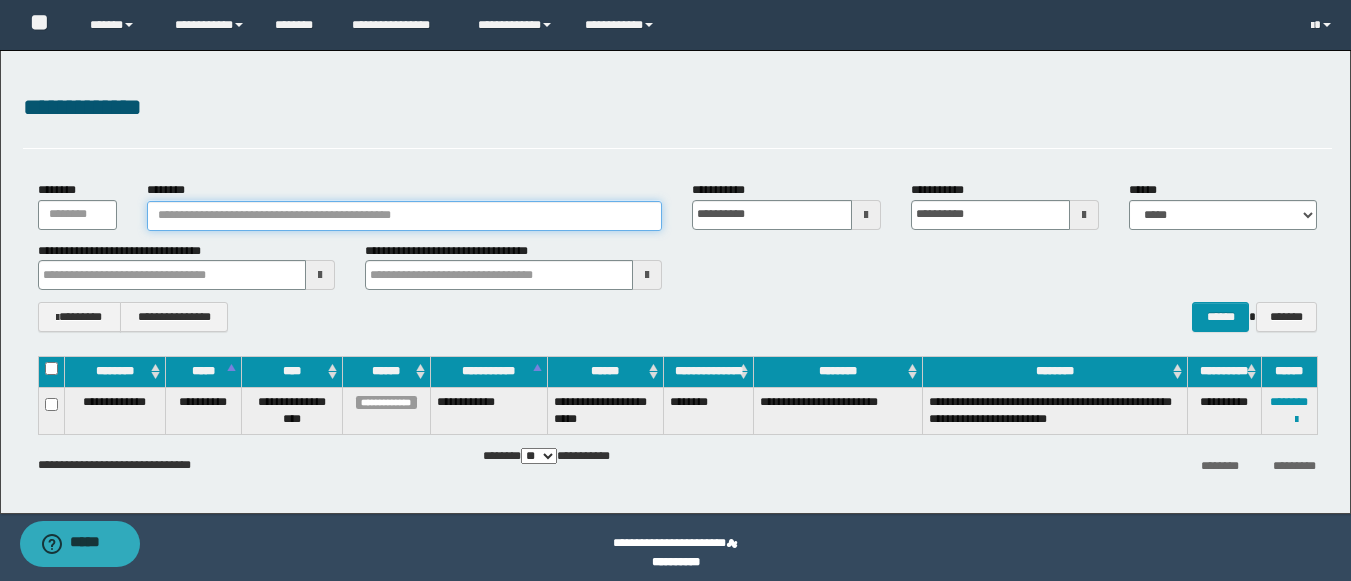 paste on "********" 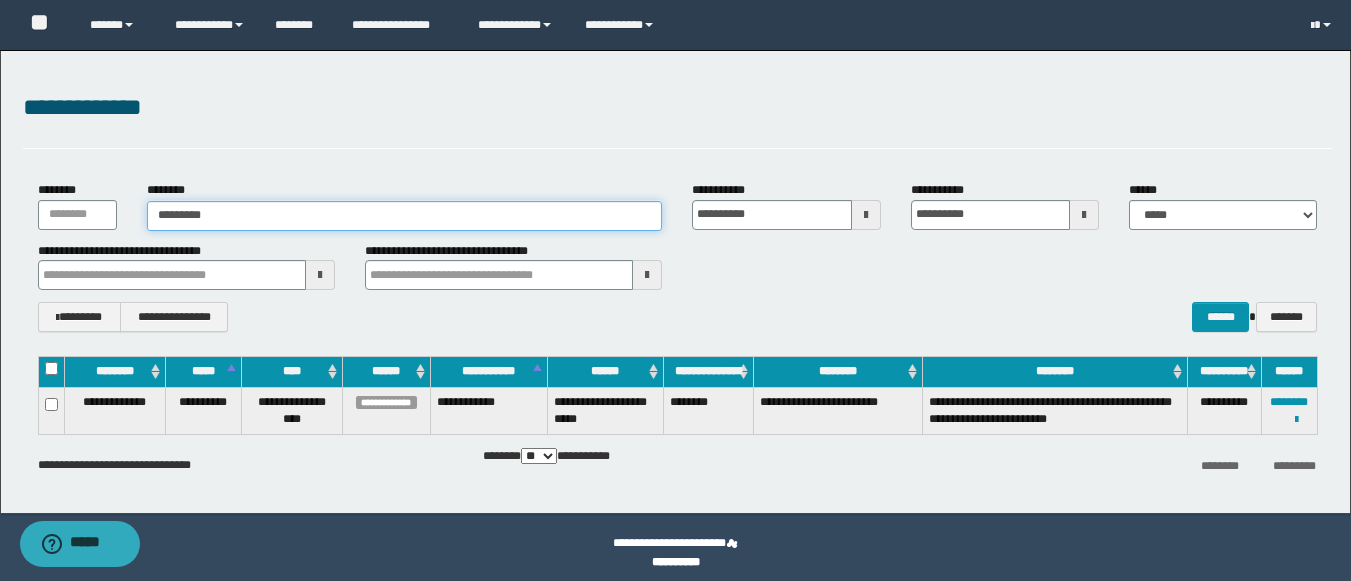 type on "********" 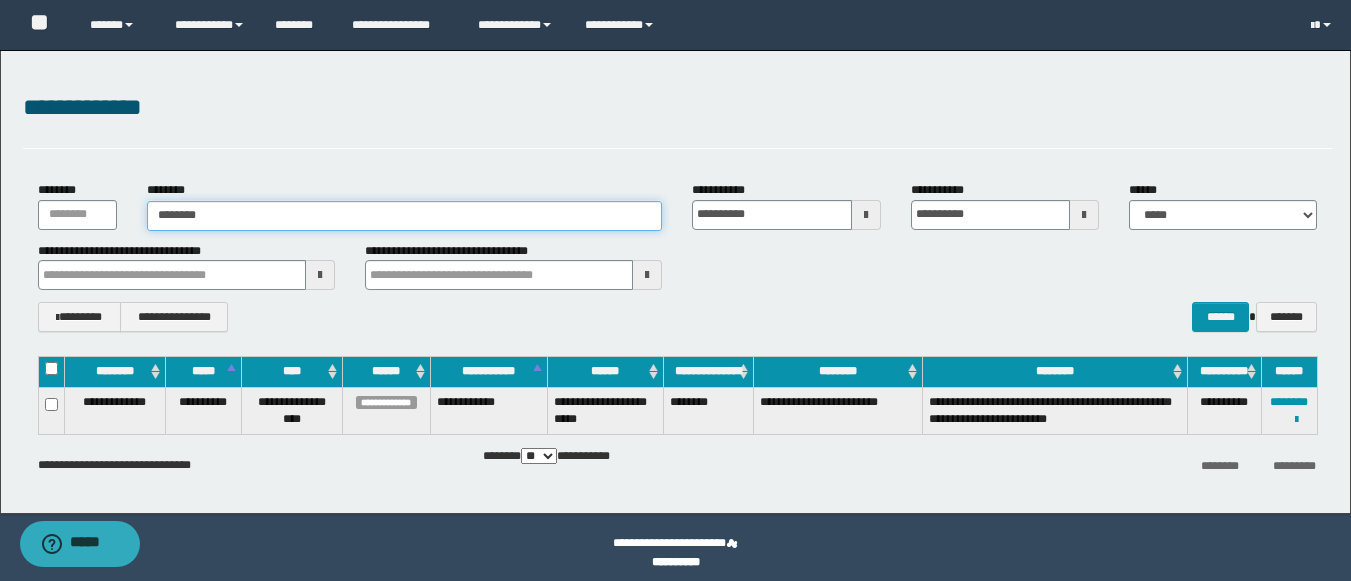 type on "********" 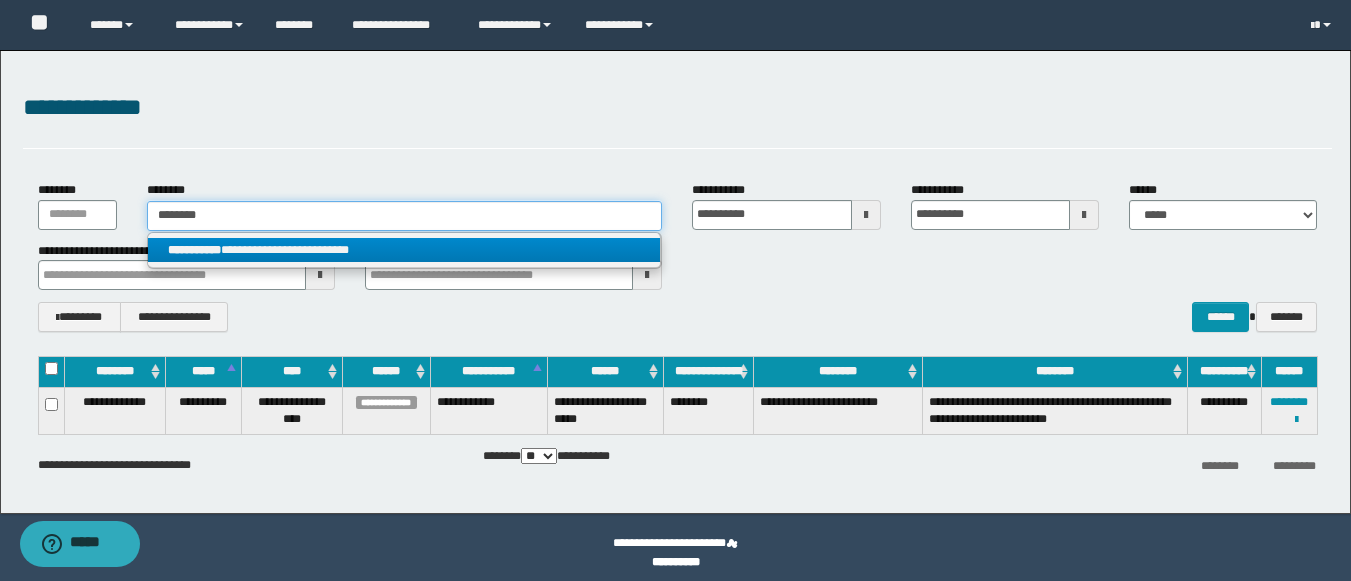 type on "********" 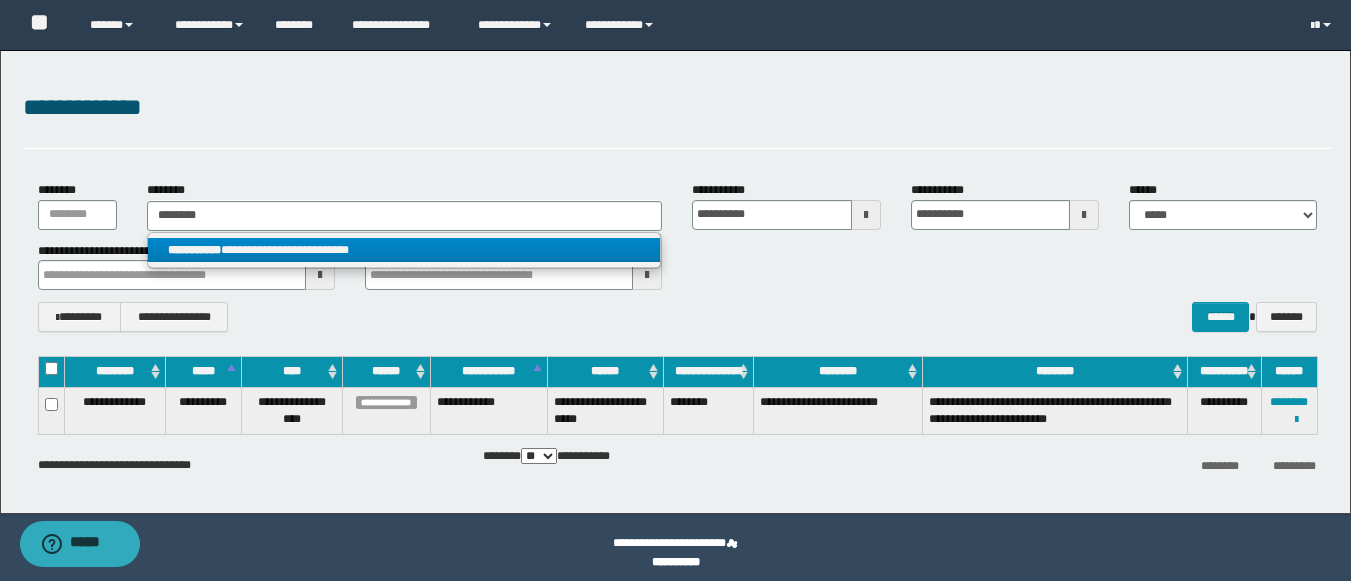 click on "**********" at bounding box center [404, 250] 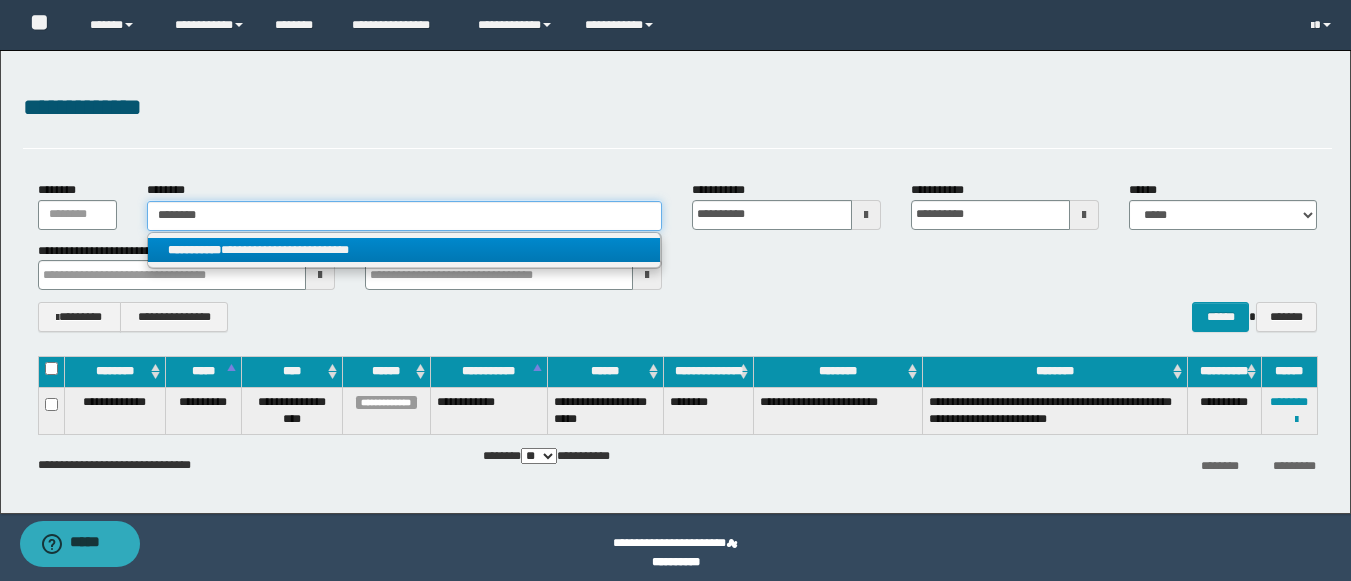 type 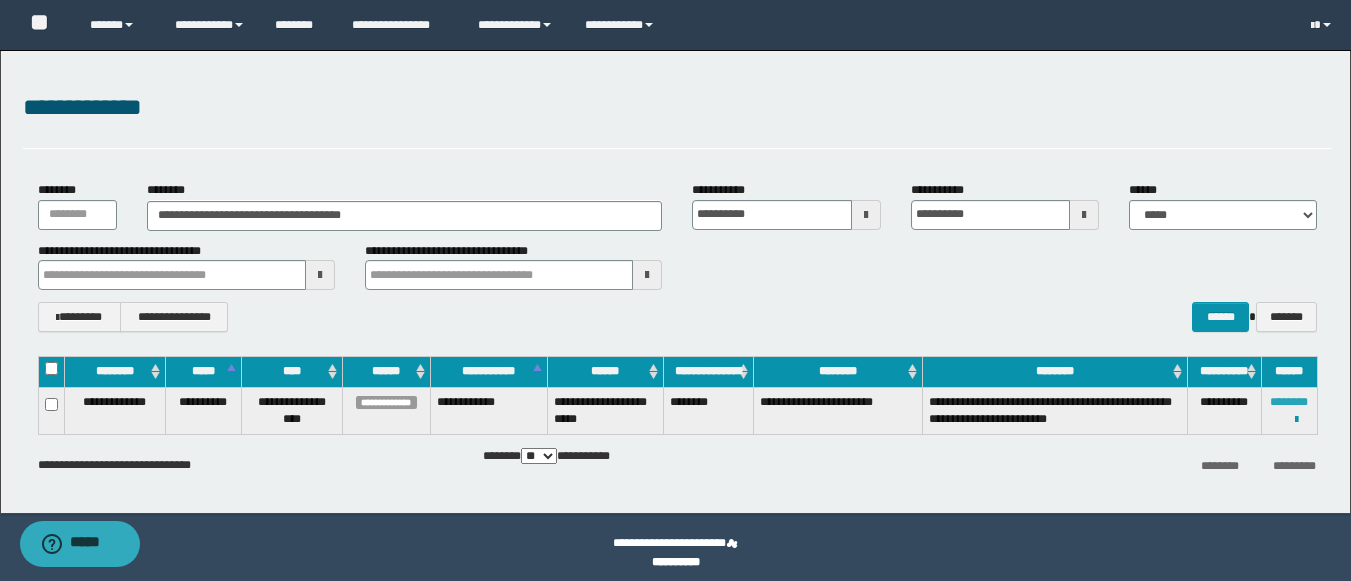 click on "********" at bounding box center (1289, 402) 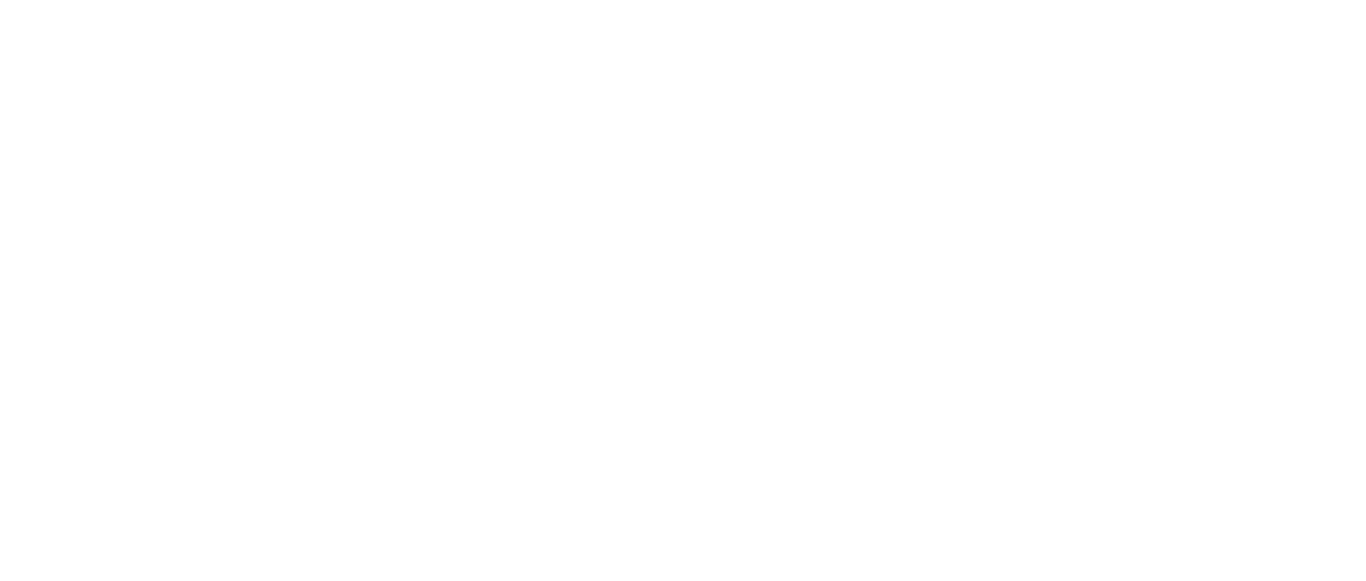 scroll, scrollTop: 0, scrollLeft: 0, axis: both 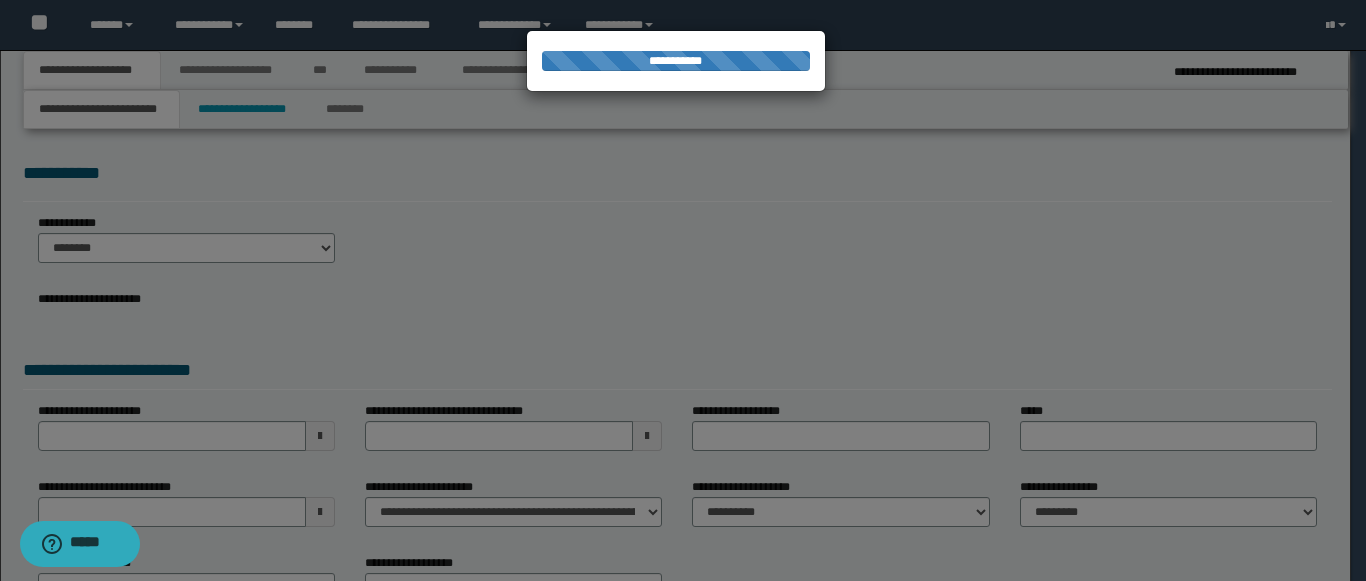 click at bounding box center [683, 290] 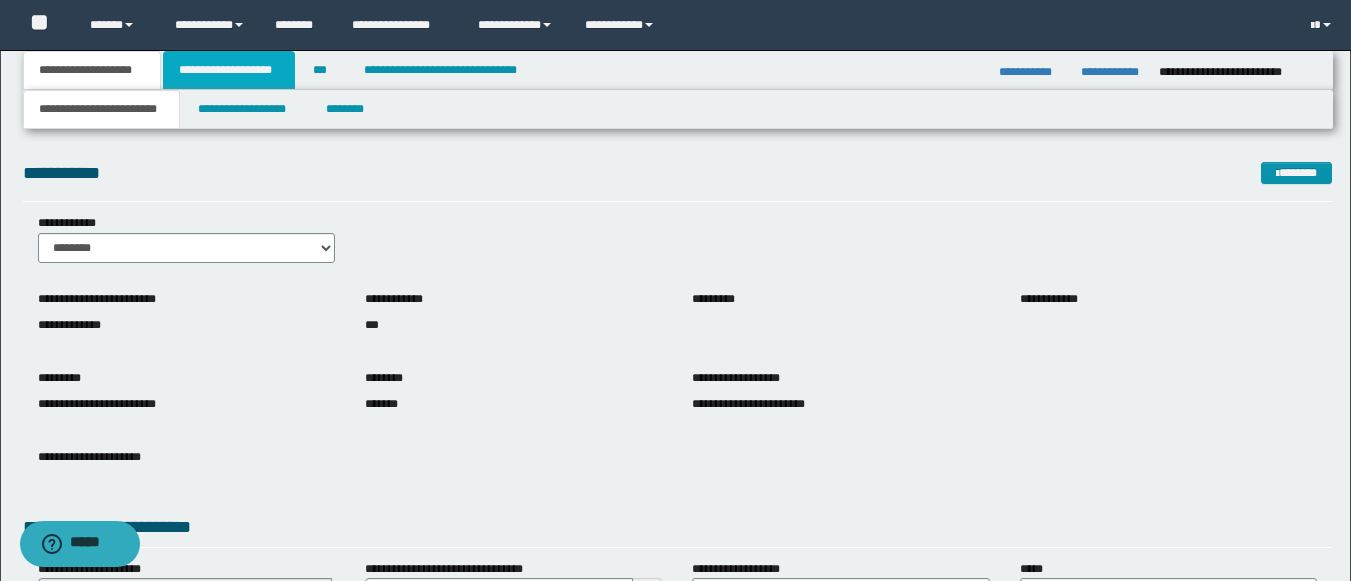 click on "**********" at bounding box center [229, 70] 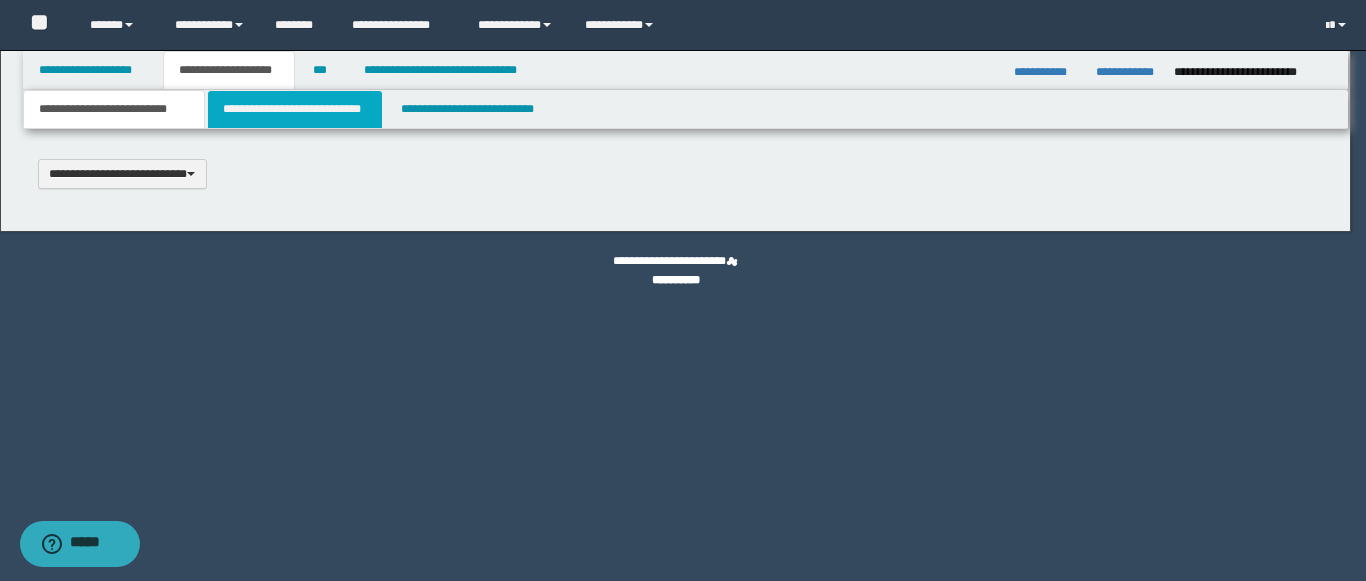click on "**********" at bounding box center (683, 290) 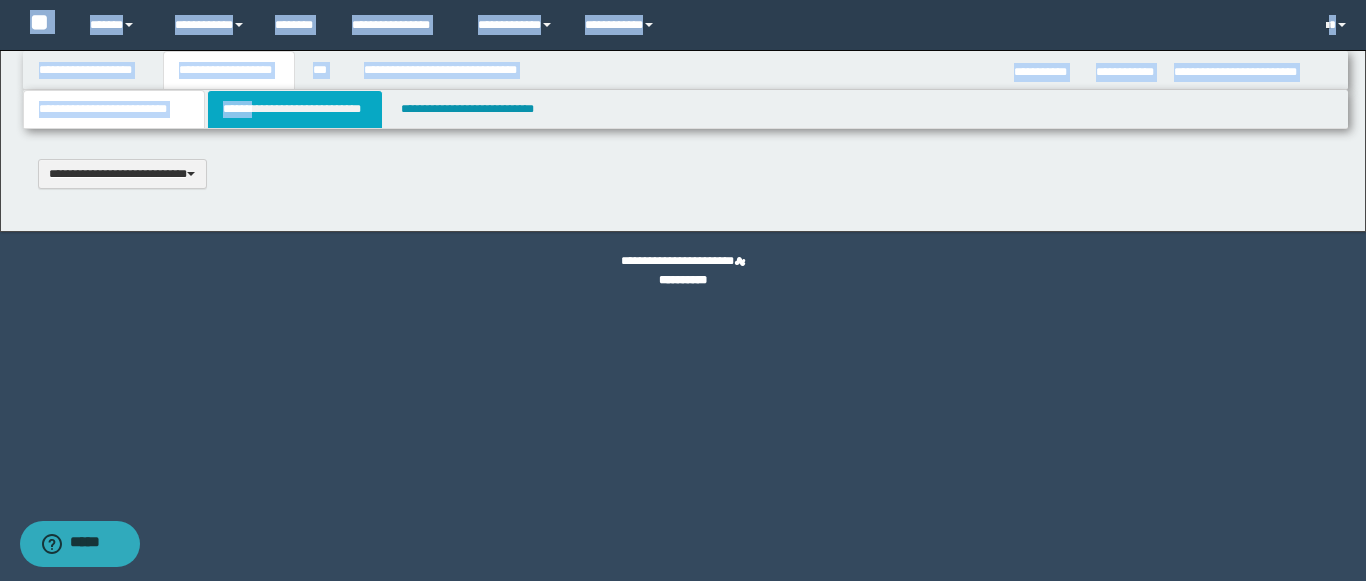 click on "**********" at bounding box center (295, 109) 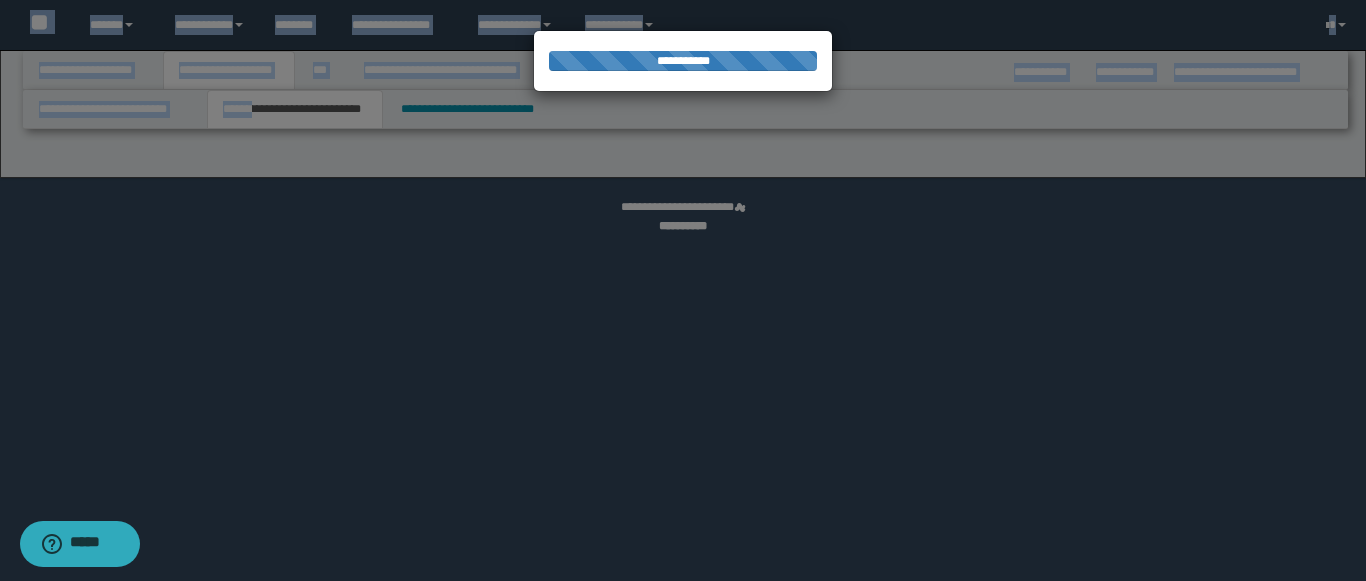 select on "*" 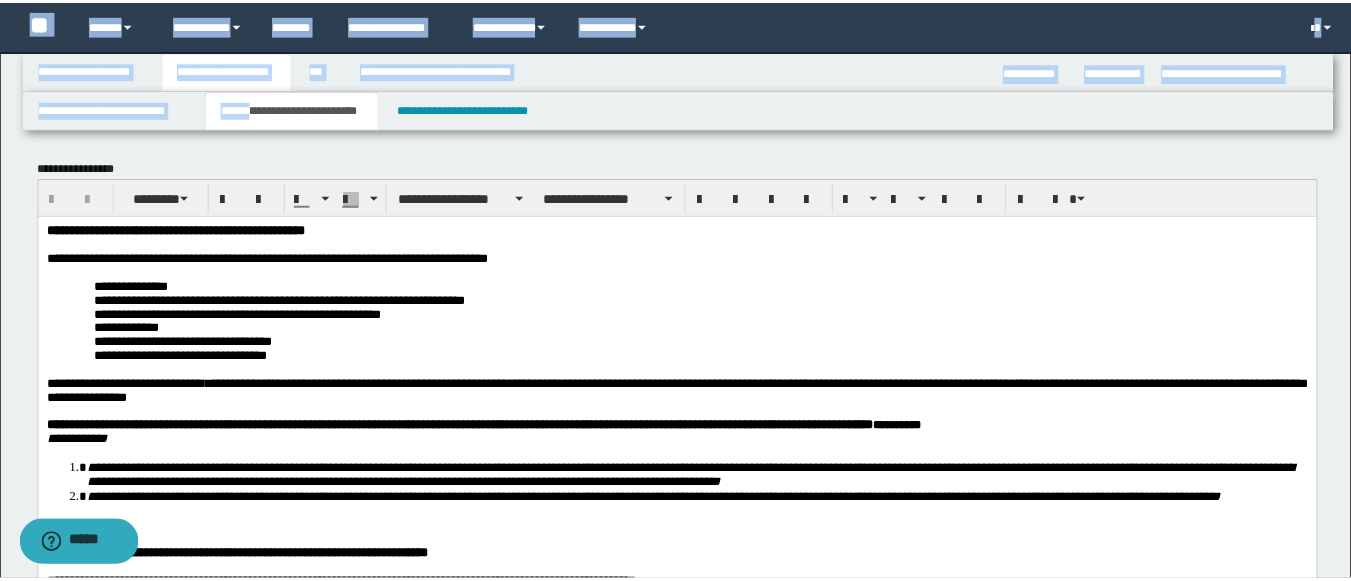scroll, scrollTop: 0, scrollLeft: 0, axis: both 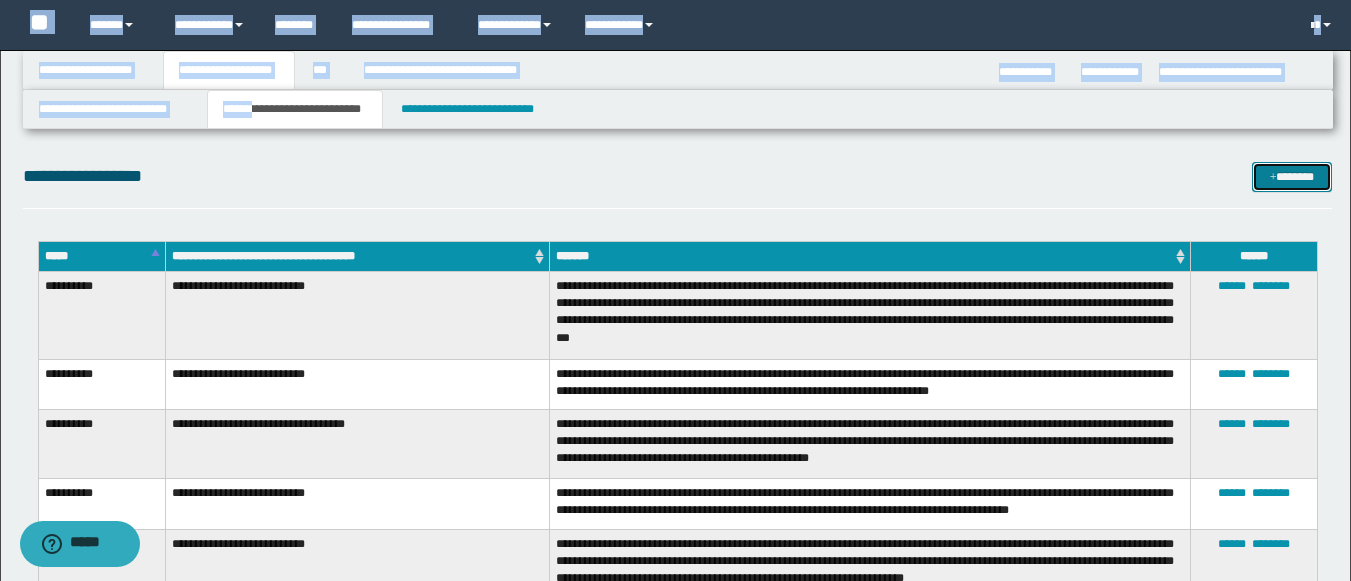 click on "*******" at bounding box center (1292, 177) 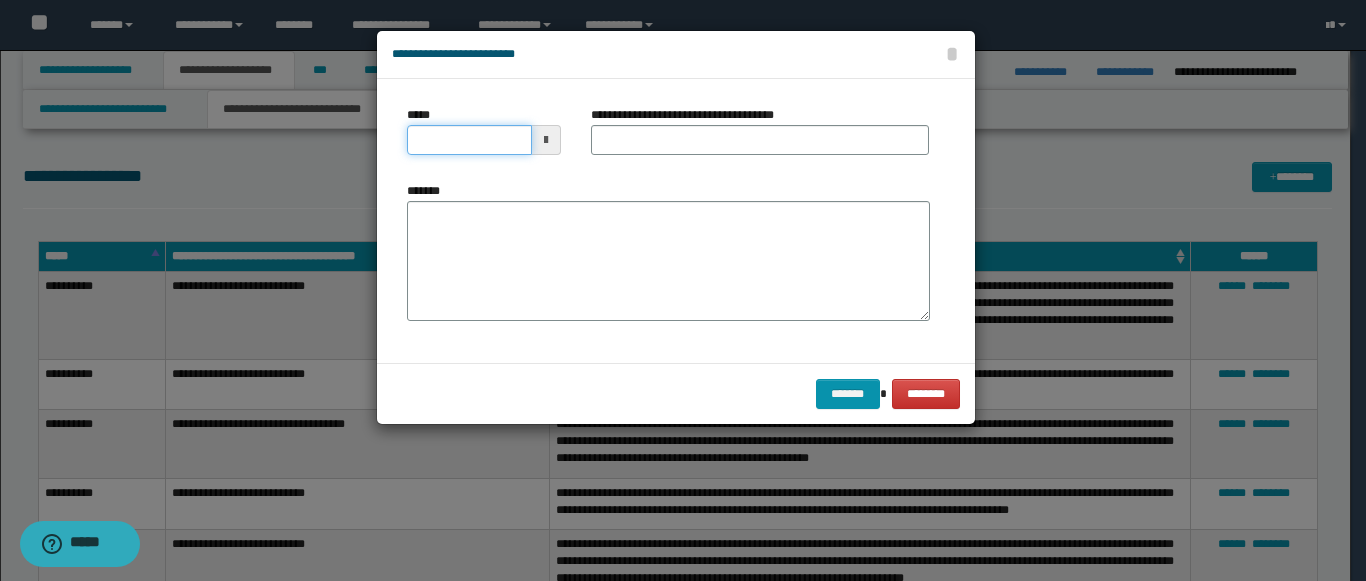 click on "*****" at bounding box center (469, 140) 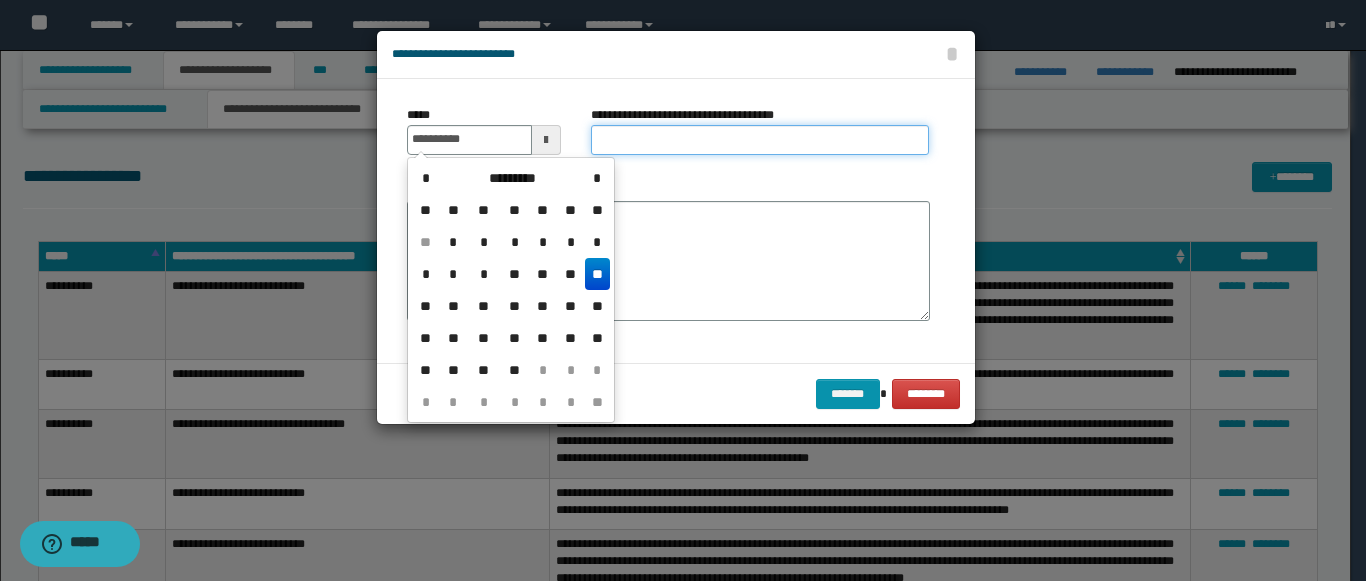 type on "**********" 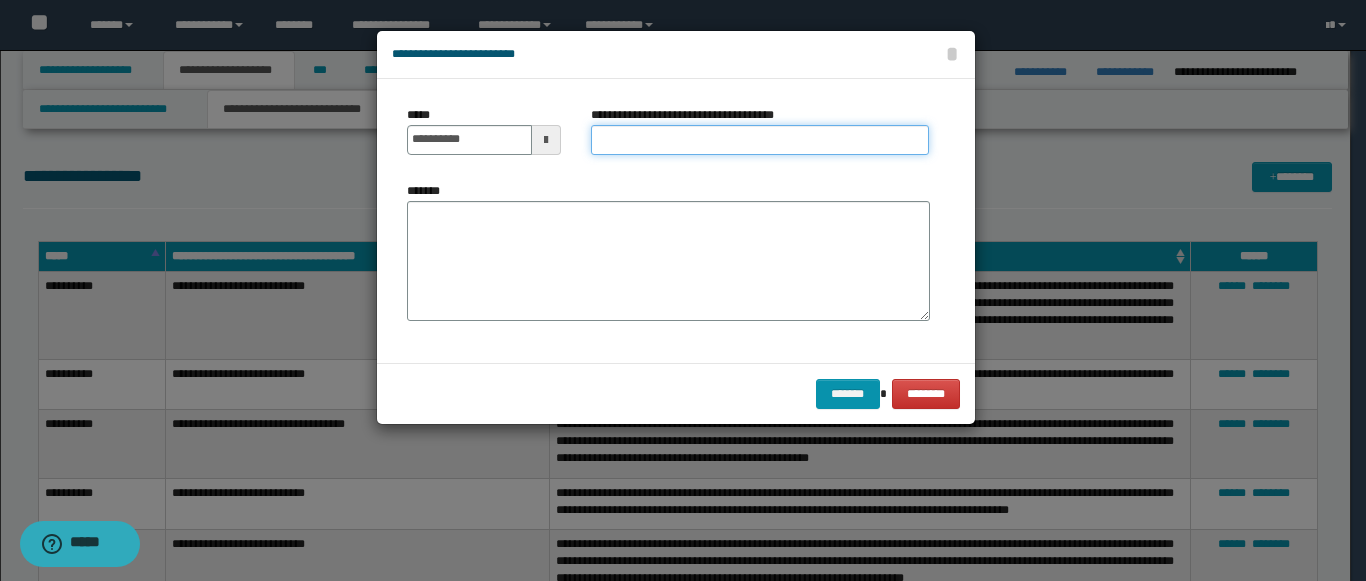 paste on "**********" 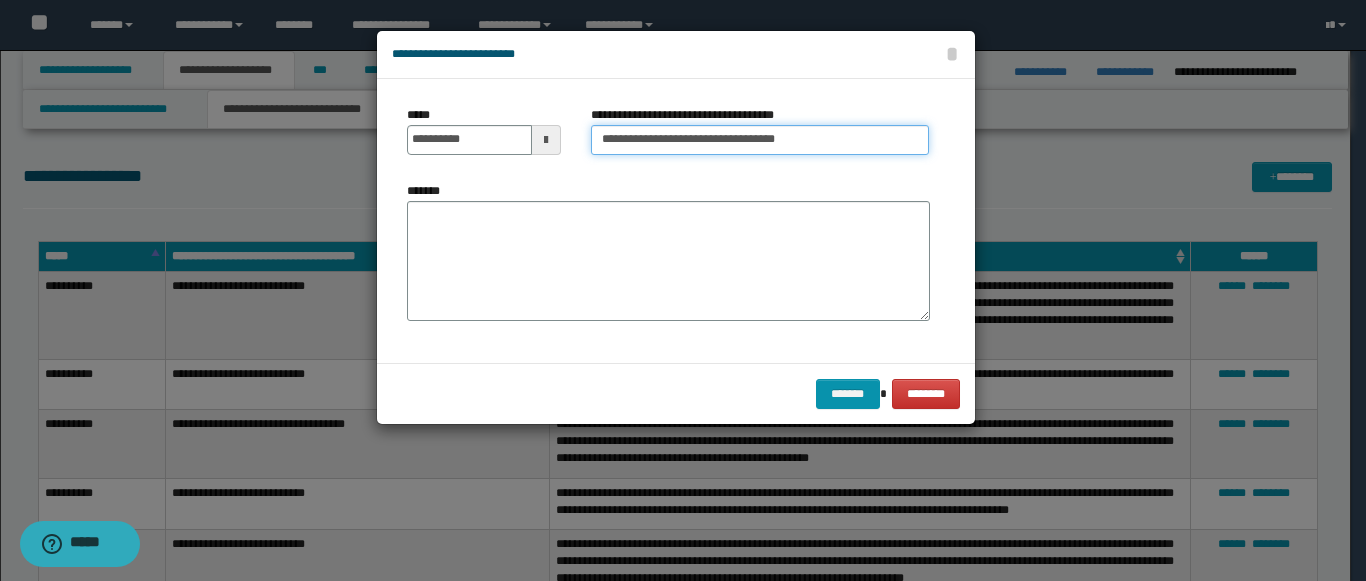 type on "**********" 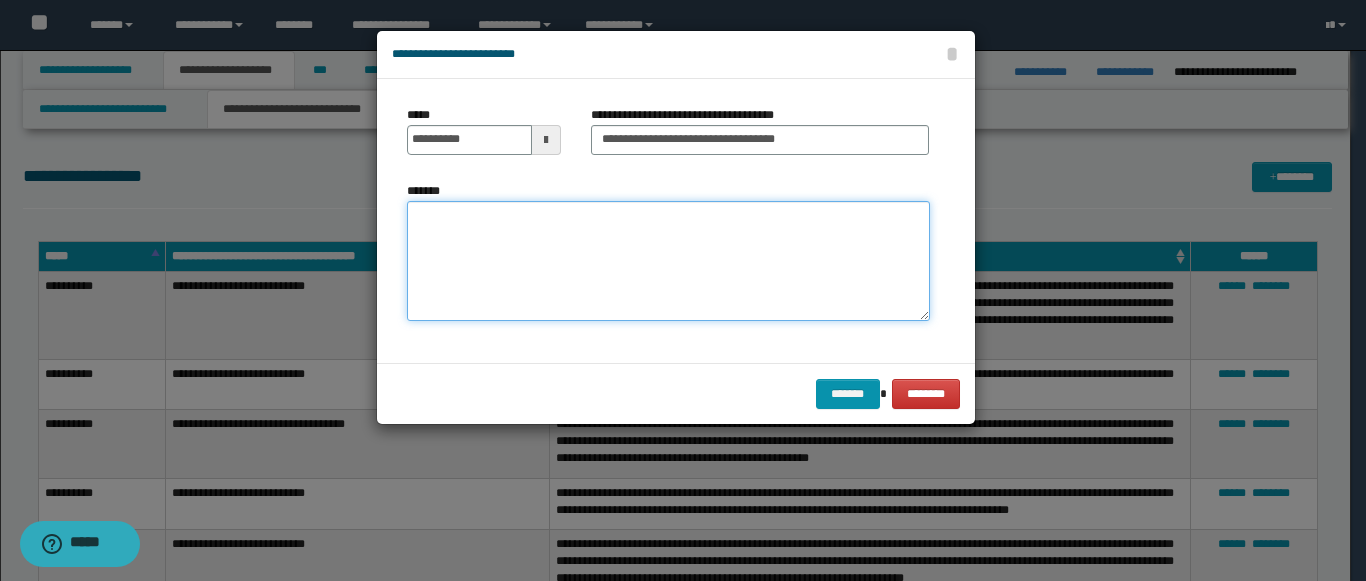 paste on "**********" 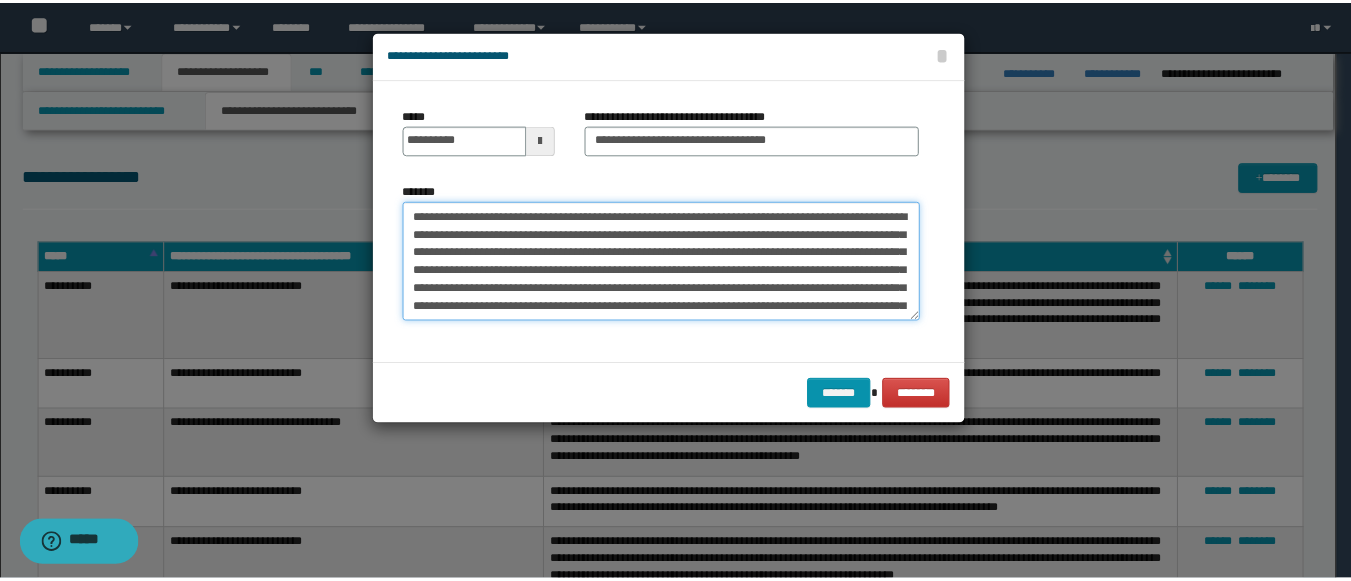 scroll, scrollTop: 516, scrollLeft: 0, axis: vertical 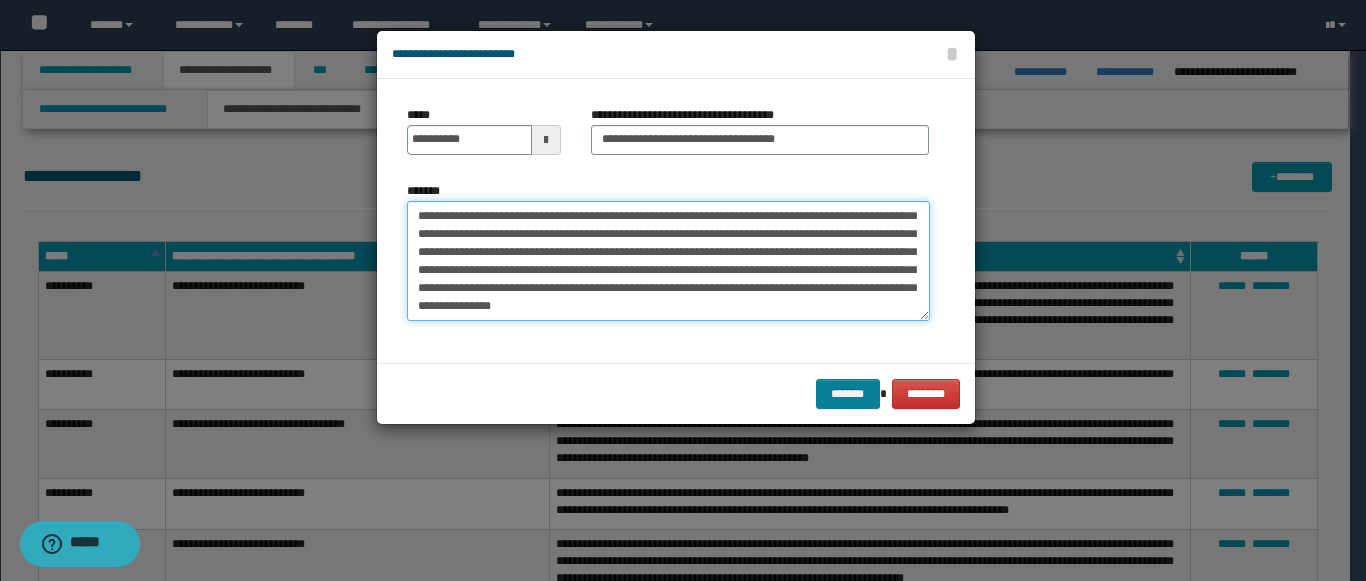 type on "**********" 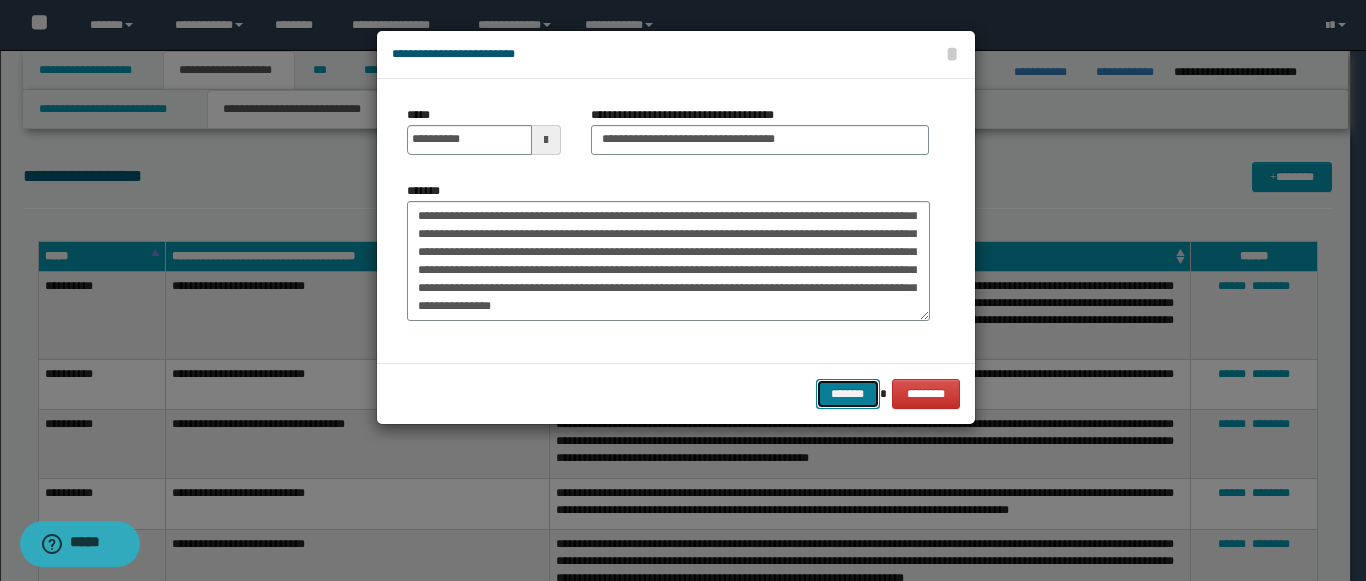 click on "*******" at bounding box center (848, 394) 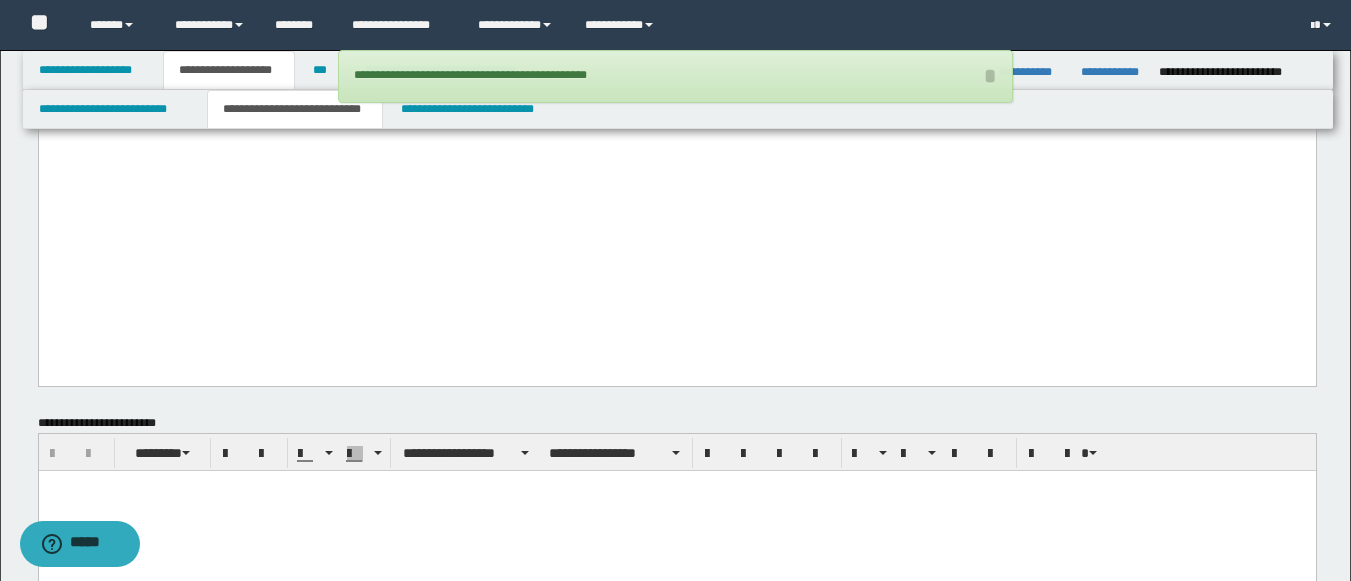 scroll, scrollTop: 2051, scrollLeft: 0, axis: vertical 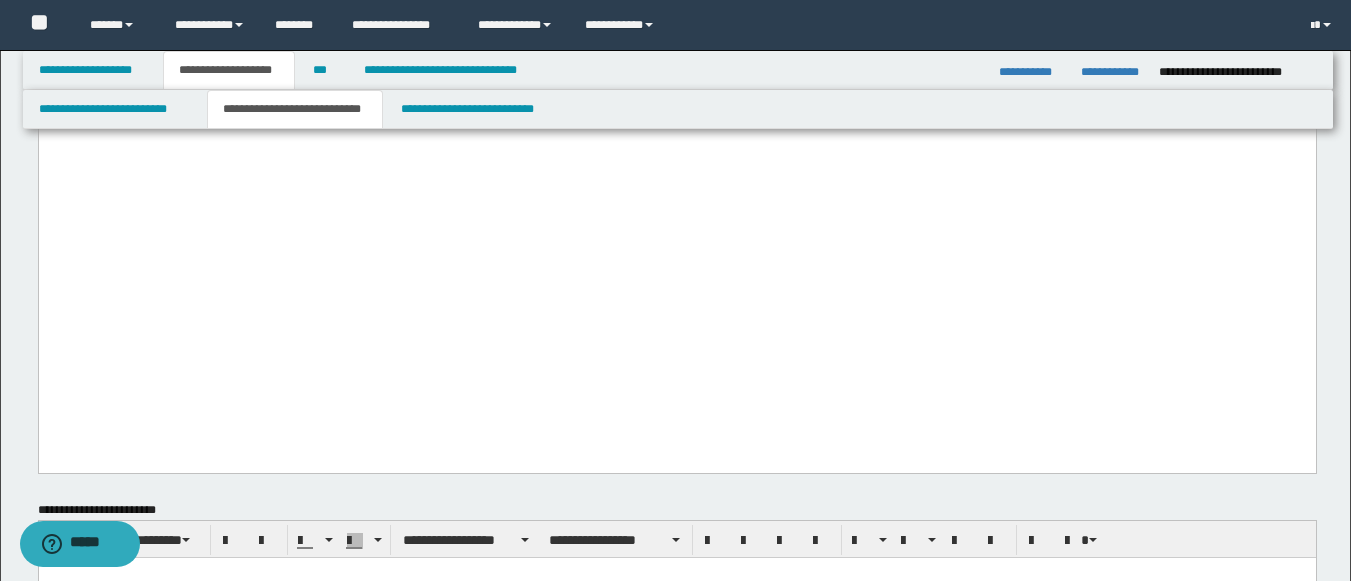 click on "**********" at bounding box center (676, -844) 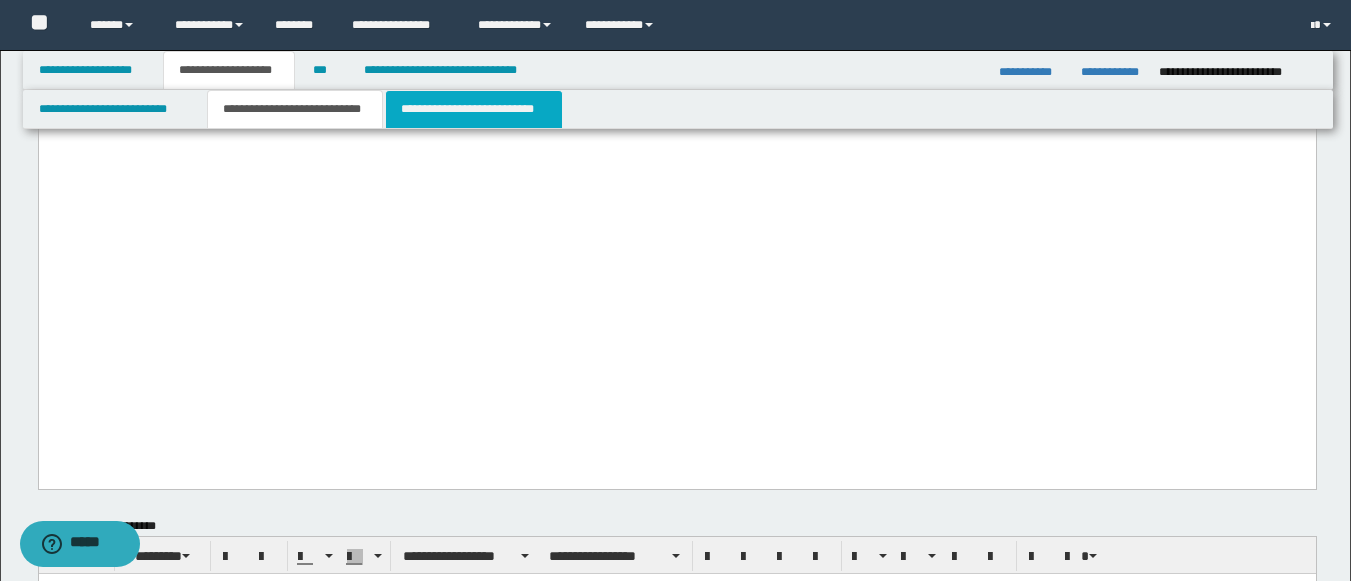 click on "**********" at bounding box center [474, 109] 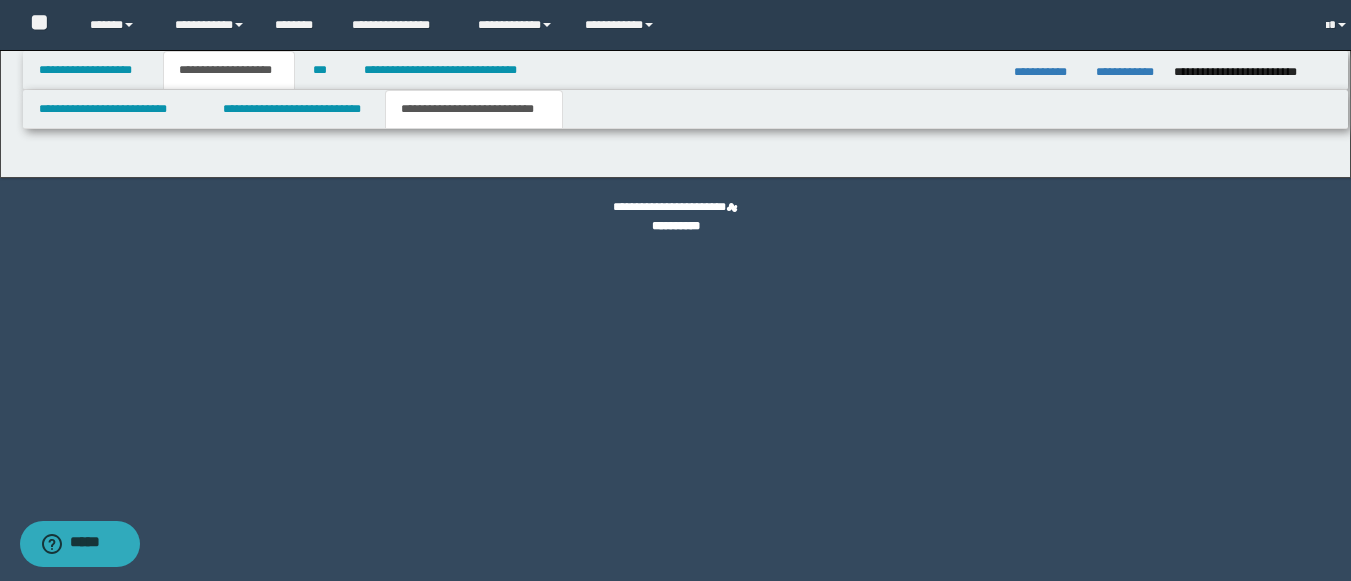 scroll, scrollTop: 0, scrollLeft: 0, axis: both 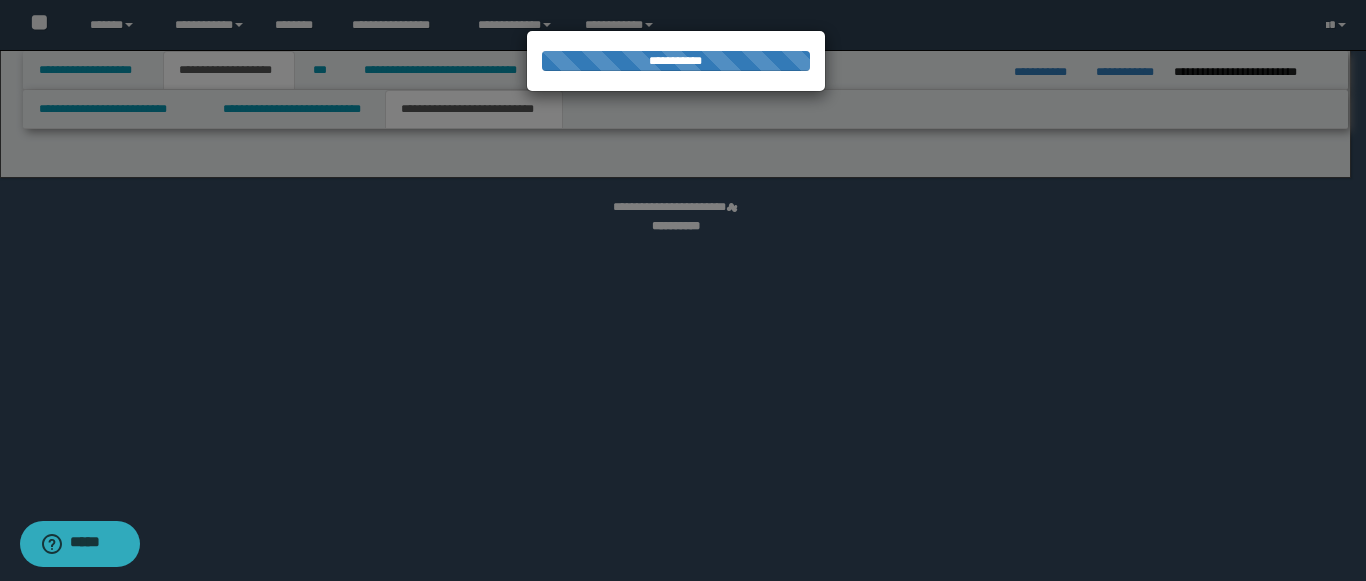 click at bounding box center (683, 290) 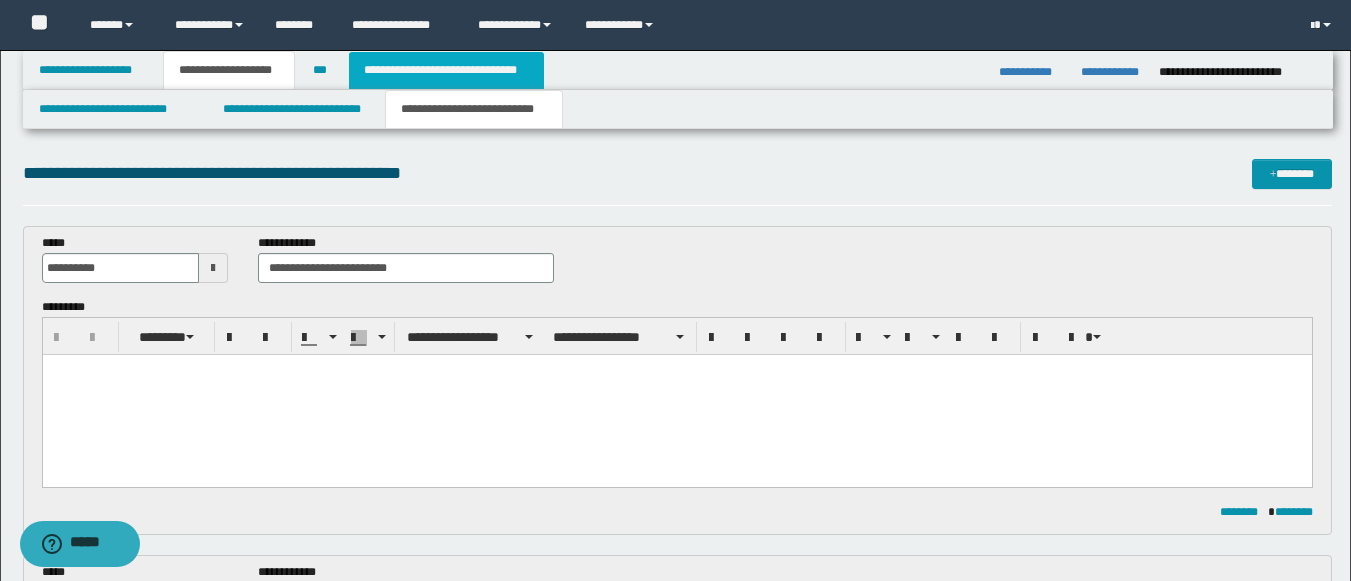 scroll, scrollTop: 0, scrollLeft: 0, axis: both 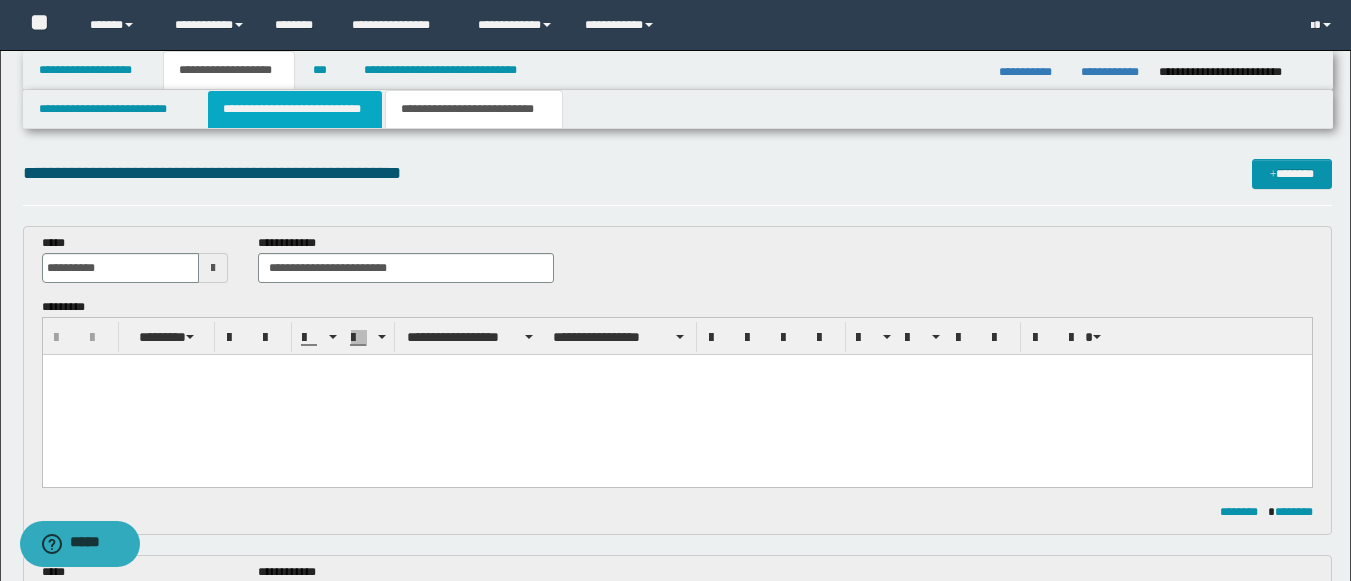 click on "**********" at bounding box center (295, 109) 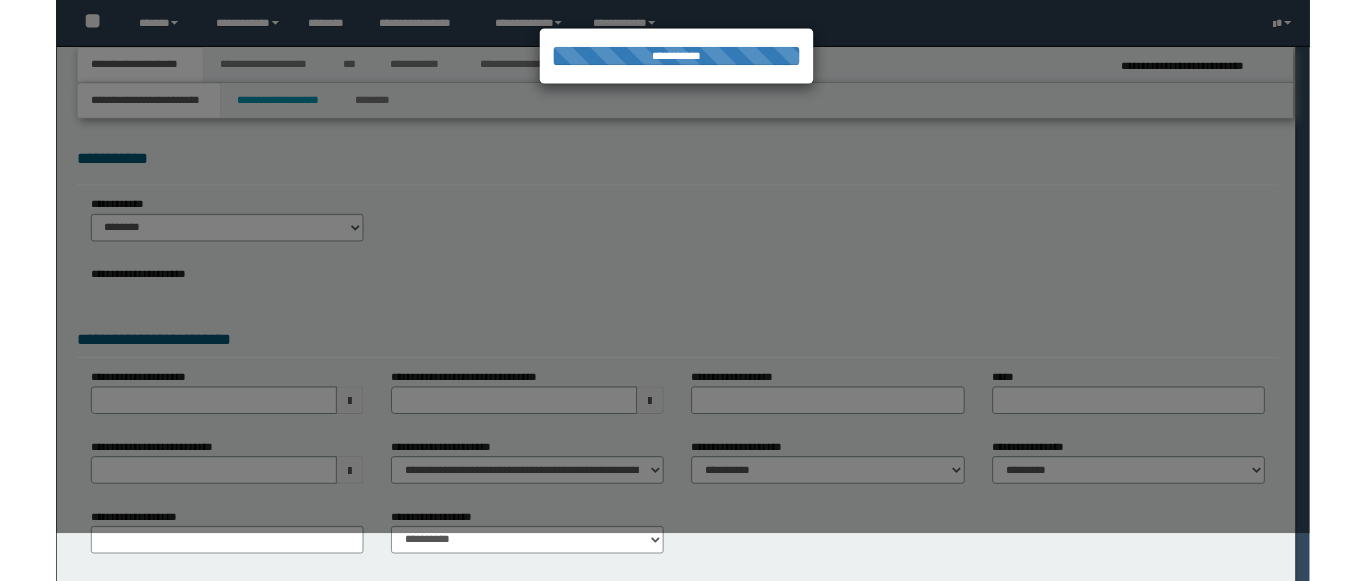 scroll, scrollTop: 0, scrollLeft: 0, axis: both 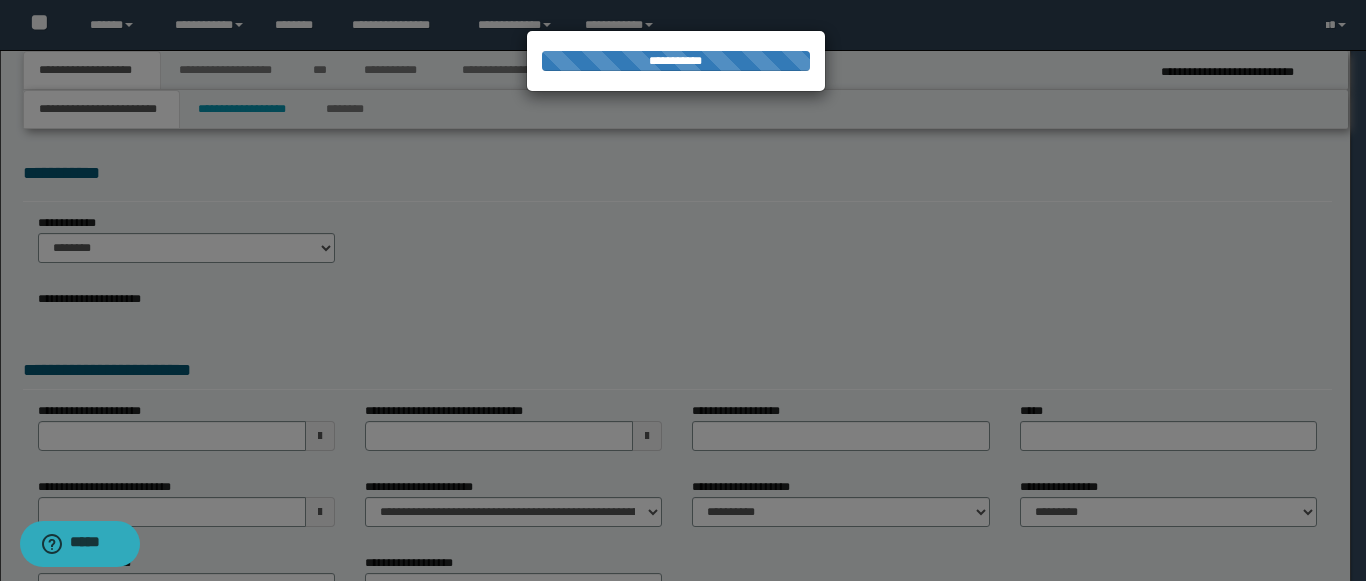 click at bounding box center [683, 290] 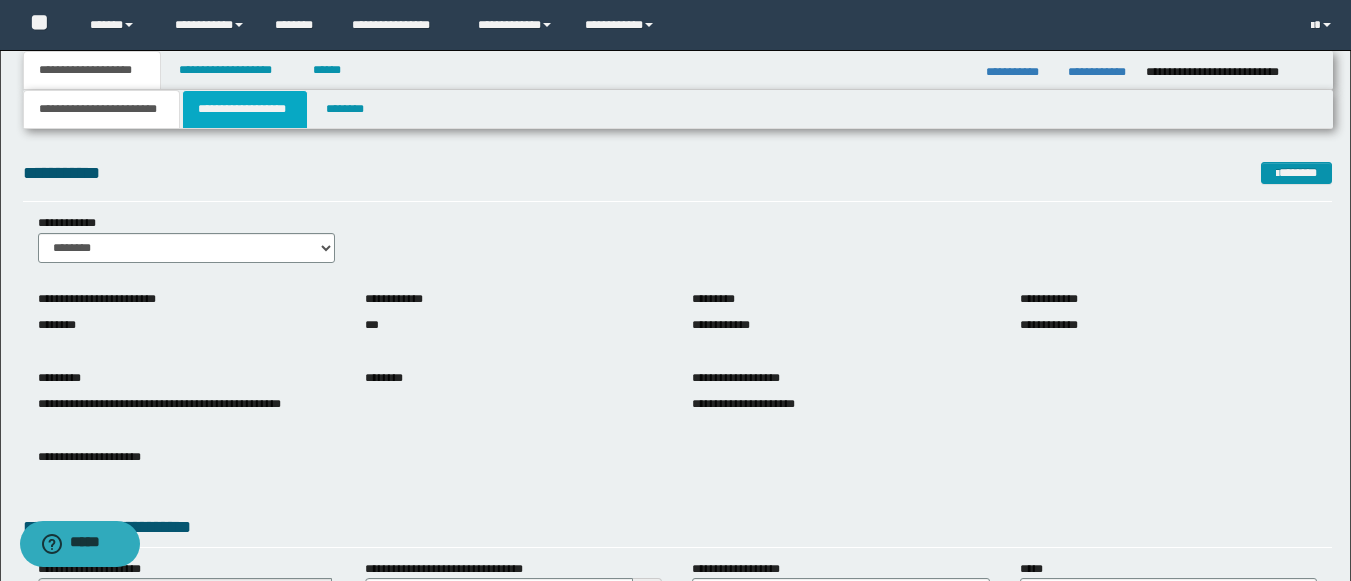 click on "**********" at bounding box center (245, 109) 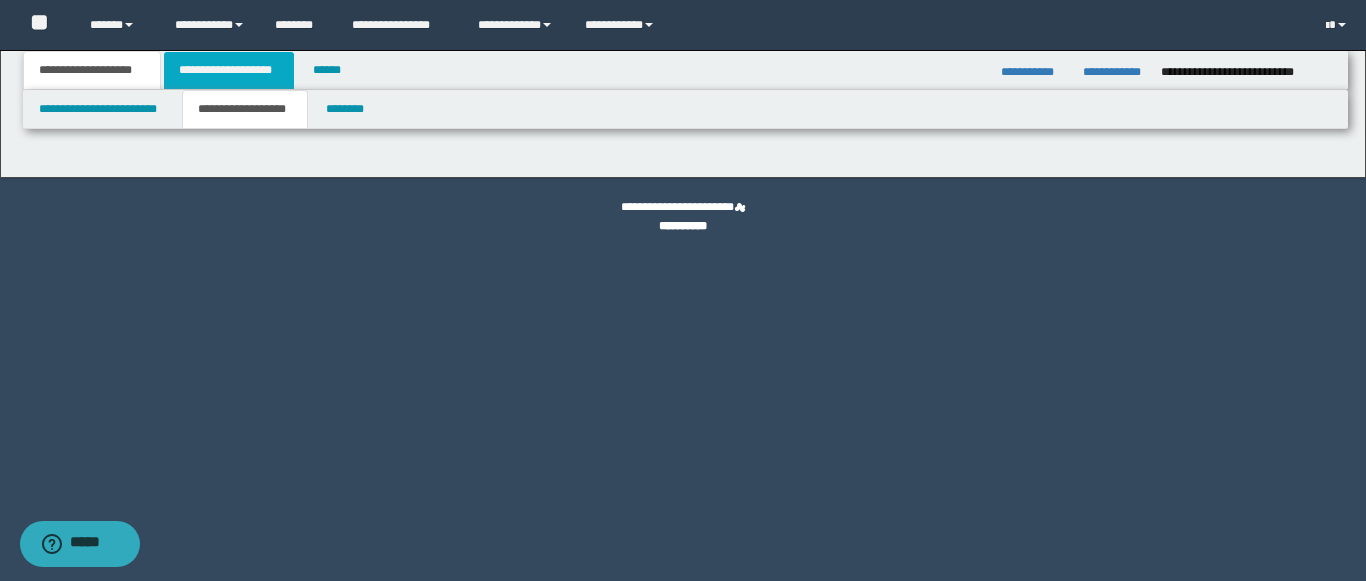 type on "********" 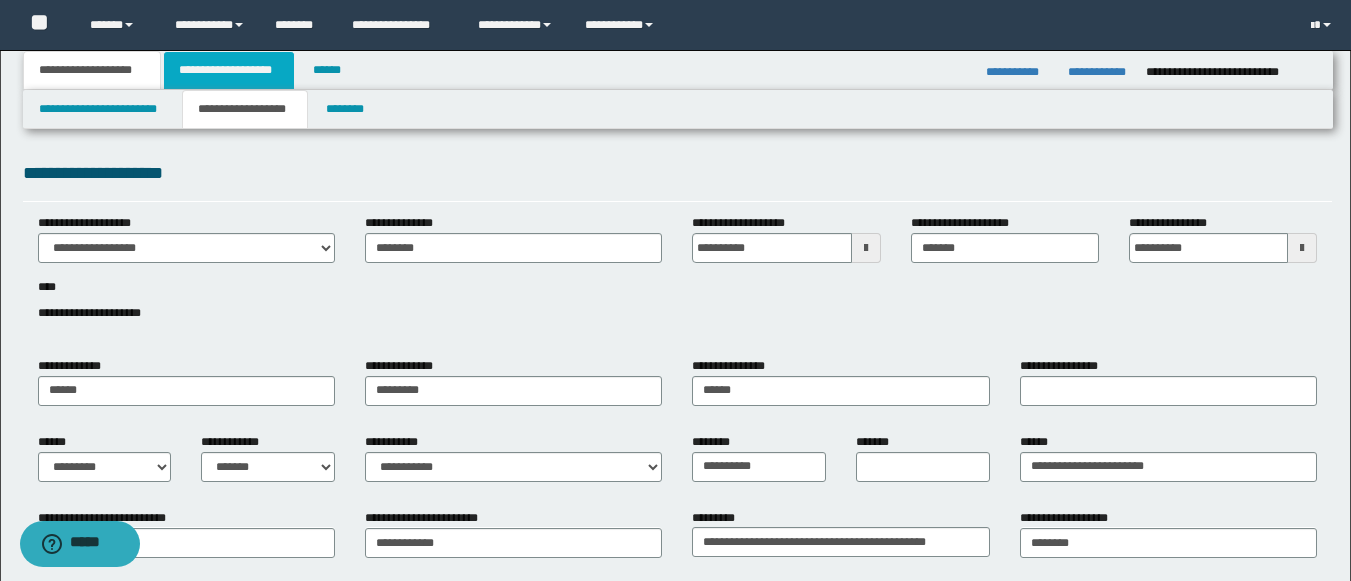 click on "**********" at bounding box center [229, 70] 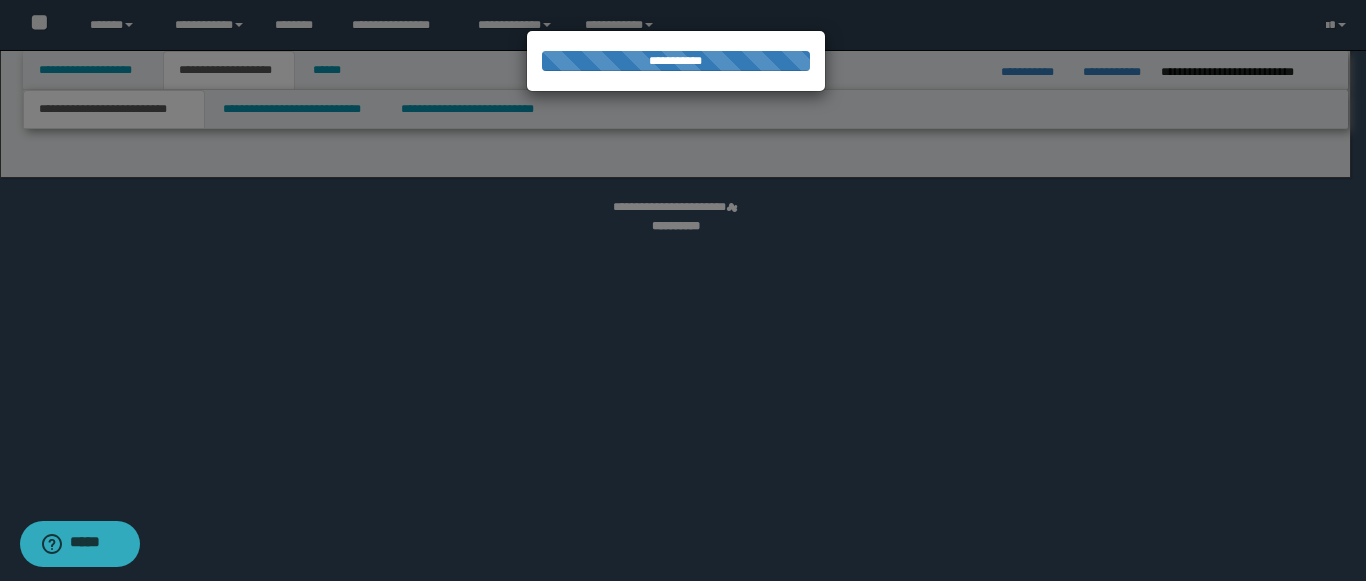 click at bounding box center [683, 290] 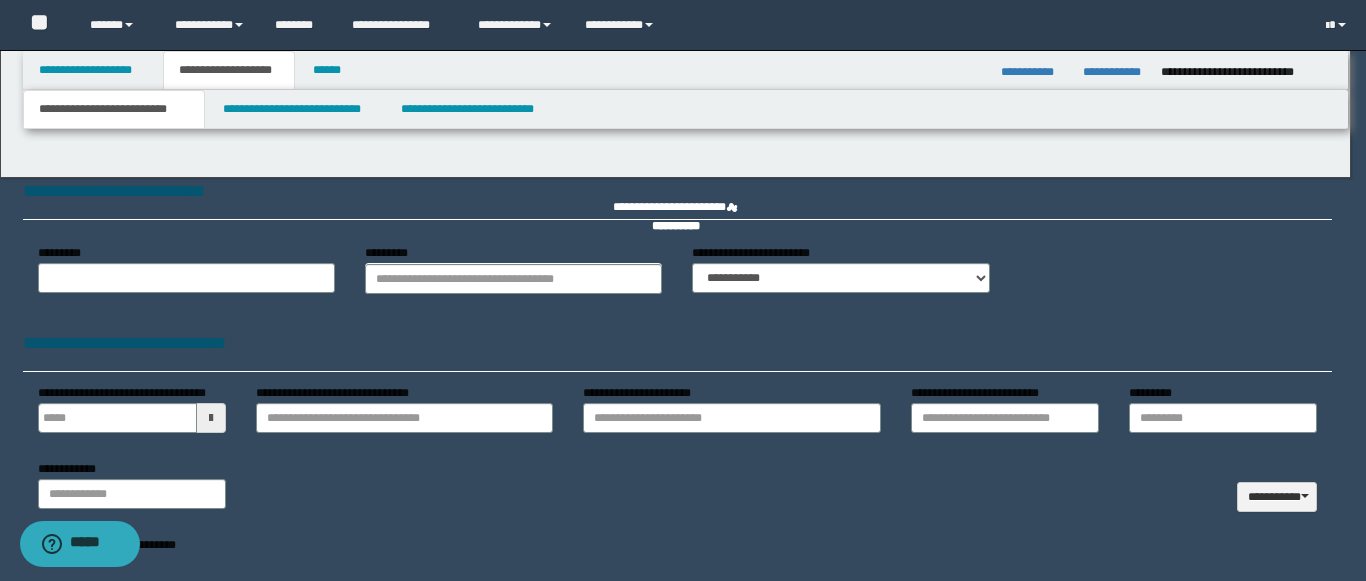 click on "**********" at bounding box center (675, 290) 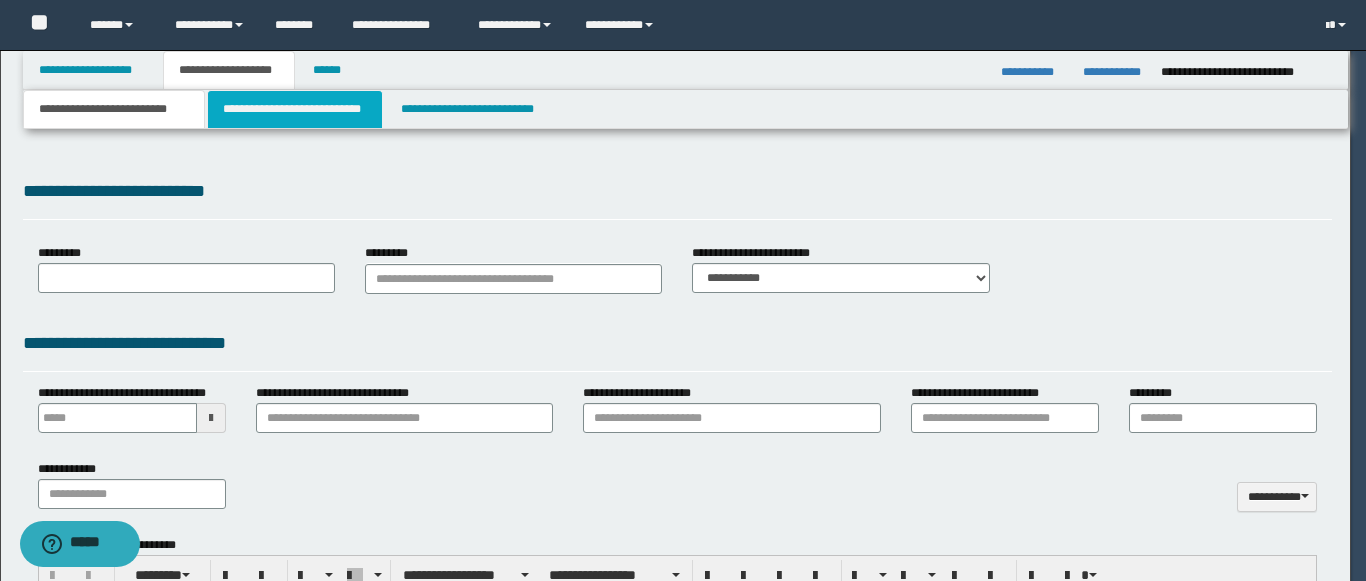 scroll, scrollTop: 0, scrollLeft: 0, axis: both 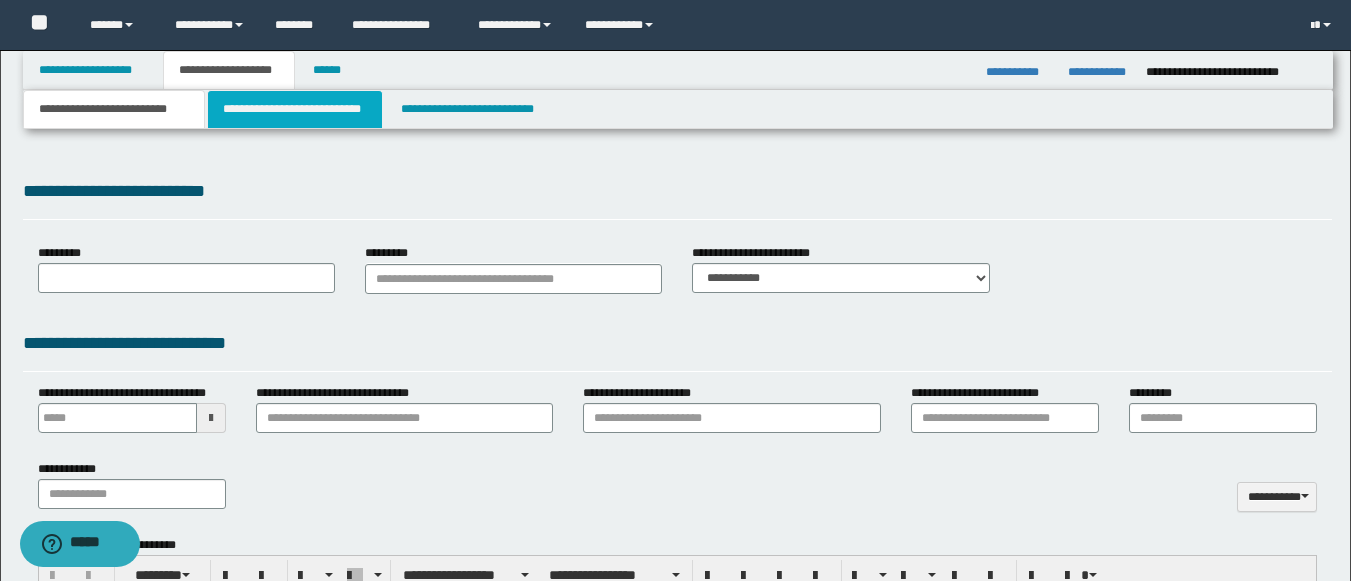 type on "**********" 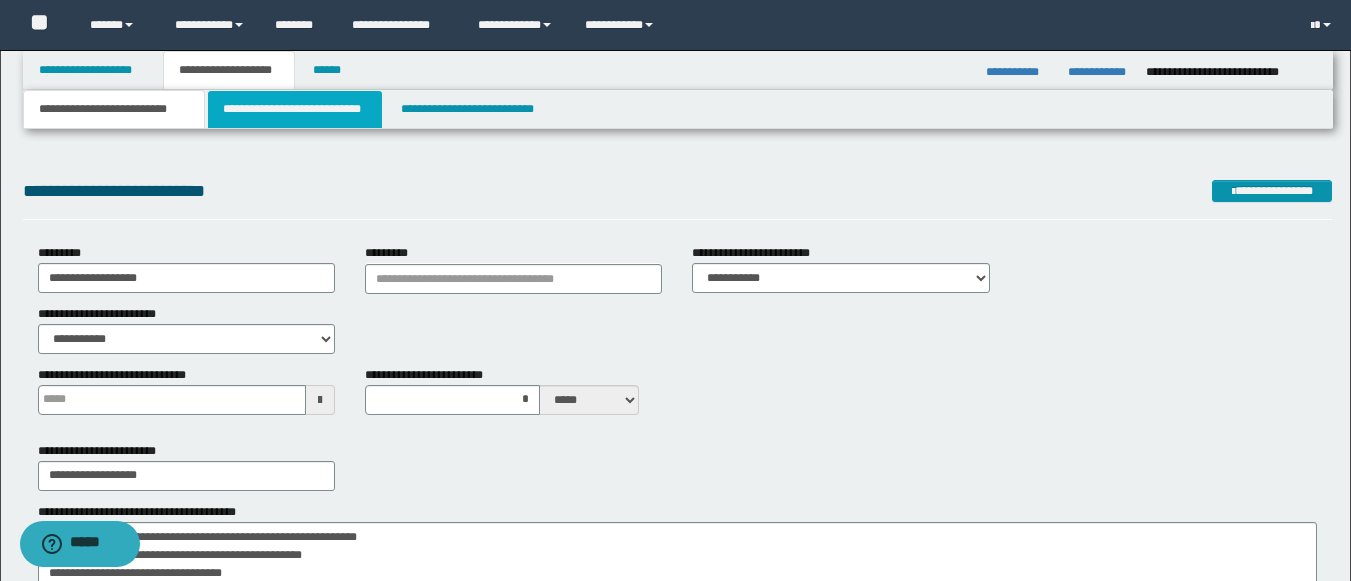 click on "**********" at bounding box center (295, 109) 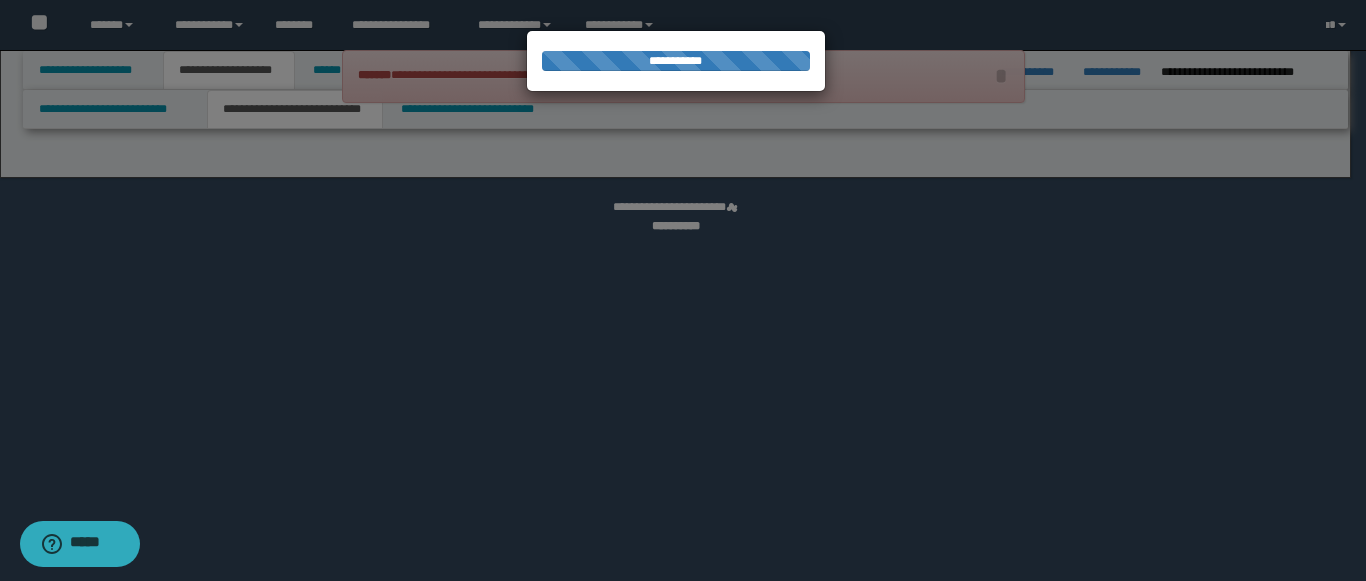 select on "*" 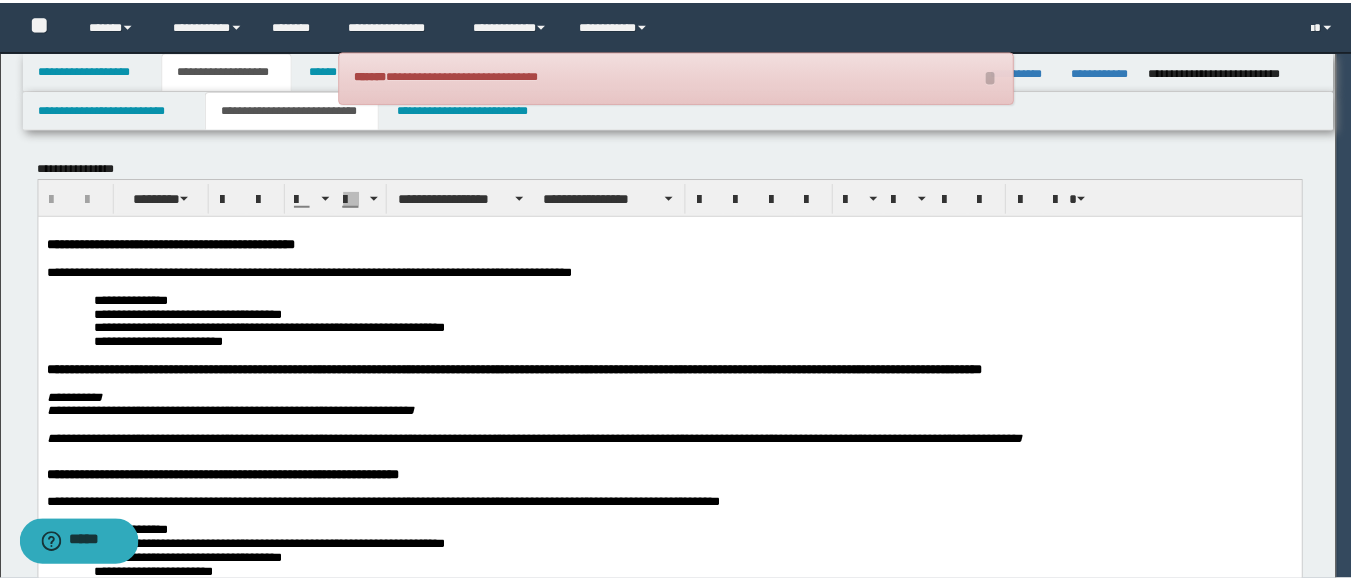 scroll, scrollTop: 0, scrollLeft: 0, axis: both 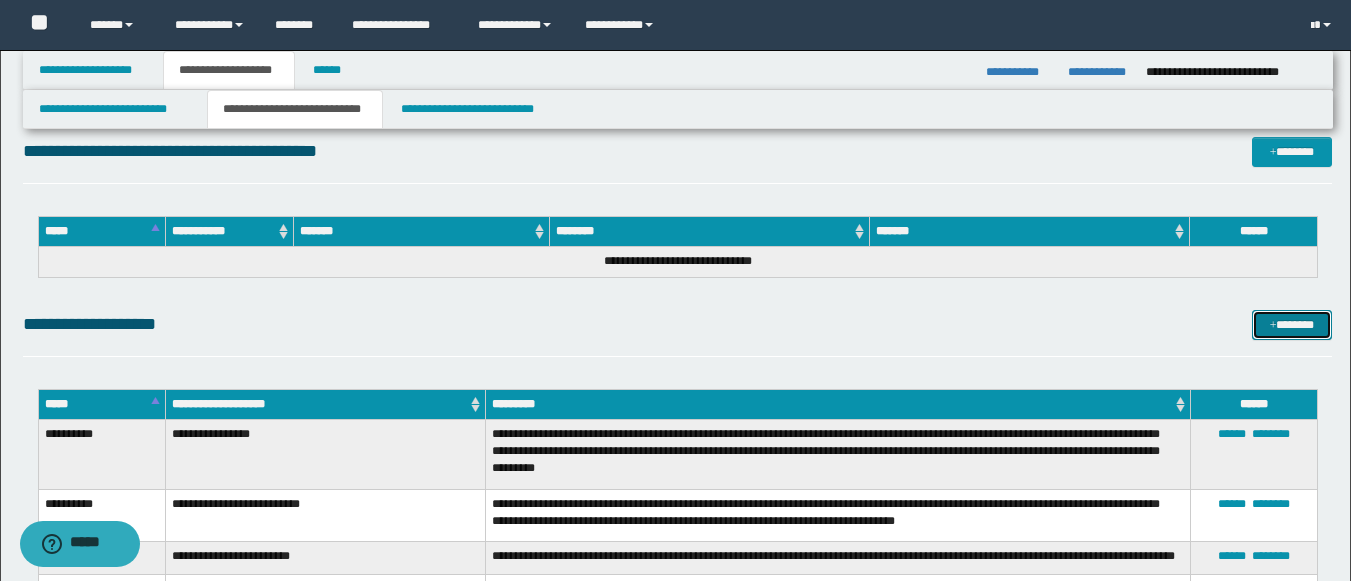 click on "*******" at bounding box center (1292, 325) 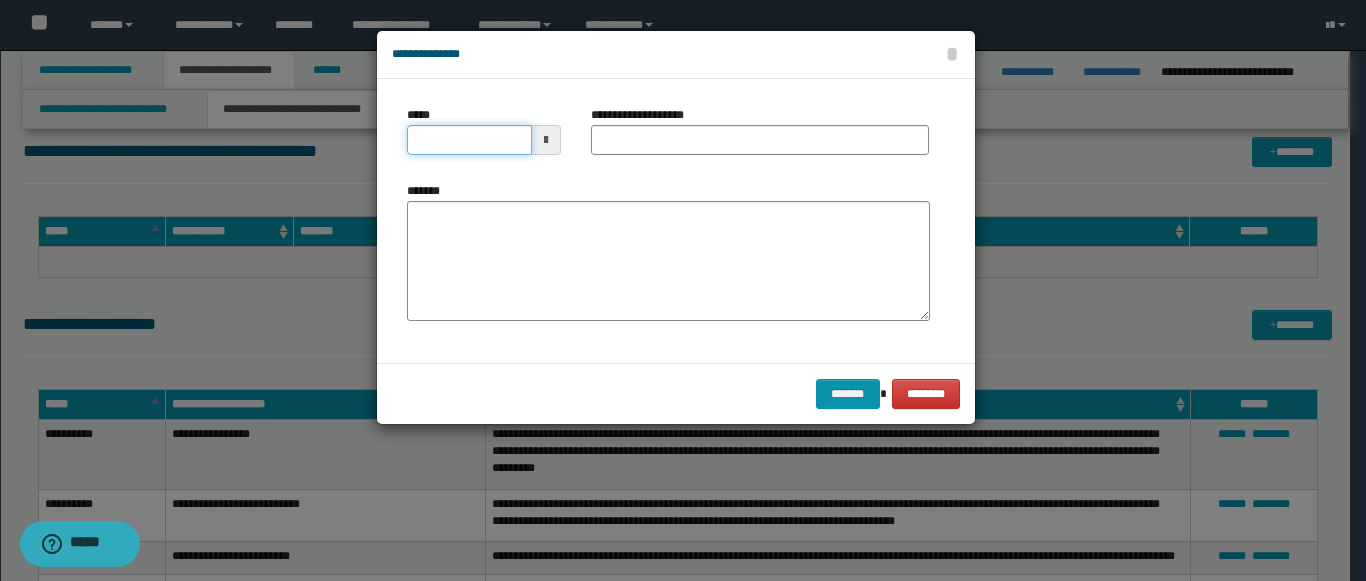 click on "*****" at bounding box center [469, 140] 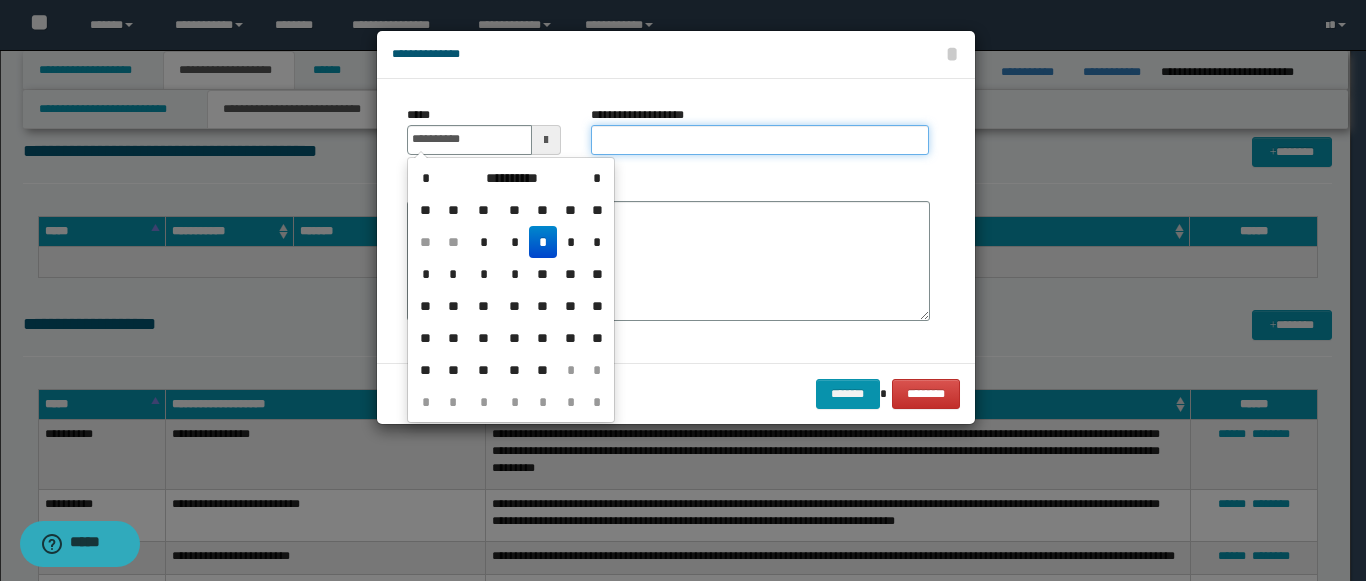 type on "**********" 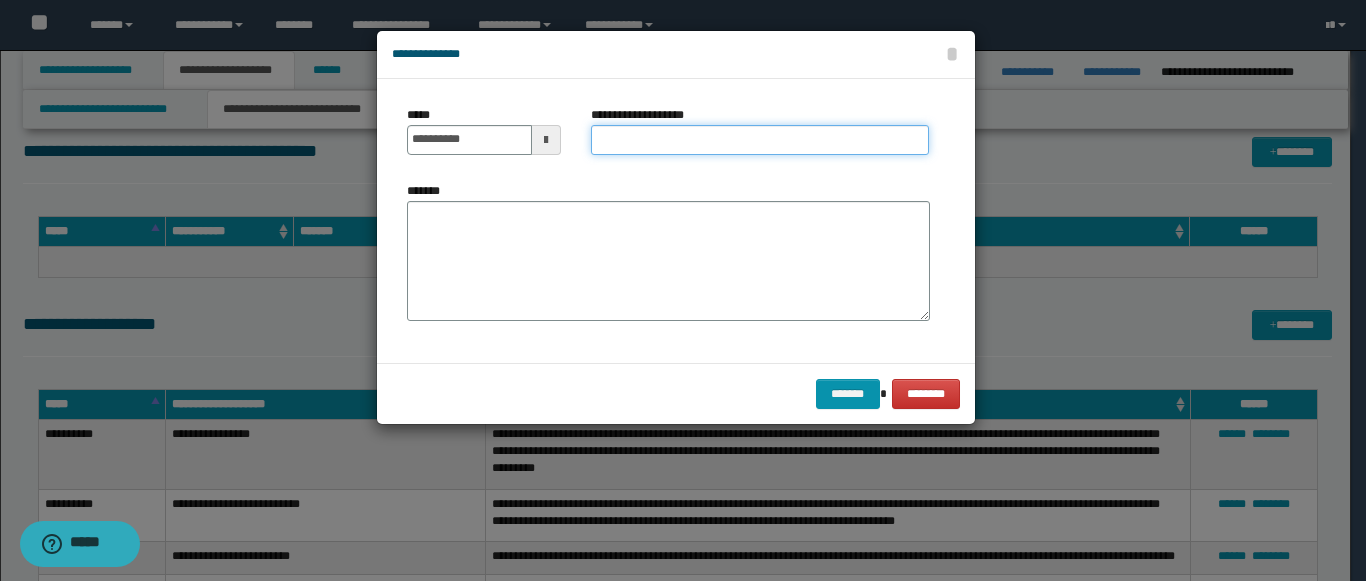 paste on "**********" 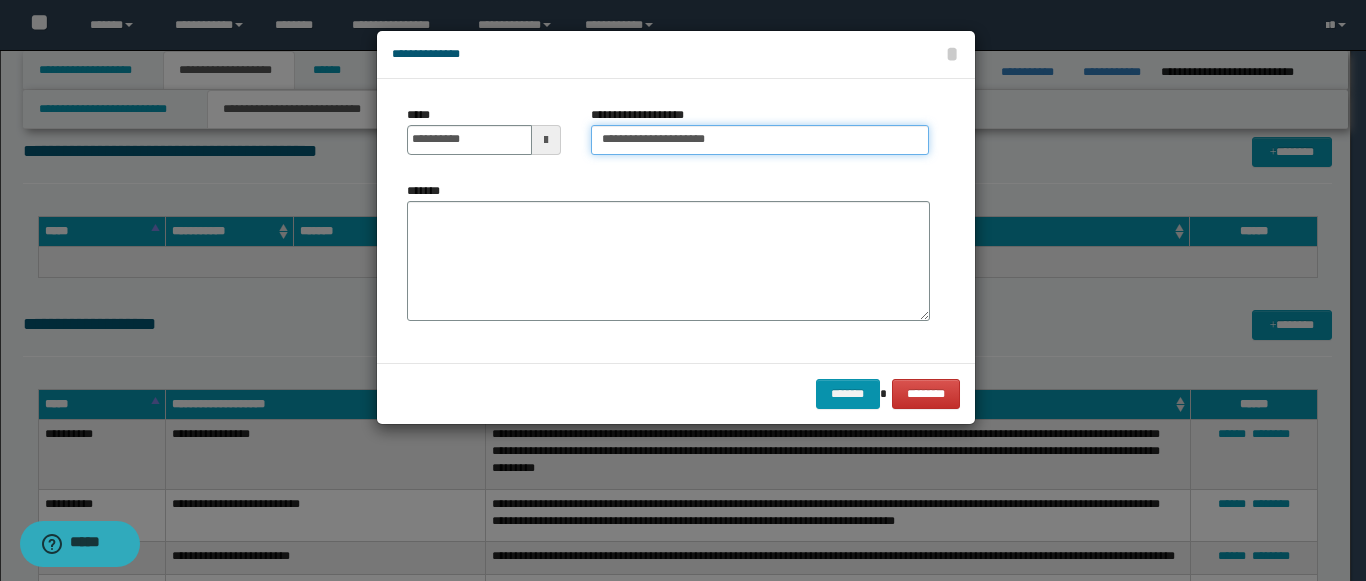 type on "**********" 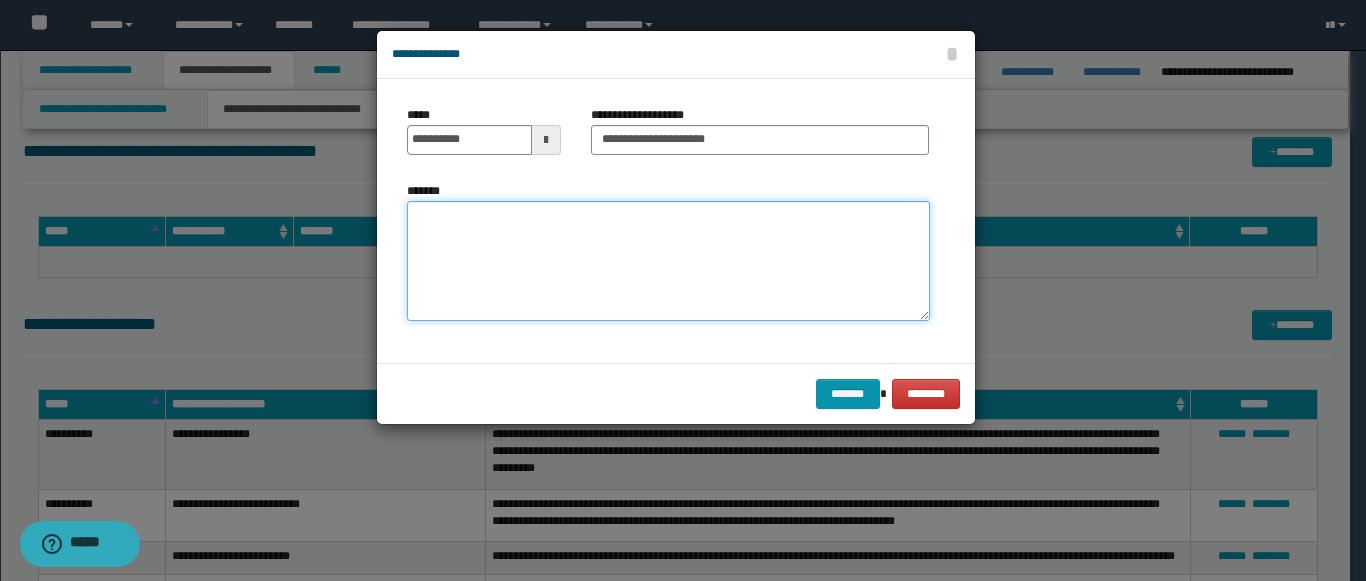 paste on "**********" 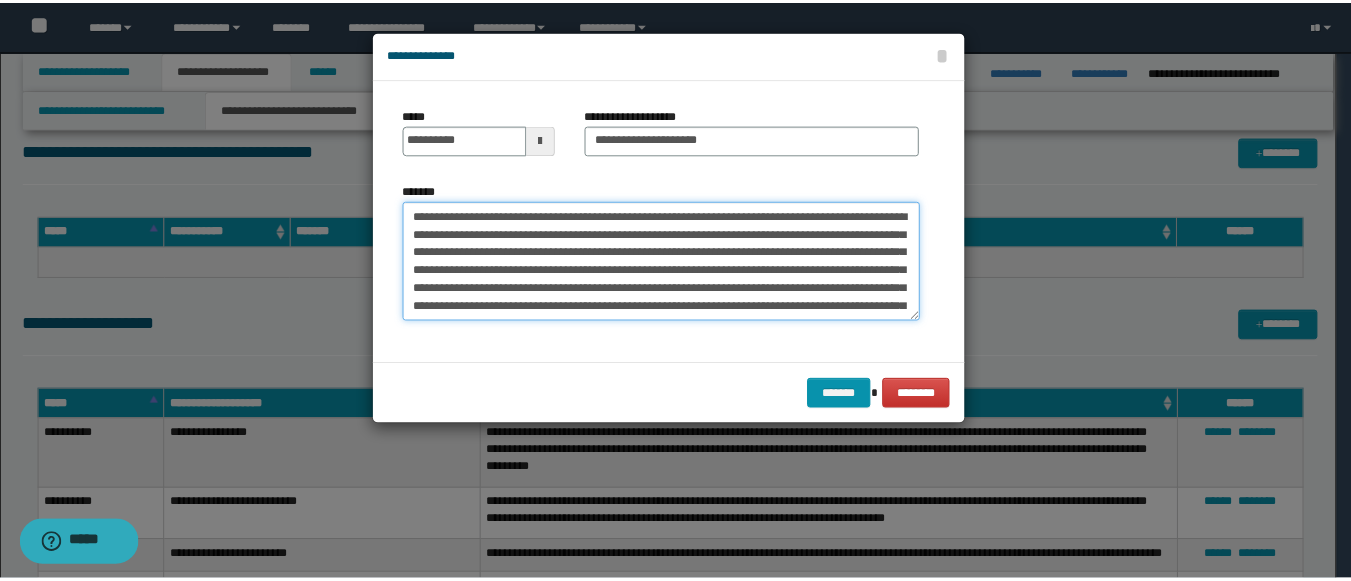 scroll, scrollTop: 66, scrollLeft: 0, axis: vertical 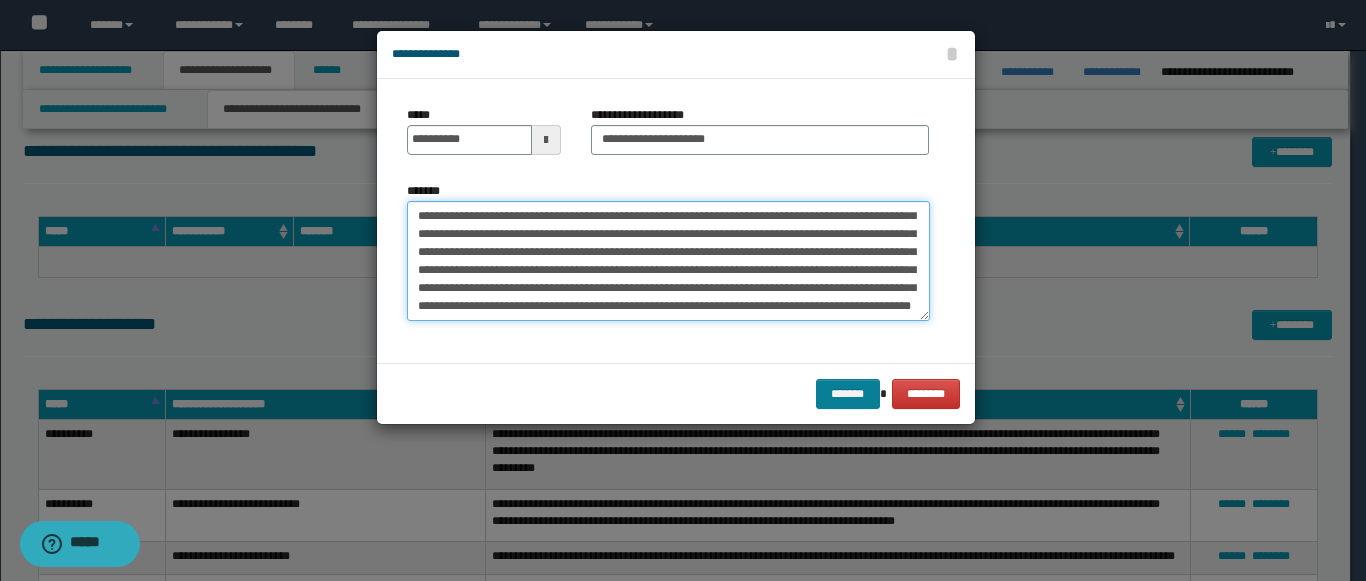 type on "**********" 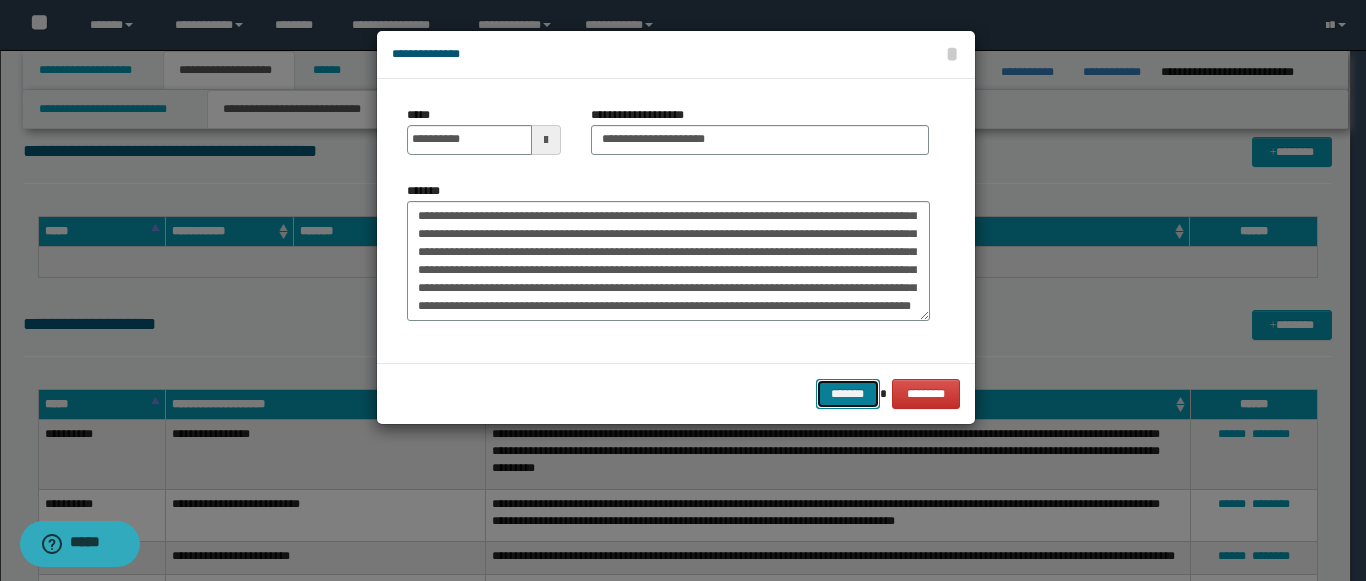 click on "*******" at bounding box center (848, 394) 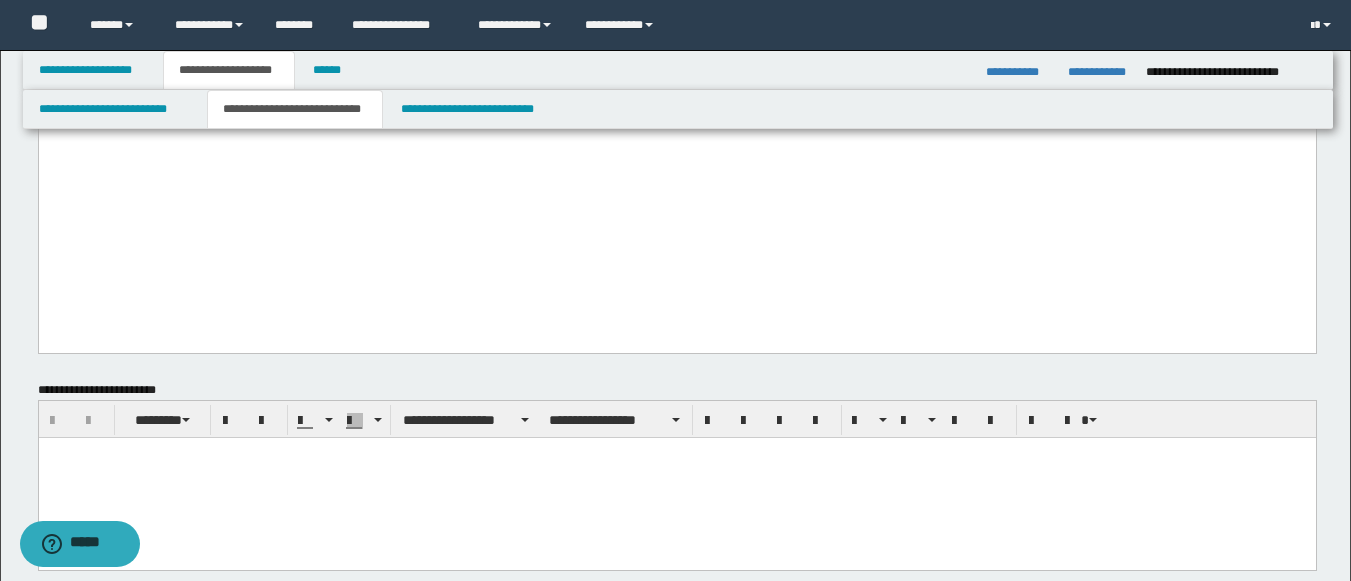 scroll, scrollTop: 2386, scrollLeft: 0, axis: vertical 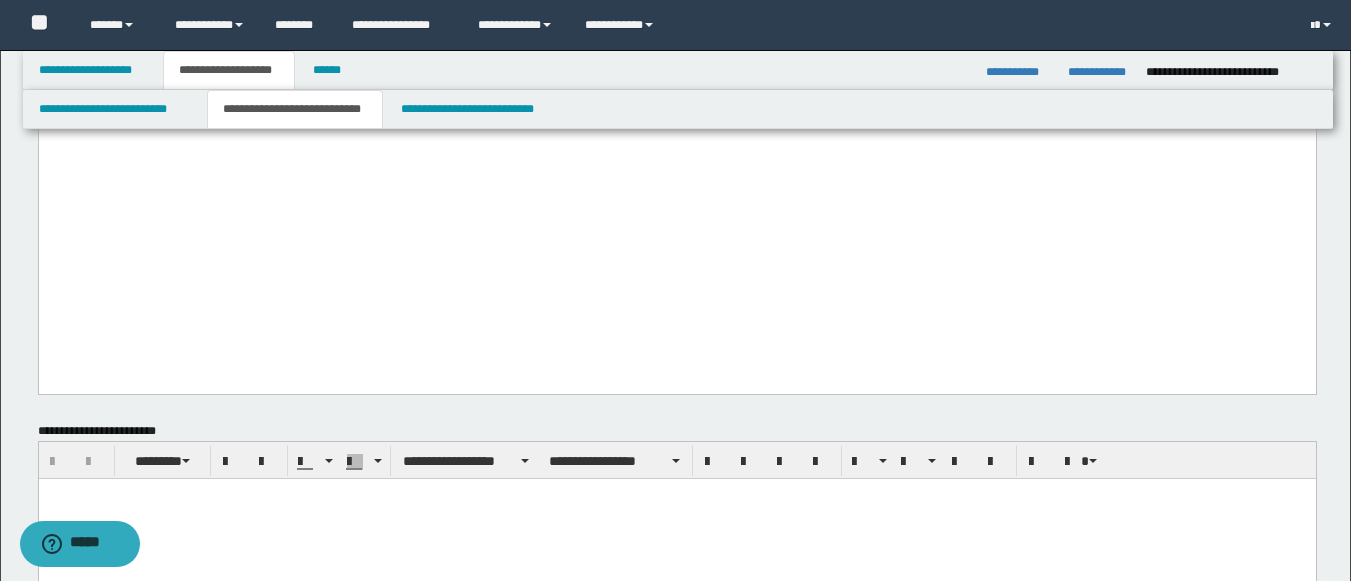 click on "**********" at bounding box center [676, -147] 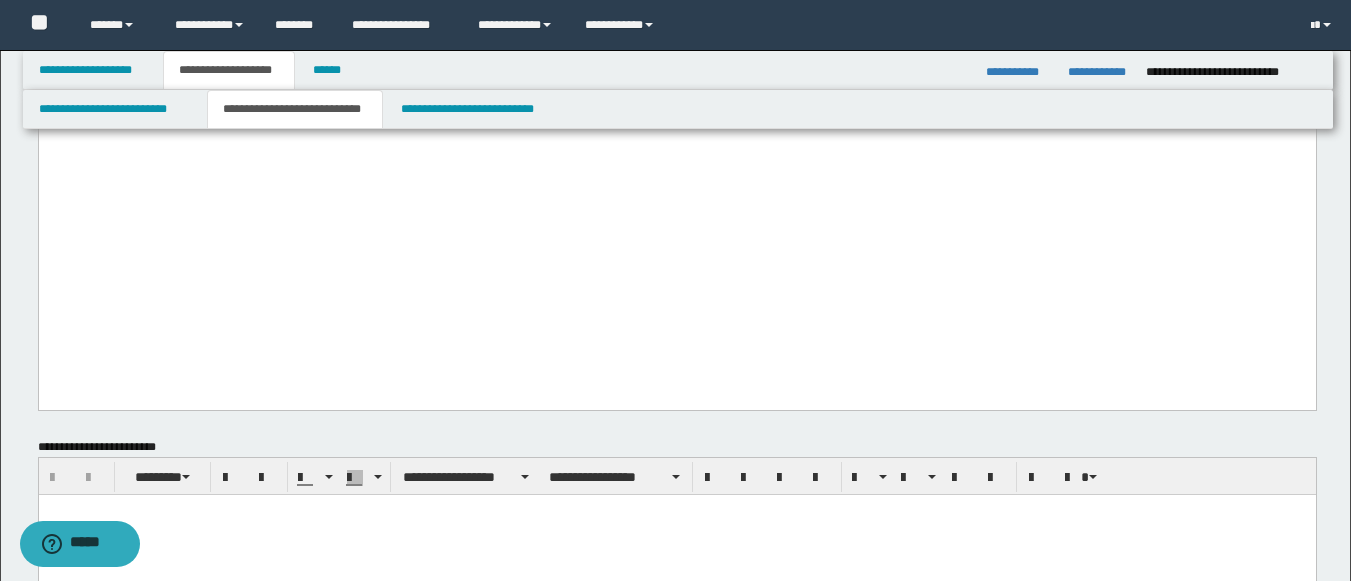 type 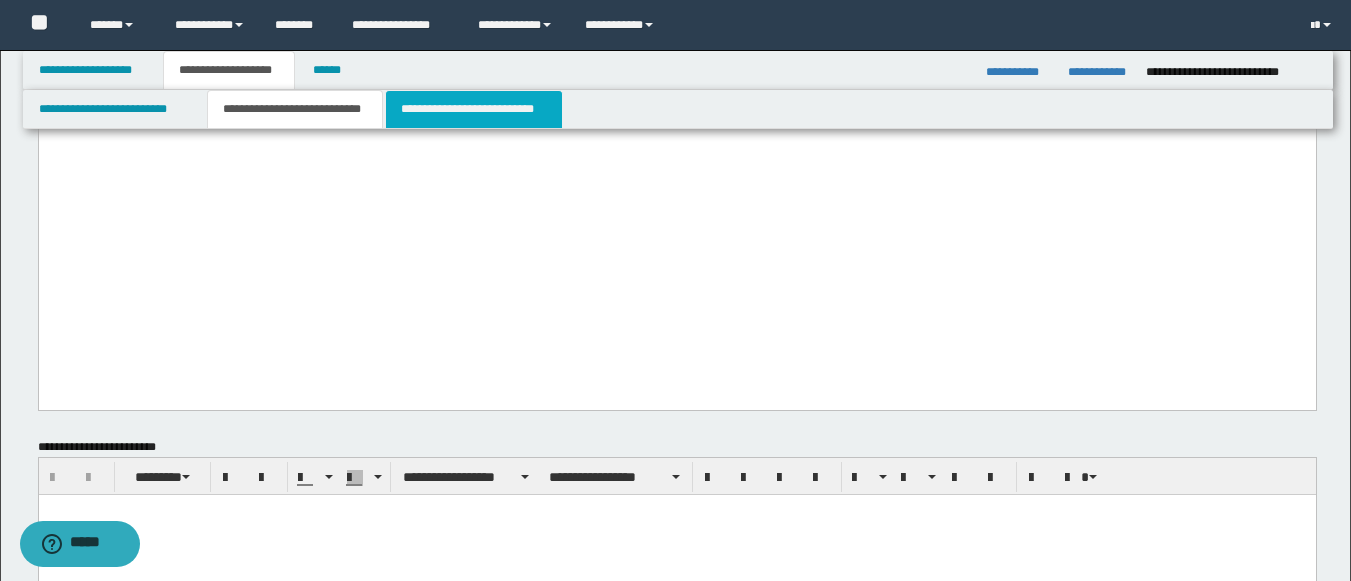 click on "**********" at bounding box center (474, 109) 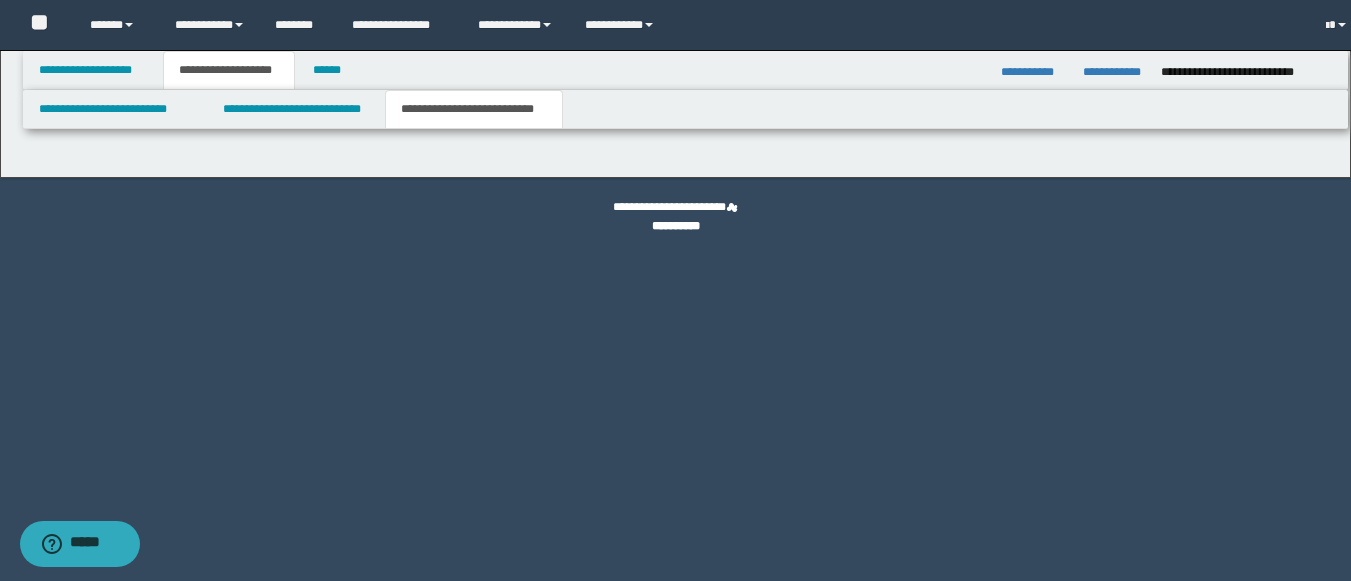 scroll, scrollTop: 0, scrollLeft: 0, axis: both 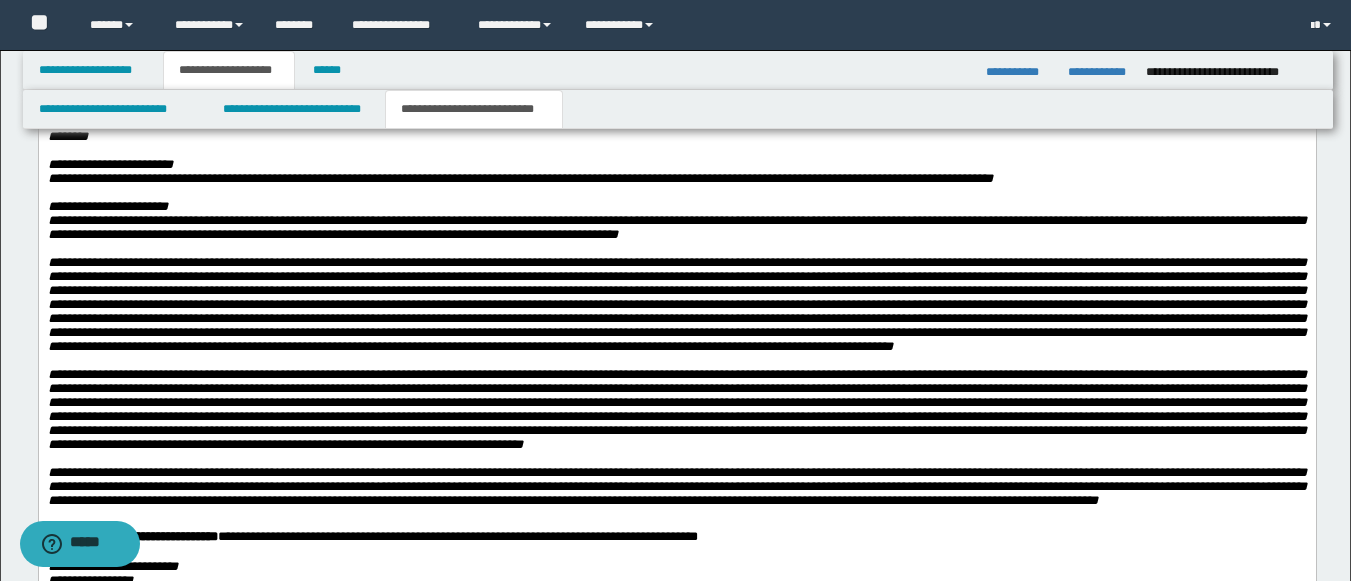 click at bounding box center [676, -46] 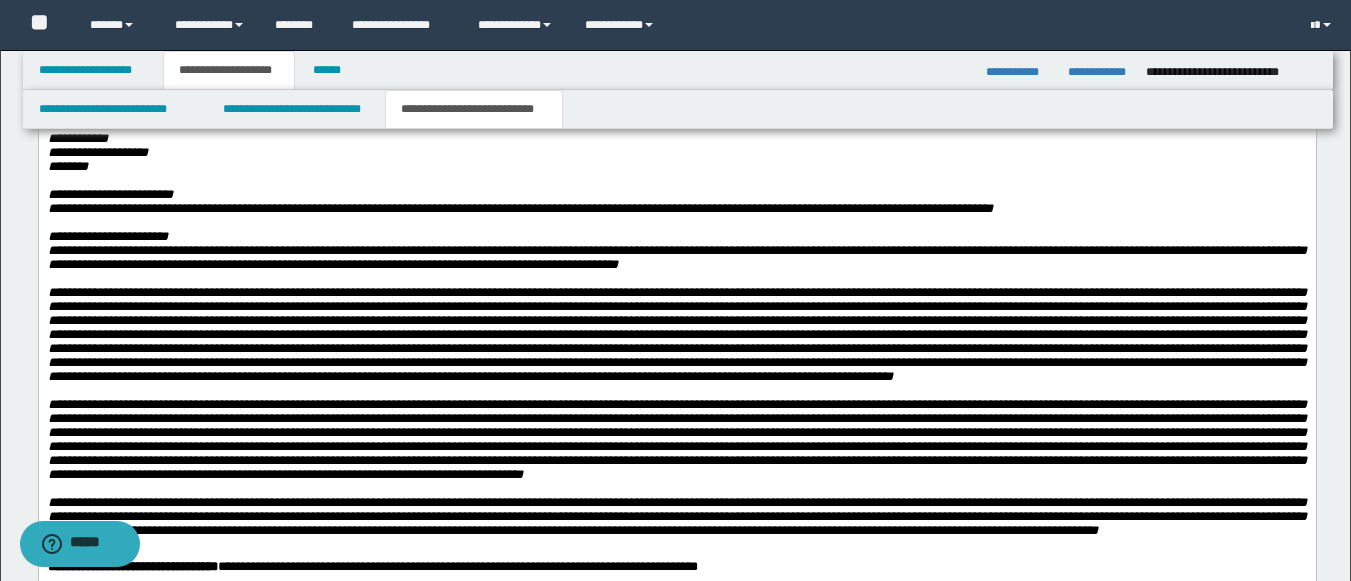paste 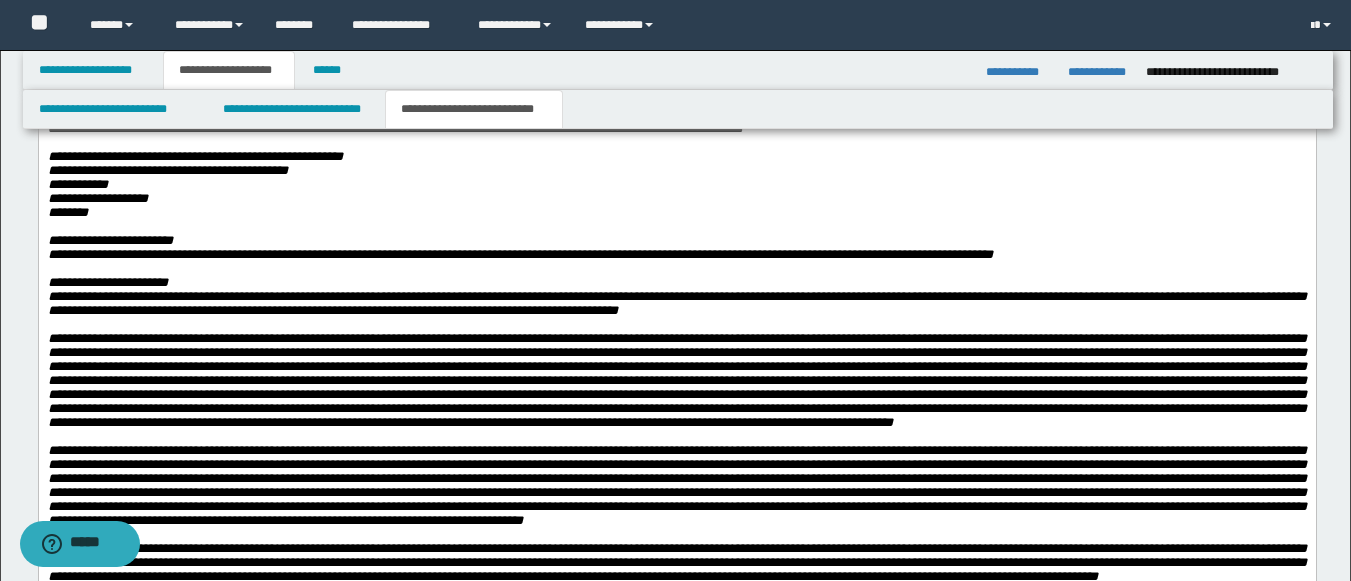drag, startPoint x: 852, startPoint y: 371, endPoint x: 65, endPoint y: -1427, distance: 1962.6953 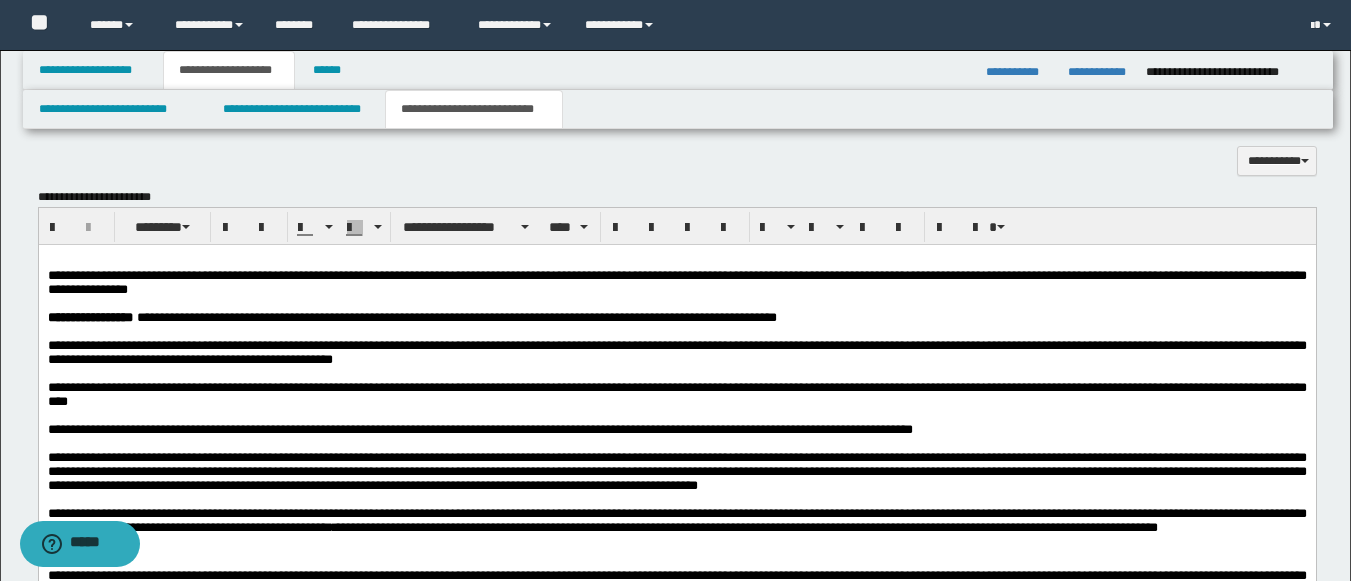 scroll, scrollTop: 1251, scrollLeft: 0, axis: vertical 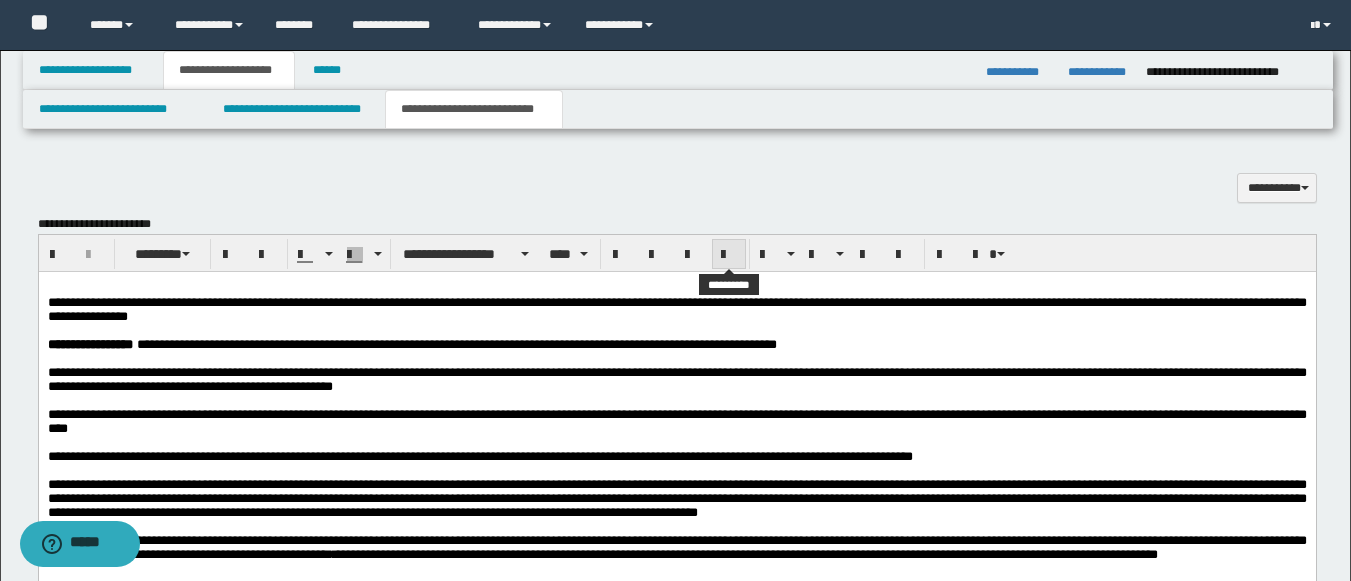 click at bounding box center [729, 254] 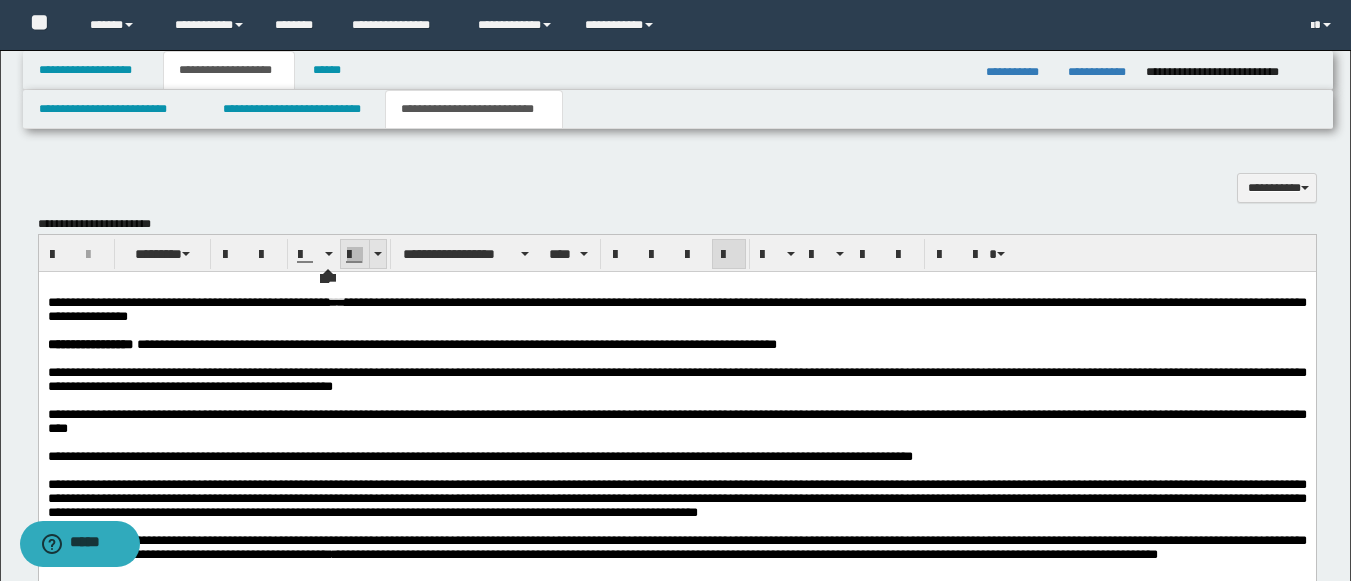 click at bounding box center [378, 254] 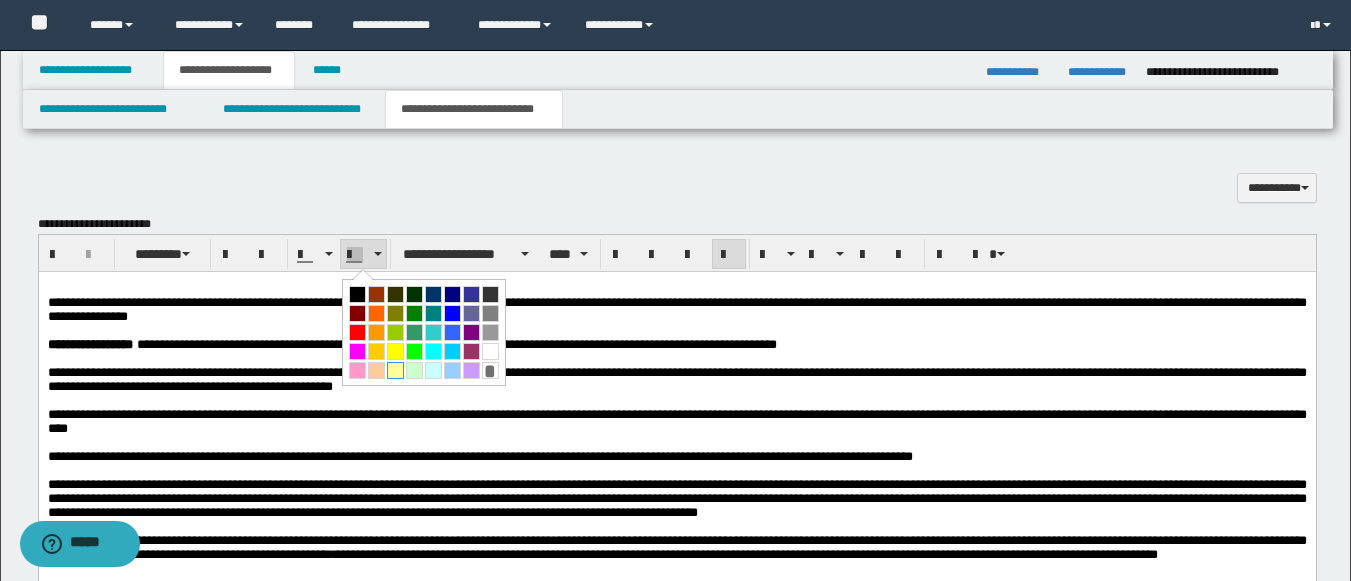 click at bounding box center [395, 370] 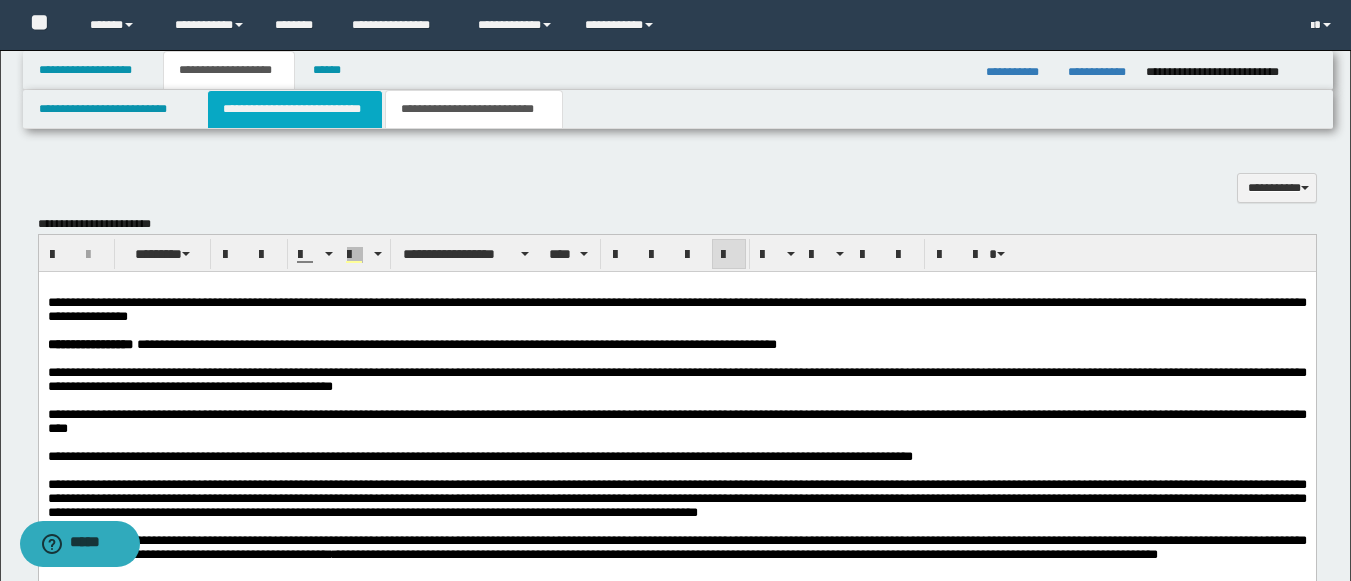 click on "**********" at bounding box center [295, 109] 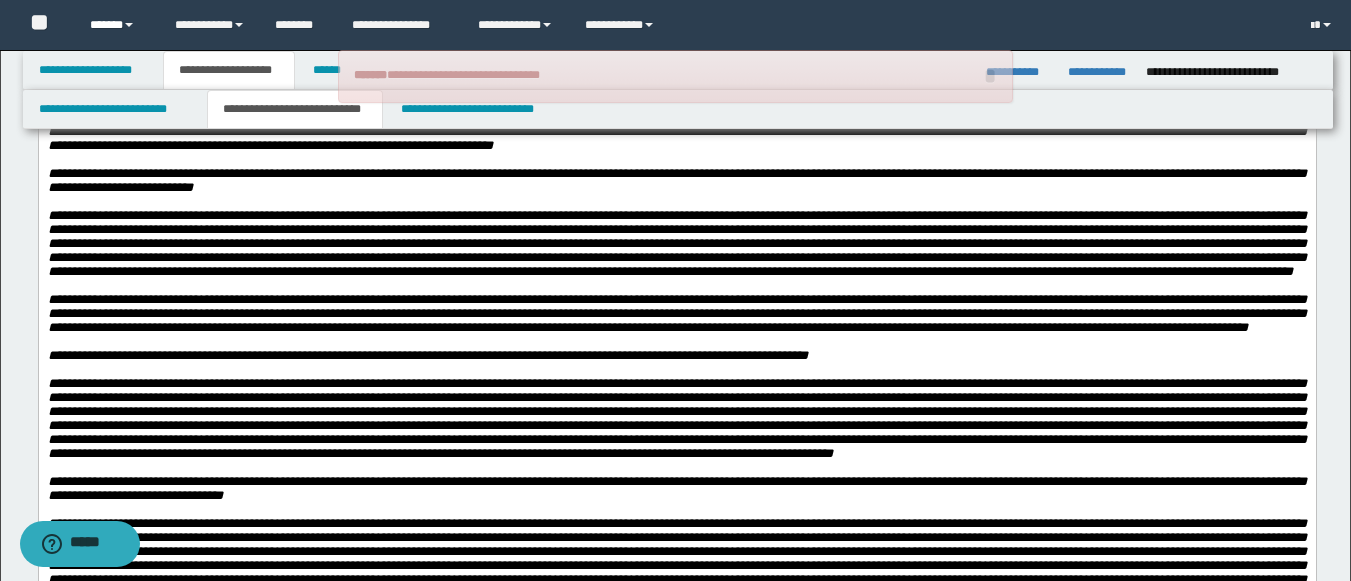 click on "******" at bounding box center (117, 25) 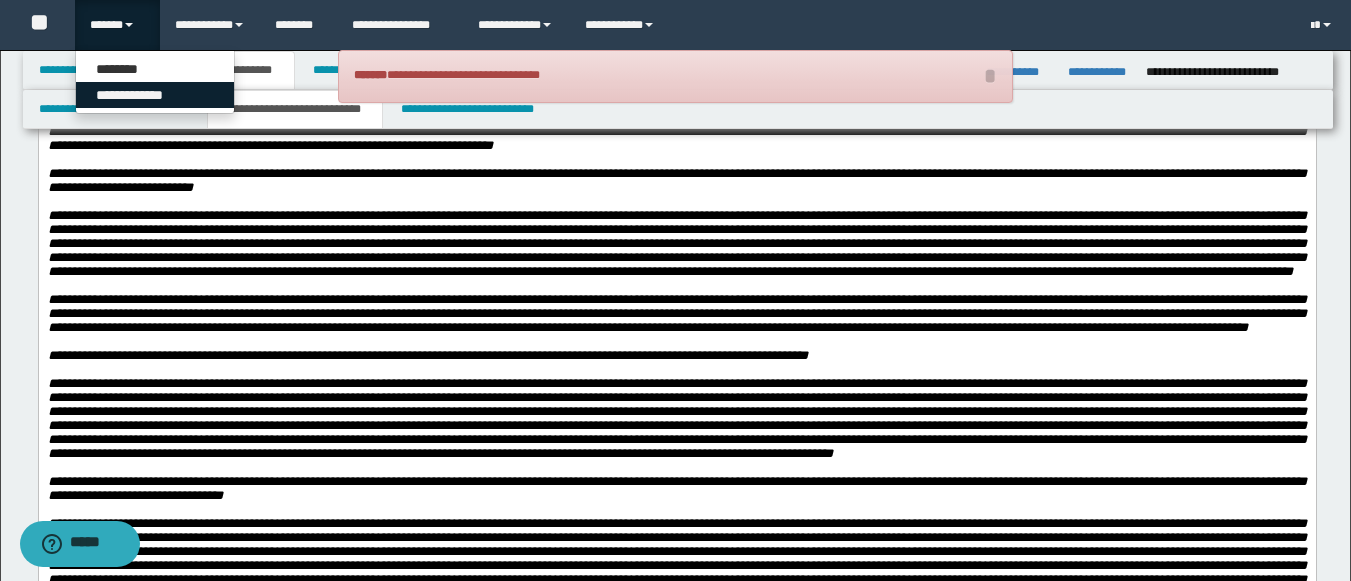 click on "**********" at bounding box center [155, 95] 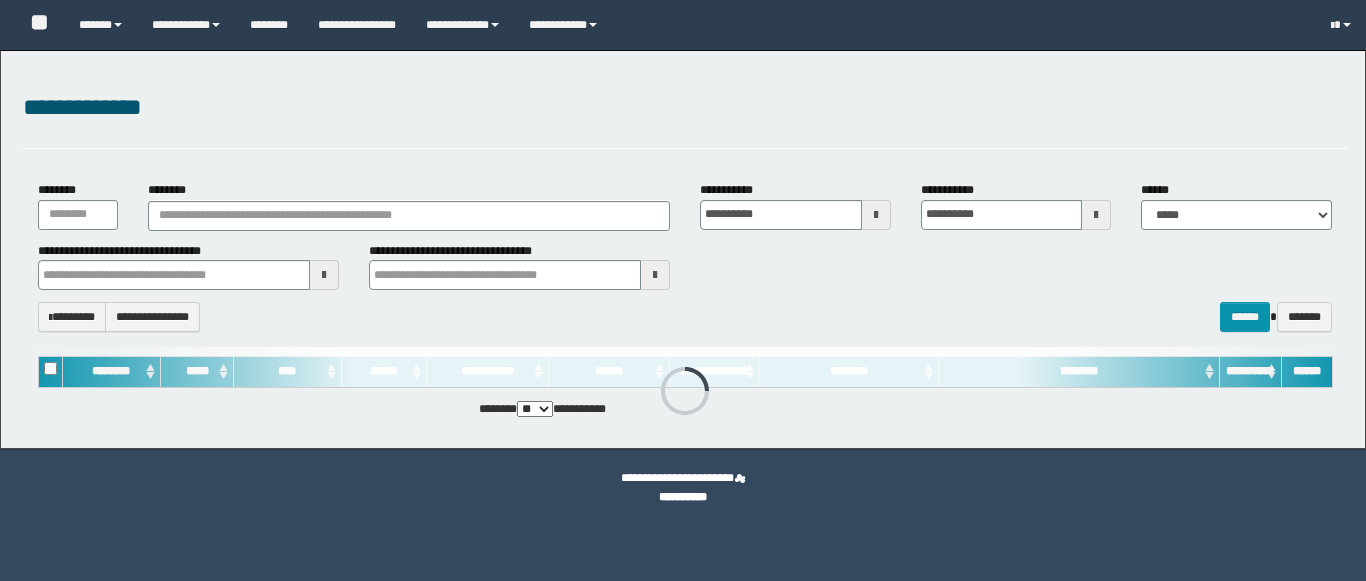 scroll, scrollTop: 0, scrollLeft: 0, axis: both 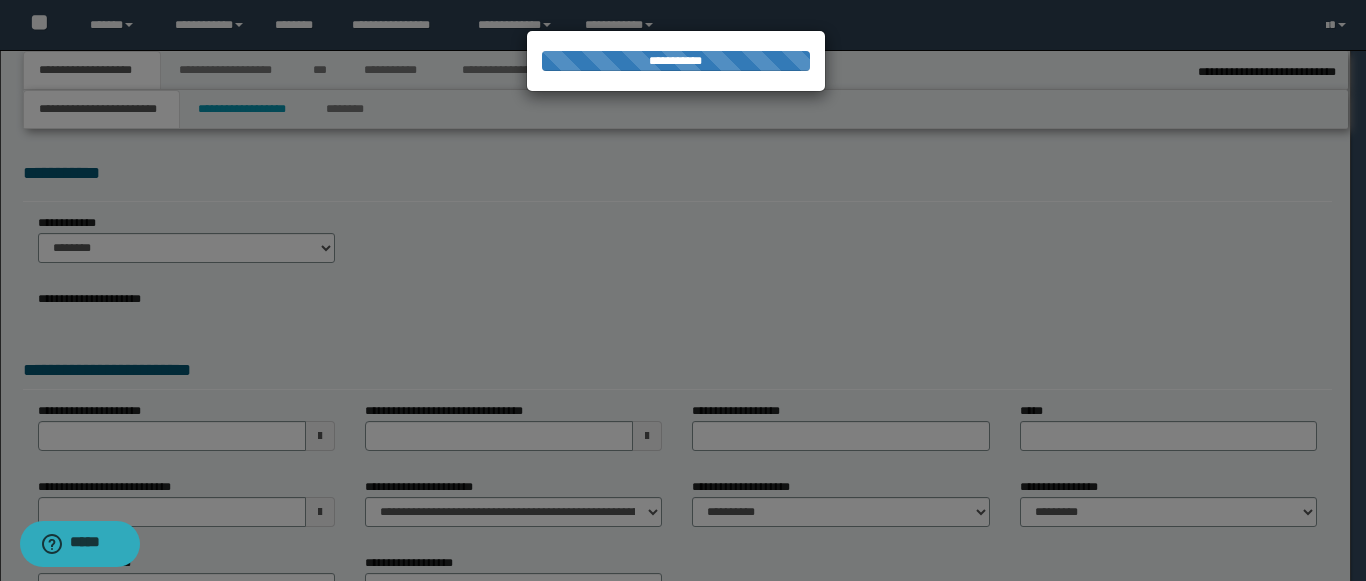 click at bounding box center [683, 290] 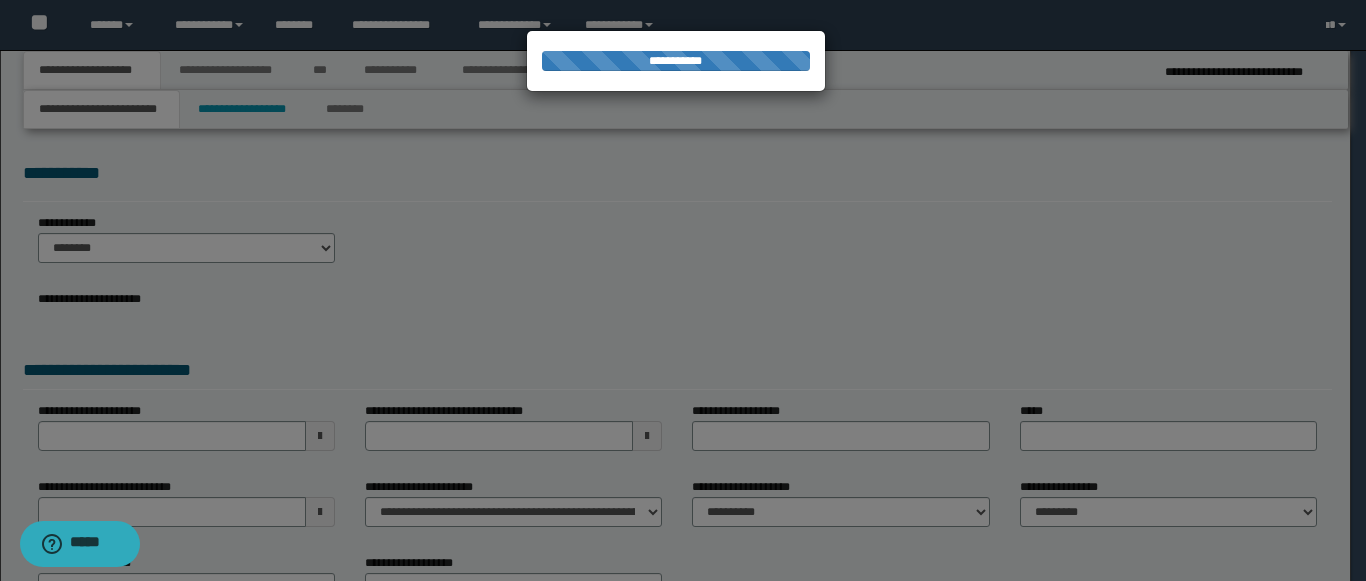 click at bounding box center [683, 290] 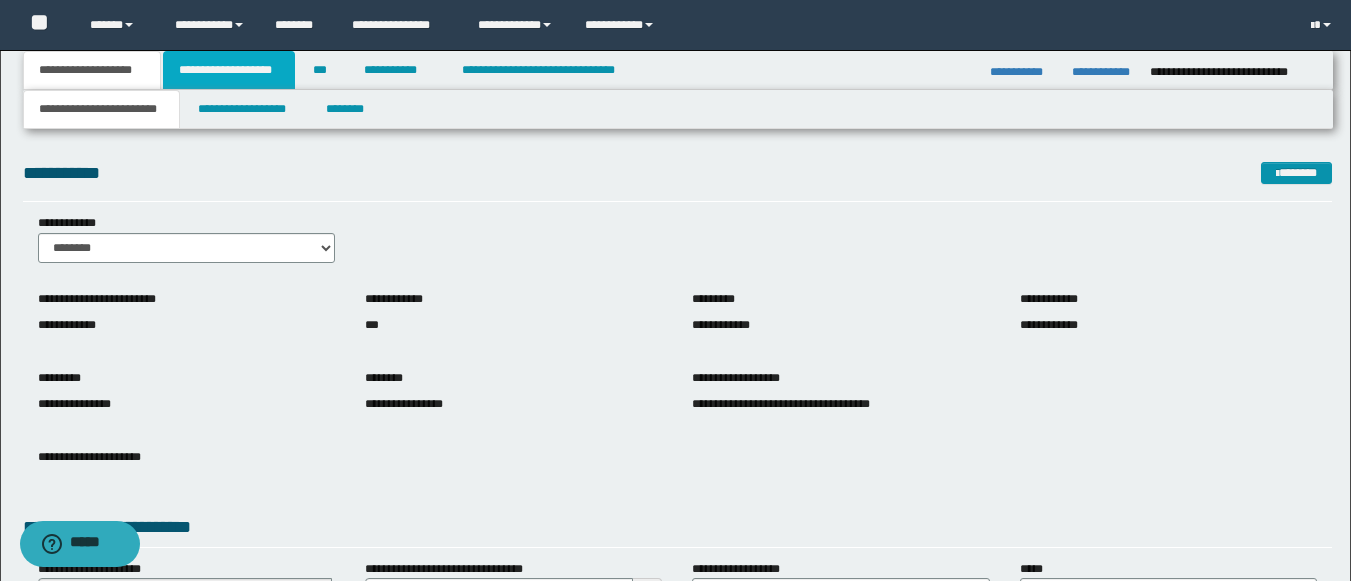 click on "**********" at bounding box center [229, 70] 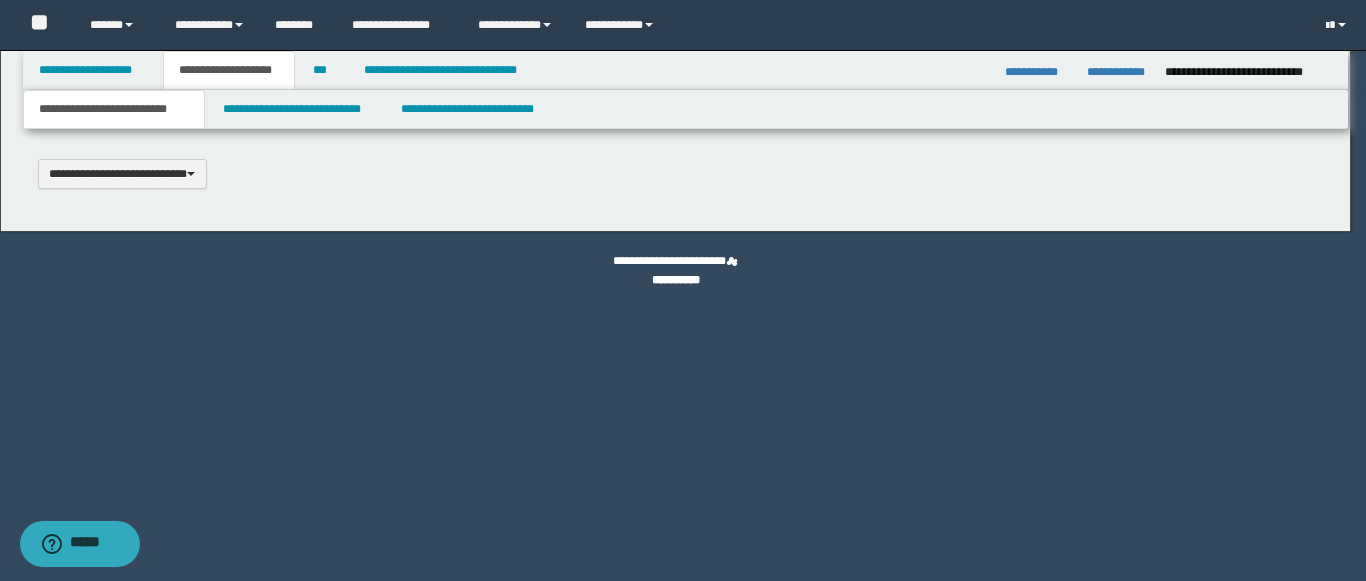 scroll, scrollTop: 0, scrollLeft: 0, axis: both 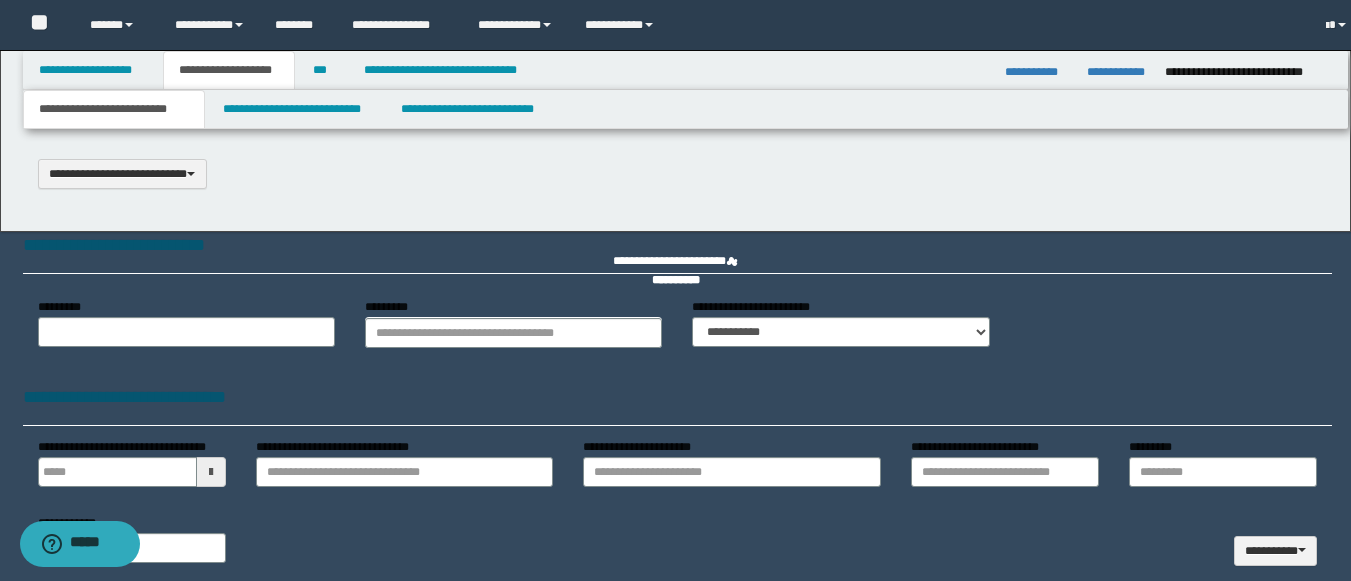type on "**********" 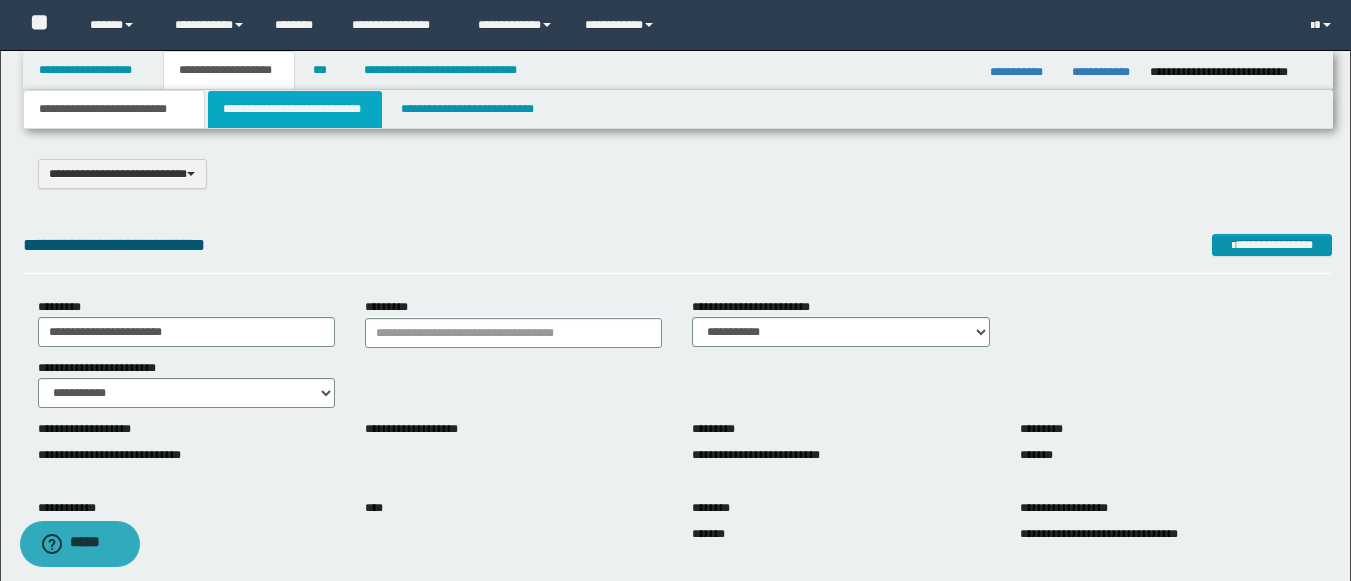 click on "**********" at bounding box center (295, 109) 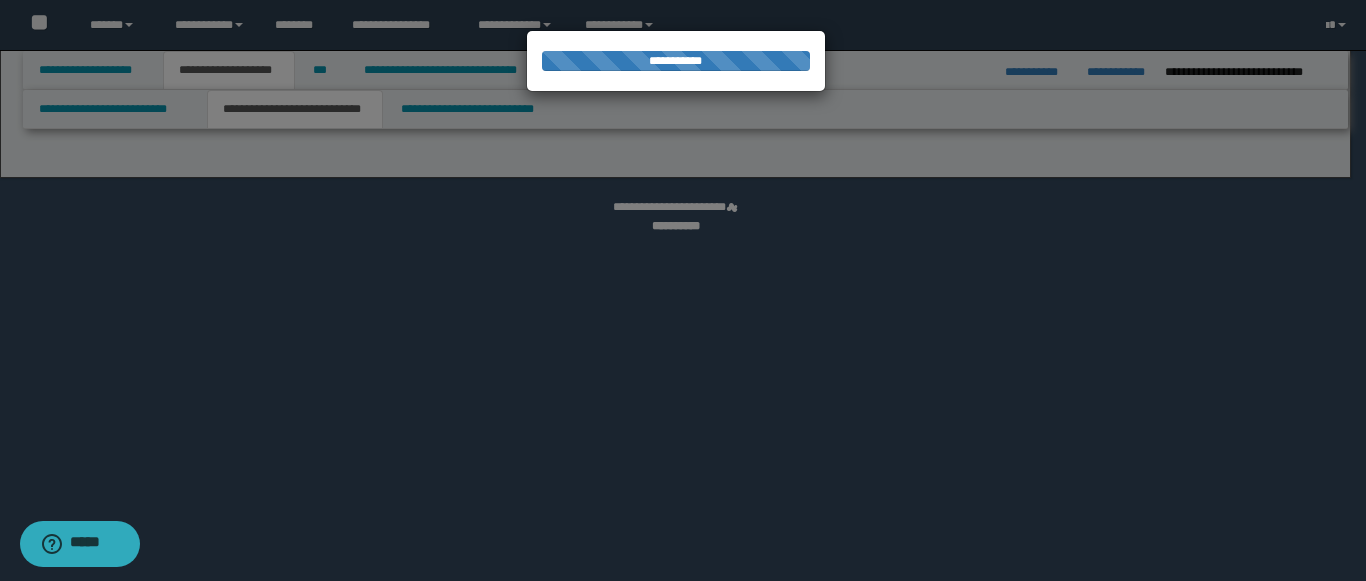 select on "*" 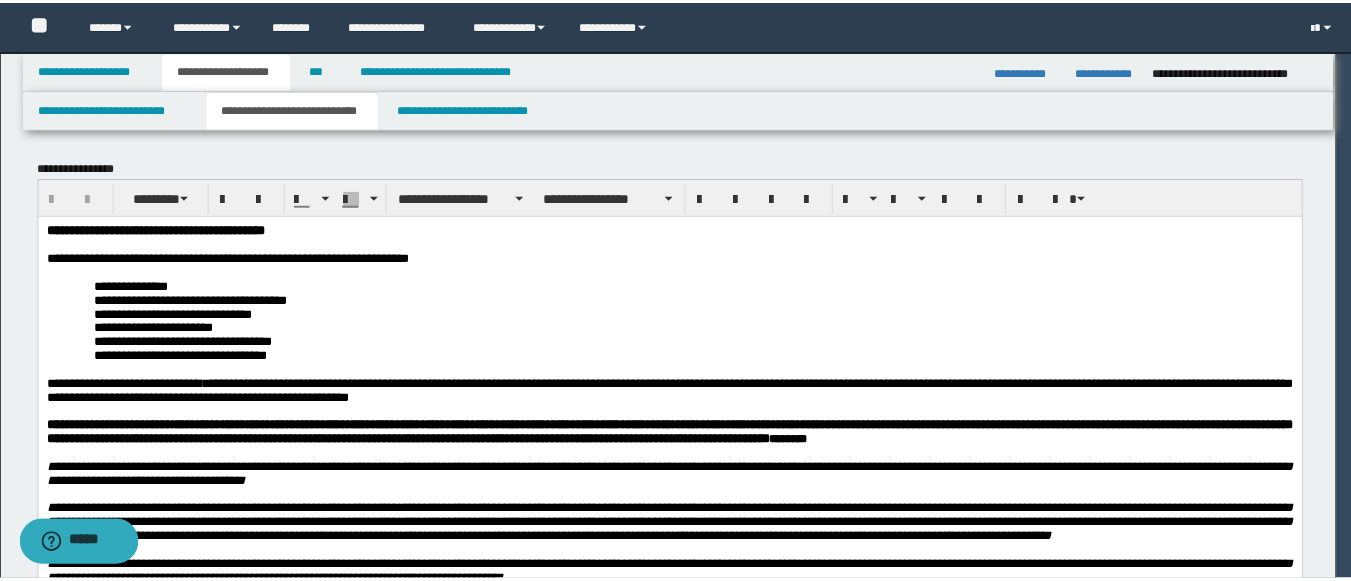 scroll, scrollTop: 0, scrollLeft: 0, axis: both 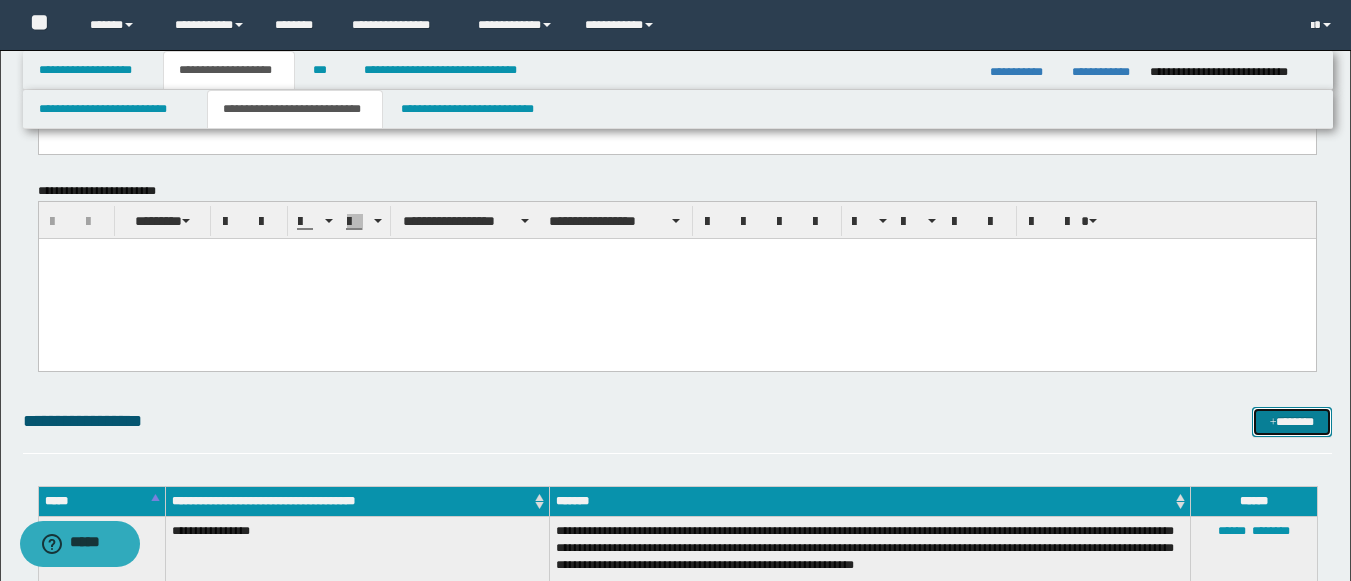 click on "*******" at bounding box center (1292, 422) 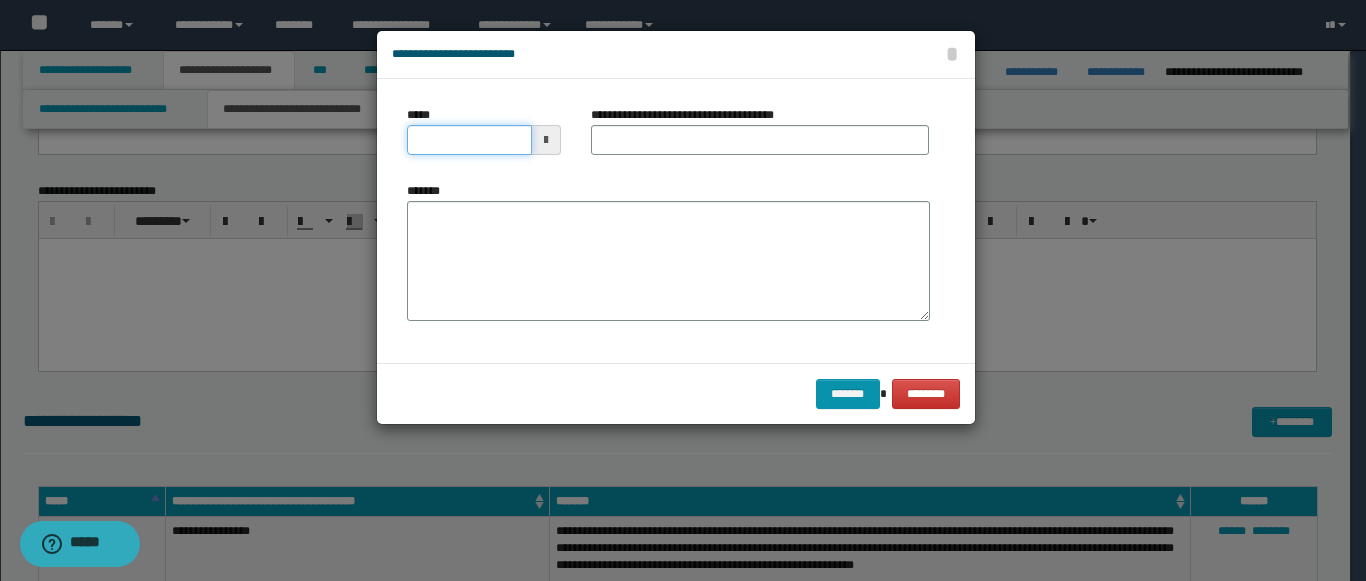 click on "*****" at bounding box center (469, 140) 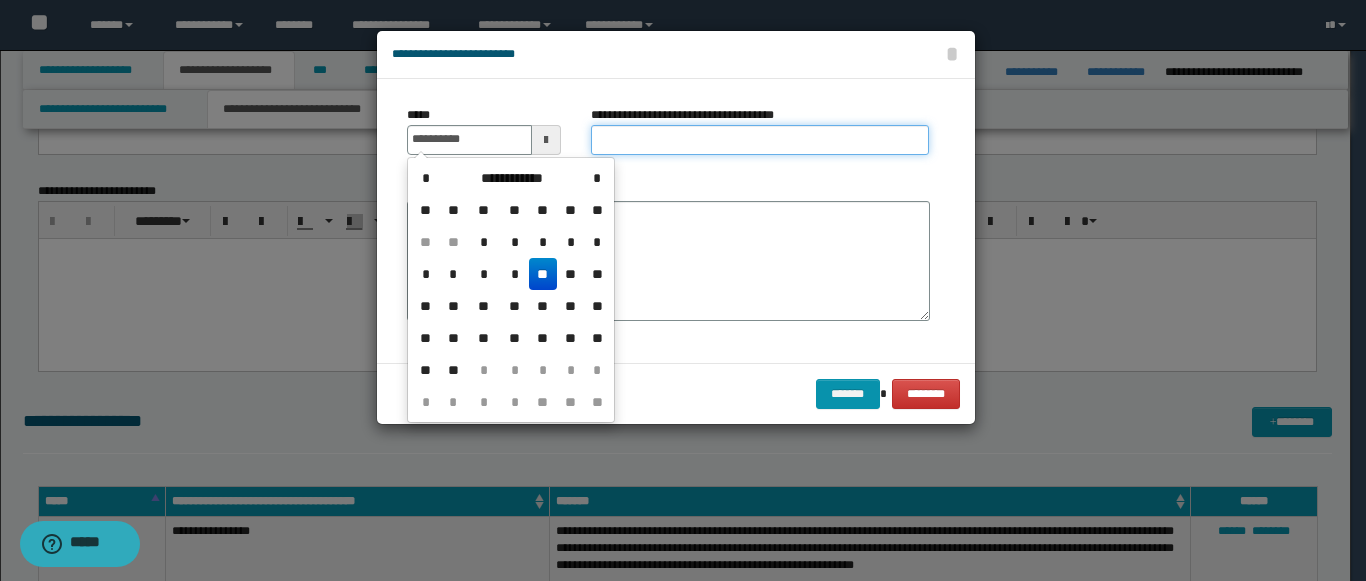 type on "**********" 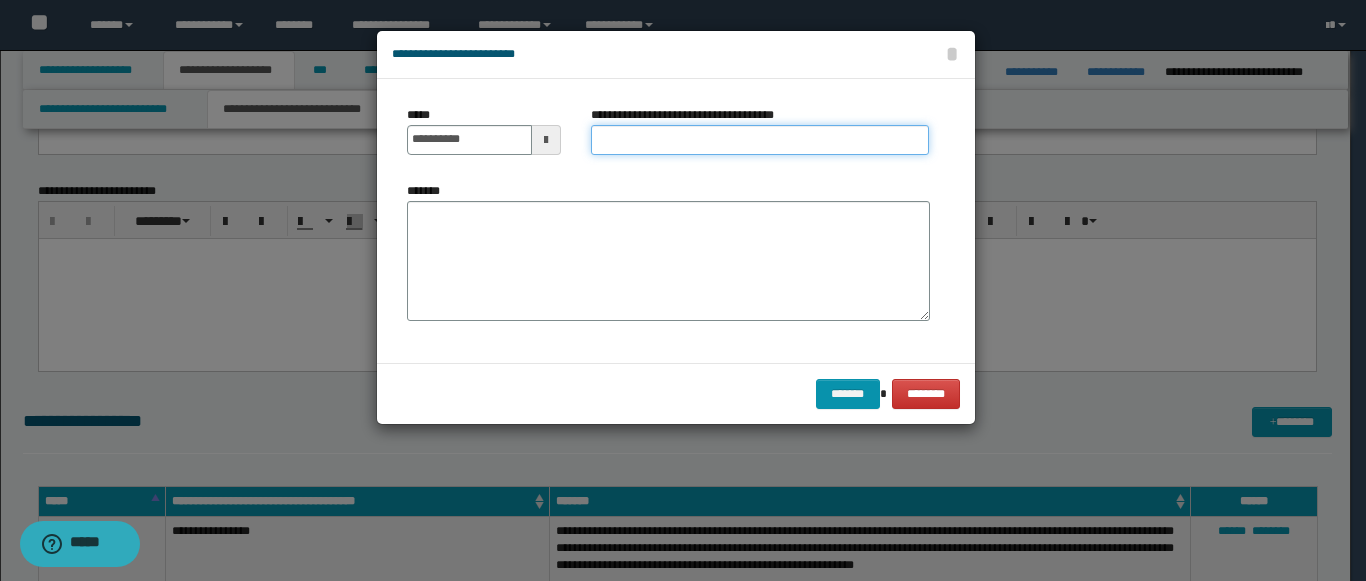 paste on "**********" 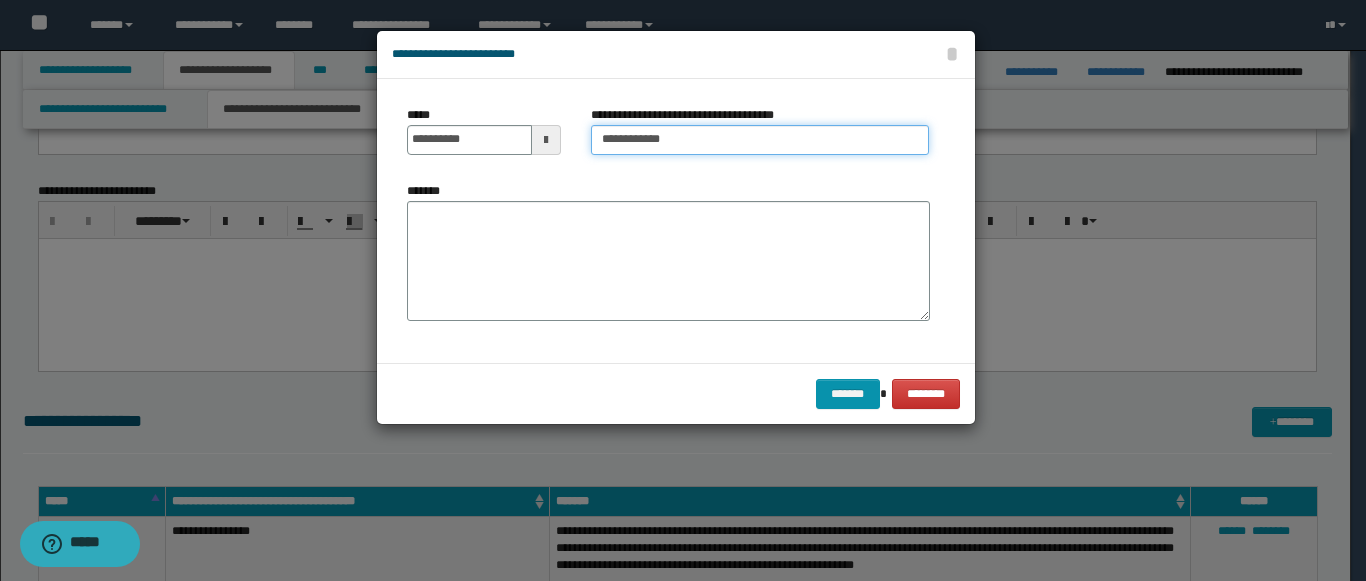 type on "**********" 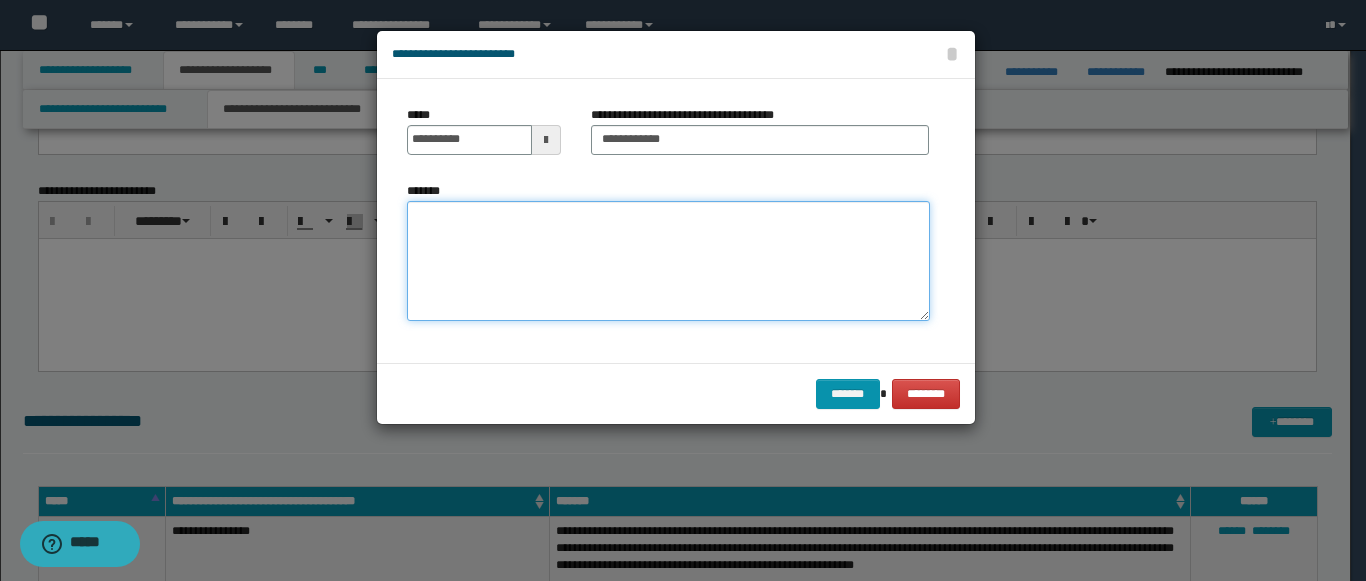 paste on "**********" 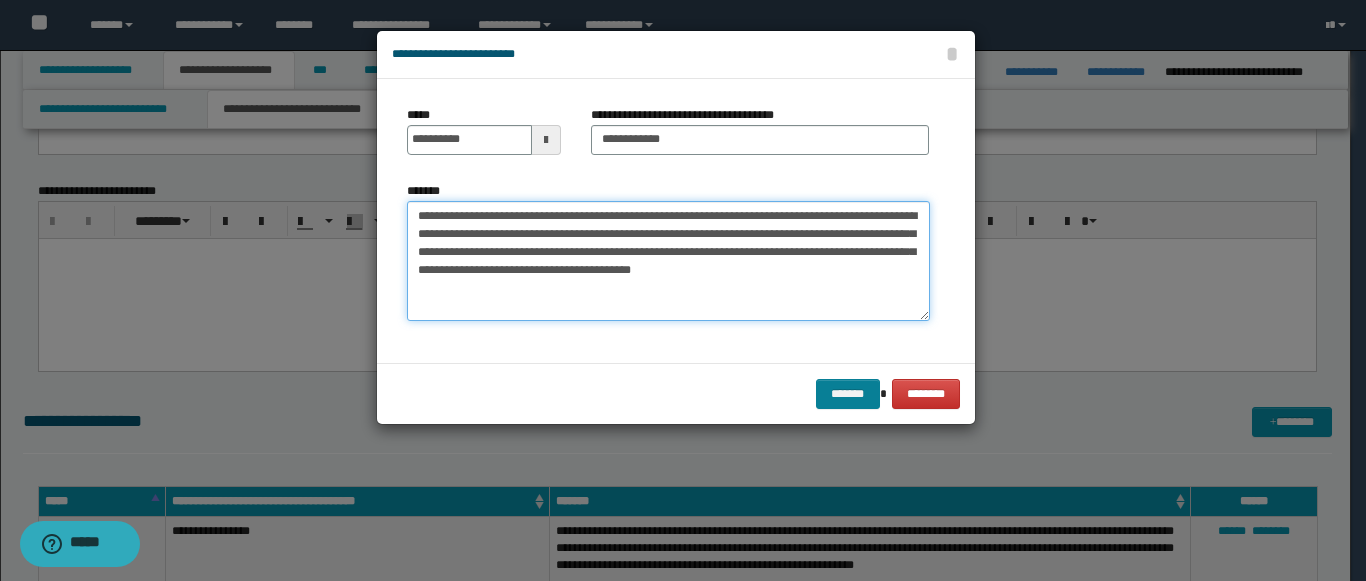 type on "**********" 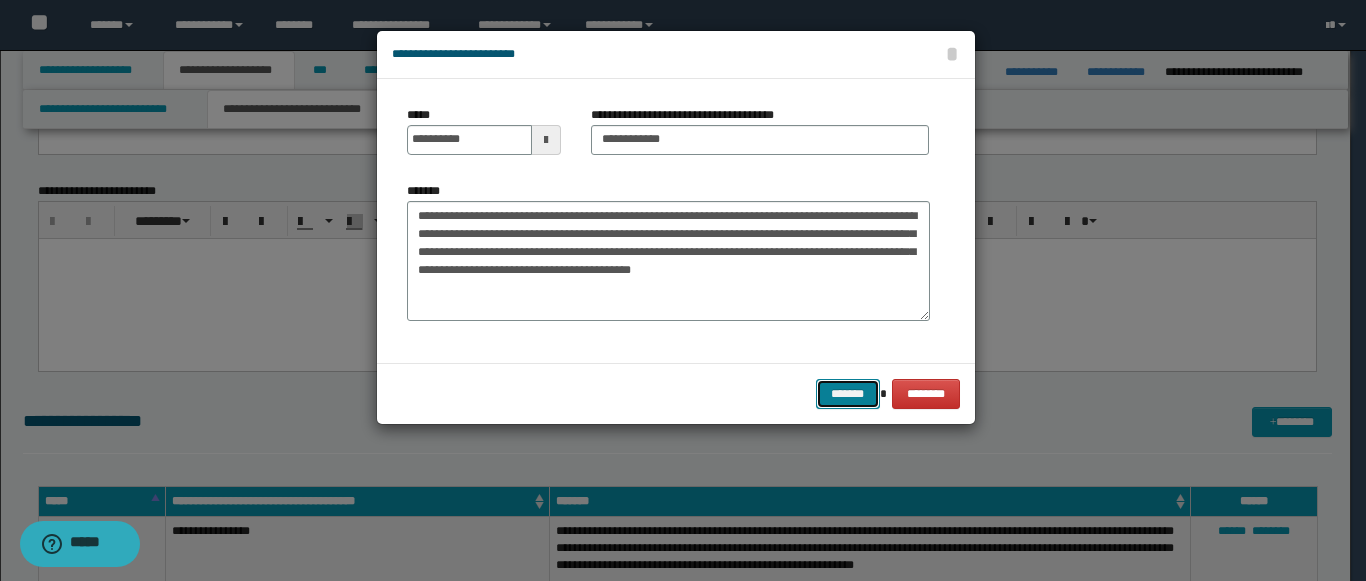 click on "*******" at bounding box center (848, 394) 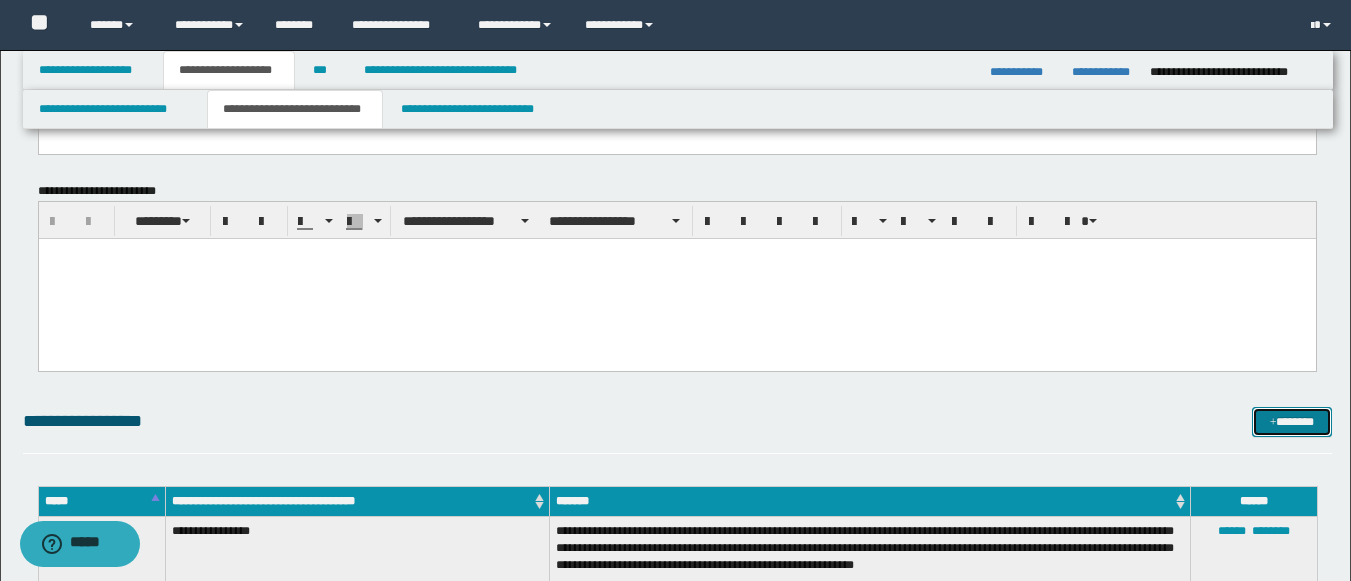 click on "*******" at bounding box center (1292, 422) 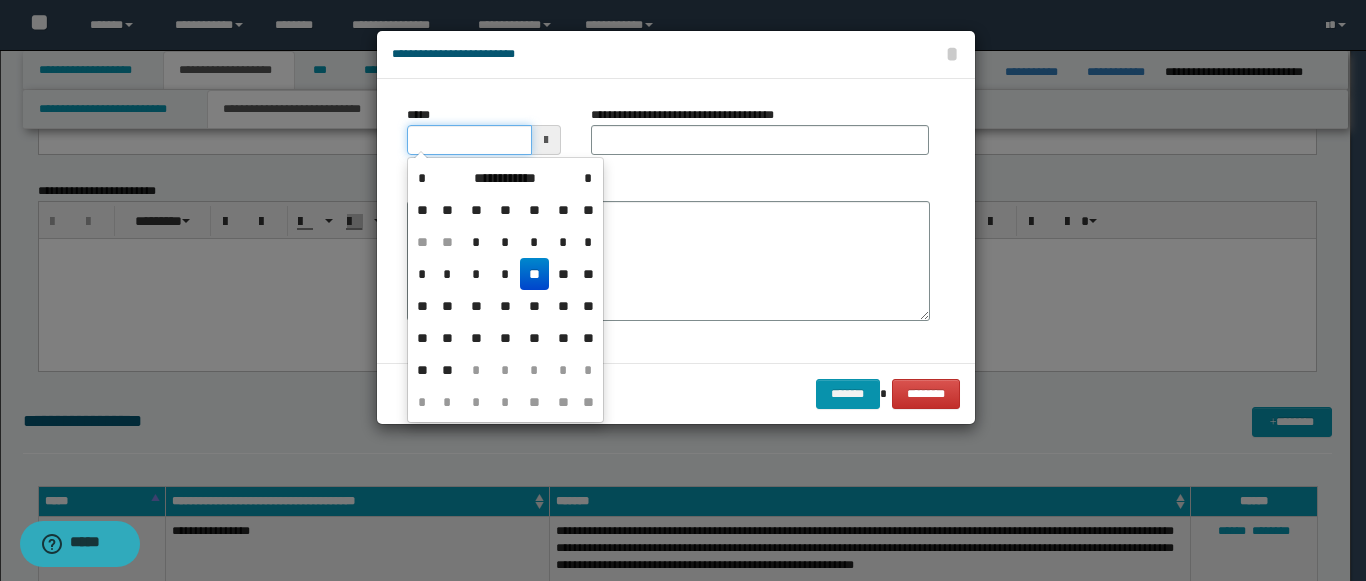 click on "*****" at bounding box center [469, 140] 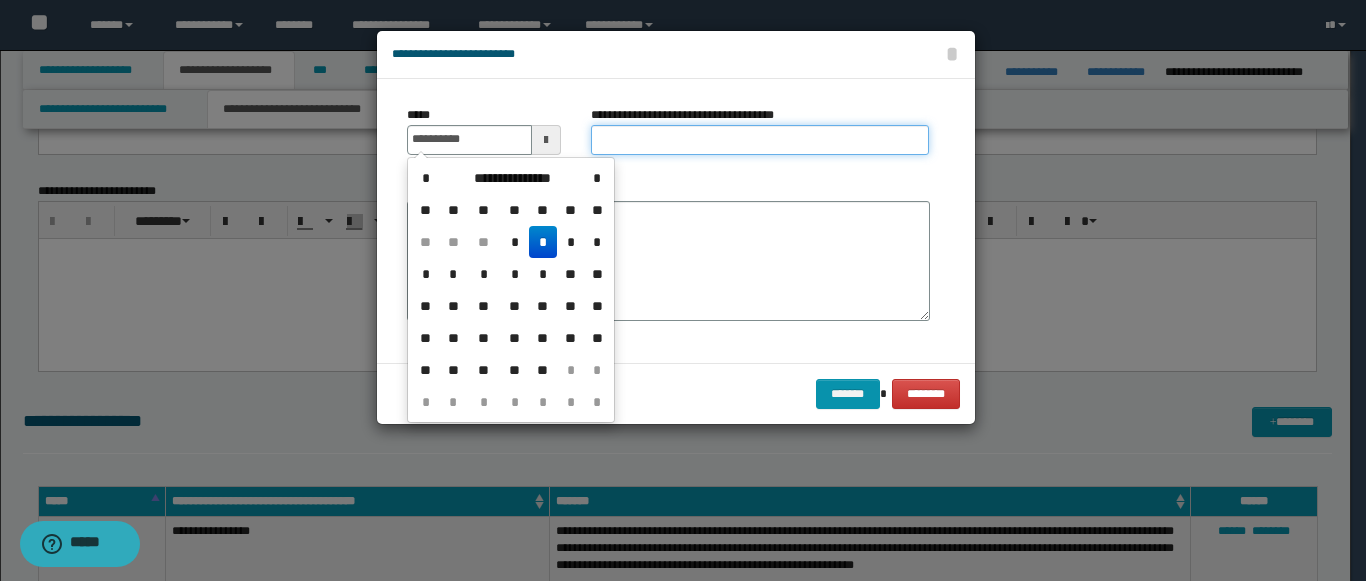 type on "**********" 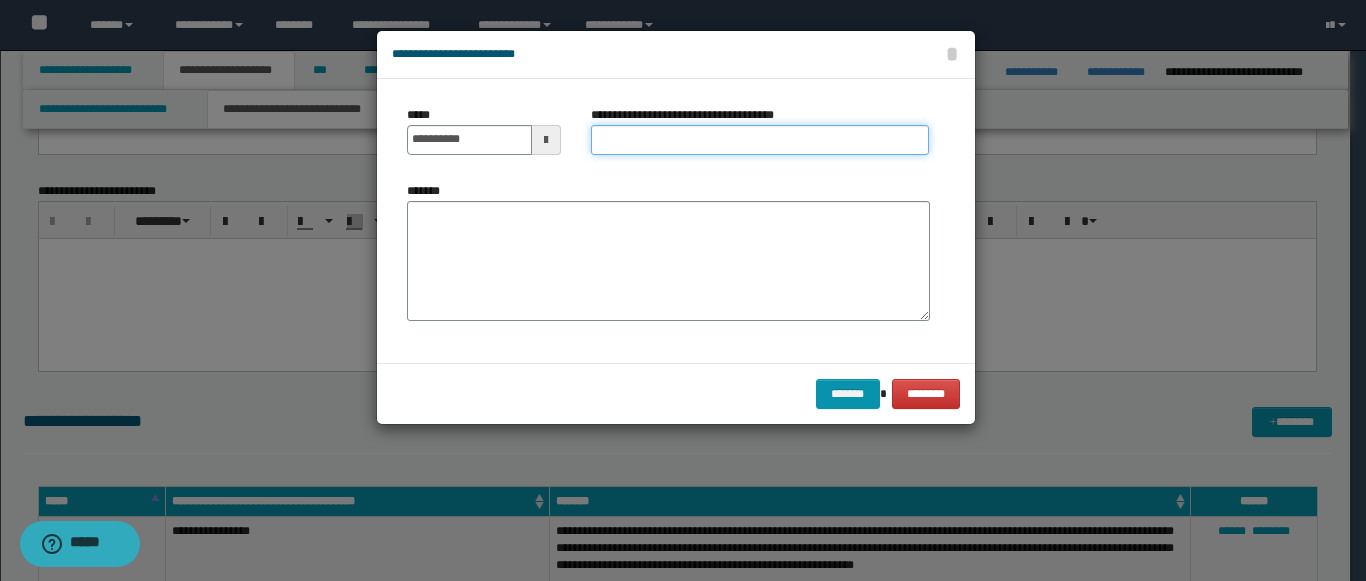 paste on "**********" 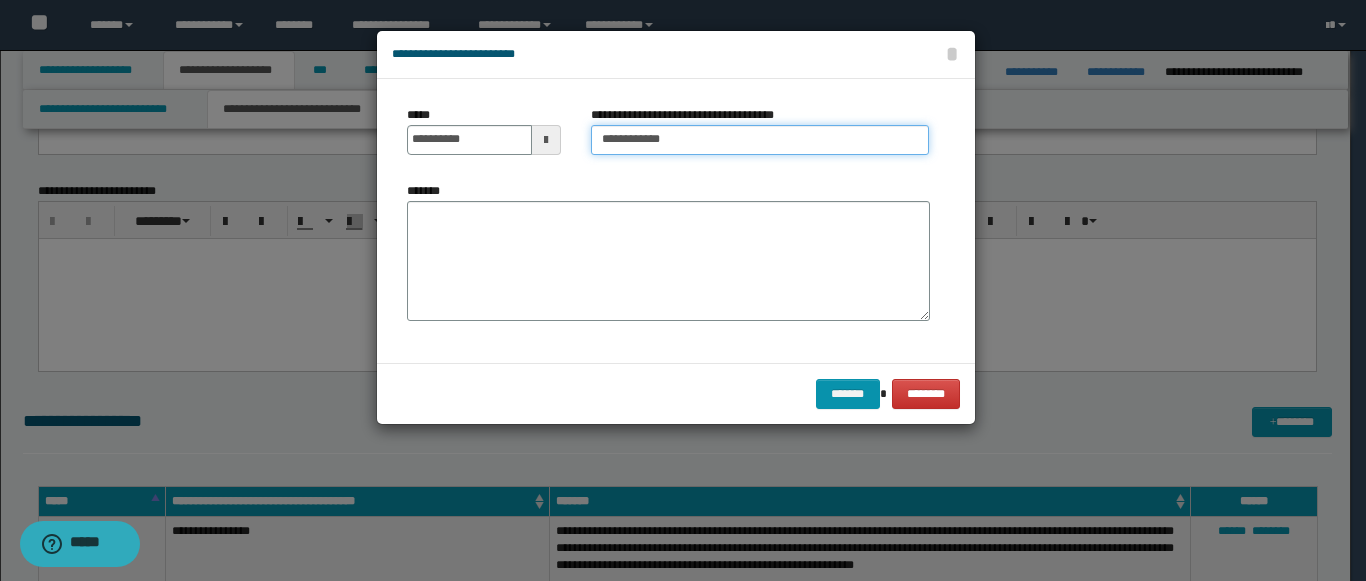 type on "**********" 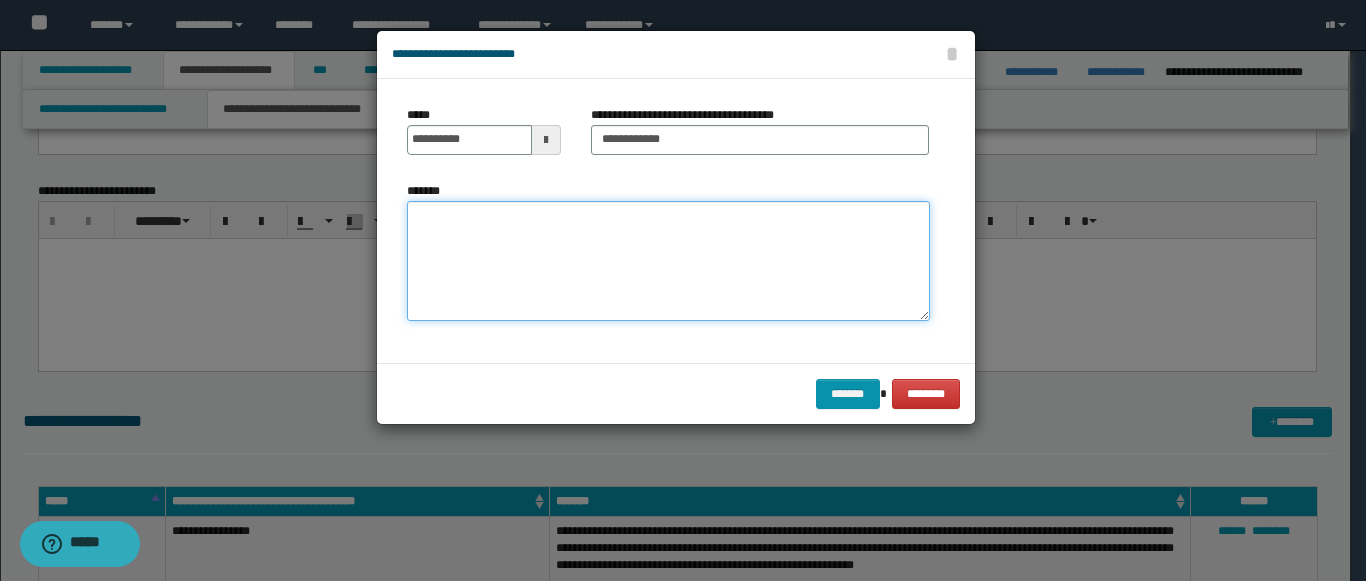 paste on "**********" 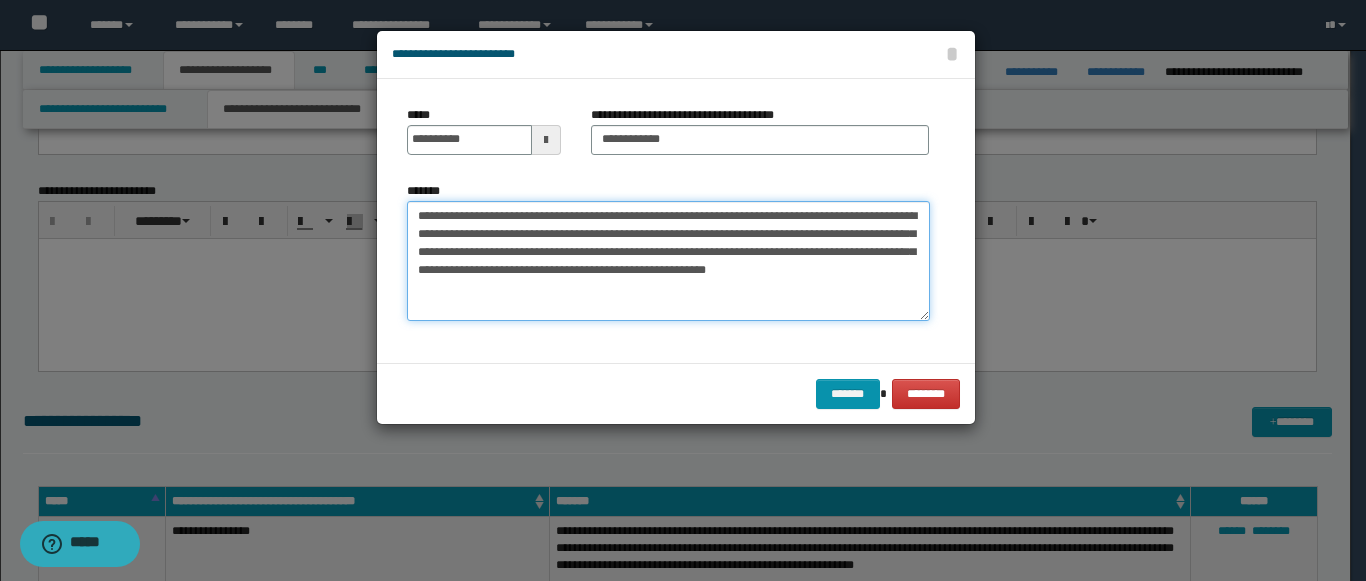 click on "**********" at bounding box center [668, 261] 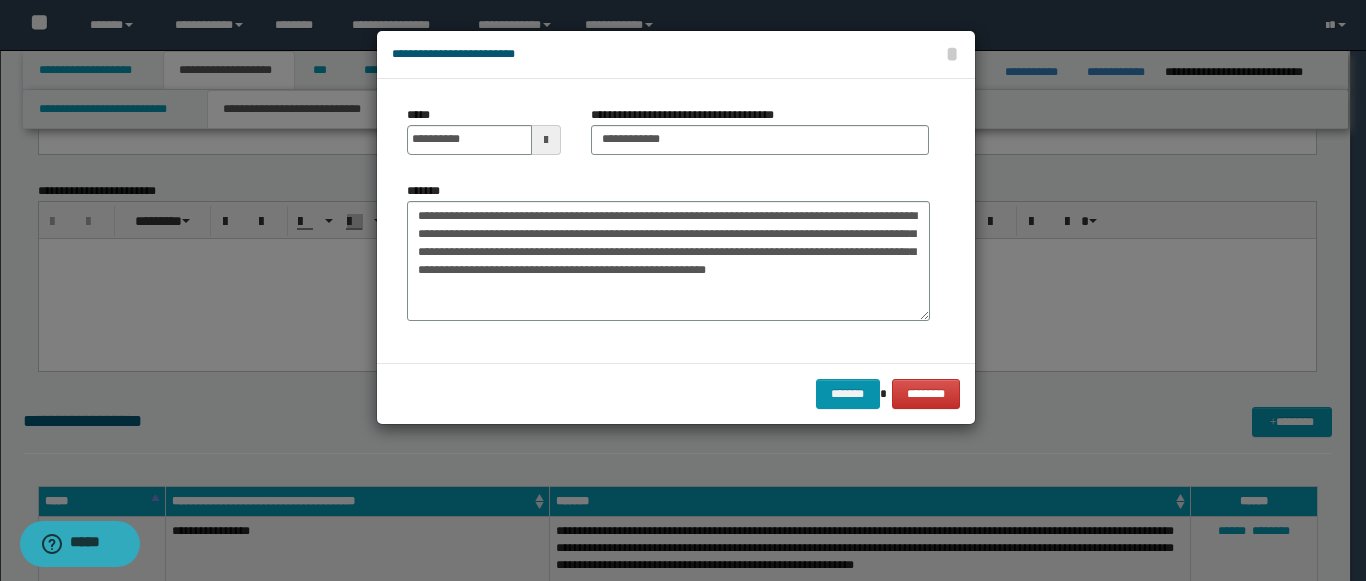 click on "*******
********" at bounding box center (676, 393) 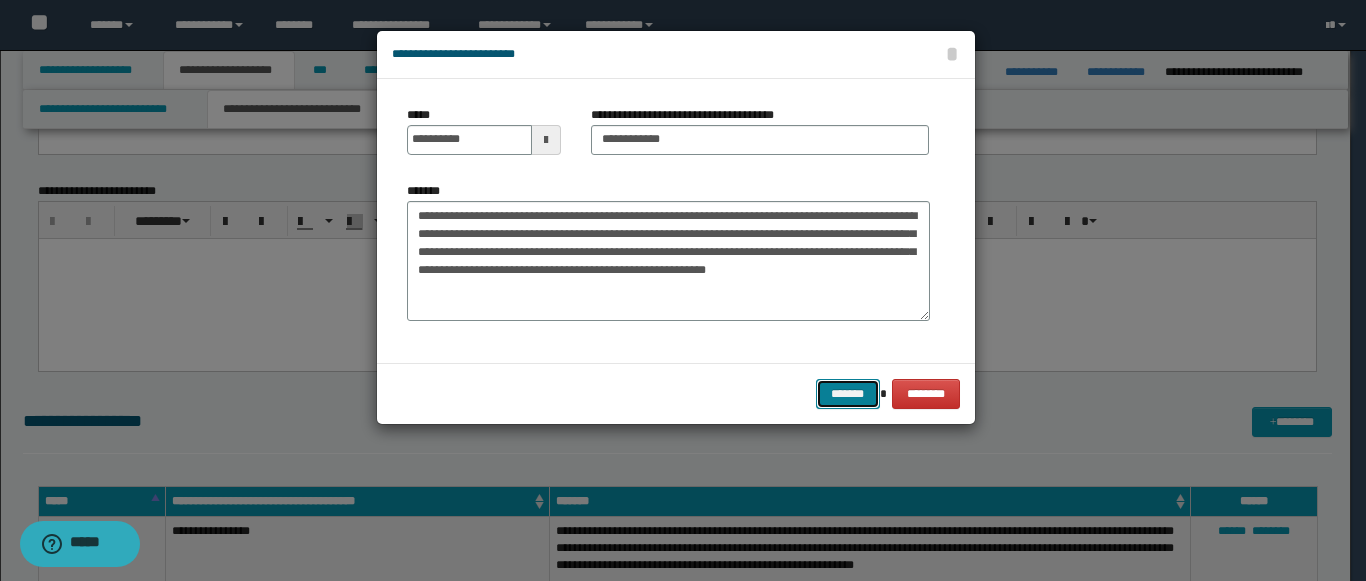 type 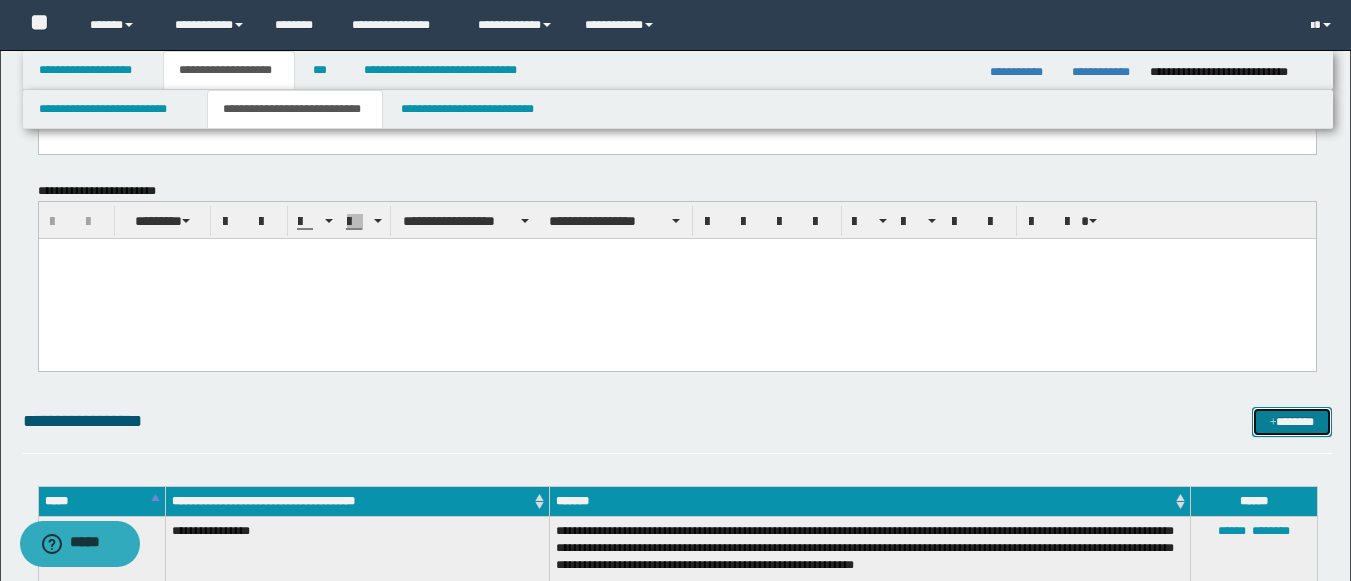 click at bounding box center (1273, 423) 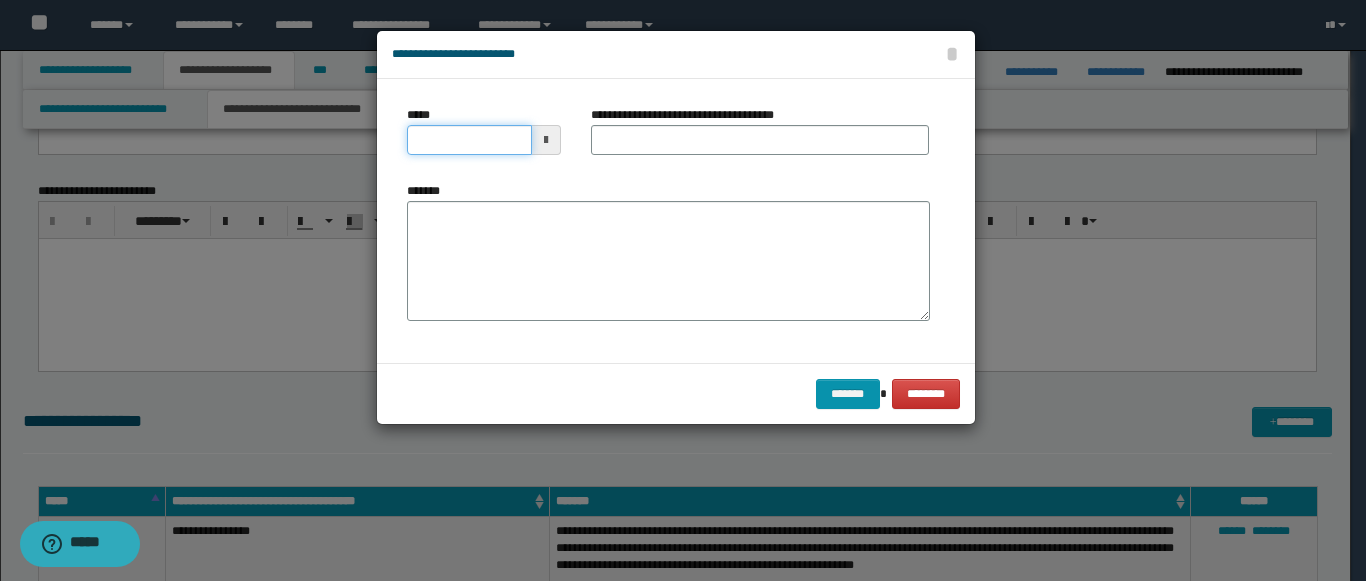 click on "*****" at bounding box center [469, 140] 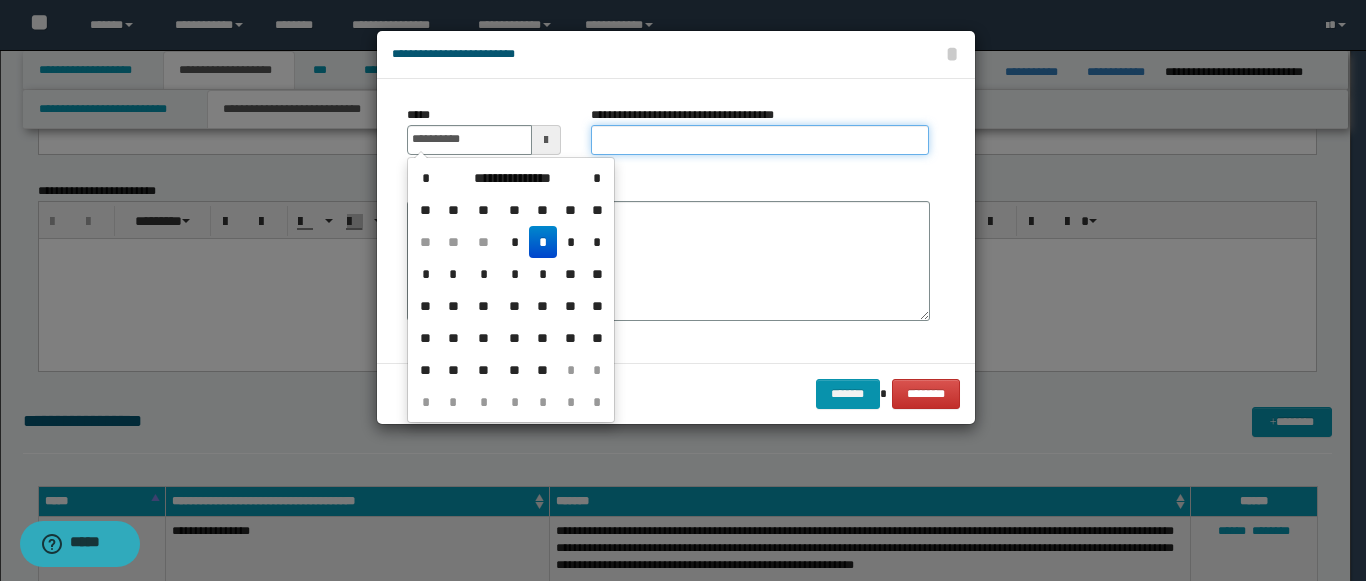 type on "**********" 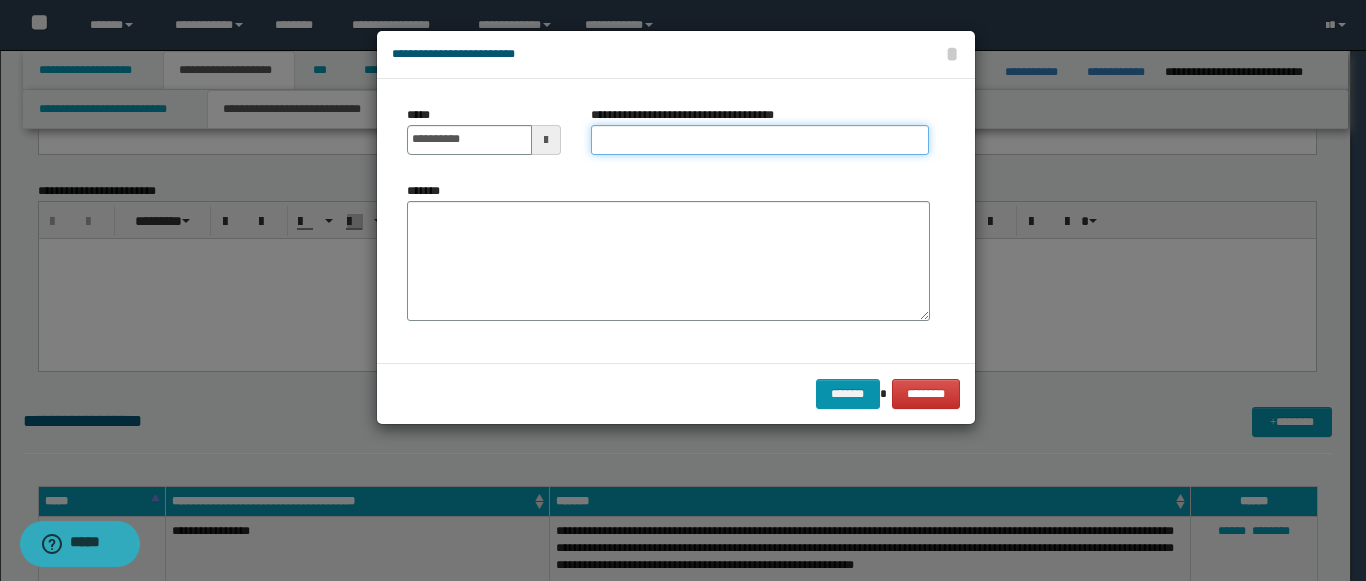 paste on "**********" 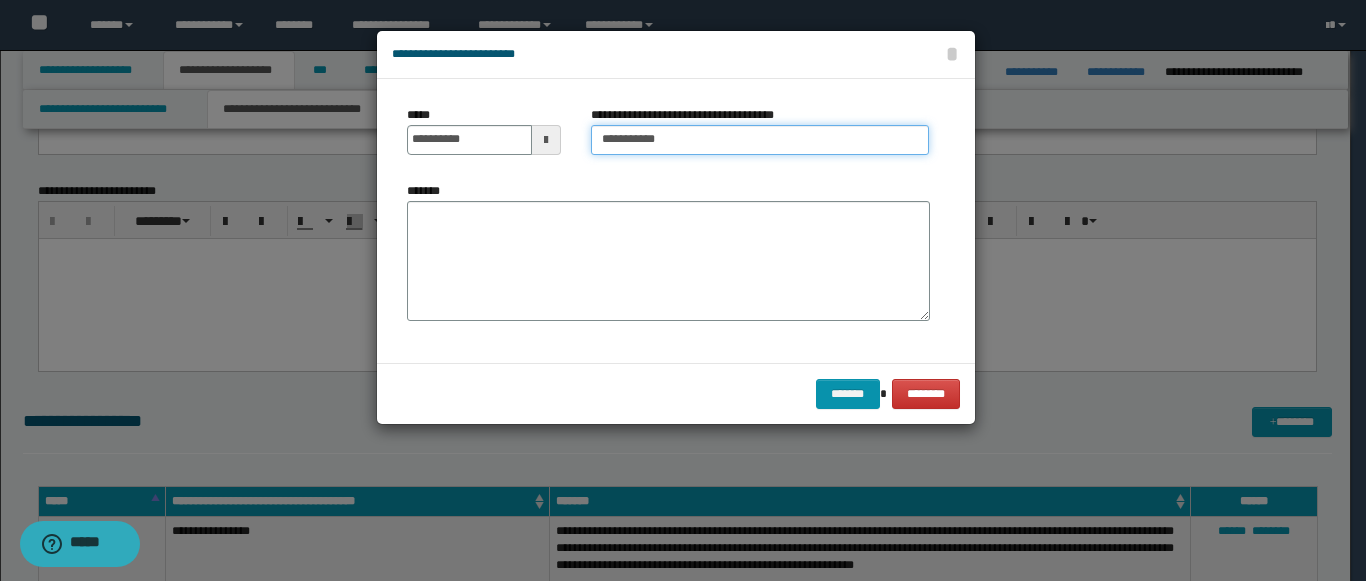 type on "**********" 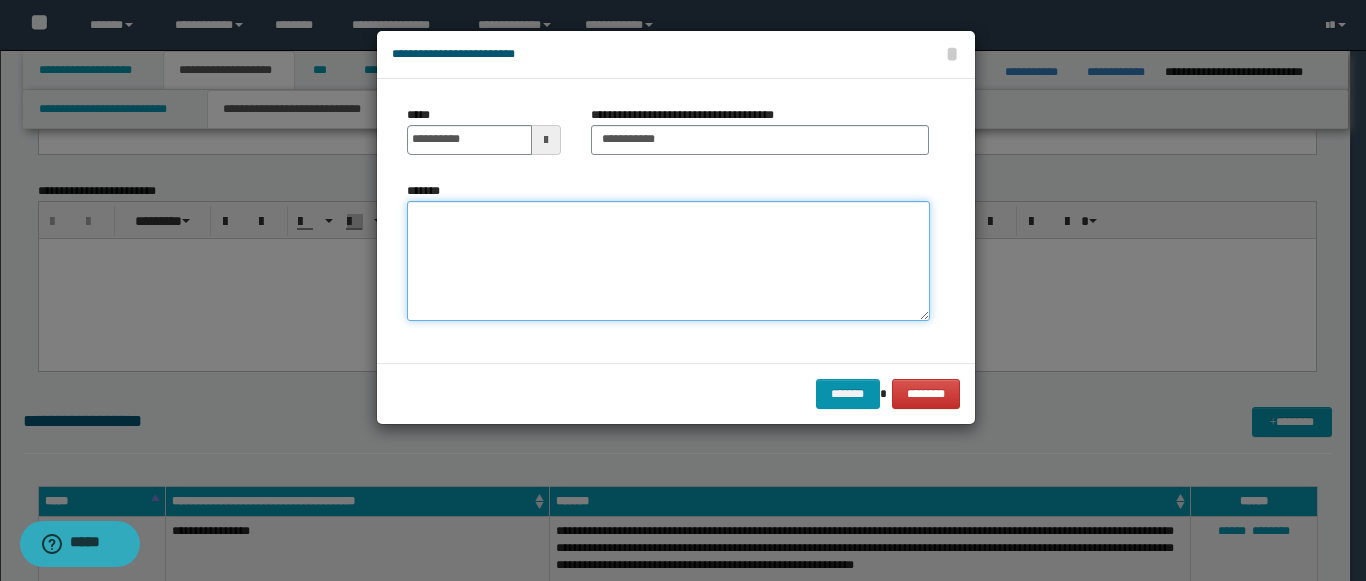 paste on "**********" 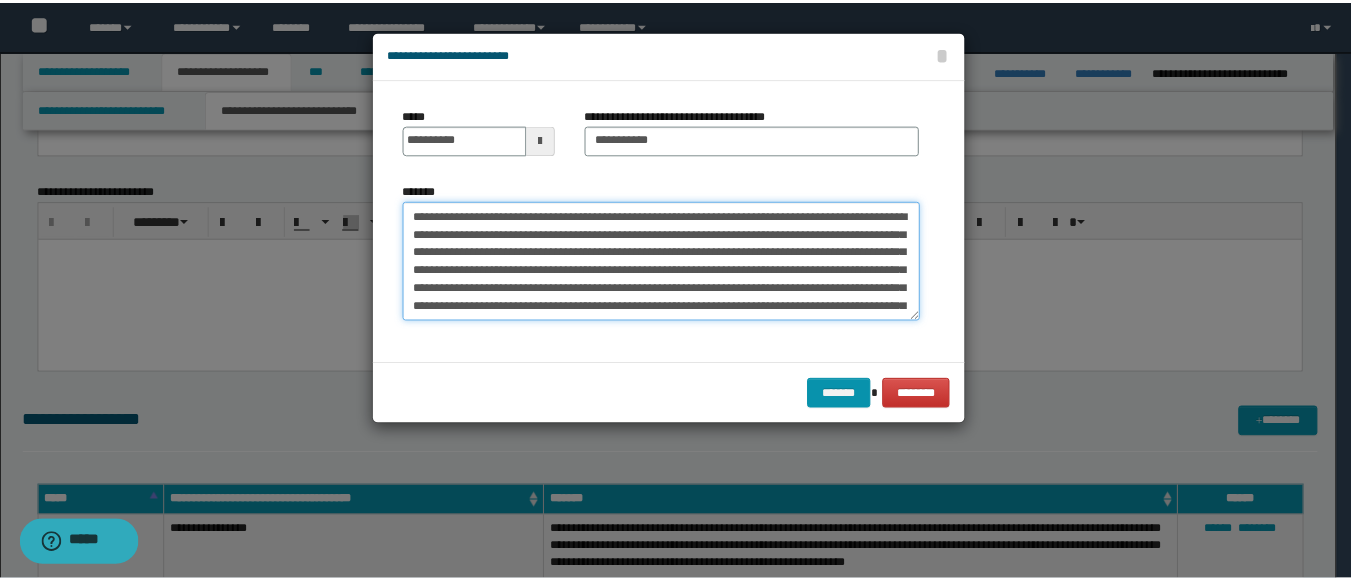 scroll, scrollTop: 102, scrollLeft: 0, axis: vertical 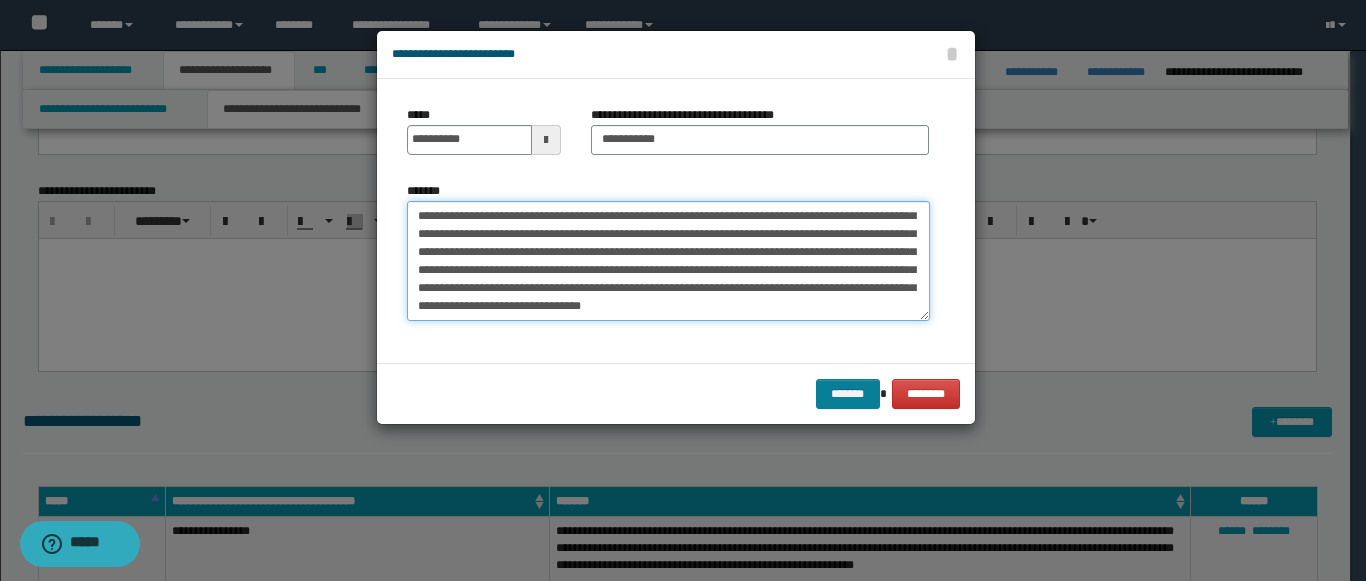 type on "**********" 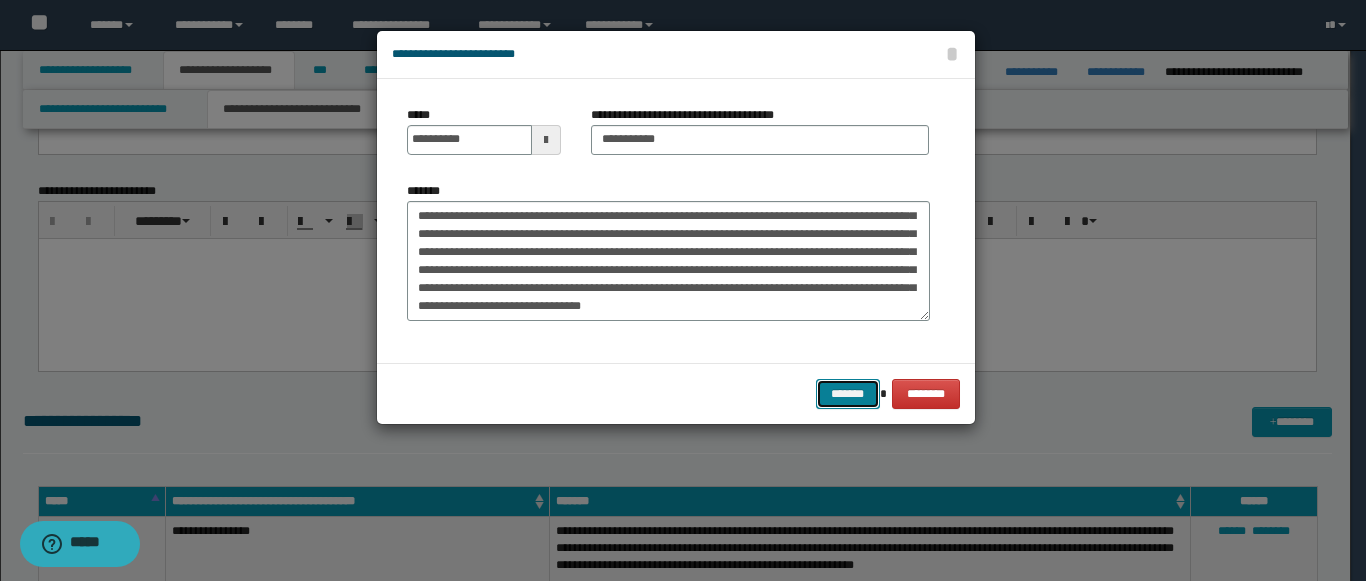 click on "*******" at bounding box center (848, 394) 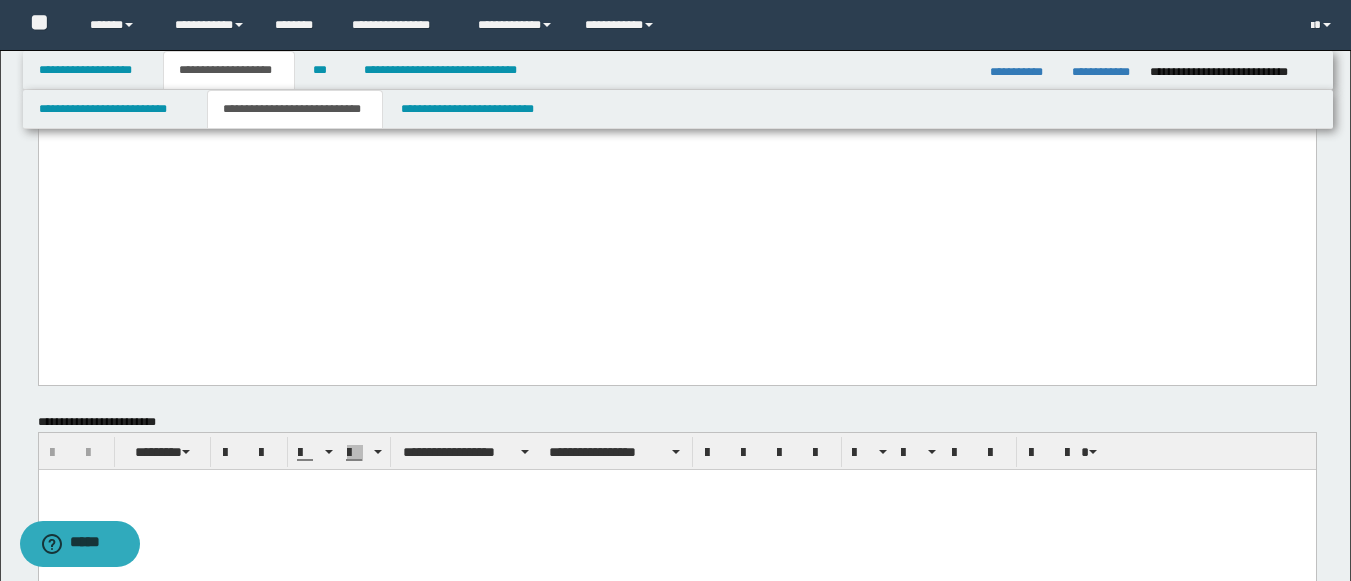 scroll, scrollTop: 1834, scrollLeft: 0, axis: vertical 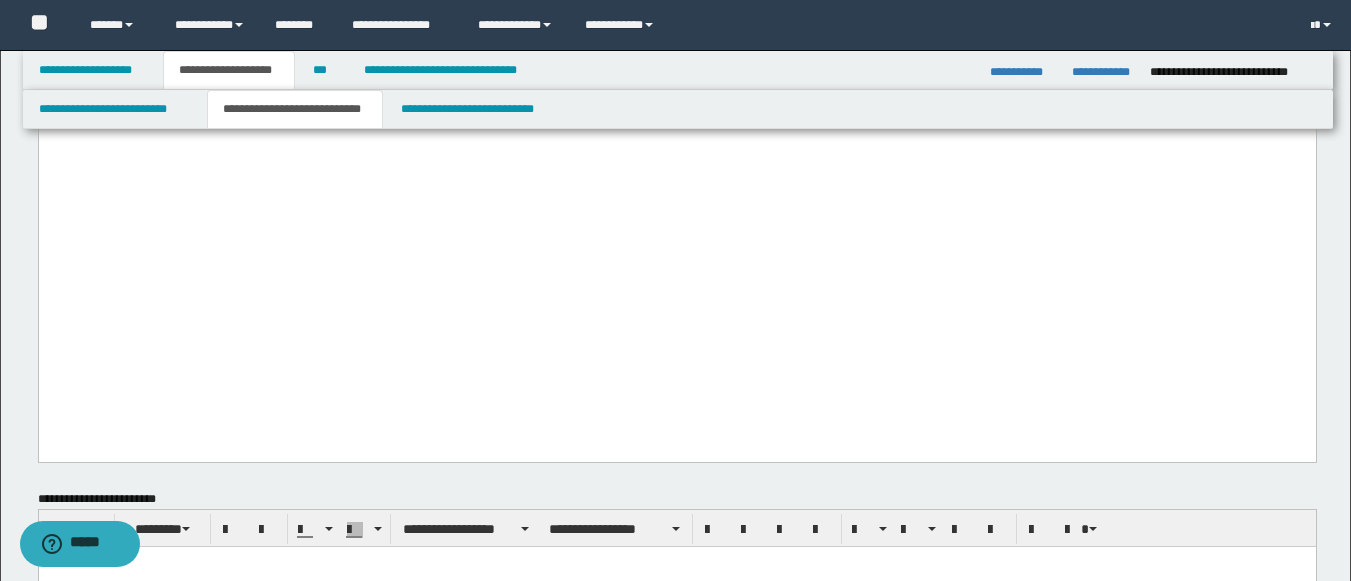 click on "**********" at bounding box center [676, 45] 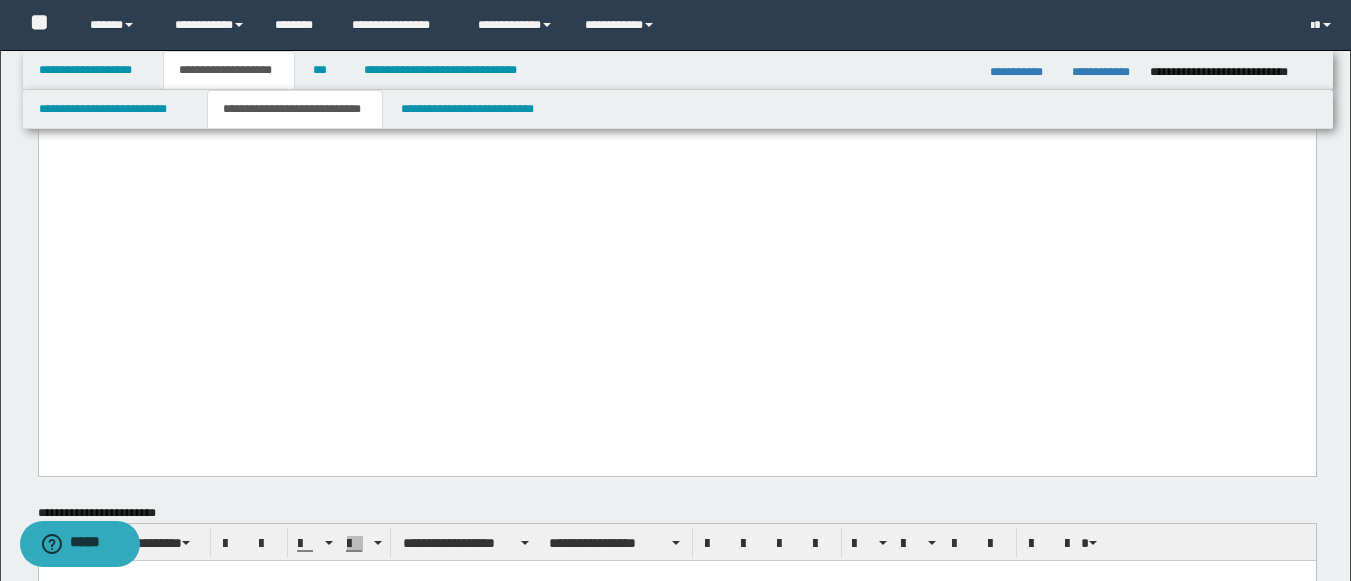 type 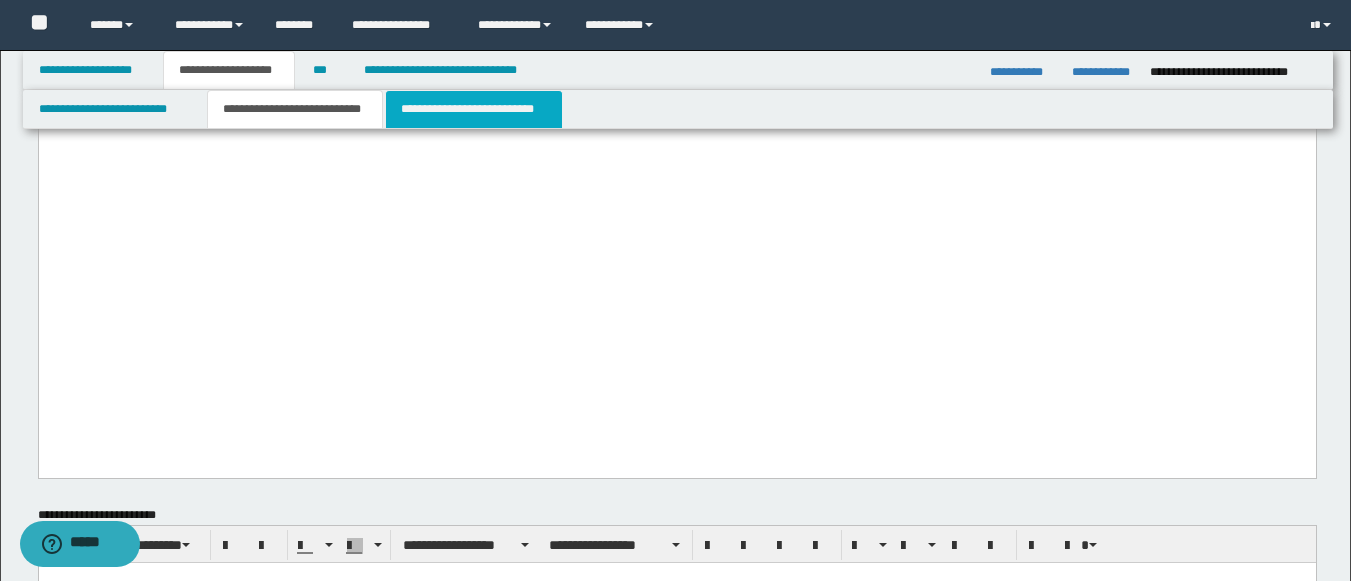 click on "**********" at bounding box center (474, 109) 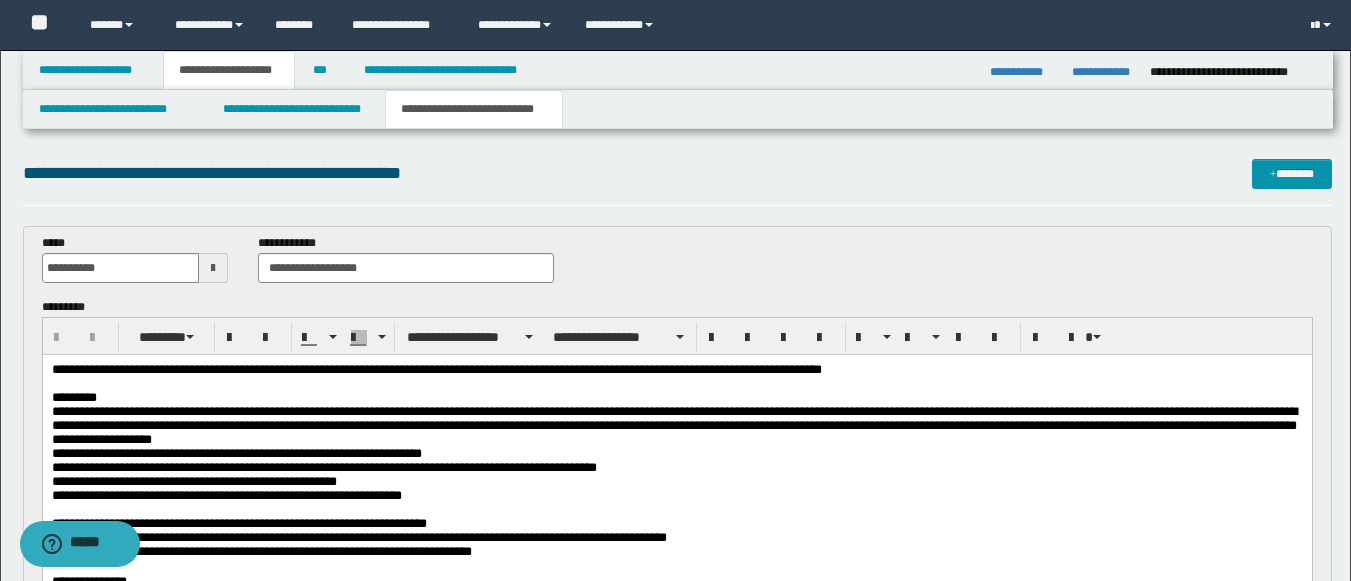 scroll, scrollTop: 0, scrollLeft: 0, axis: both 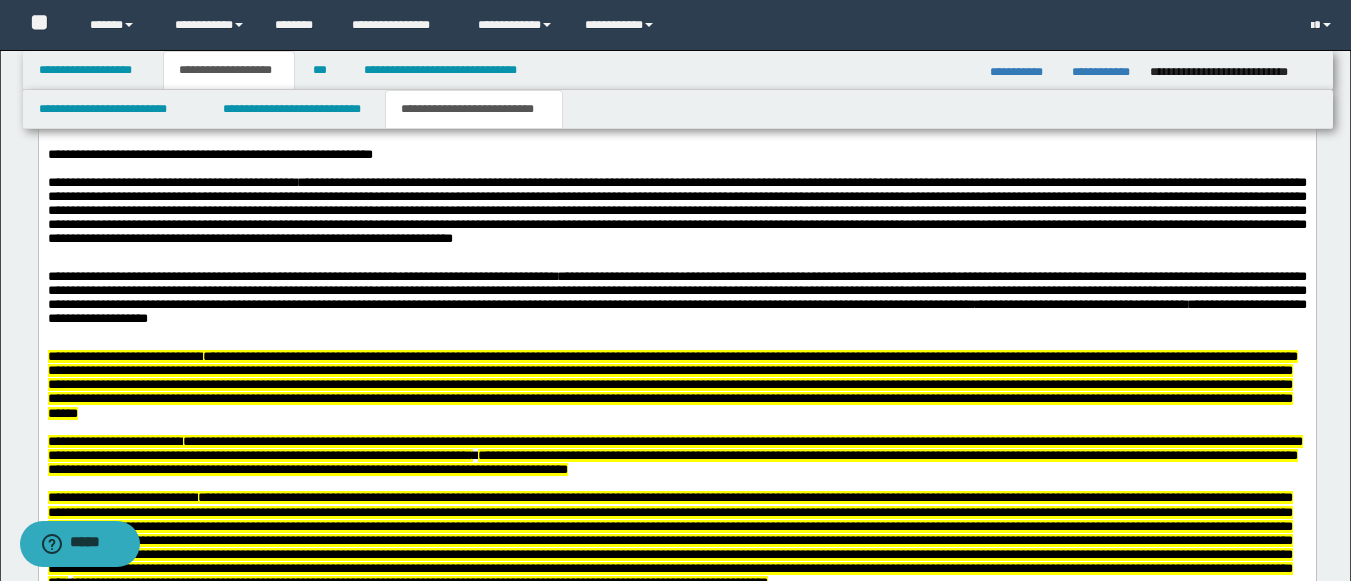 click on "**********" at bounding box center [676, 155] 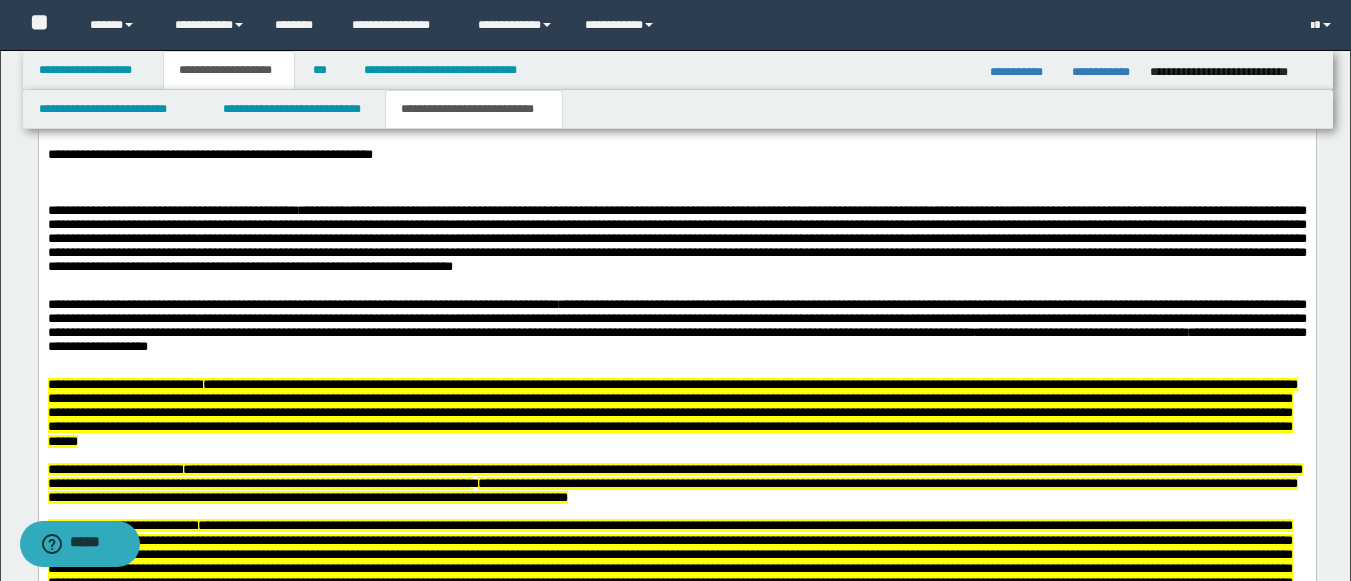 paste 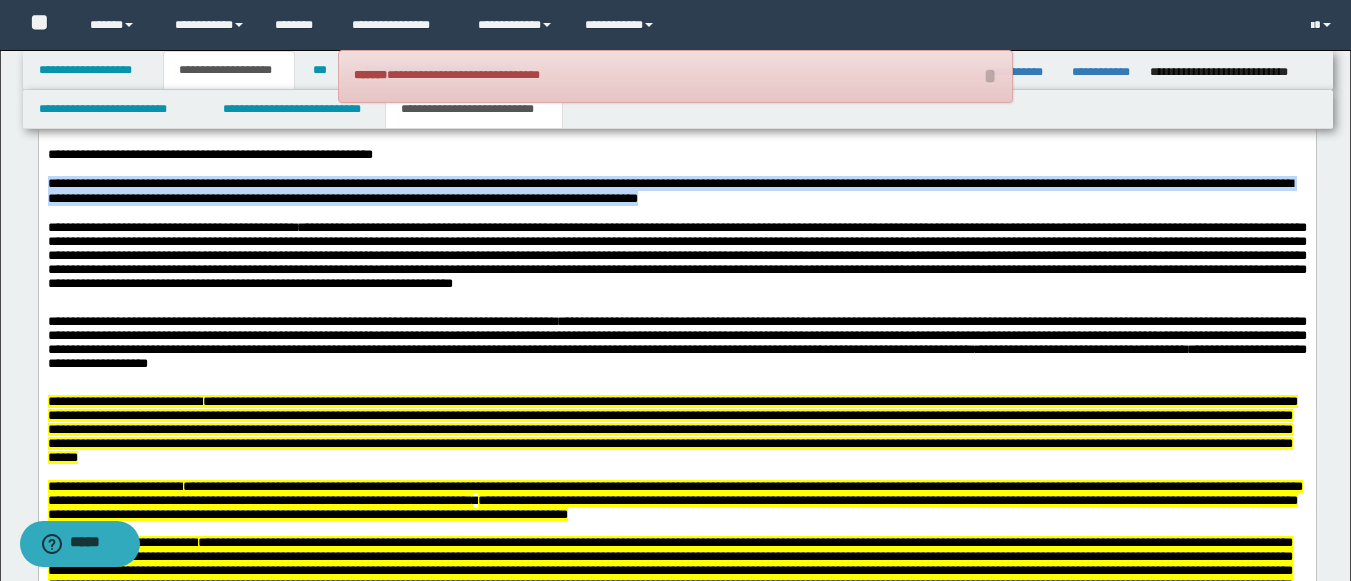 drag, startPoint x: 827, startPoint y: 289, endPoint x: 41, endPoint y: 267, distance: 786.3078 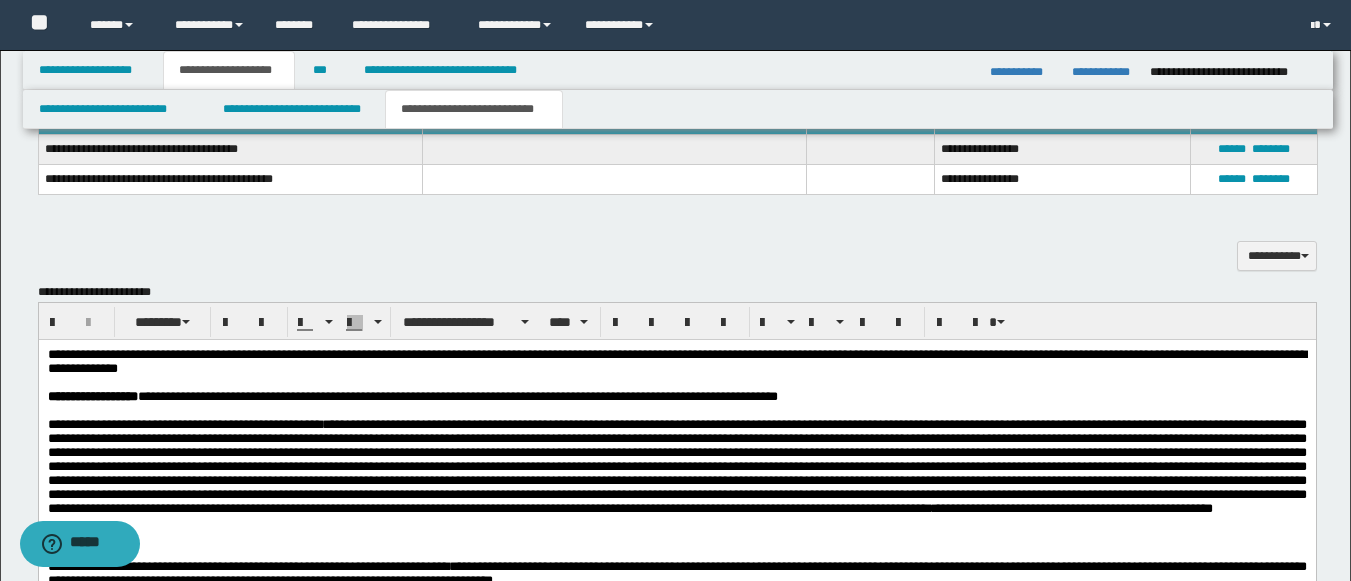 scroll, scrollTop: 1488, scrollLeft: 0, axis: vertical 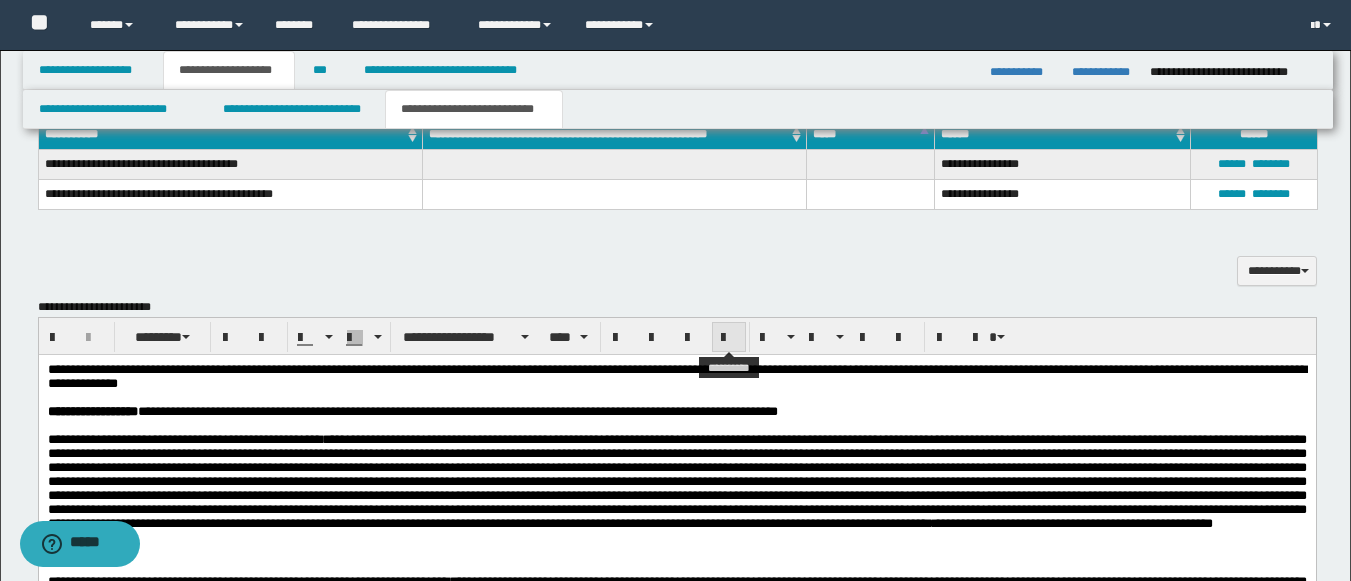 click at bounding box center [729, 338] 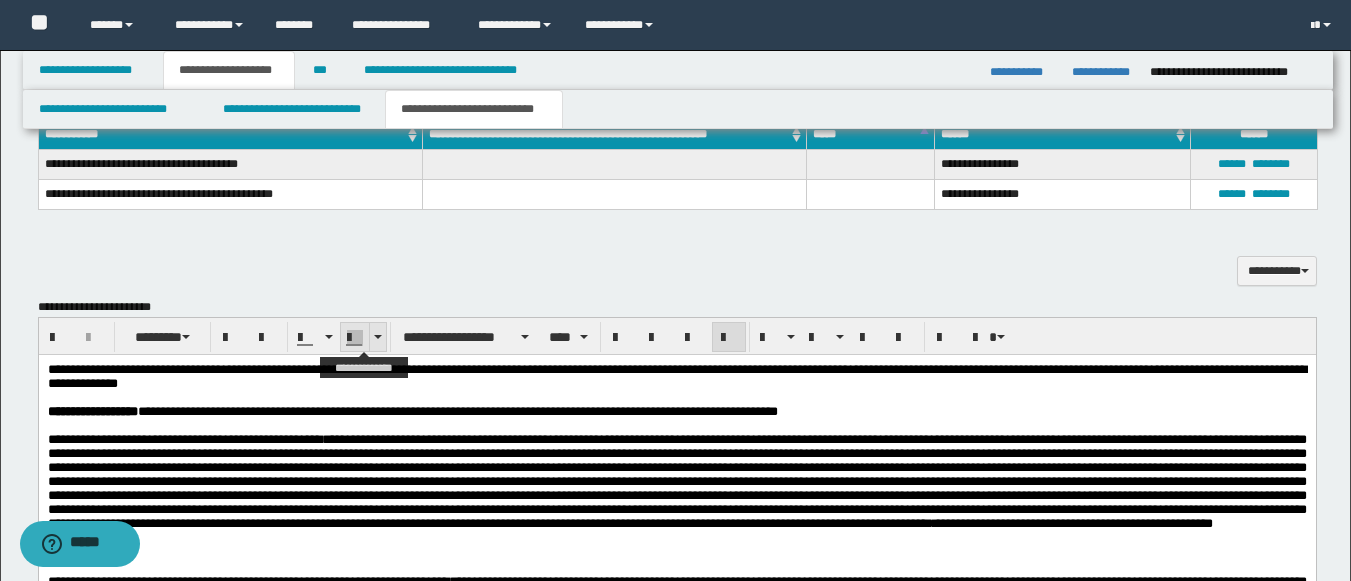 click at bounding box center (377, 337) 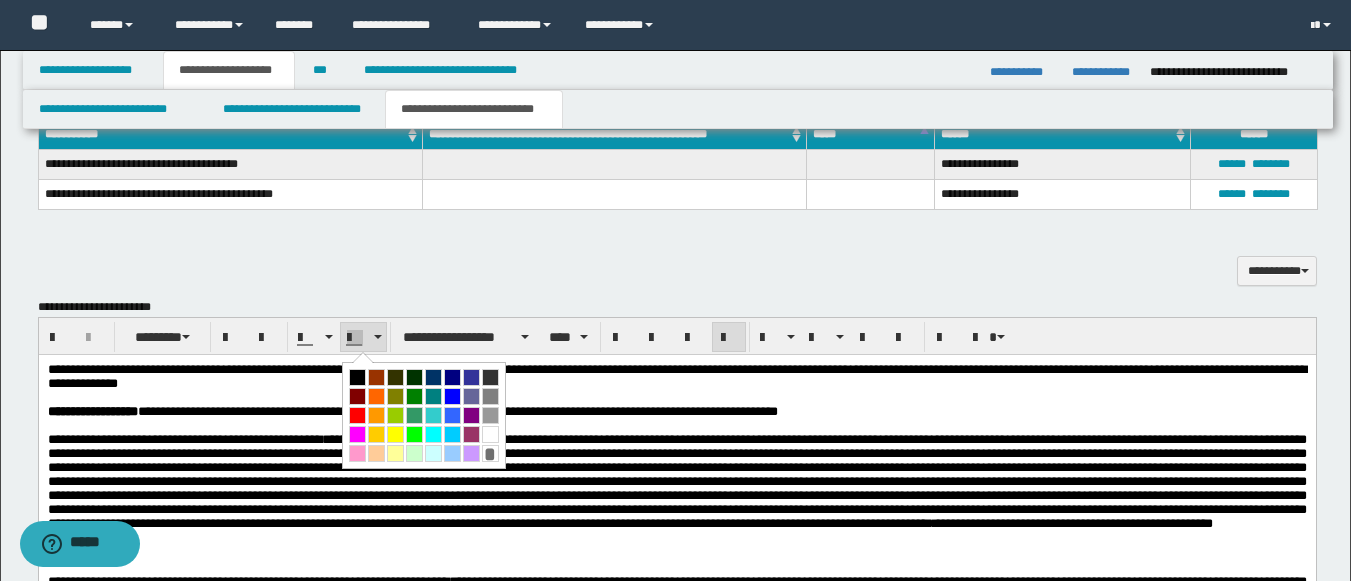 click at bounding box center [395, 453] 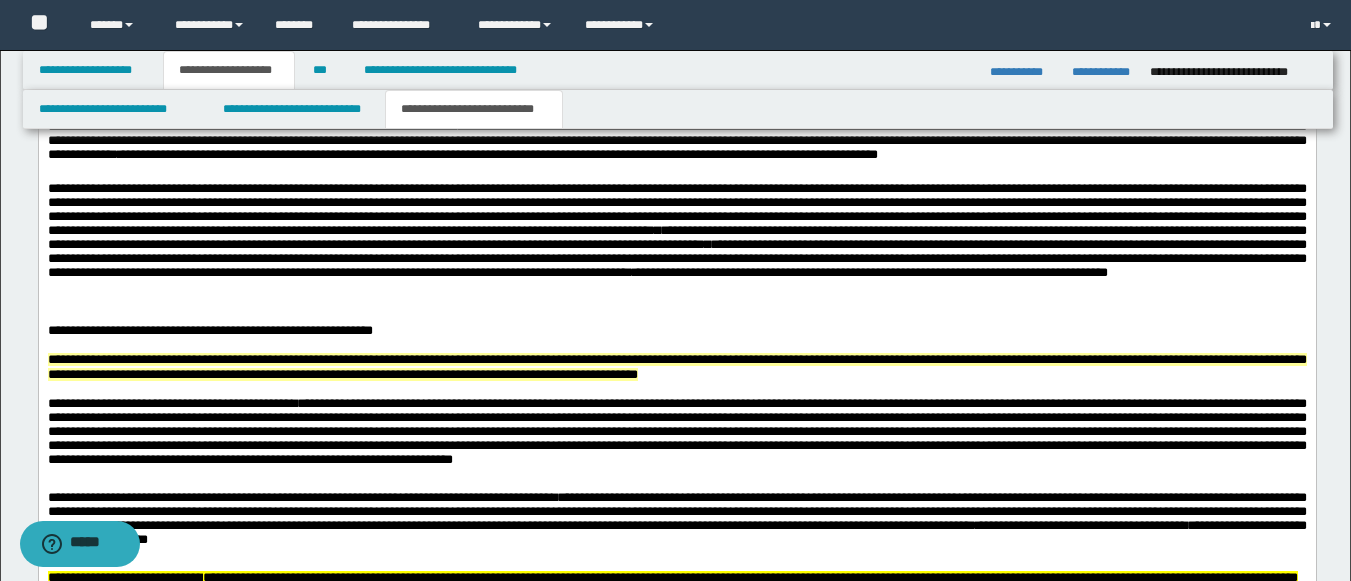 scroll, scrollTop: 2968, scrollLeft: 0, axis: vertical 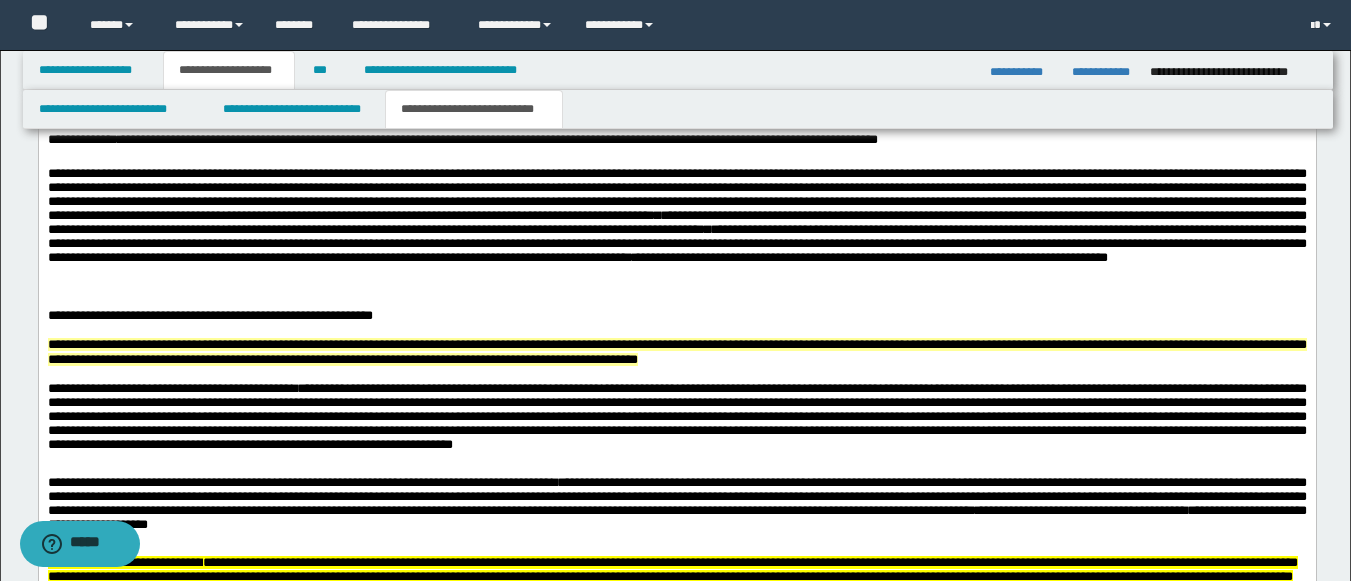 click on "**********" at bounding box center [676, 316] 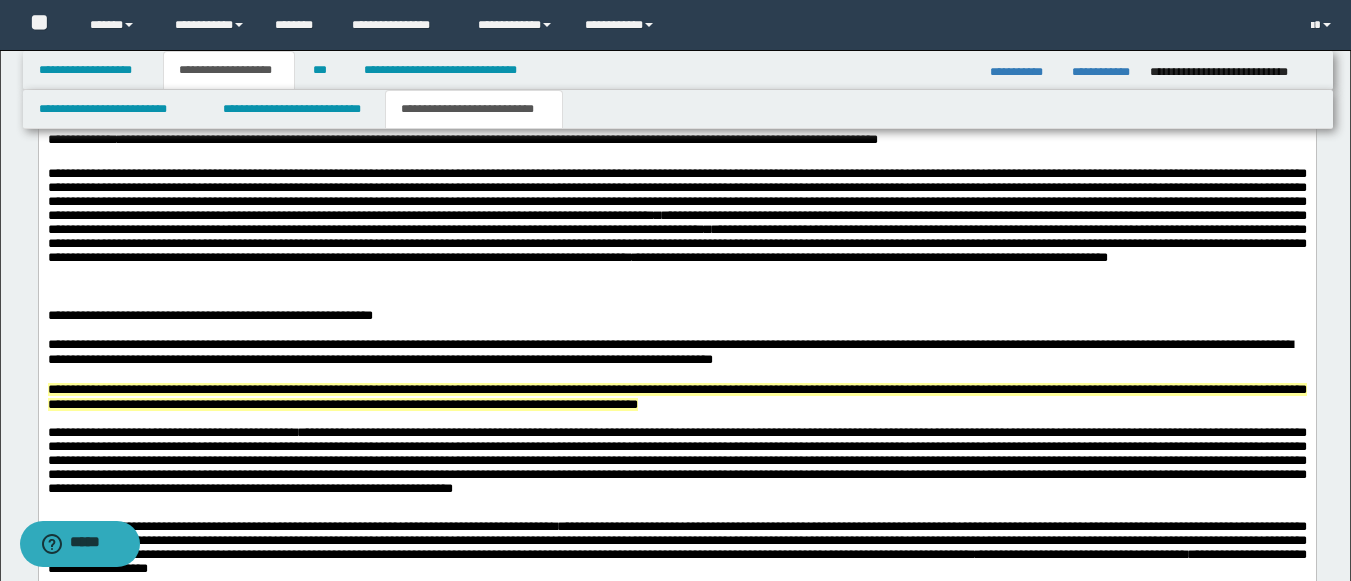 drag, startPoint x: 935, startPoint y: 439, endPoint x: 257, endPoint y: 433, distance: 678.02655 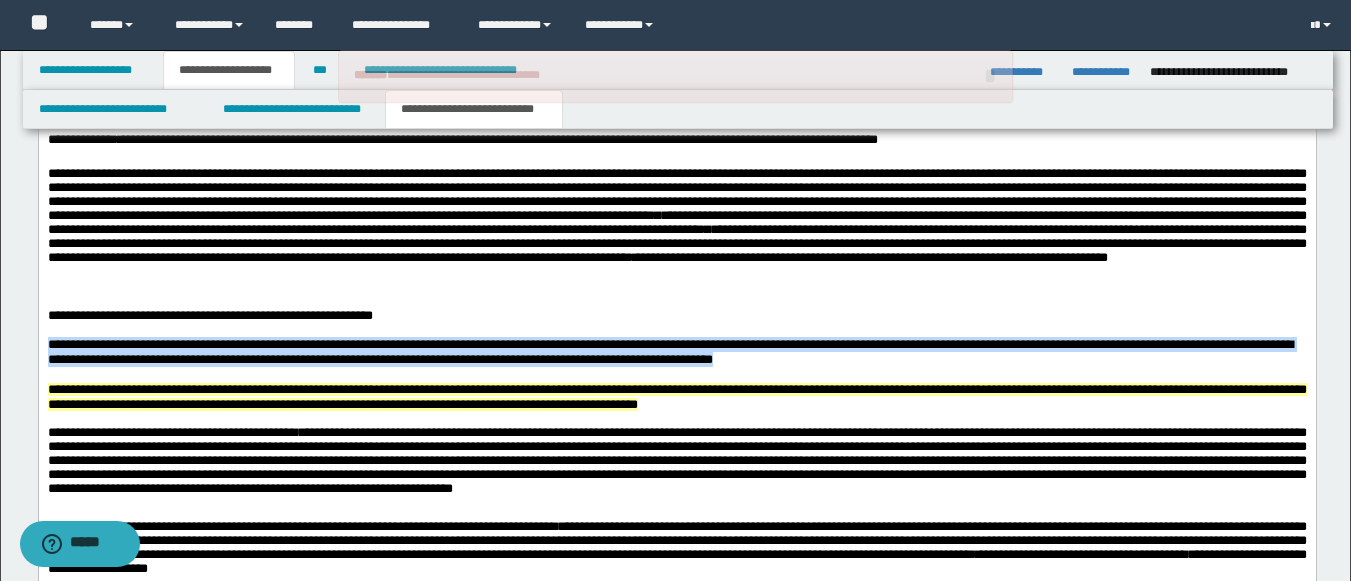drag, startPoint x: 935, startPoint y: 449, endPoint x: 7, endPoint y: 431, distance: 928.17456 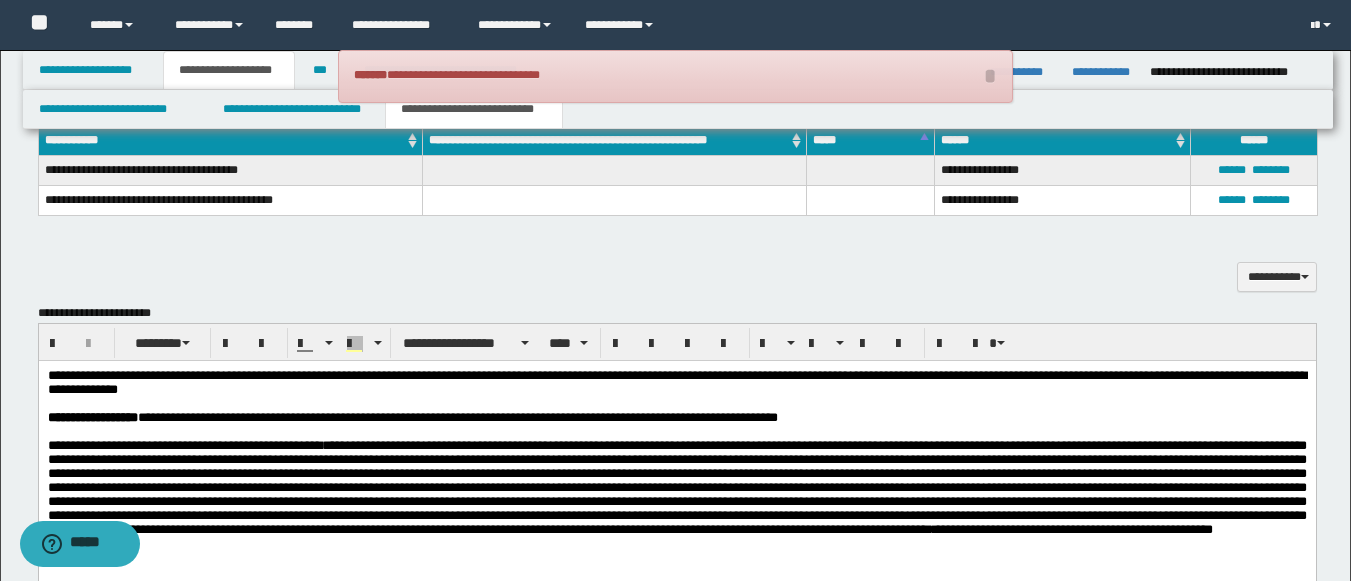 scroll, scrollTop: 1379, scrollLeft: 0, axis: vertical 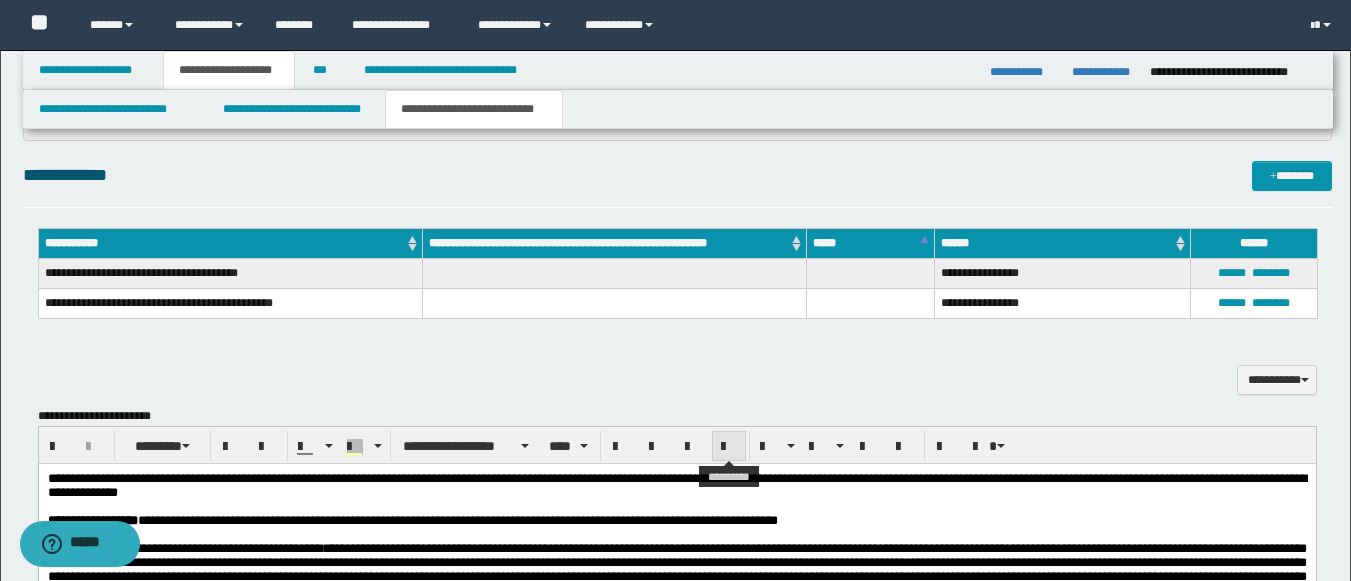click at bounding box center [729, 447] 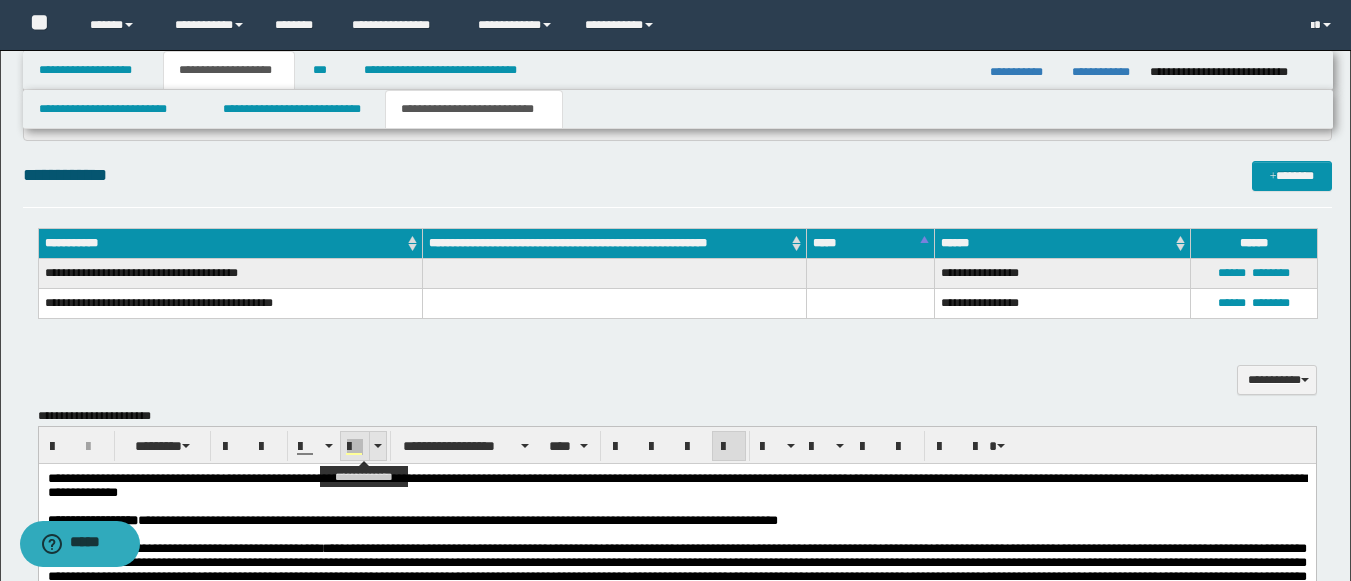 click at bounding box center [355, 447] 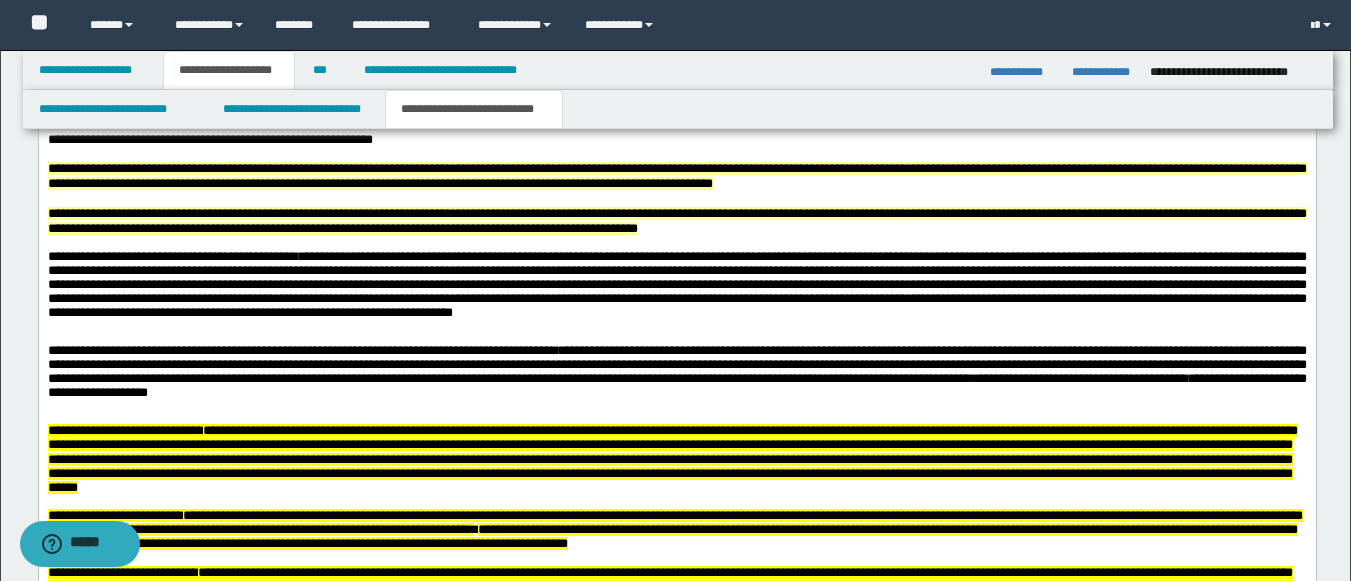 scroll, scrollTop: 3130, scrollLeft: 0, axis: vertical 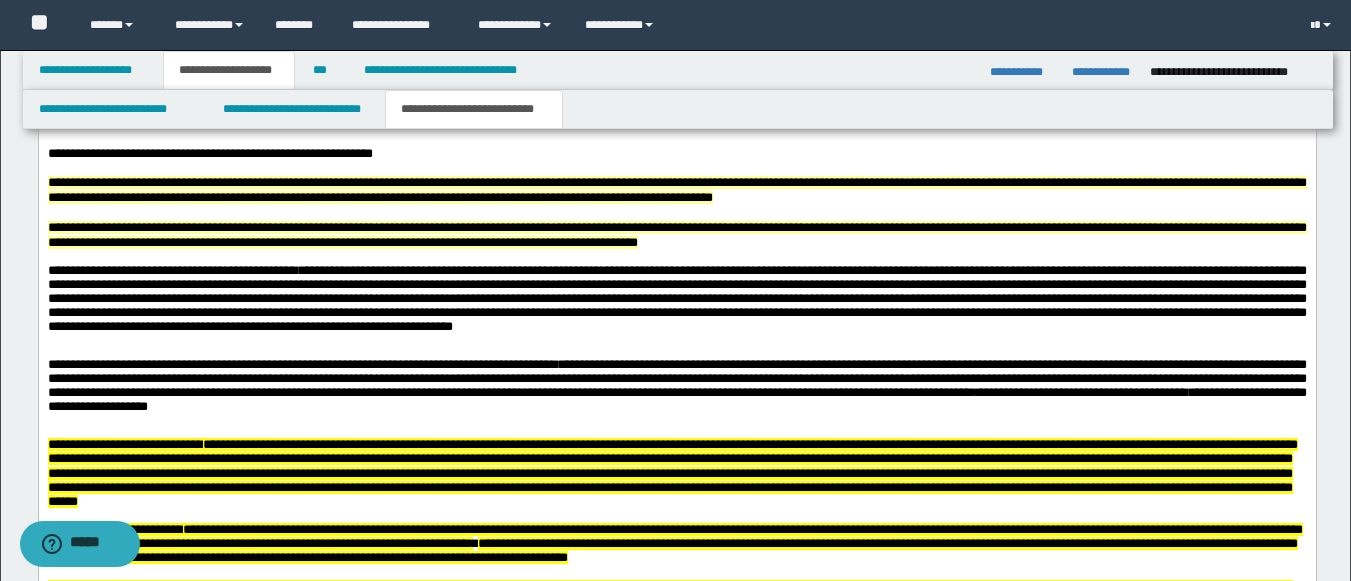 click at bounding box center (676, 168) 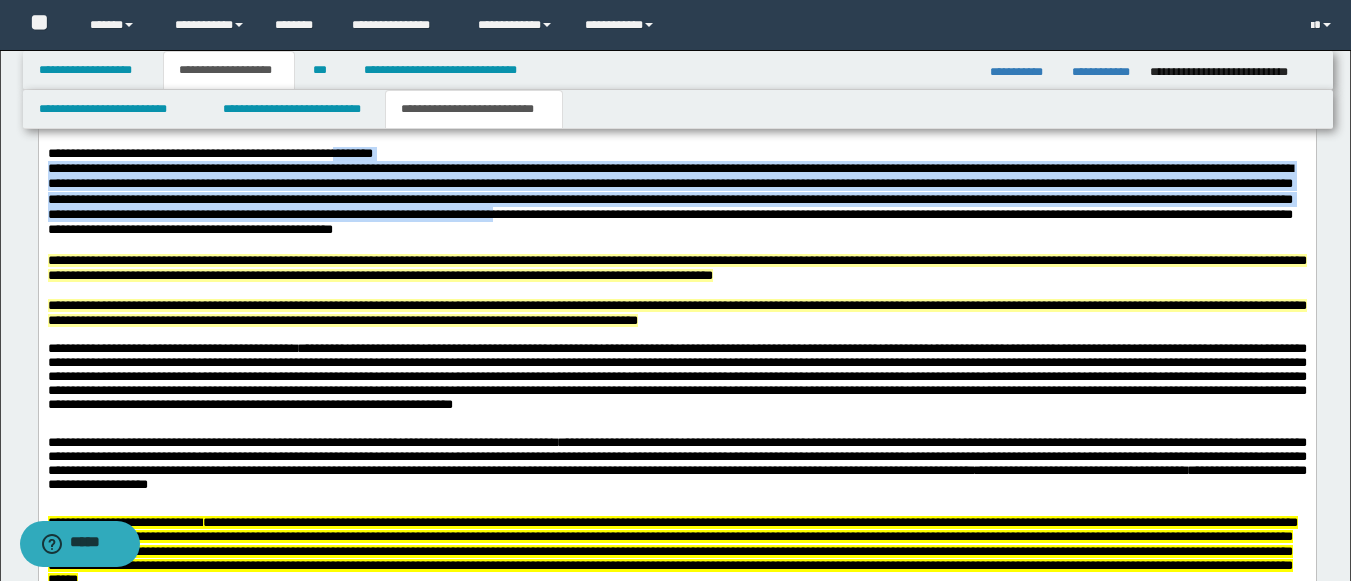 drag, startPoint x: 778, startPoint y: 289, endPoint x: 373, endPoint y: 236, distance: 408.4532 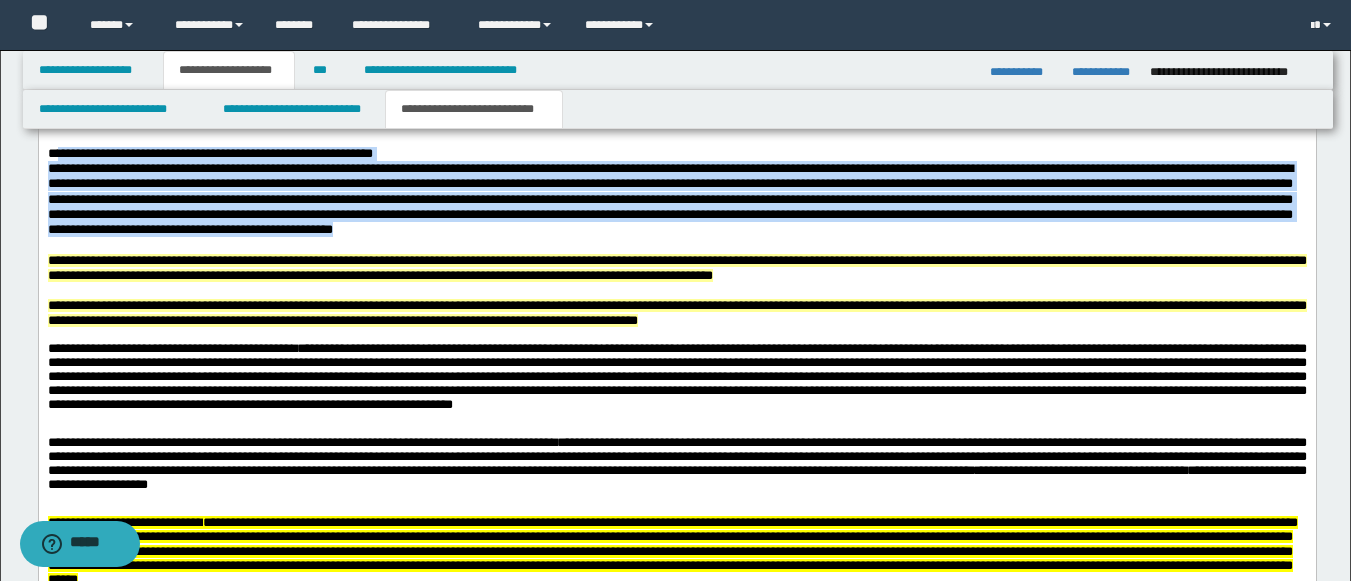 drag, startPoint x: 830, startPoint y: 313, endPoint x: 59, endPoint y: 227, distance: 775.78156 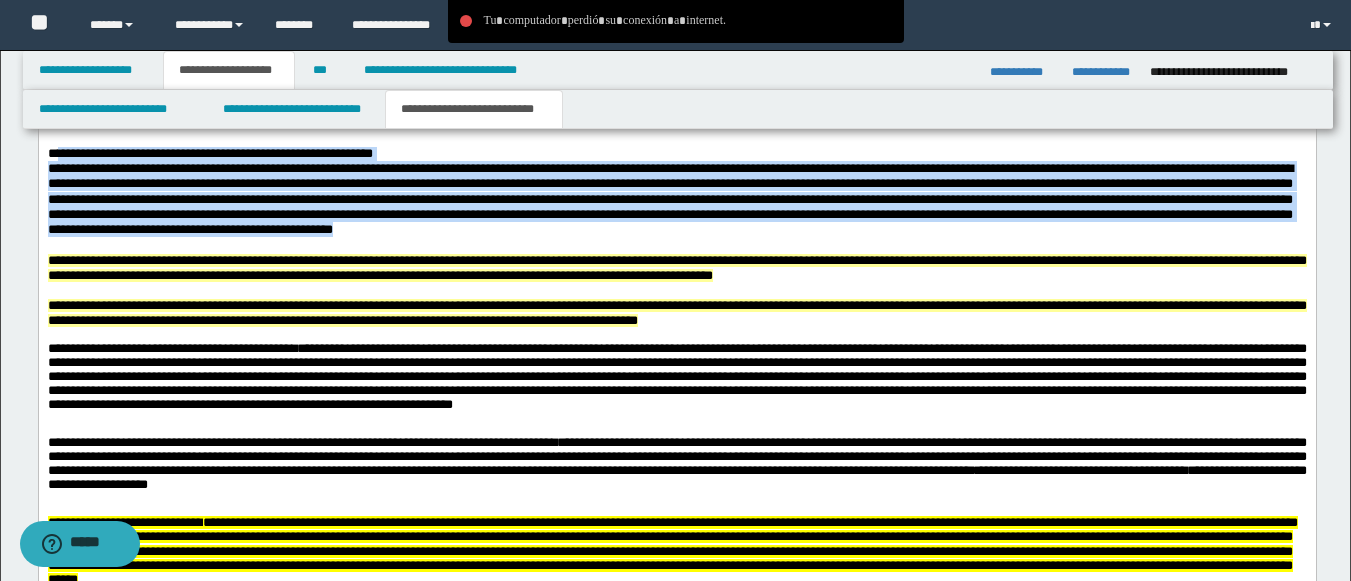 click on "**********" at bounding box center [676, 154] 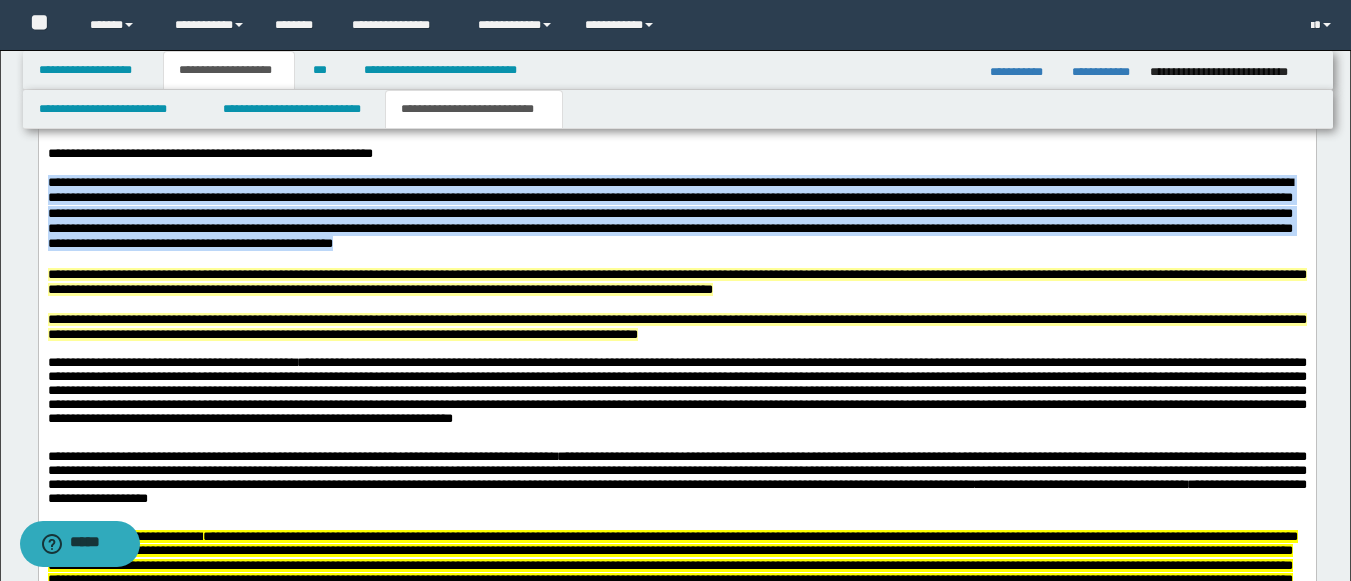 drag, startPoint x: 857, startPoint y: 331, endPoint x: 42, endPoint y: 262, distance: 817.91565 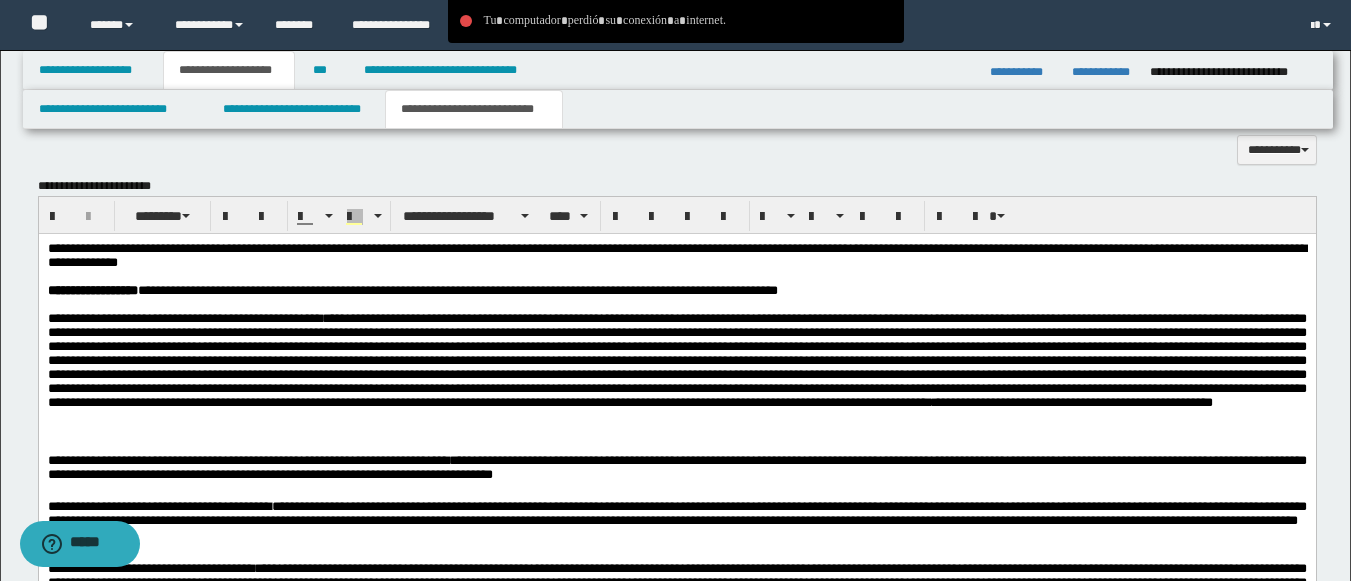 scroll, scrollTop: 1580, scrollLeft: 0, axis: vertical 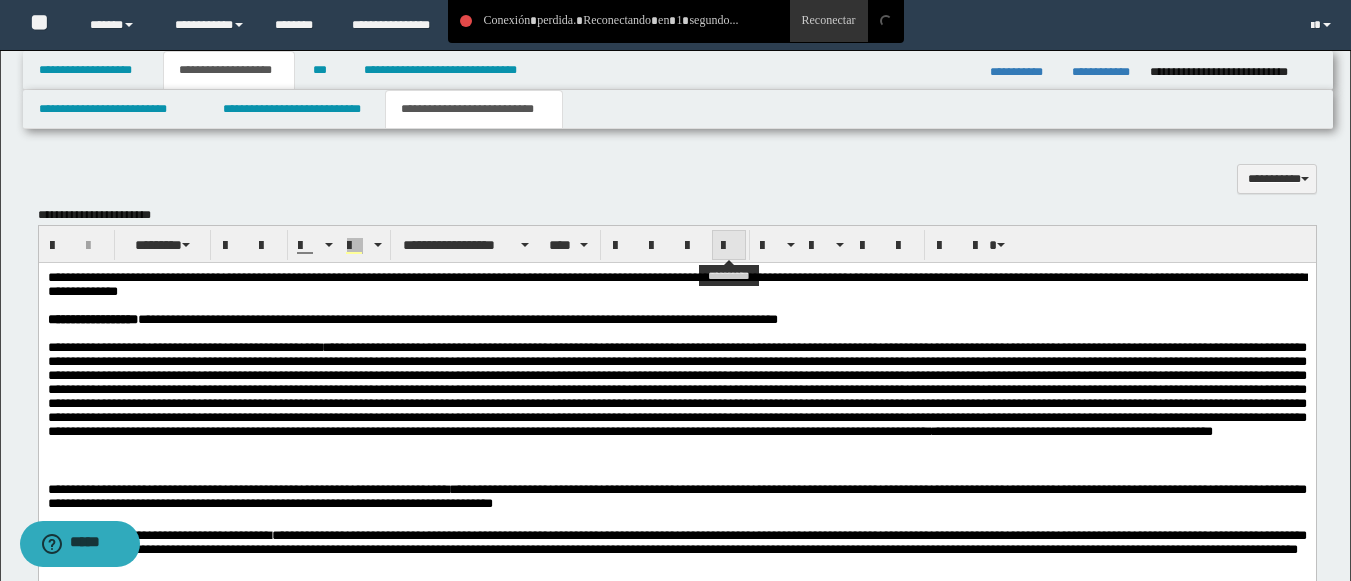 click at bounding box center (729, 245) 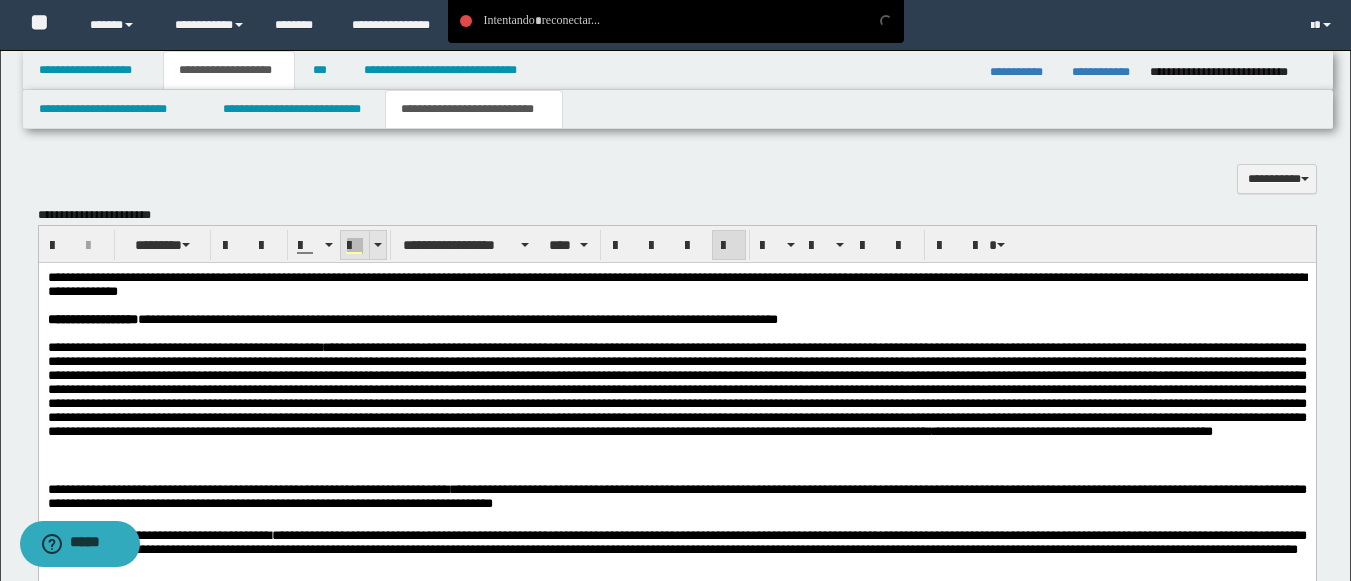 click at bounding box center [355, 246] 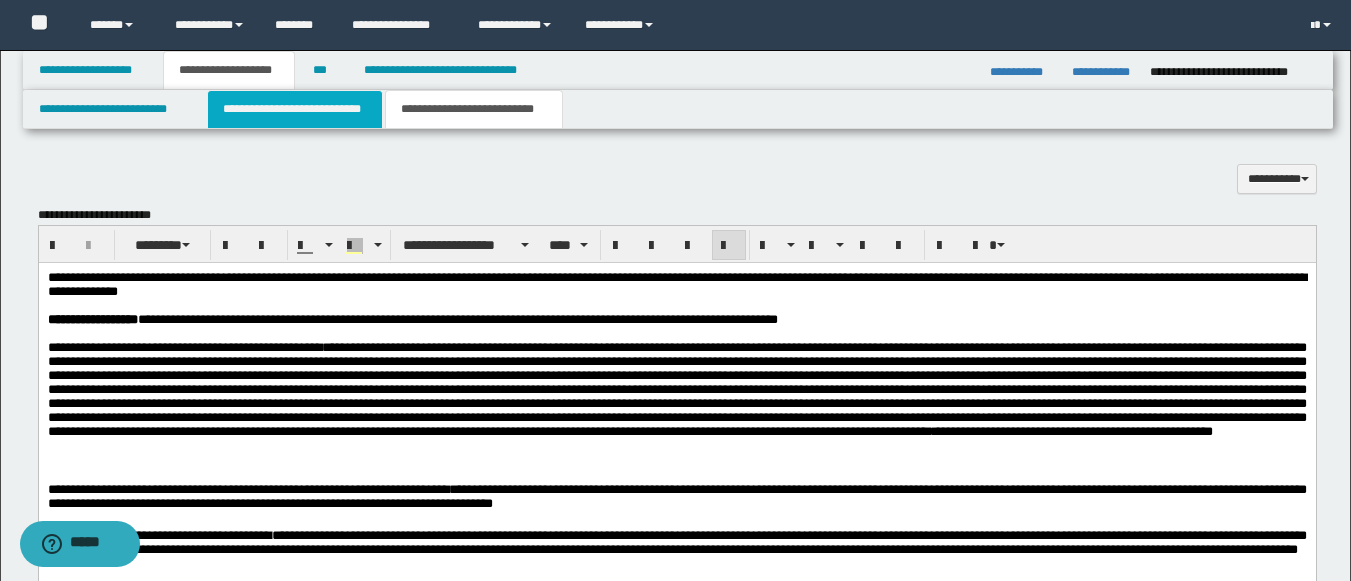 click on "**********" at bounding box center [295, 109] 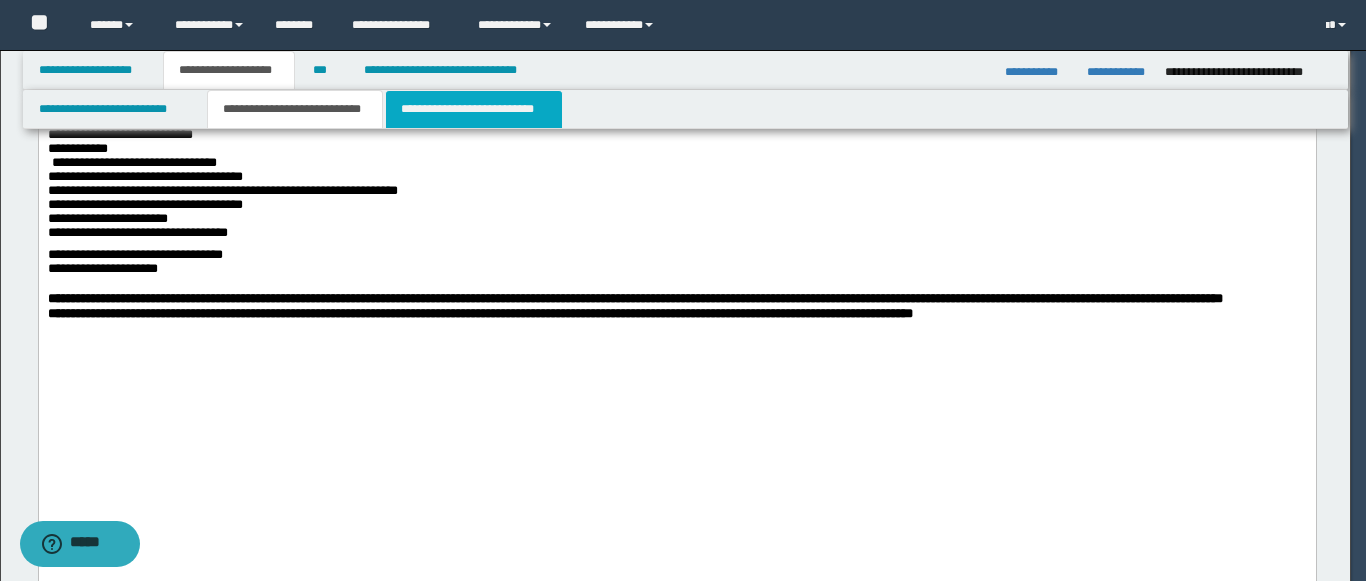 click on "**********" at bounding box center [474, 109] 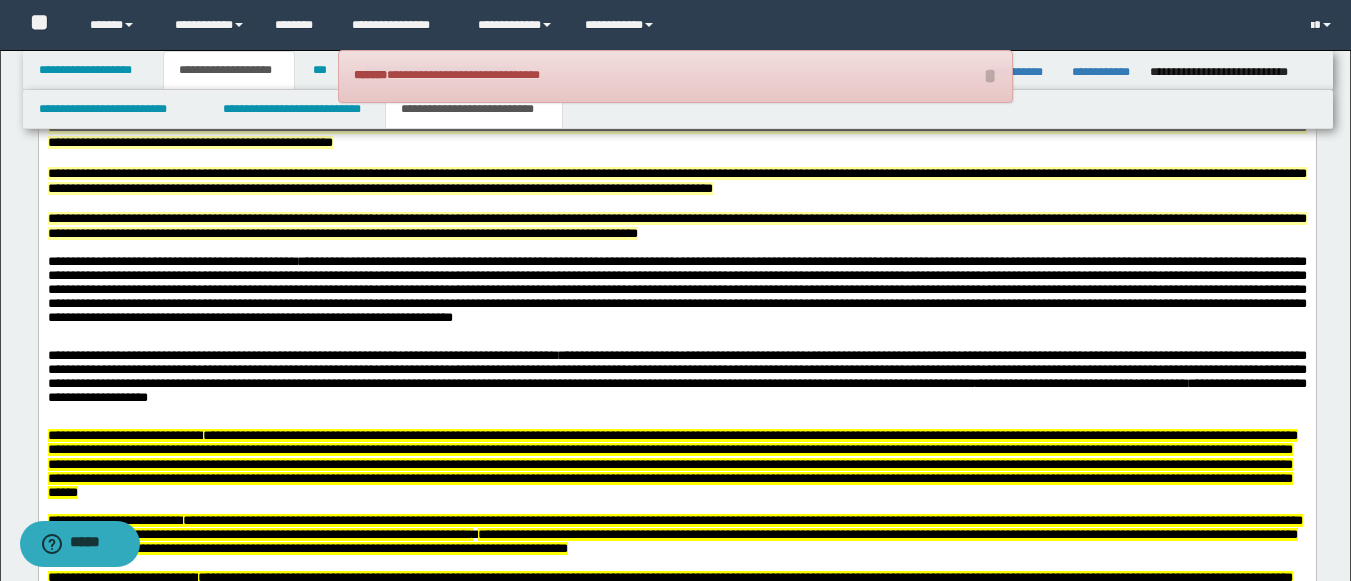 scroll, scrollTop: 3272, scrollLeft: 0, axis: vertical 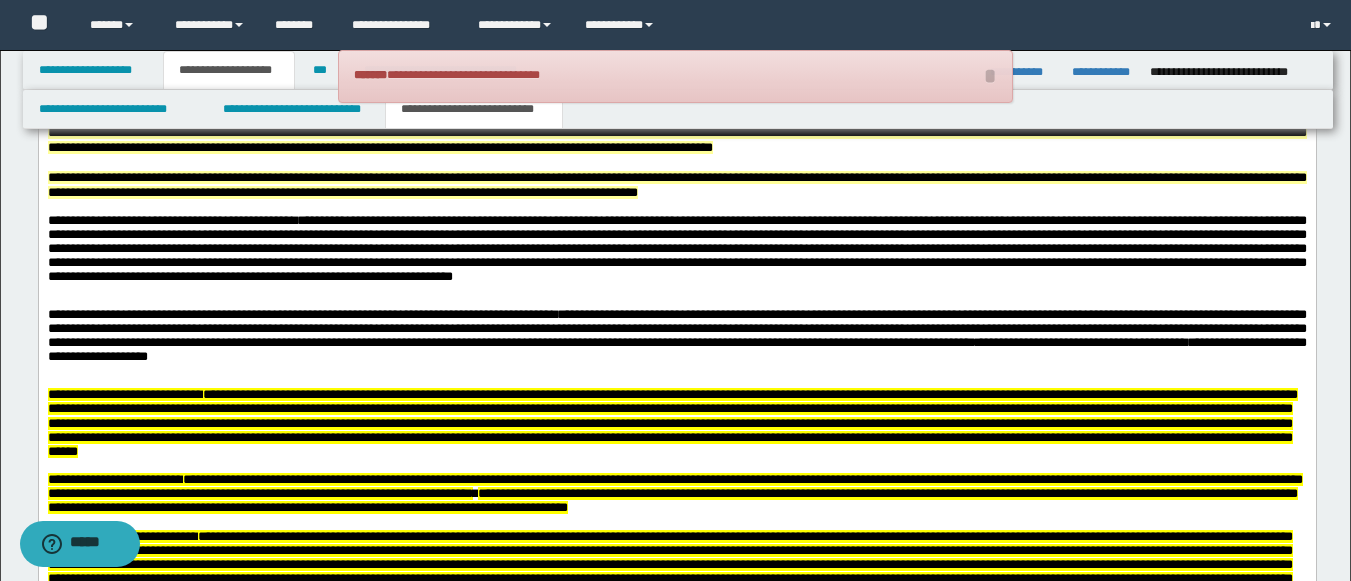 click on "**********" at bounding box center [676, 185] 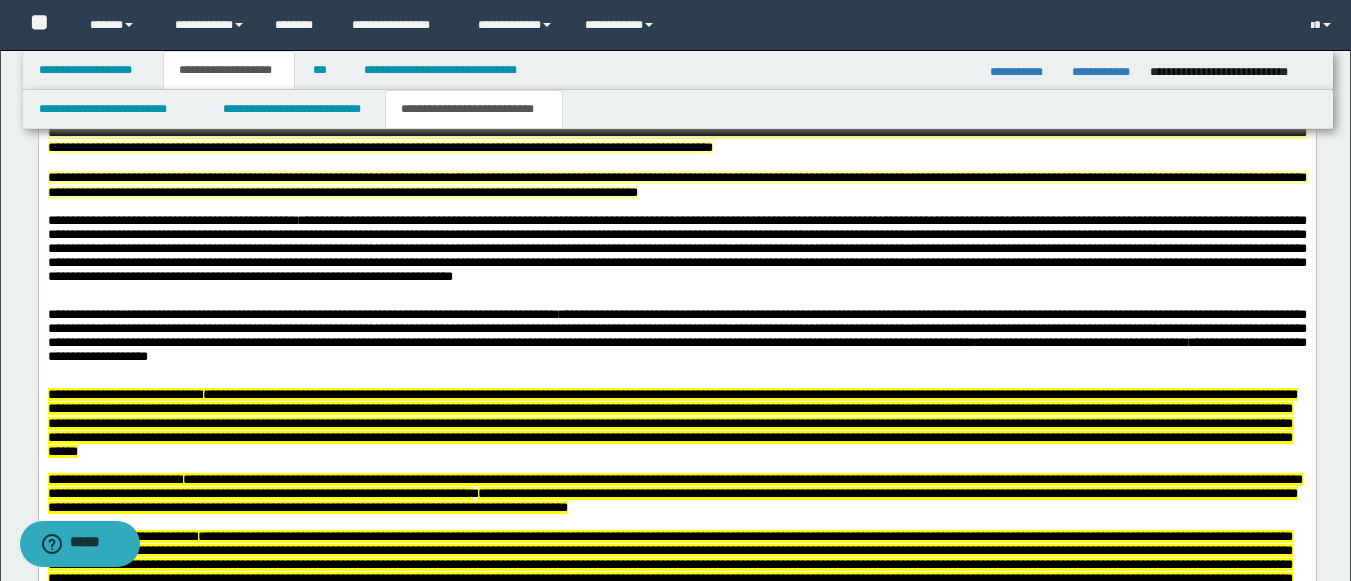 click at bounding box center (676, 117) 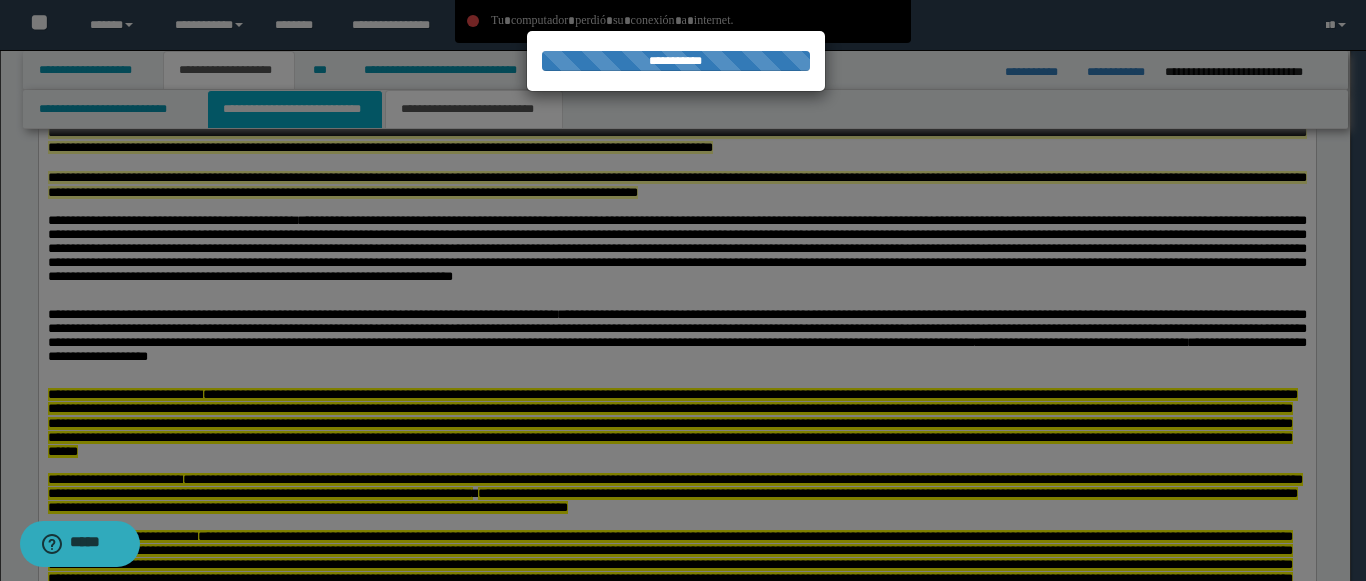 click on "**********" at bounding box center [295, 109] 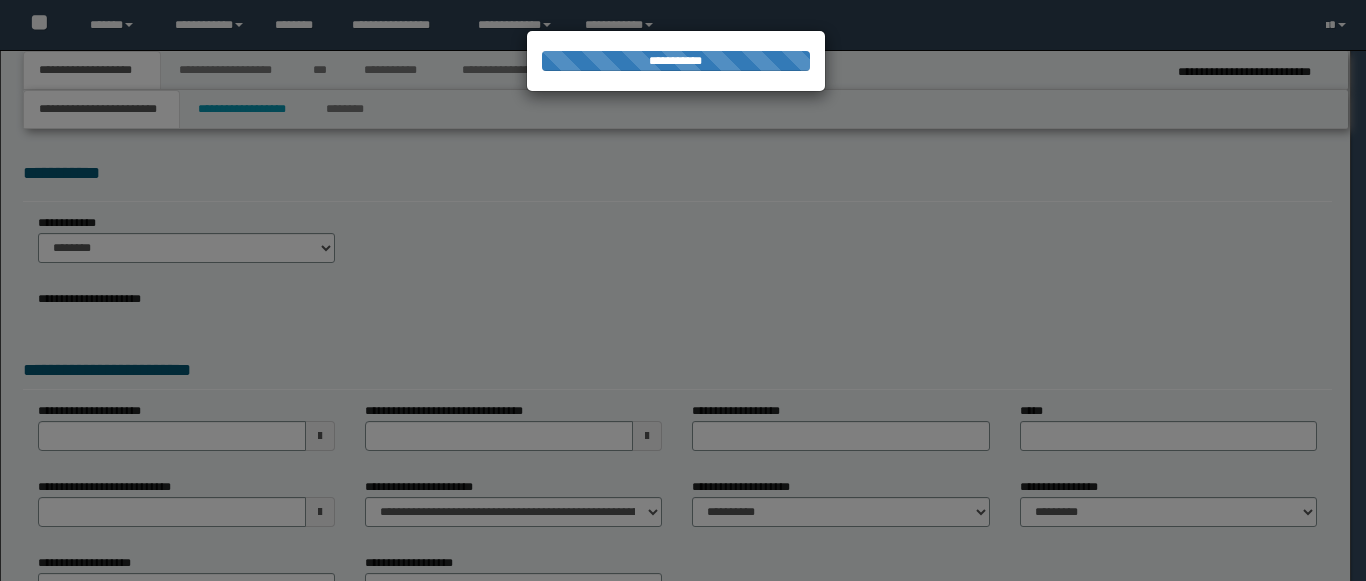 scroll, scrollTop: 0, scrollLeft: 0, axis: both 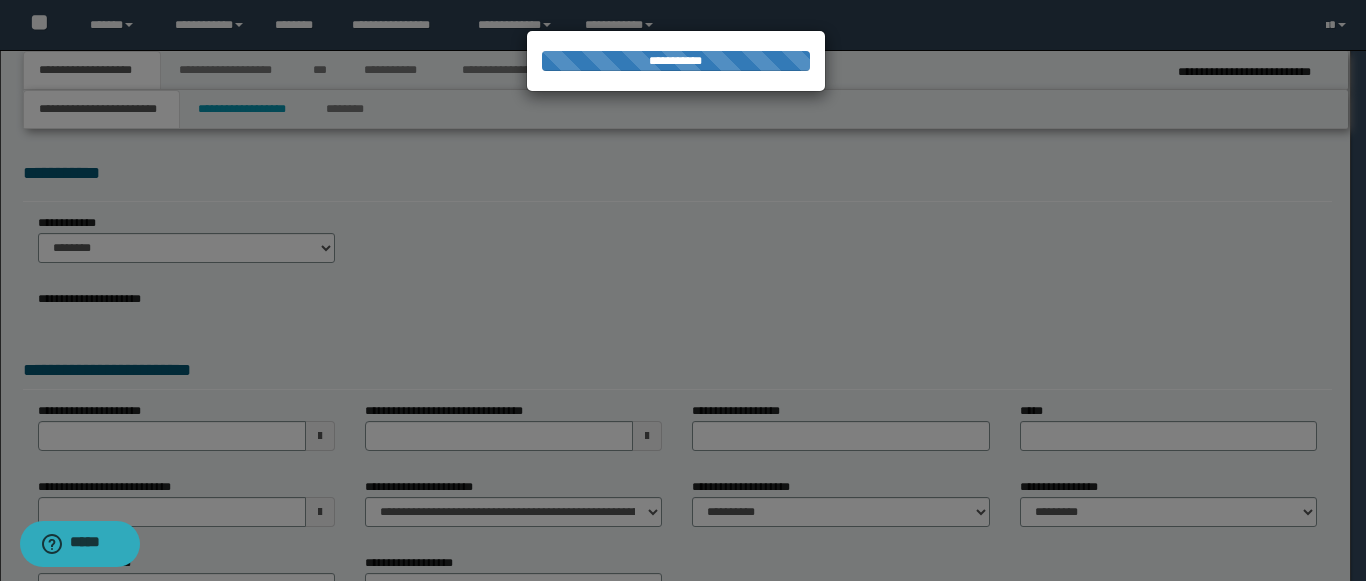 click at bounding box center (683, 290) 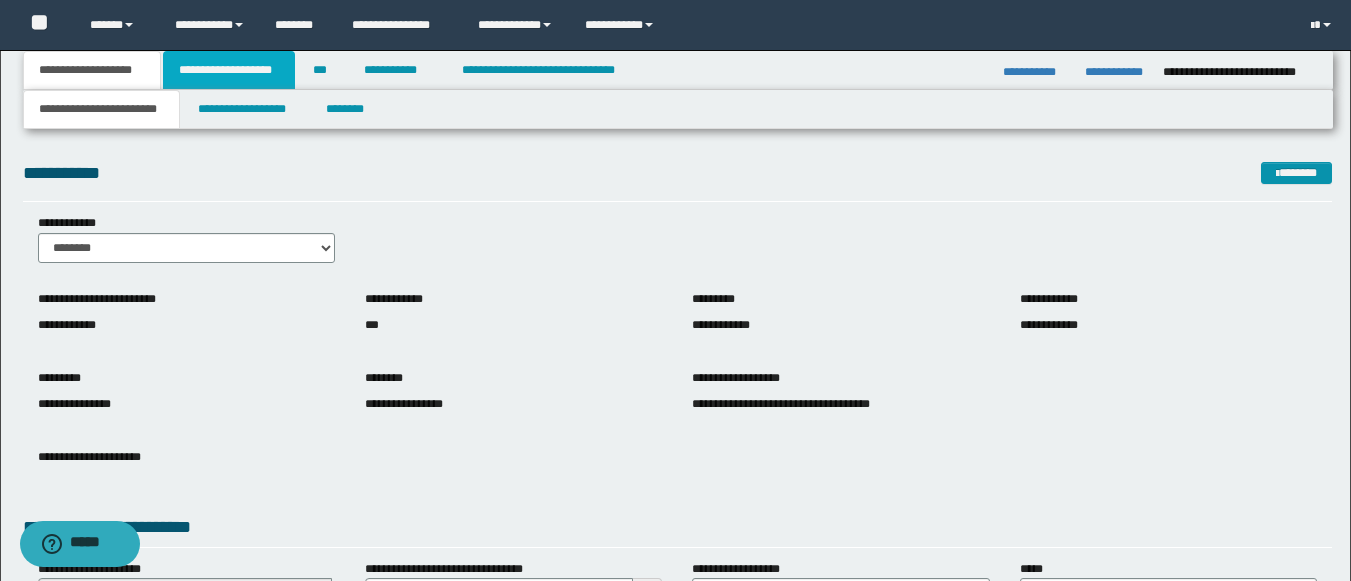click on "**********" at bounding box center [229, 70] 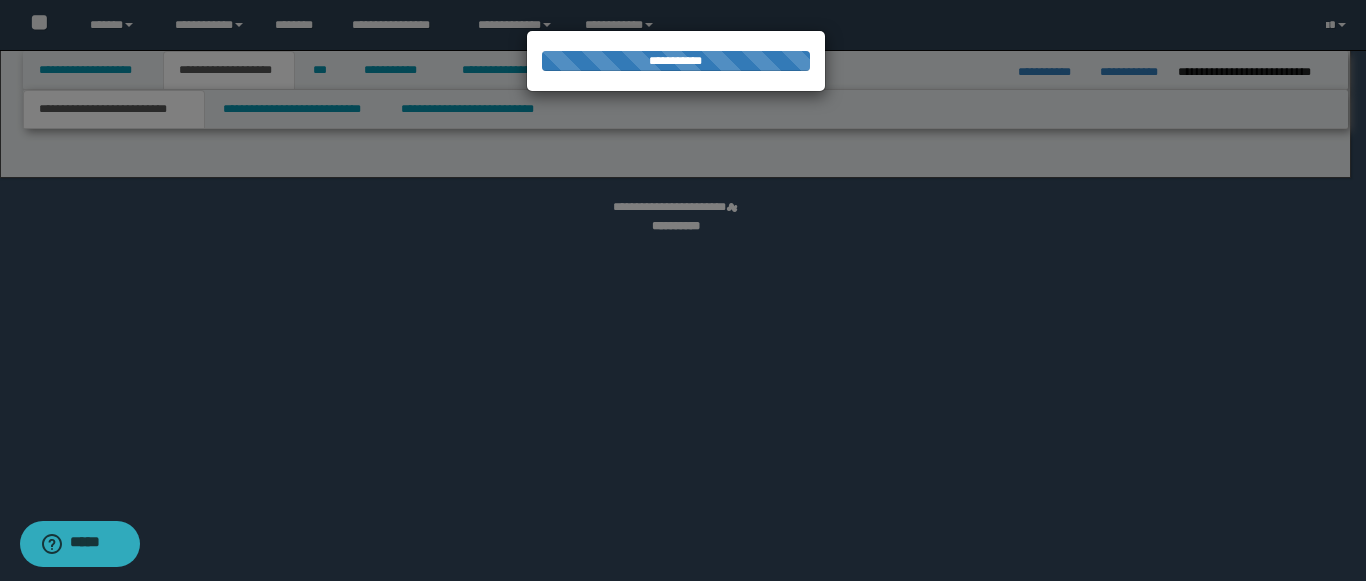 click at bounding box center (683, 290) 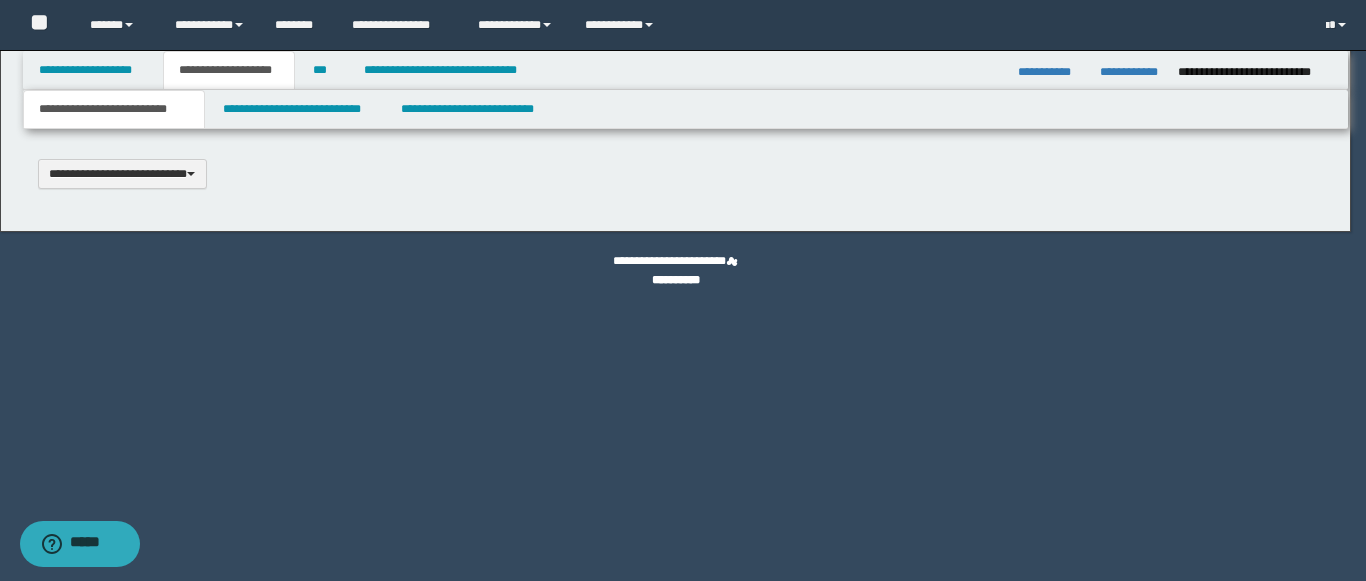 scroll, scrollTop: 0, scrollLeft: 0, axis: both 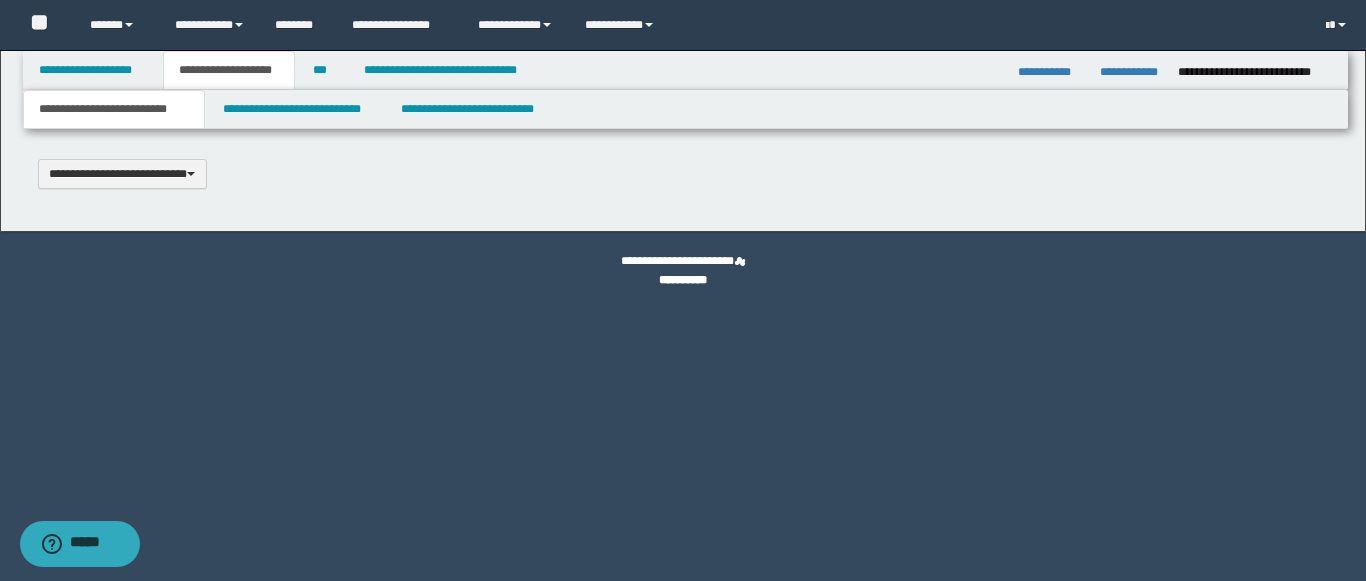 type 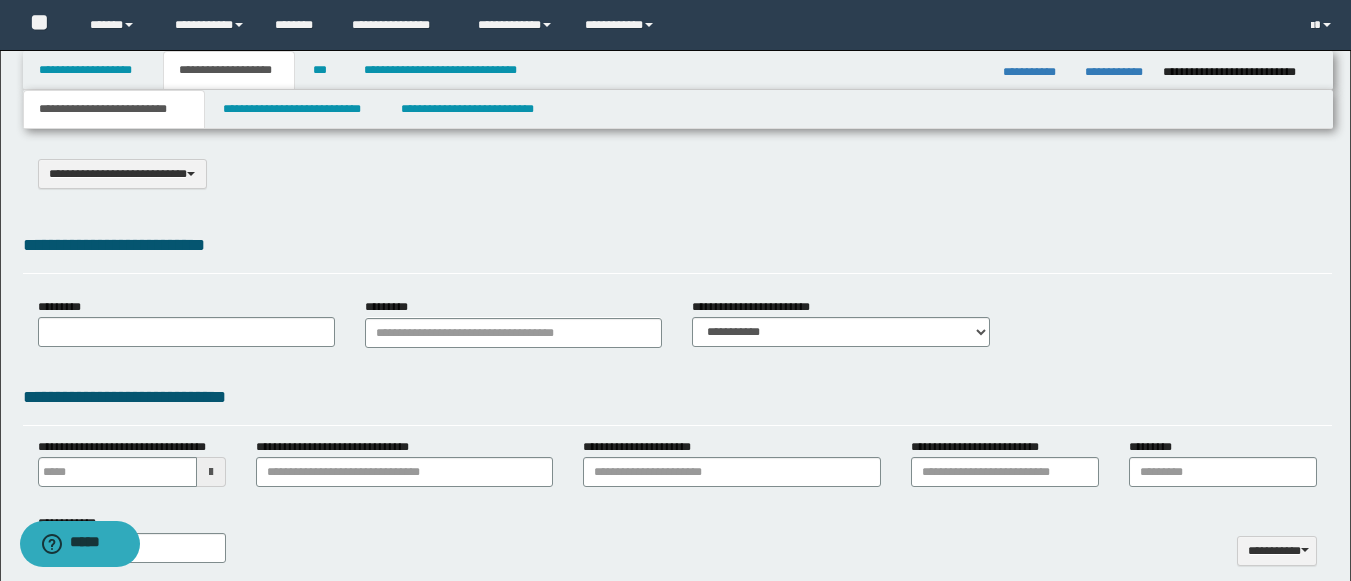 type on "**********" 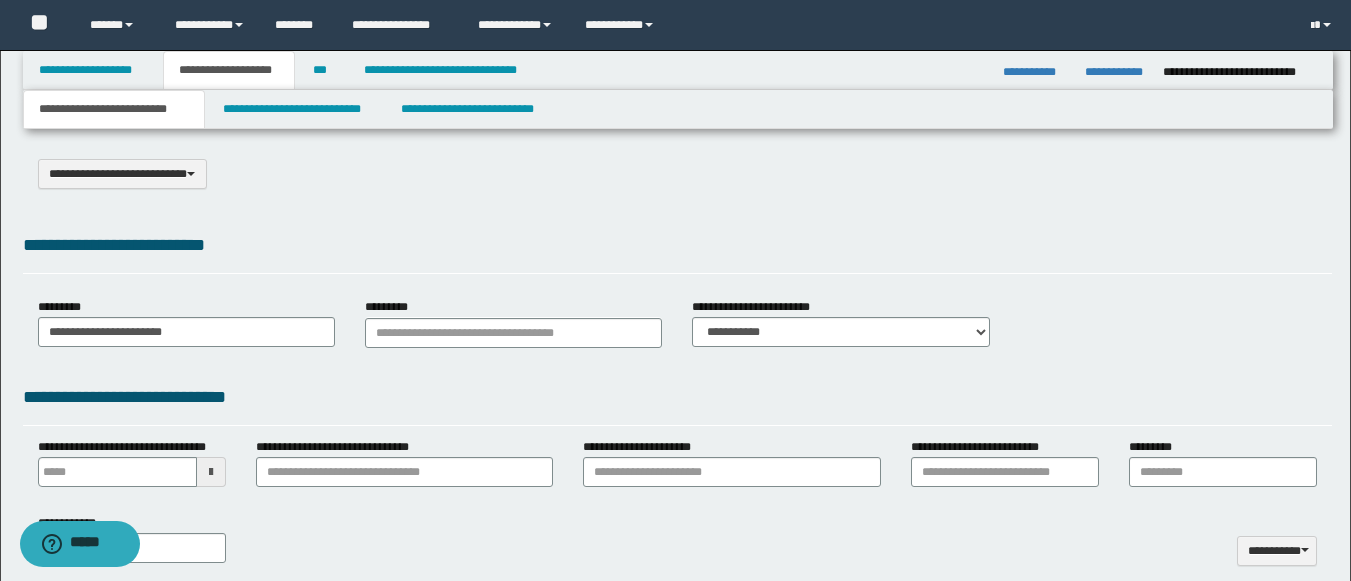 select on "*" 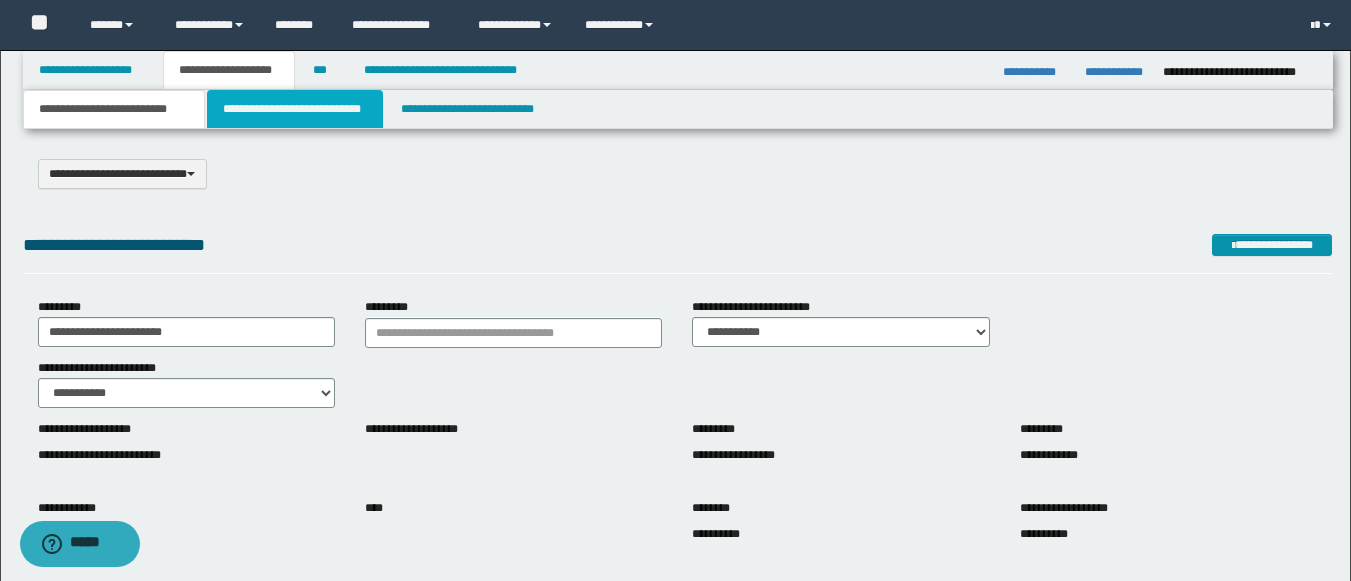 click on "**********" at bounding box center (295, 109) 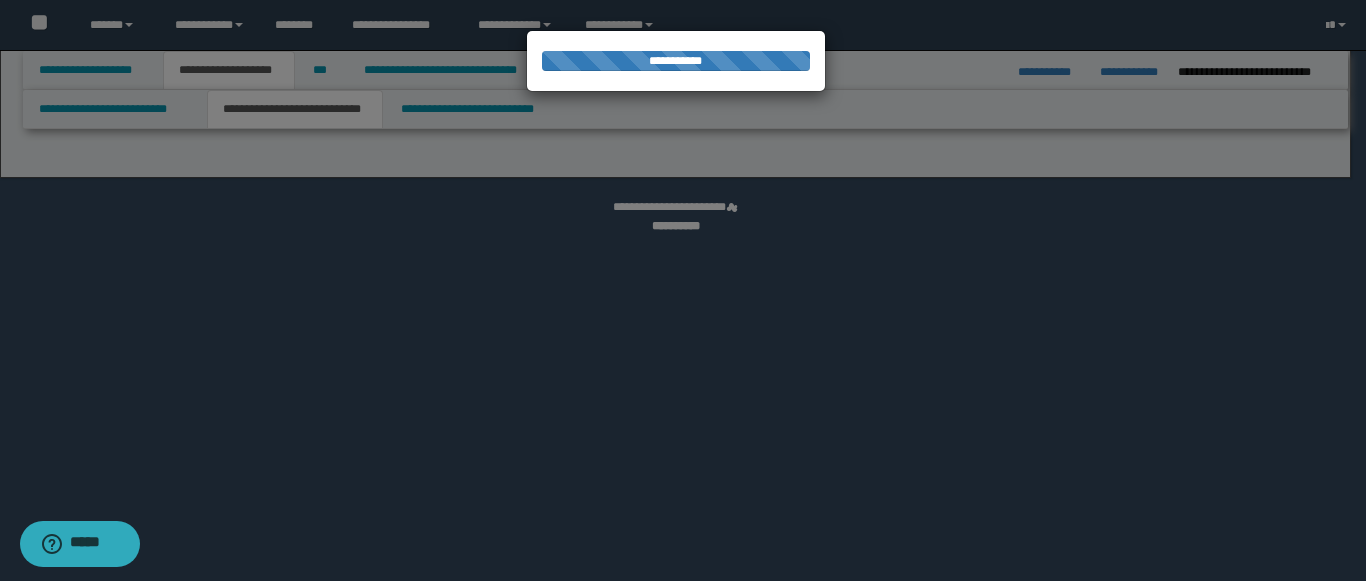 select on "*" 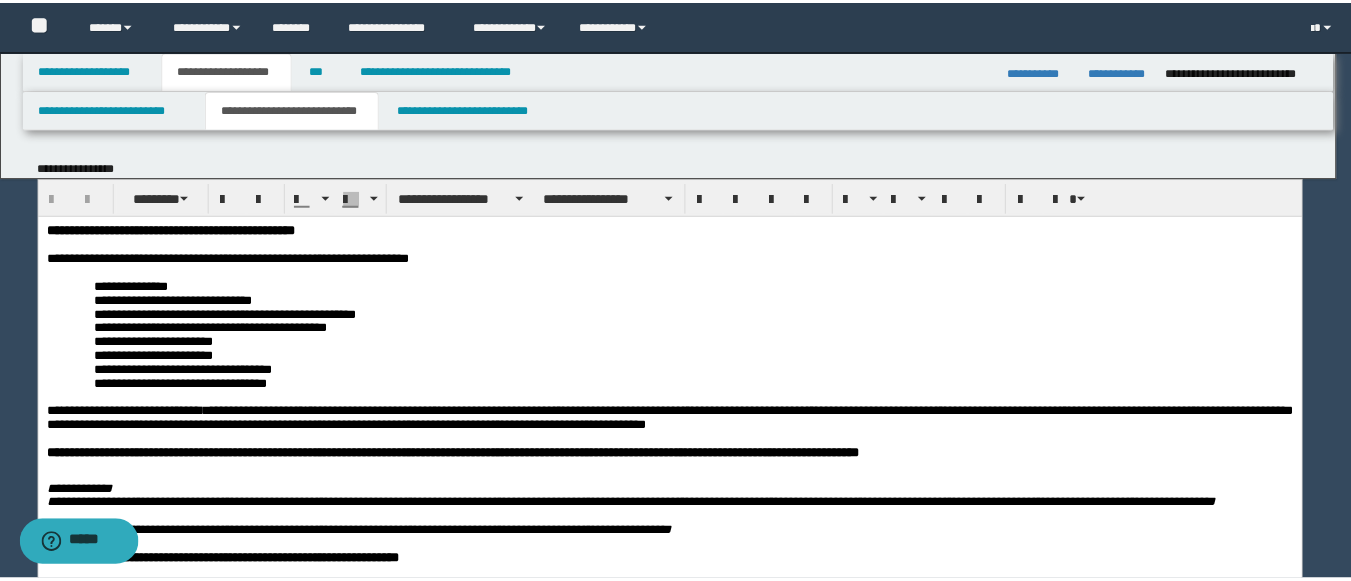 scroll, scrollTop: 0, scrollLeft: 0, axis: both 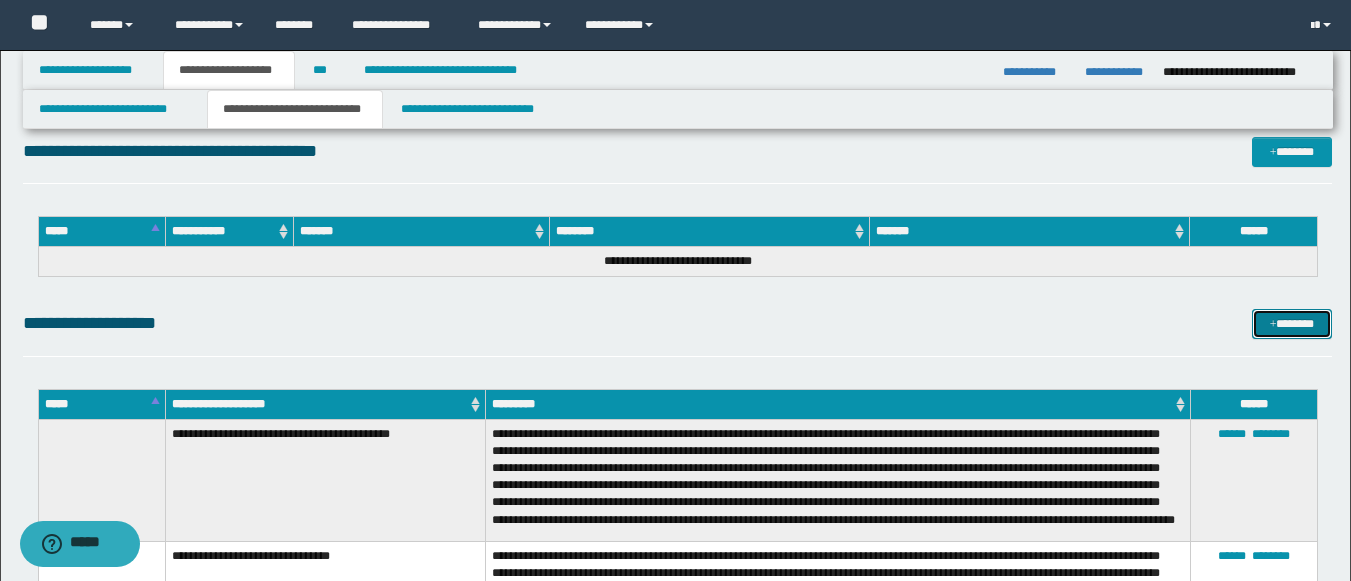 click on "*******" at bounding box center [1292, 324] 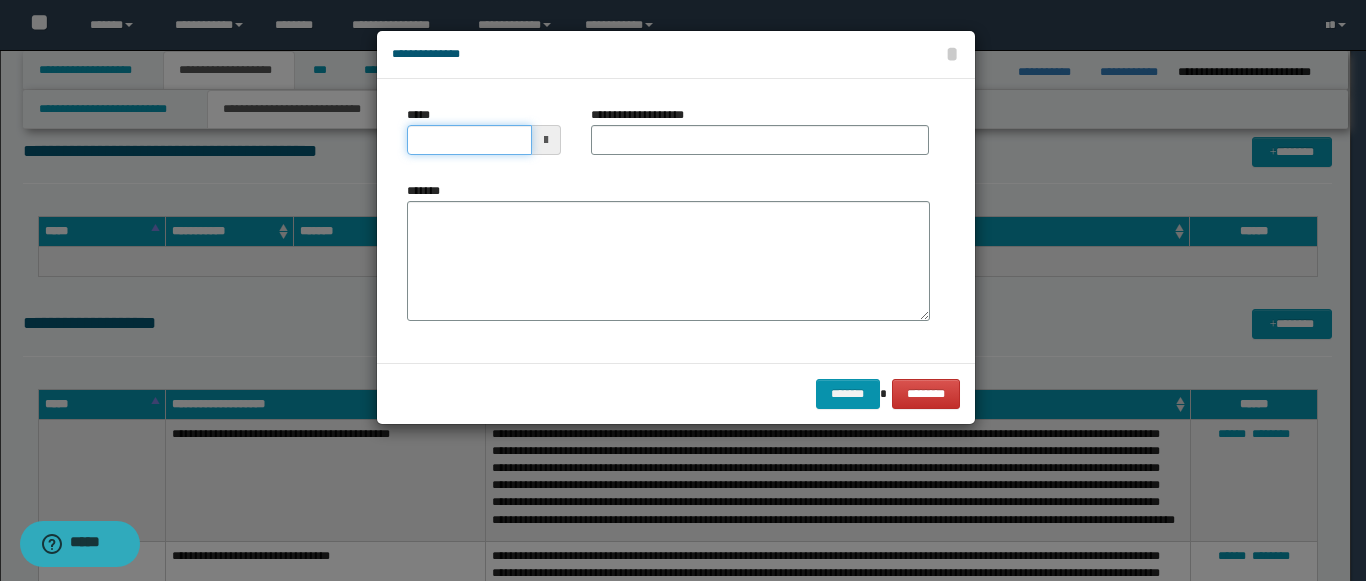 click on "*****" at bounding box center [469, 140] 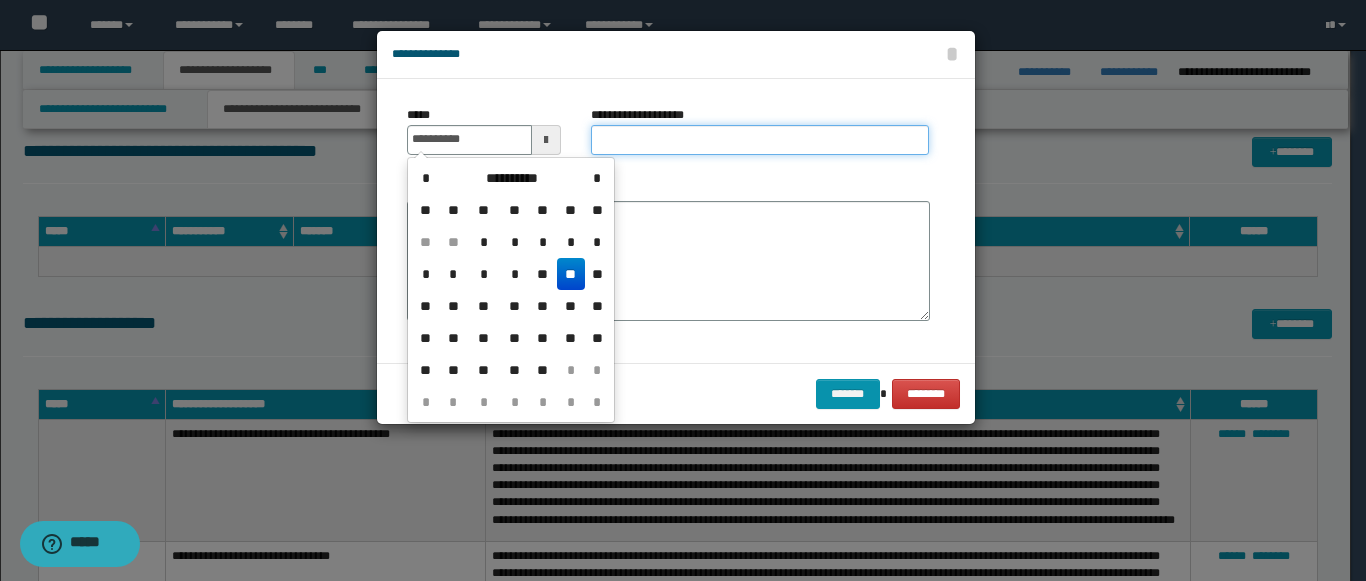 type on "**********" 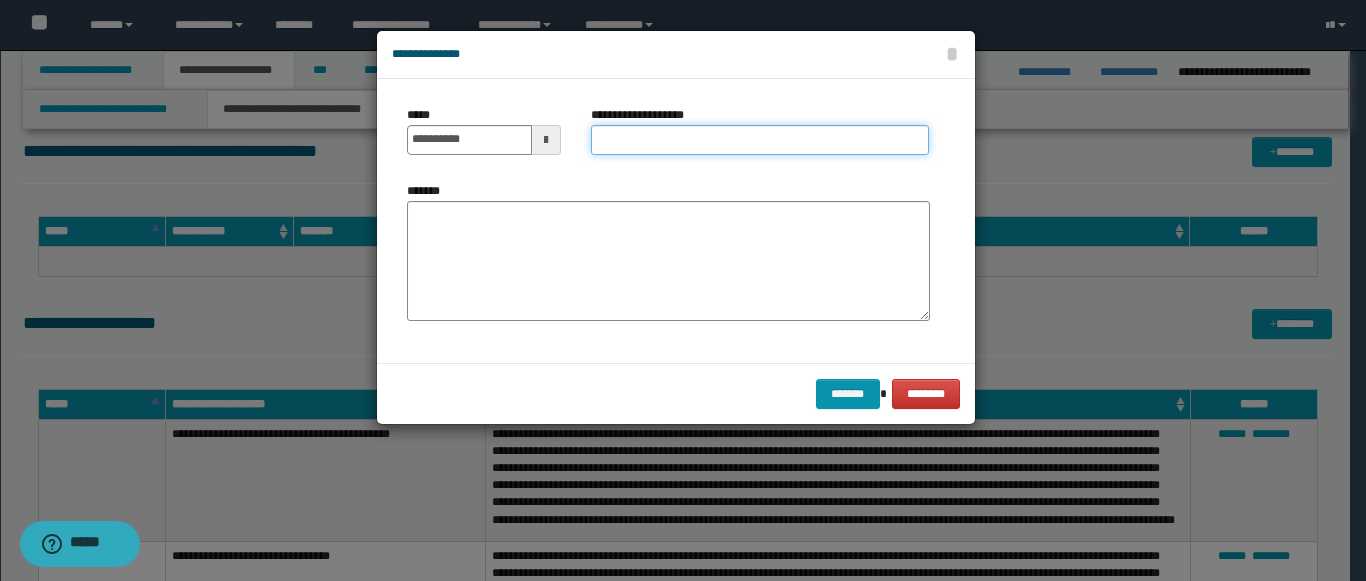paste on "**********" 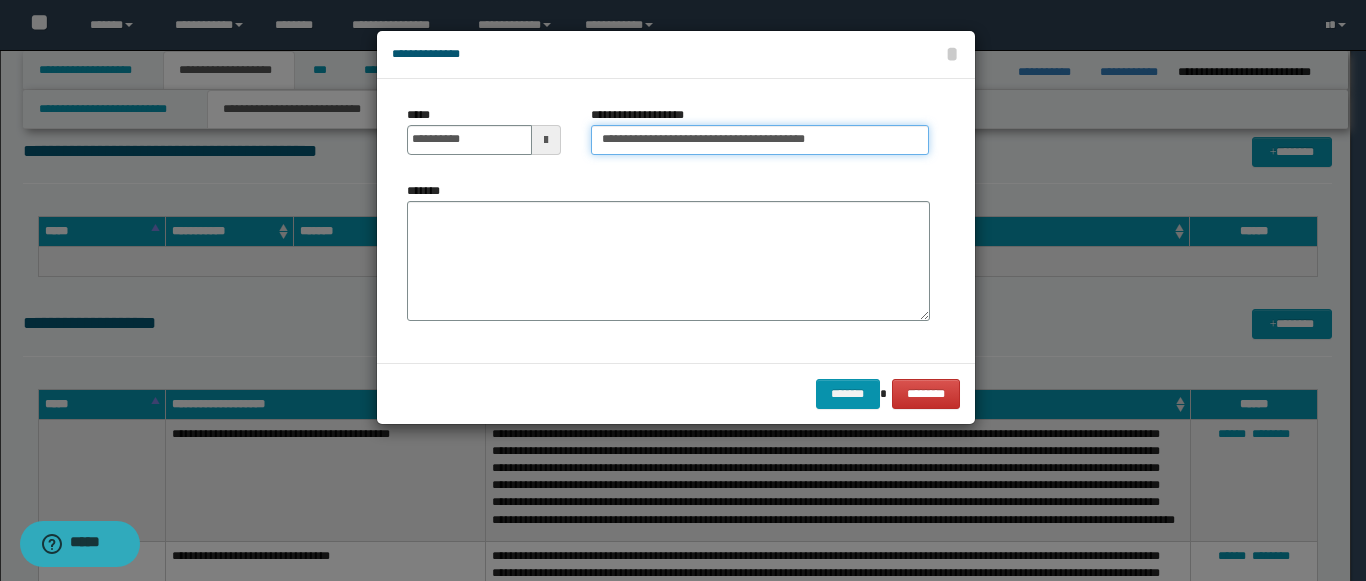 type on "**********" 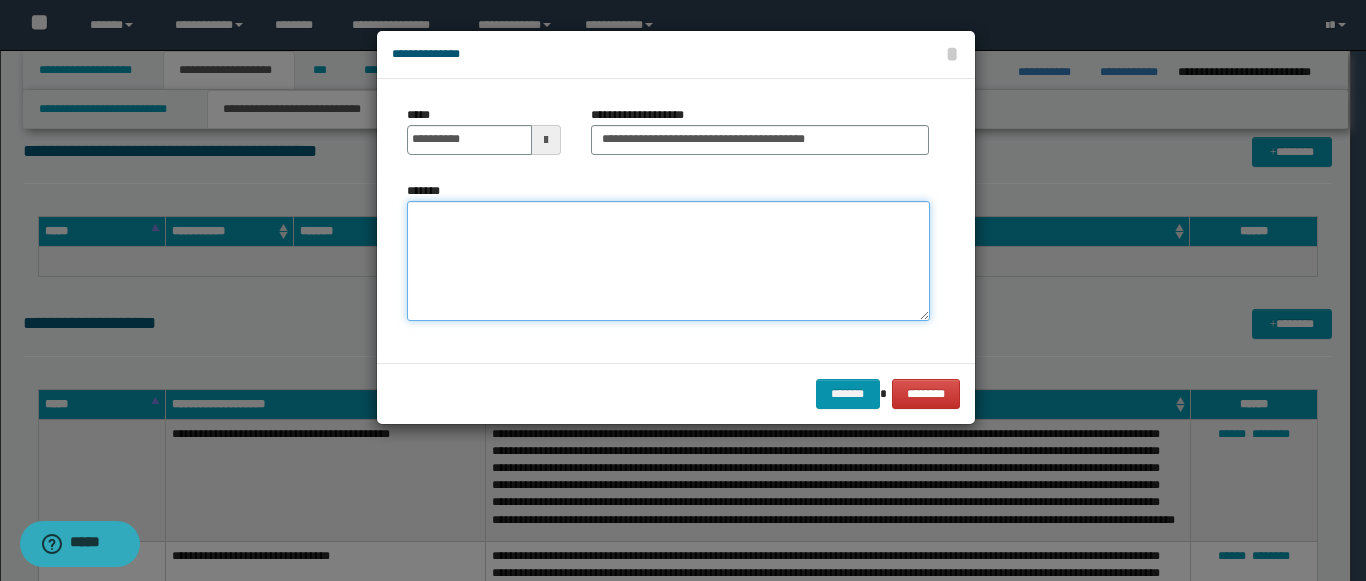 paste on "**********" 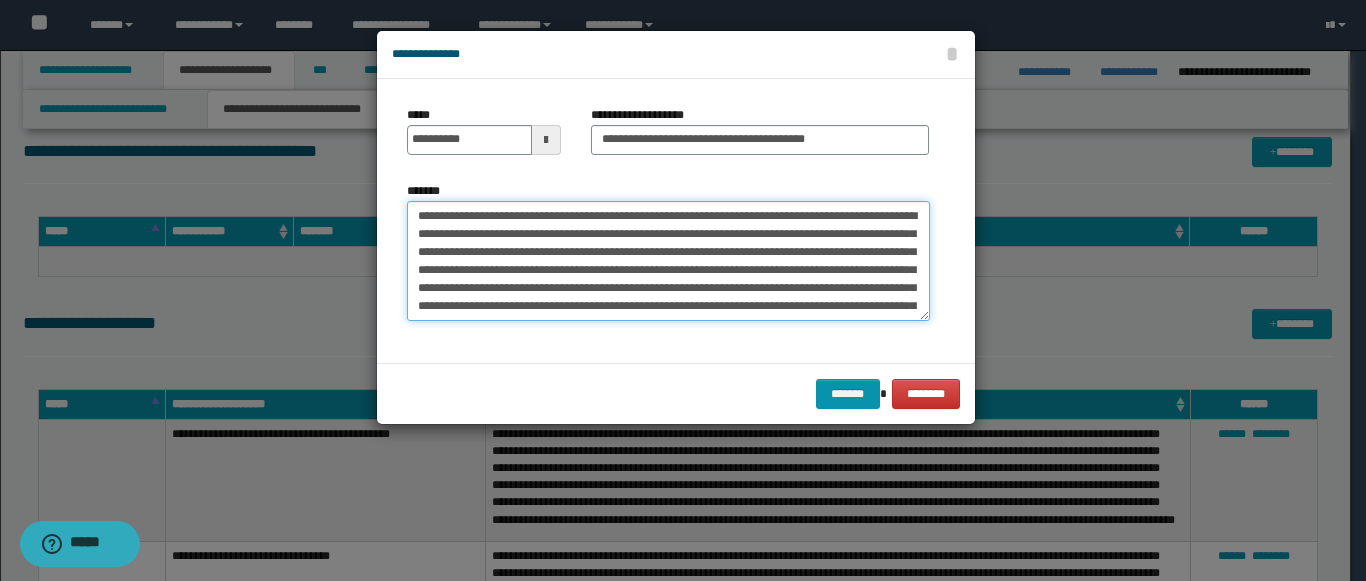 scroll, scrollTop: 282, scrollLeft: 0, axis: vertical 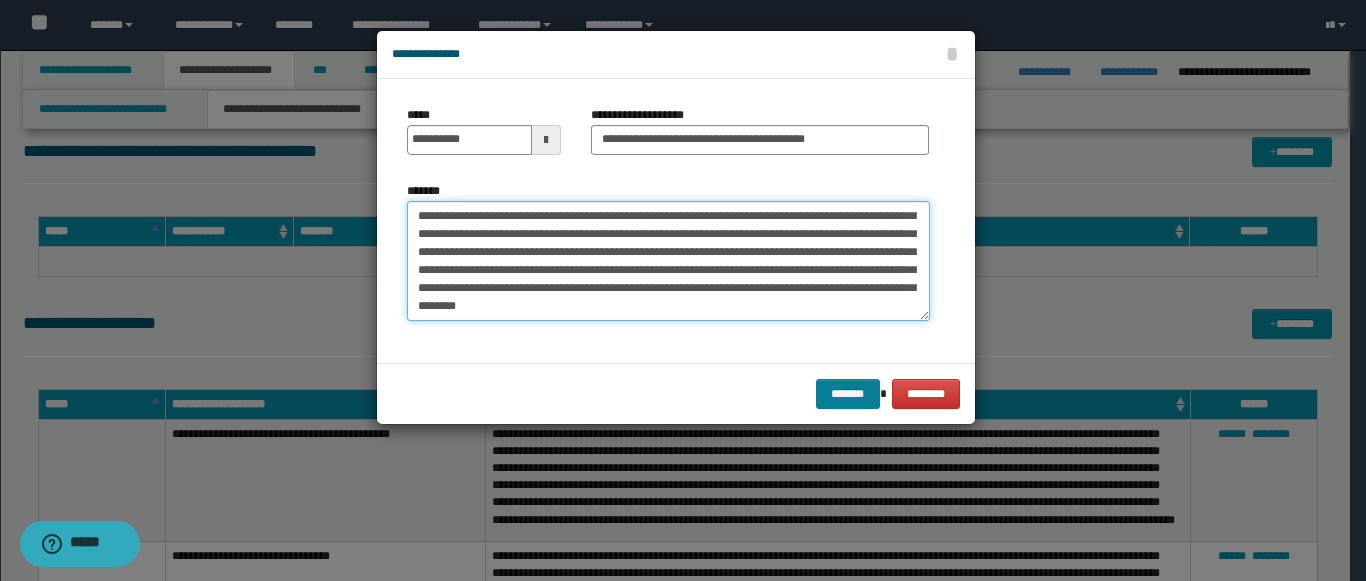 type on "**********" 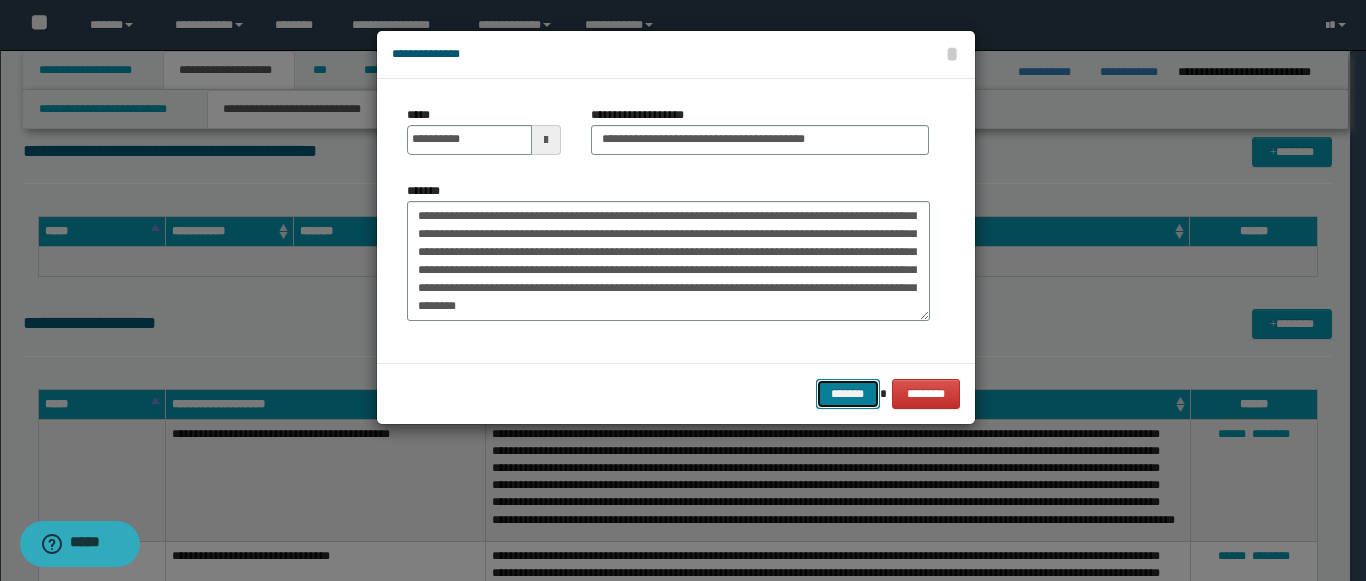 click on "*******" at bounding box center (848, 394) 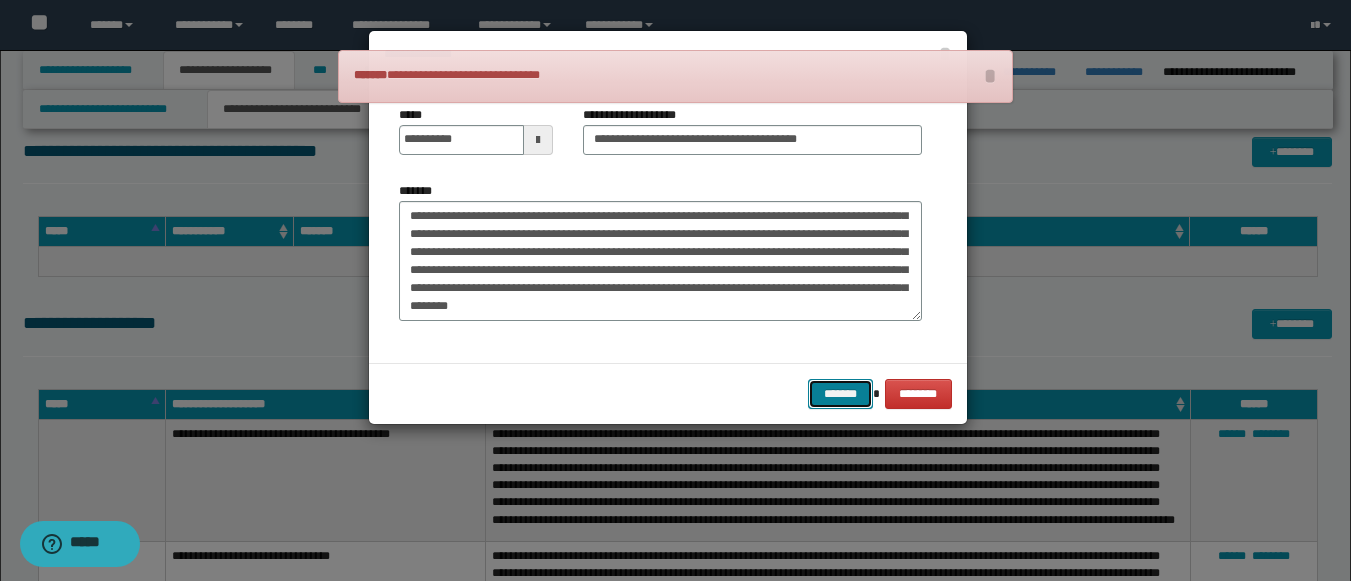 click on "*******" at bounding box center (840, 394) 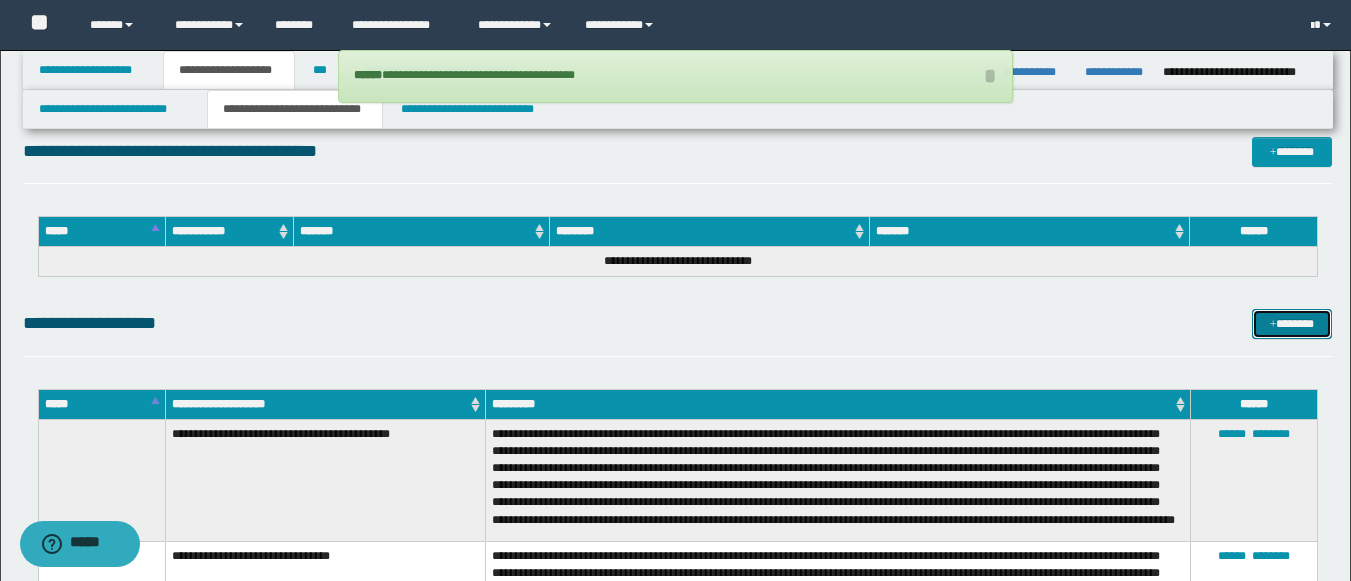click on "*******" at bounding box center (1292, 324) 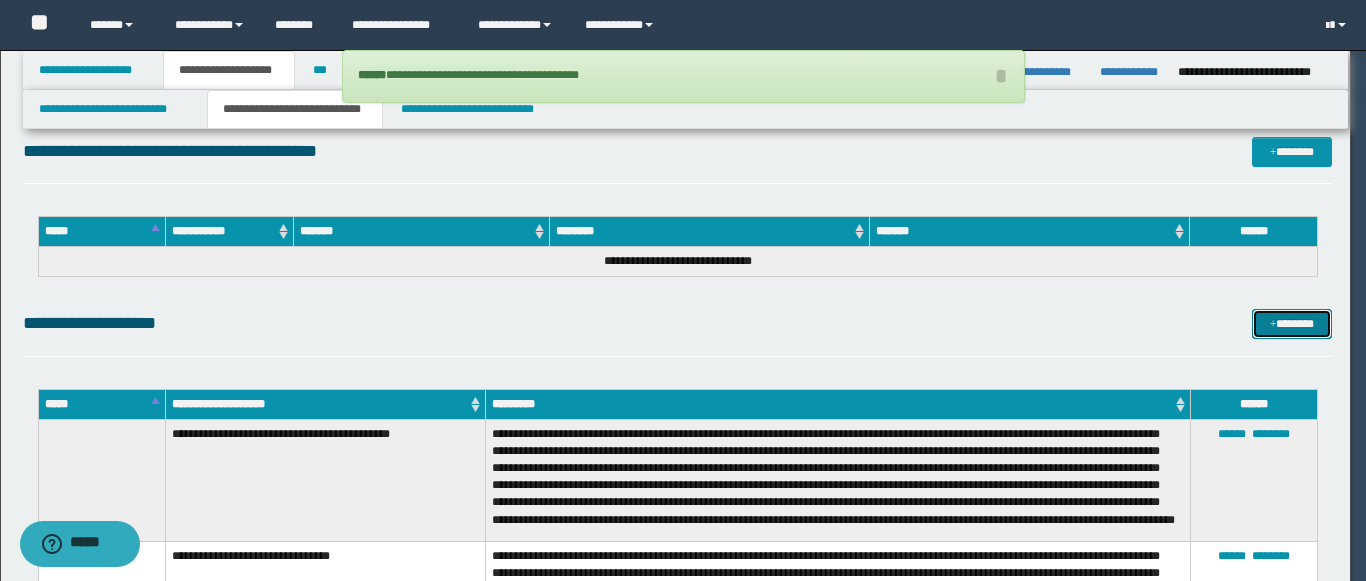 scroll, scrollTop: 0, scrollLeft: 0, axis: both 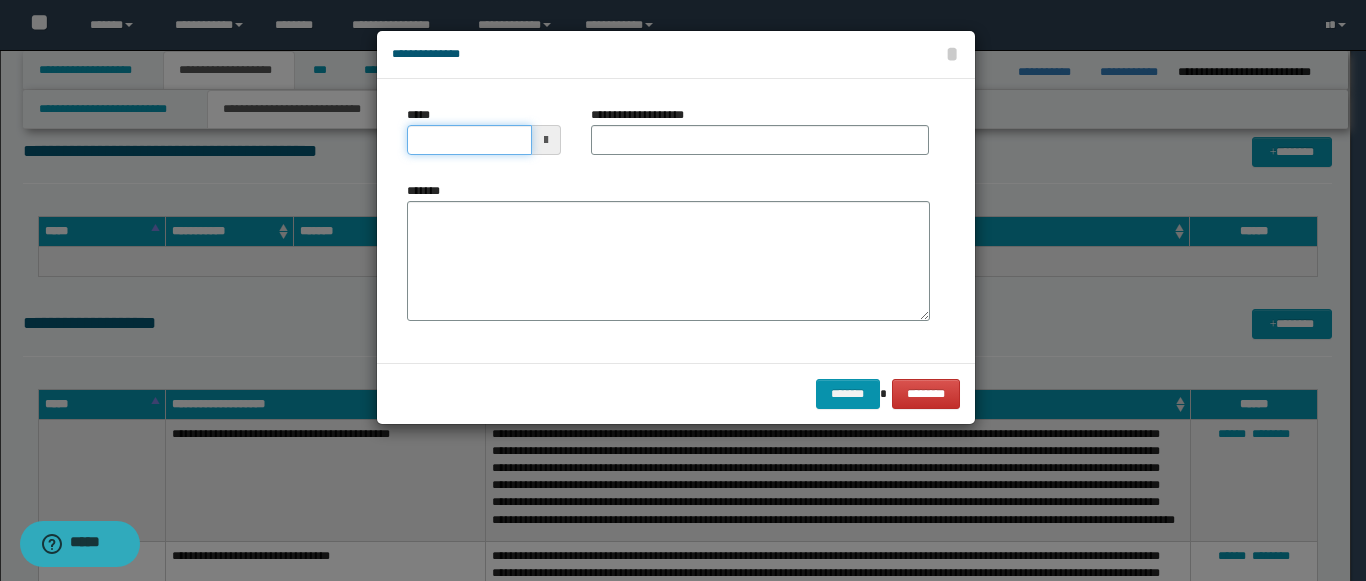 click on "*****" at bounding box center [469, 140] 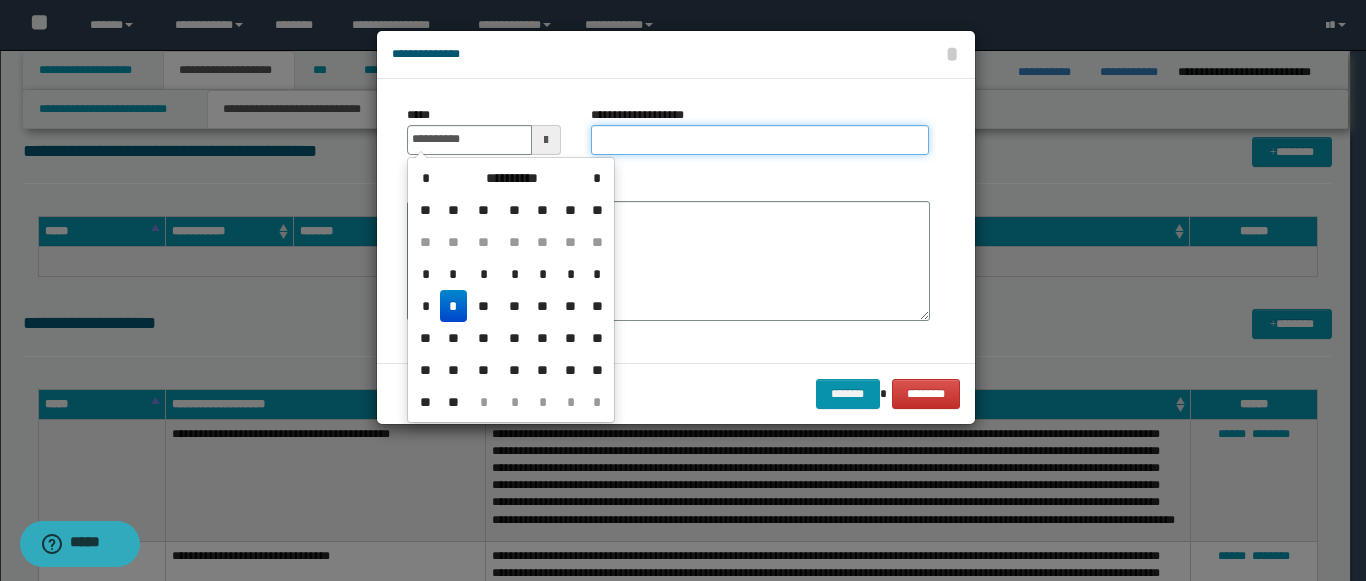 type on "**********" 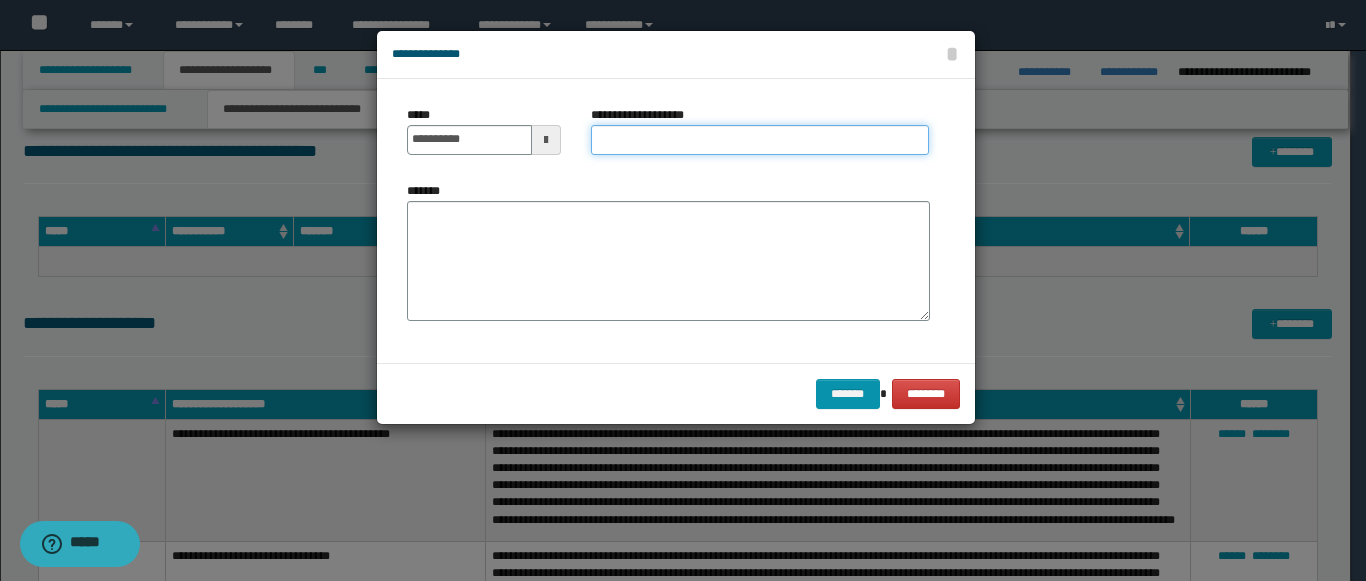 paste on "**********" 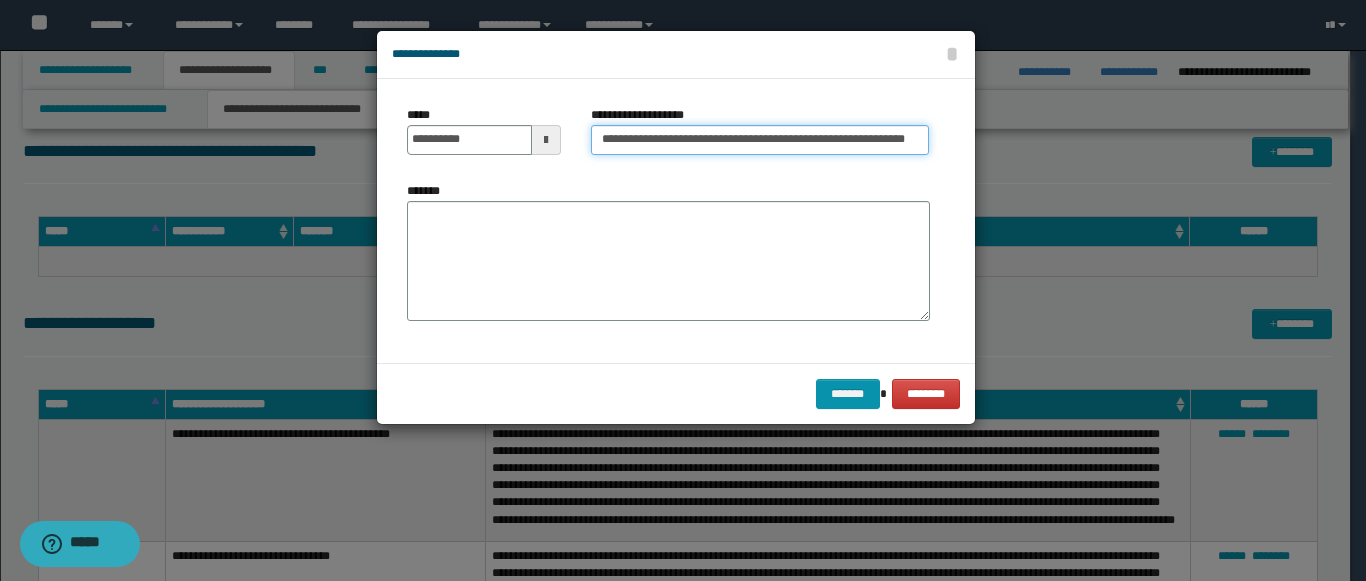 scroll, scrollTop: 0, scrollLeft: 26, axis: horizontal 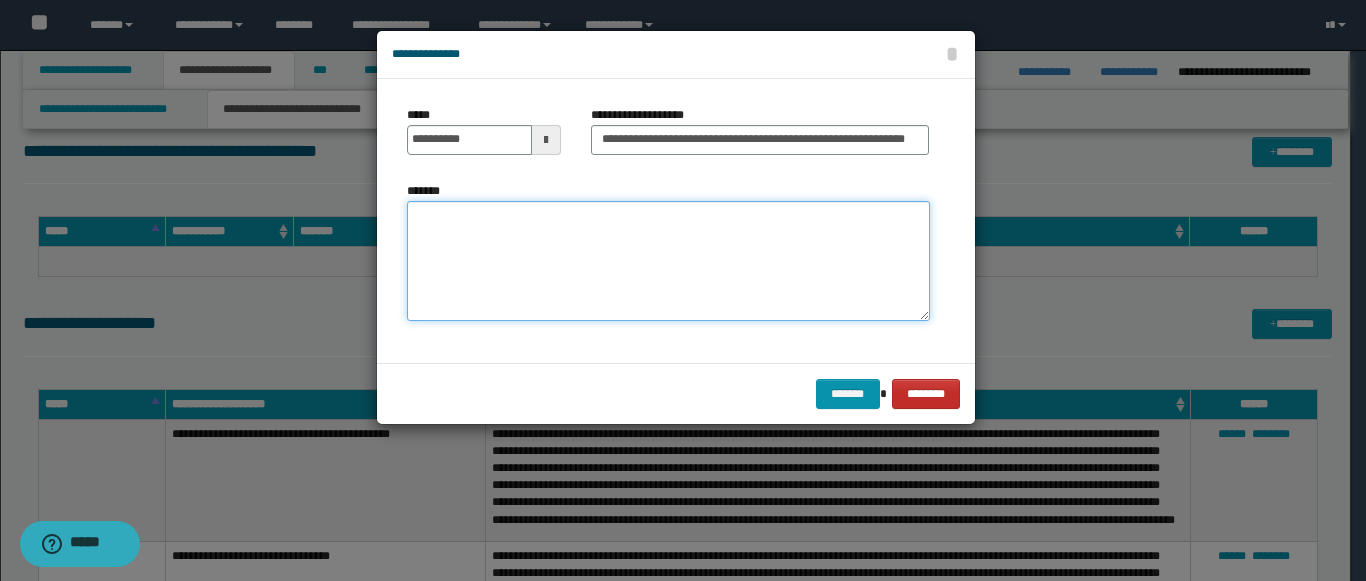 paste on "**********" 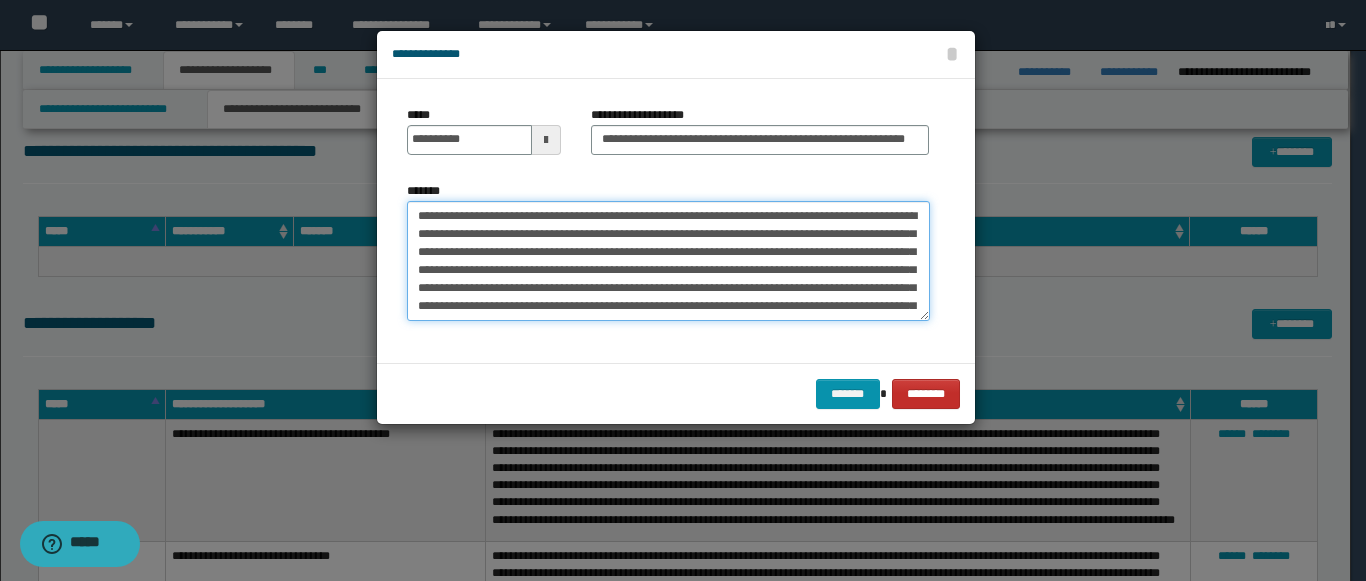 scroll, scrollTop: 210, scrollLeft: 0, axis: vertical 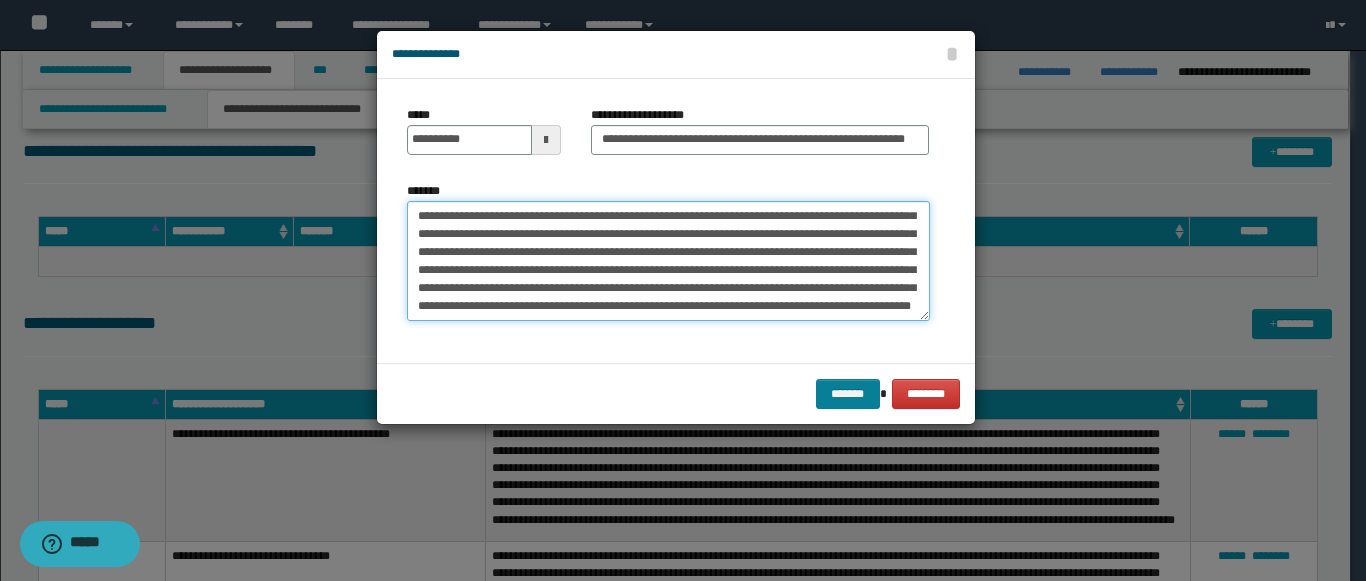 type on "**********" 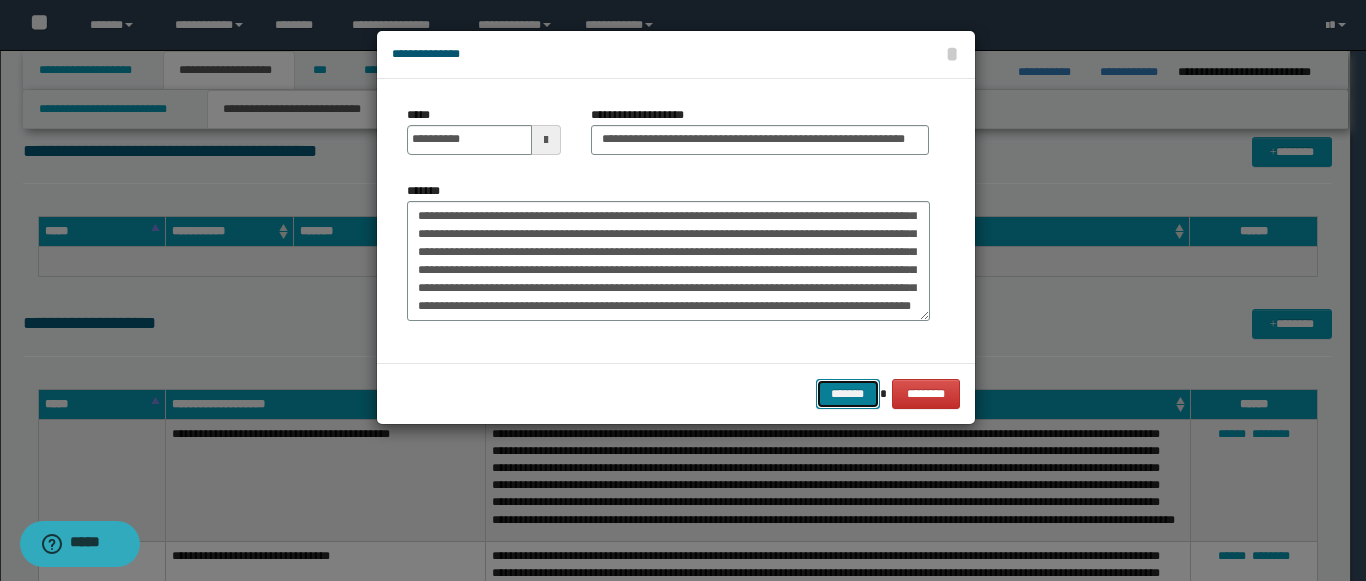 click on "*******" at bounding box center [848, 394] 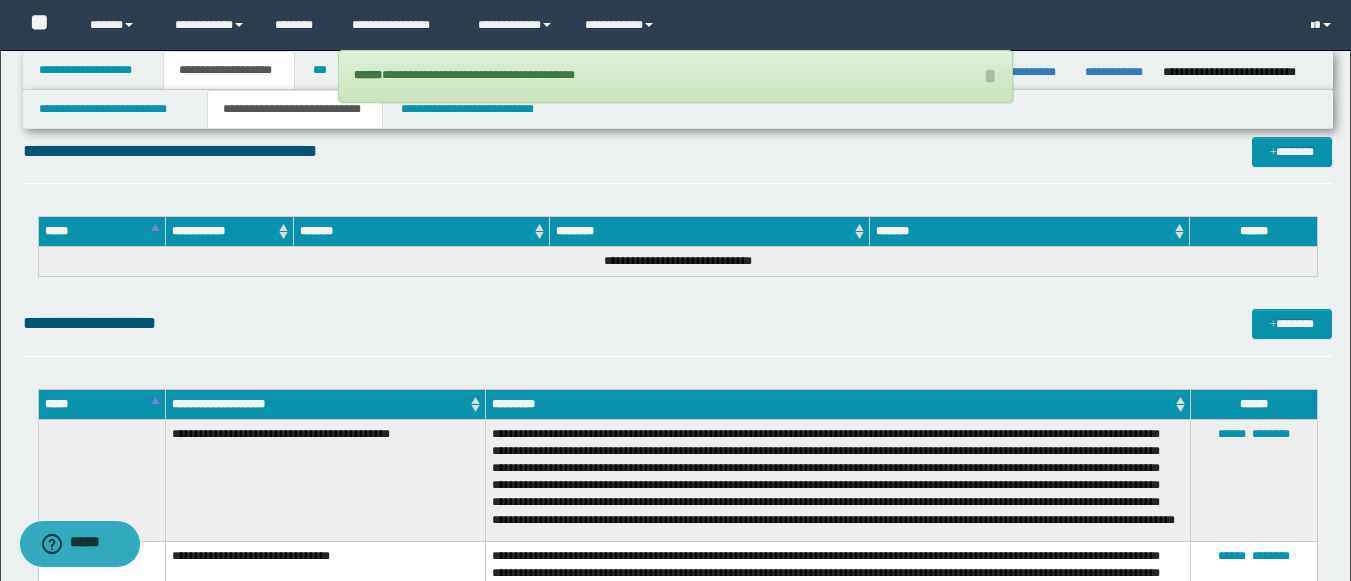 click on "**********" at bounding box center [677, -320] 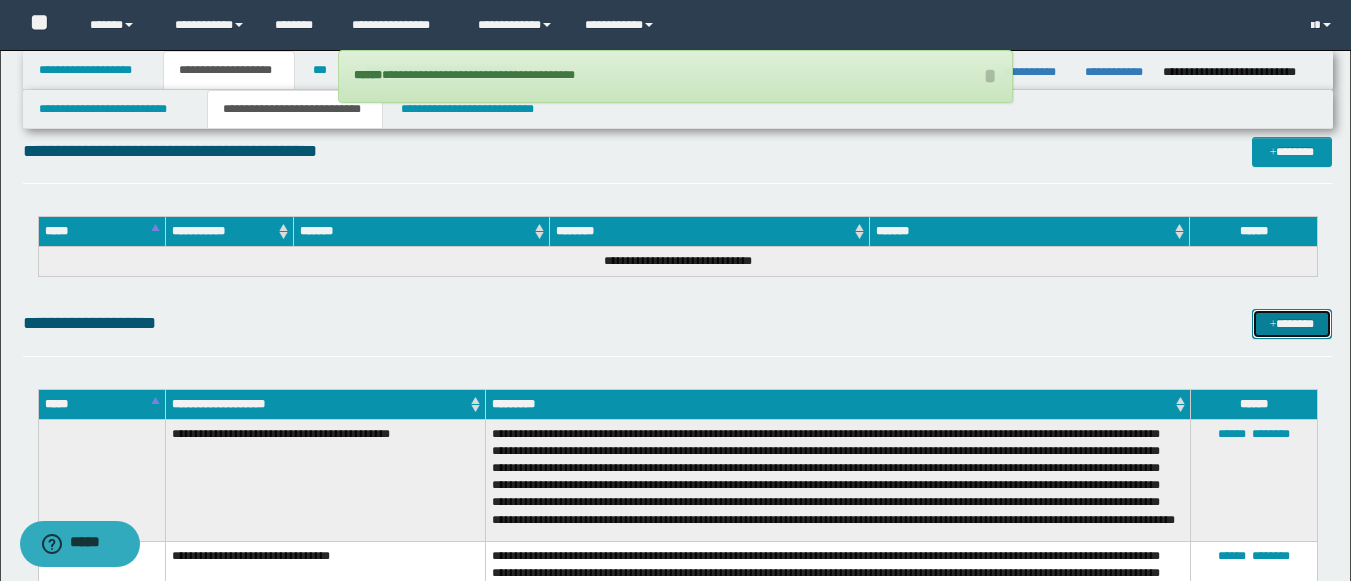 click on "*******" at bounding box center [1292, 324] 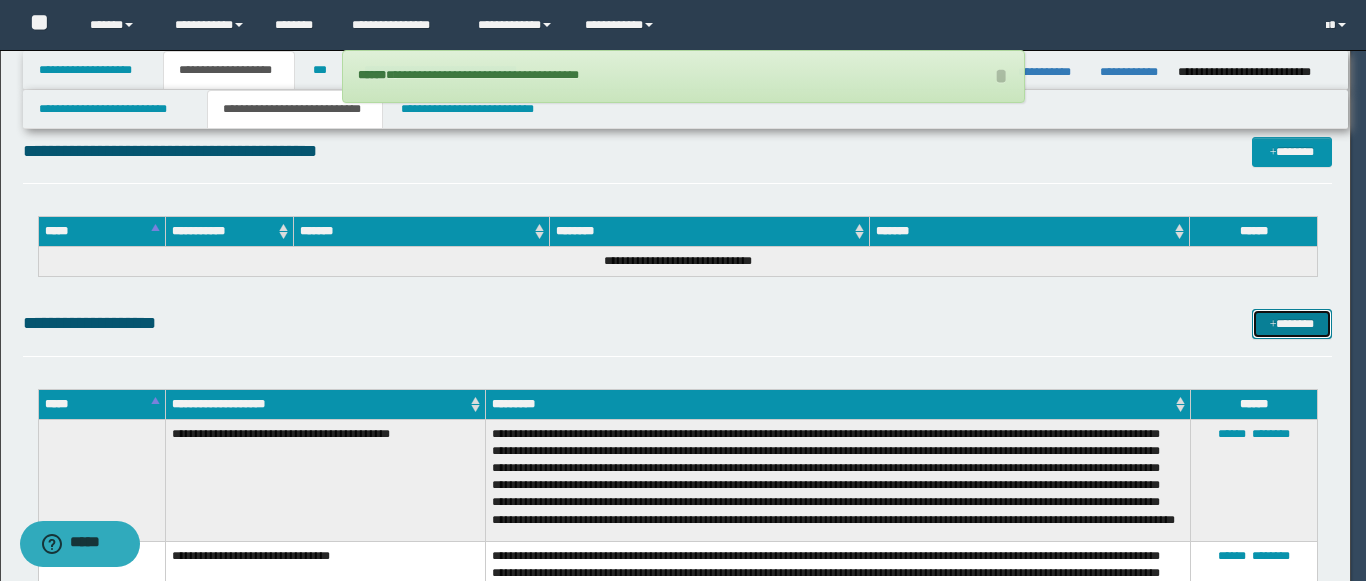 scroll, scrollTop: 0, scrollLeft: 0, axis: both 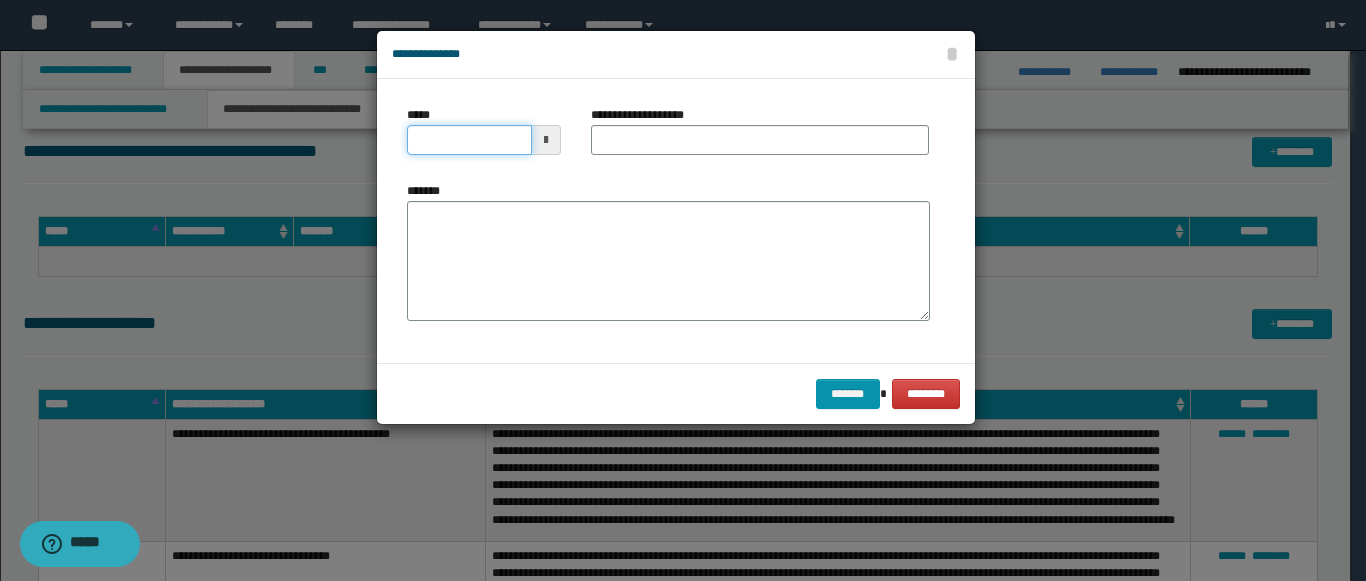 click on "*****" at bounding box center (469, 140) 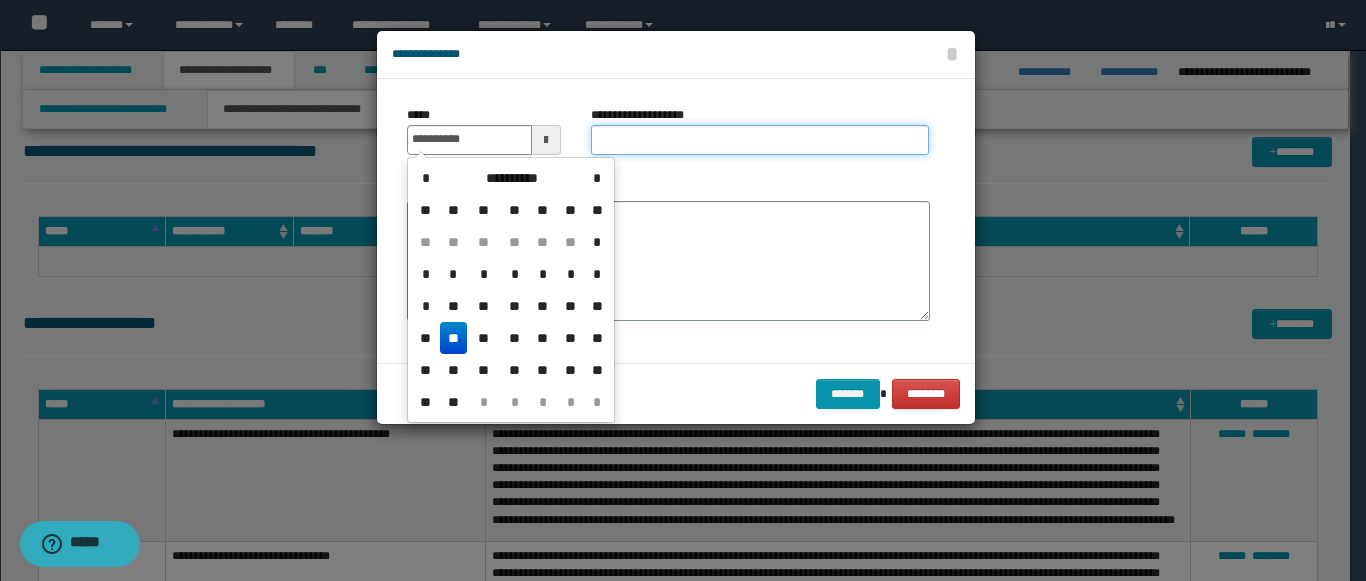 type on "**********" 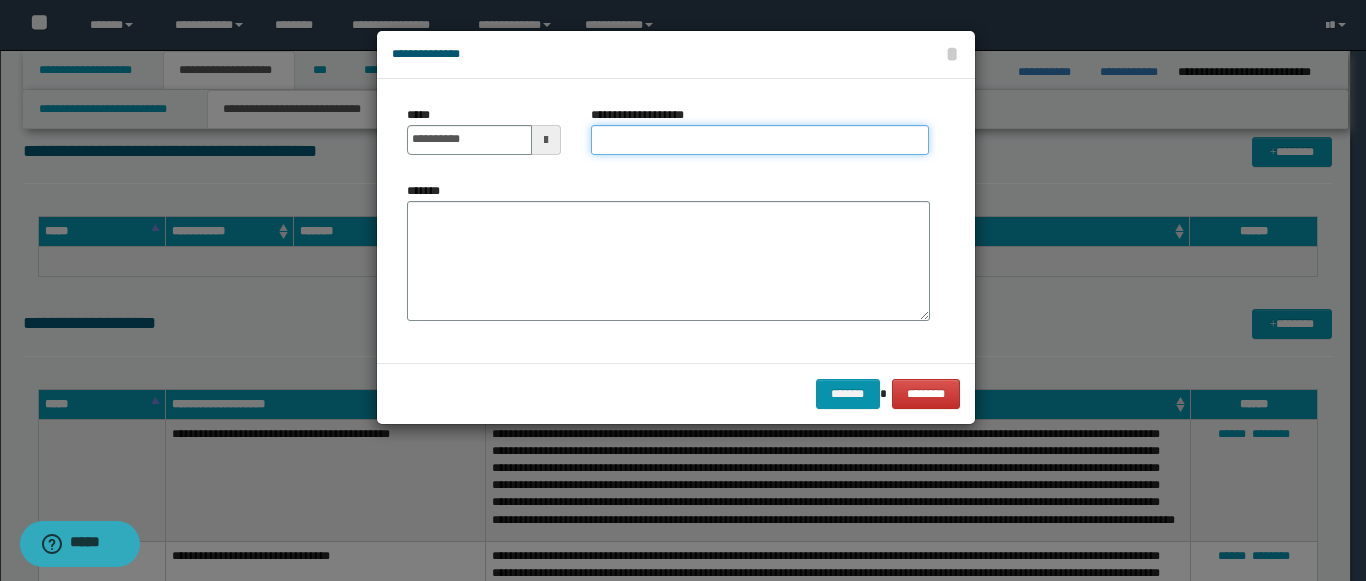 paste on "**********" 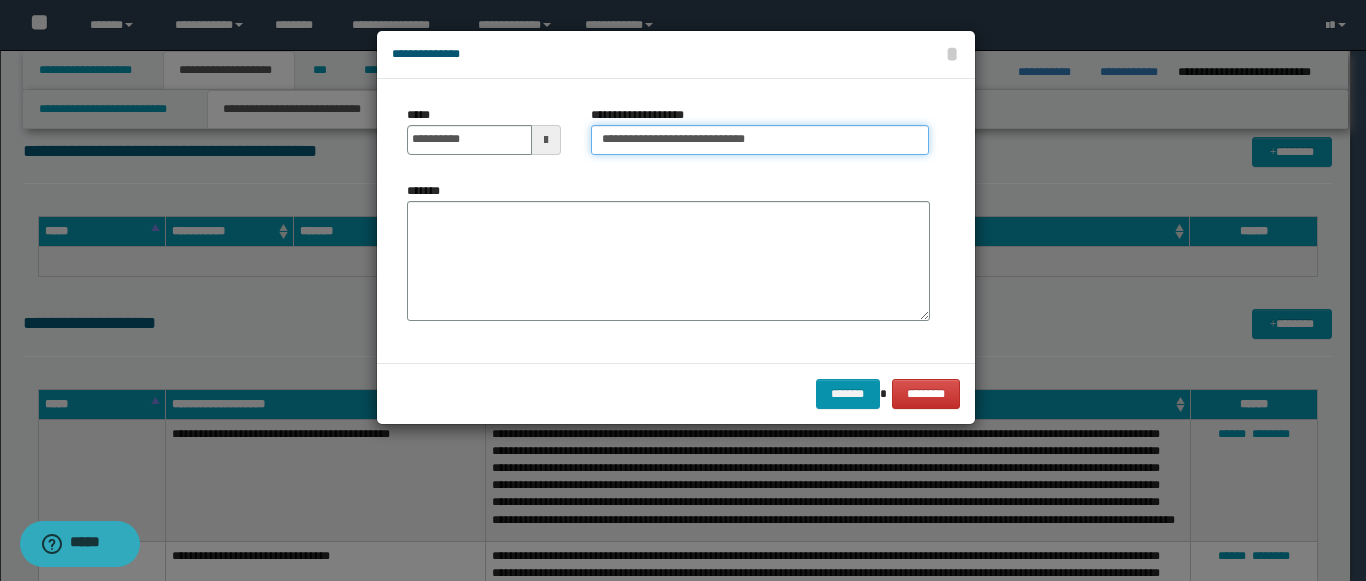 type on "**********" 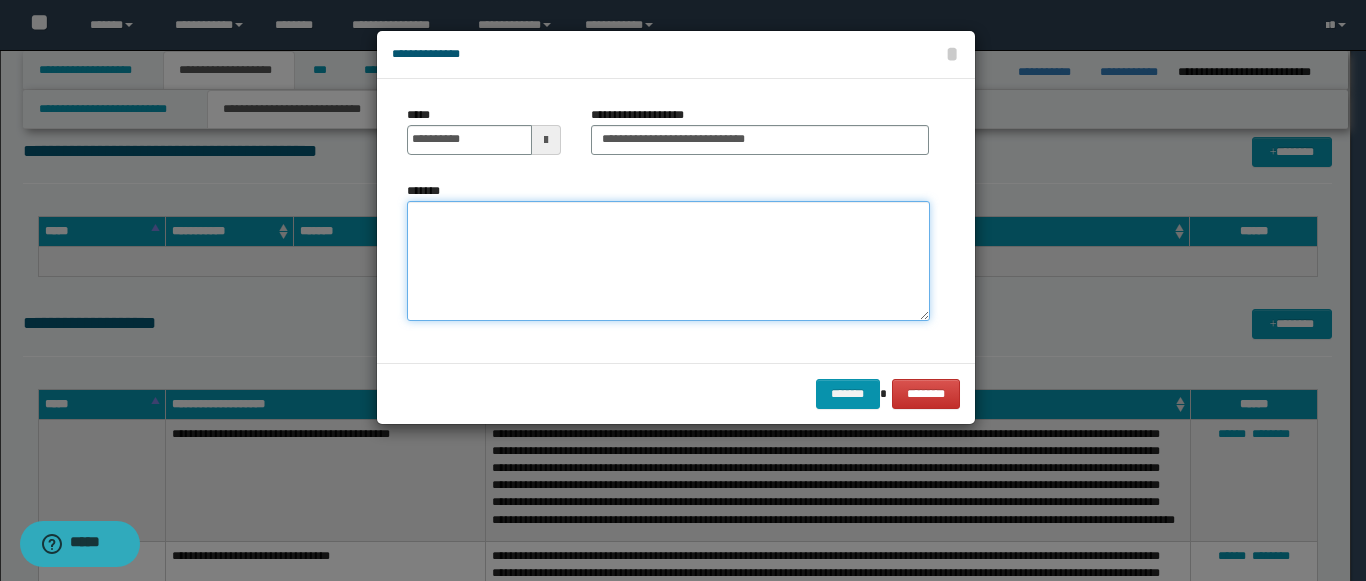 paste on "**********" 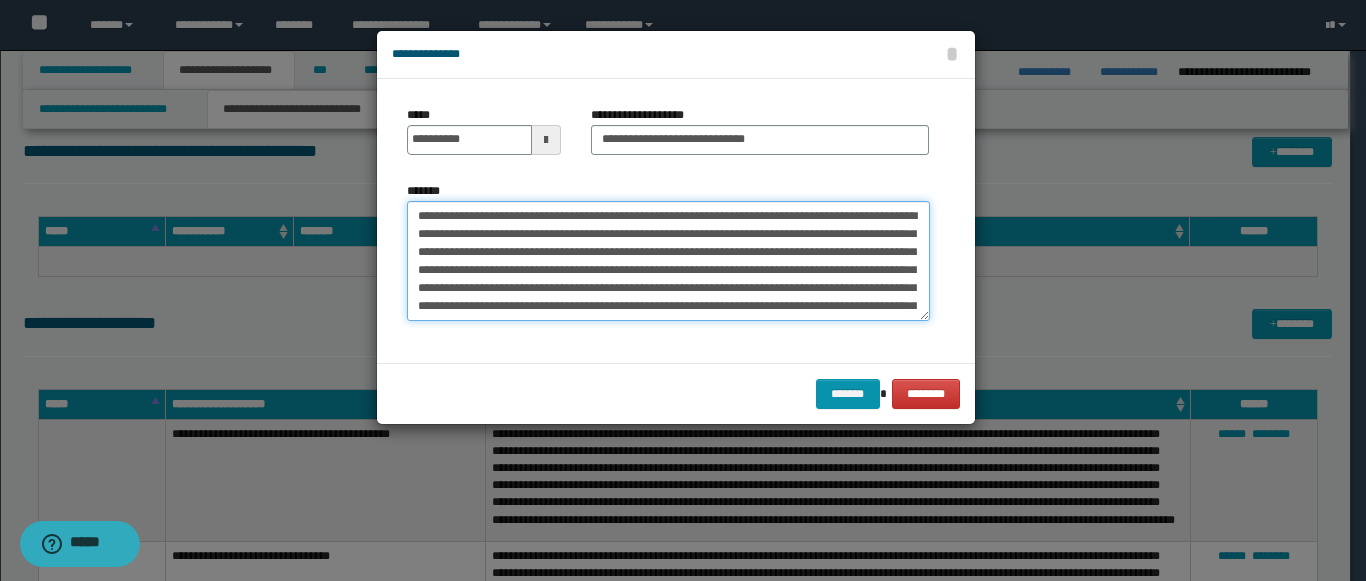 scroll, scrollTop: 84, scrollLeft: 0, axis: vertical 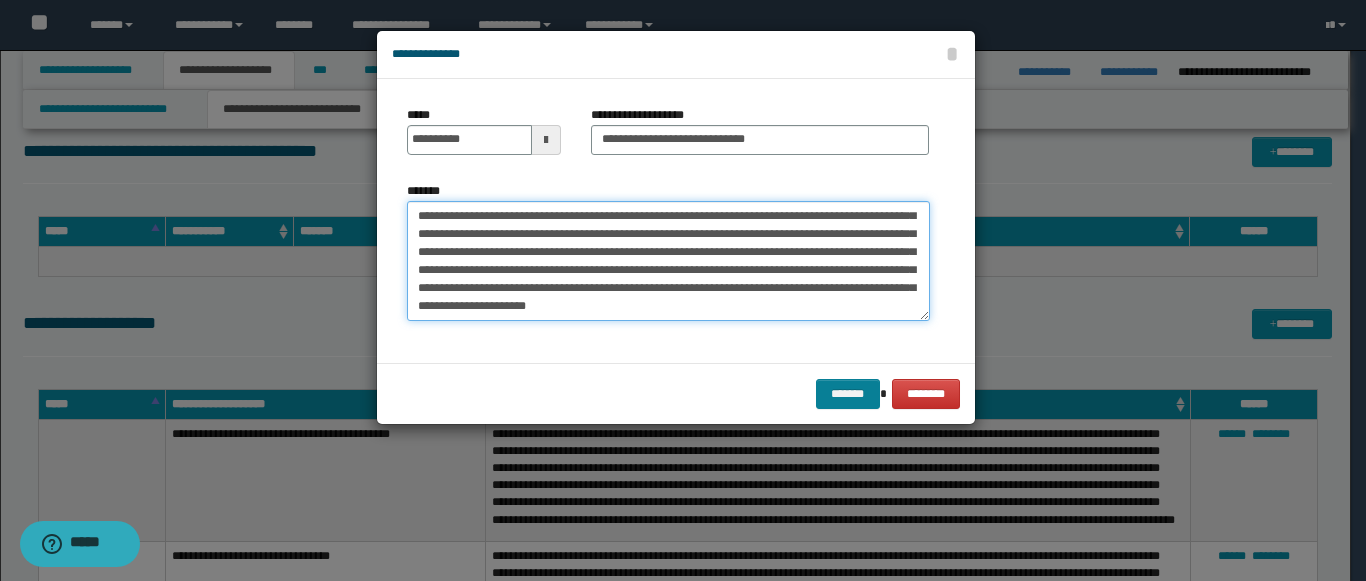 type on "**********" 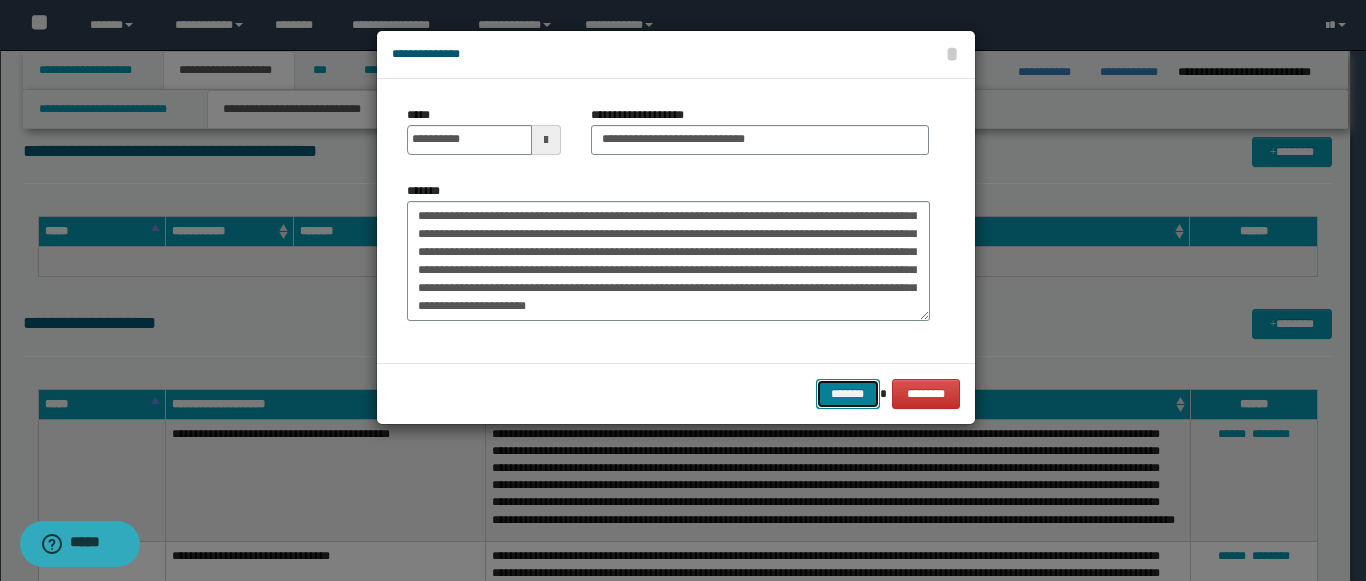 click on "*******" at bounding box center [848, 394] 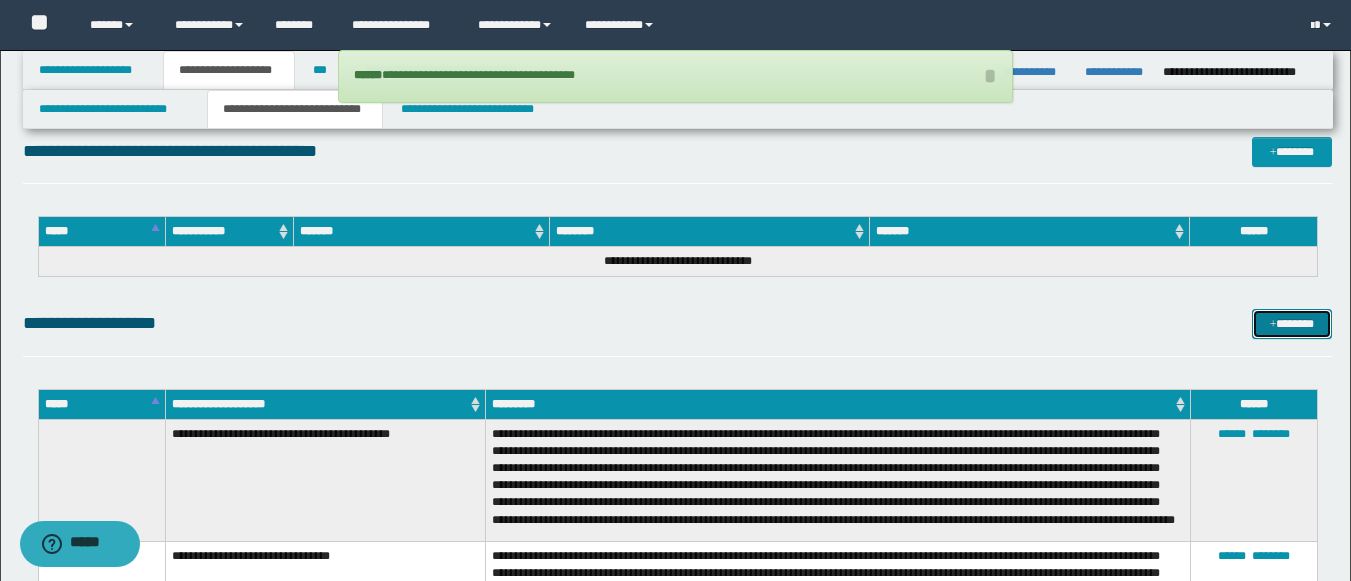 click at bounding box center [1273, 325] 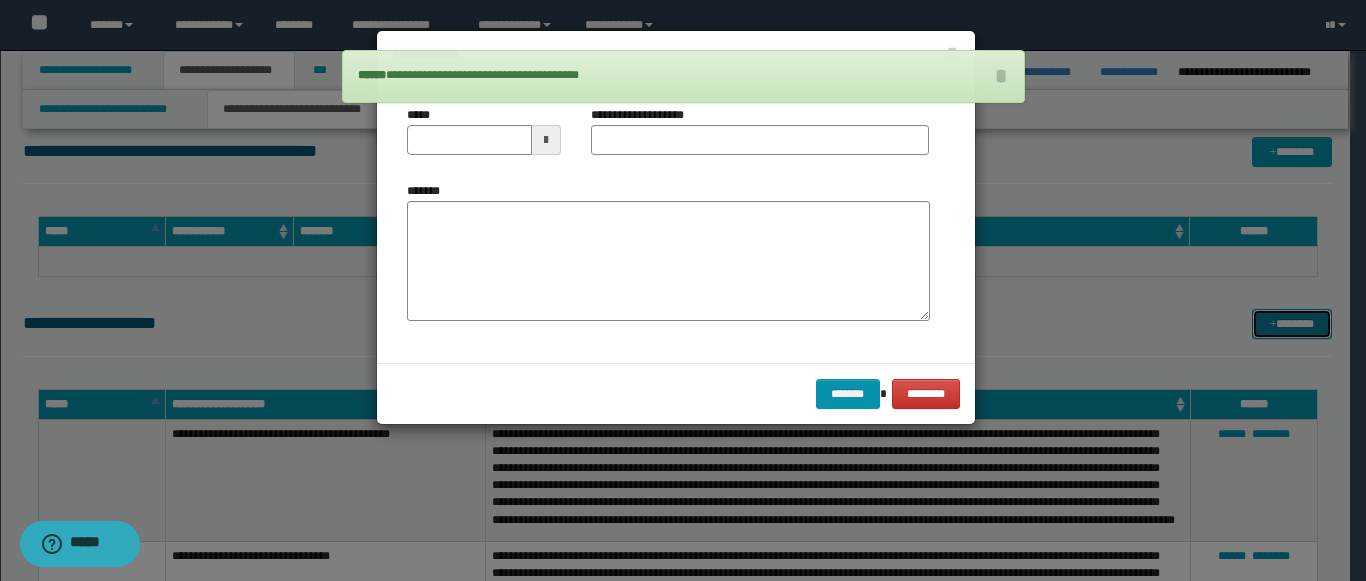 scroll, scrollTop: 0, scrollLeft: 0, axis: both 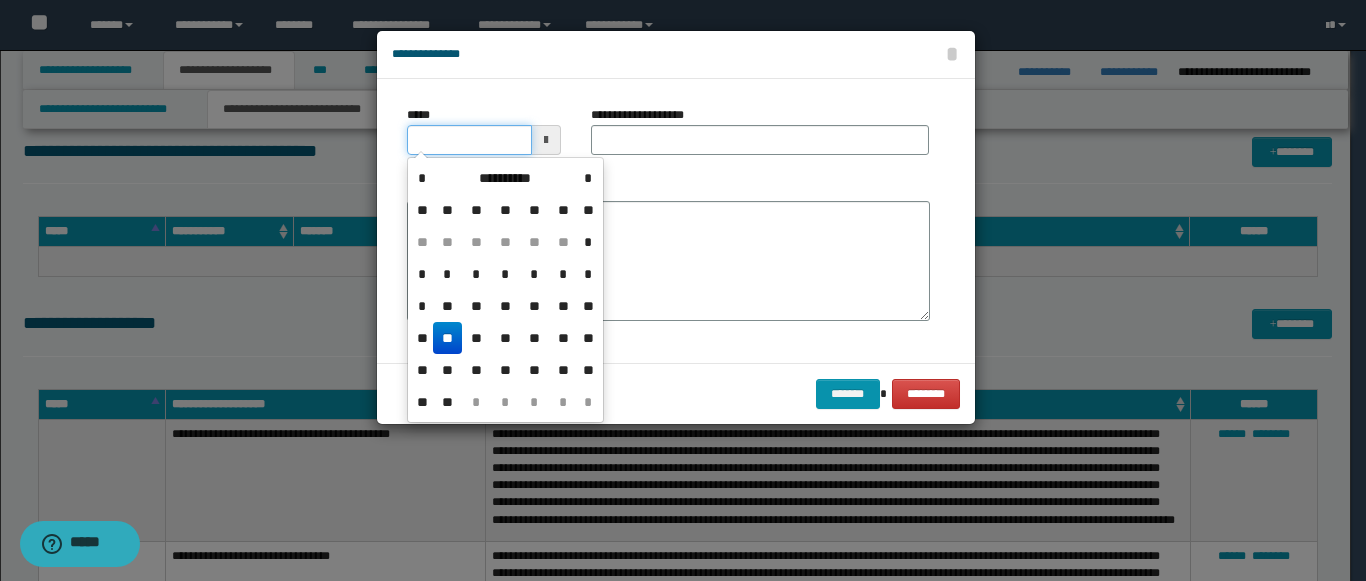 click on "*****" at bounding box center (469, 140) 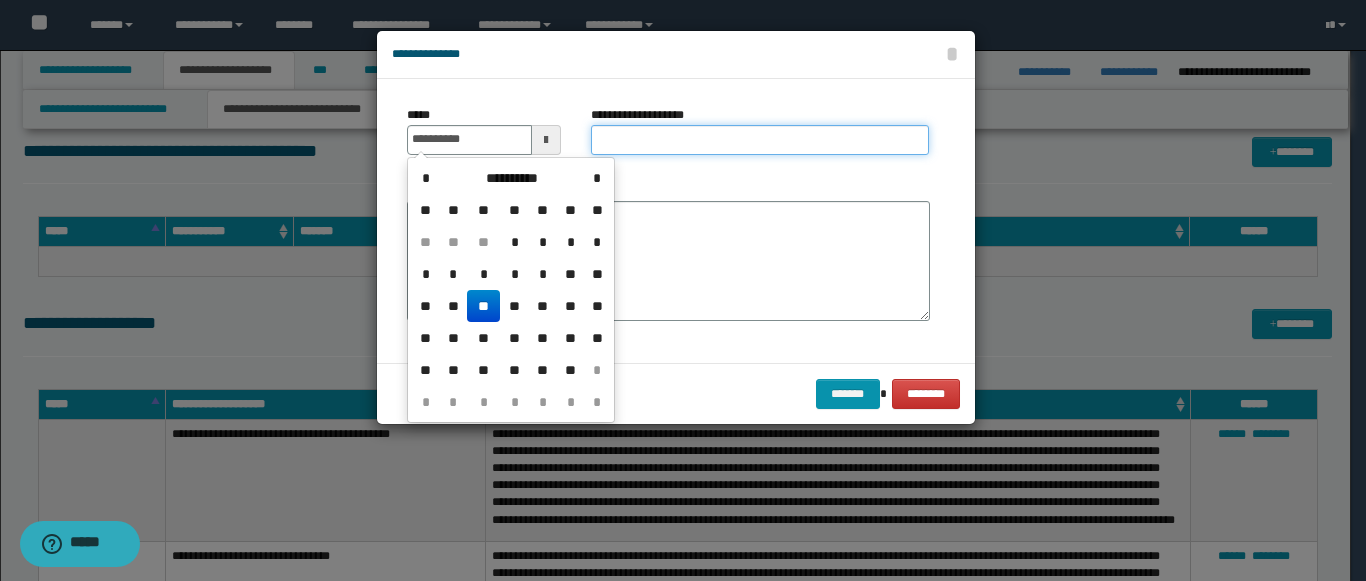 type on "**********" 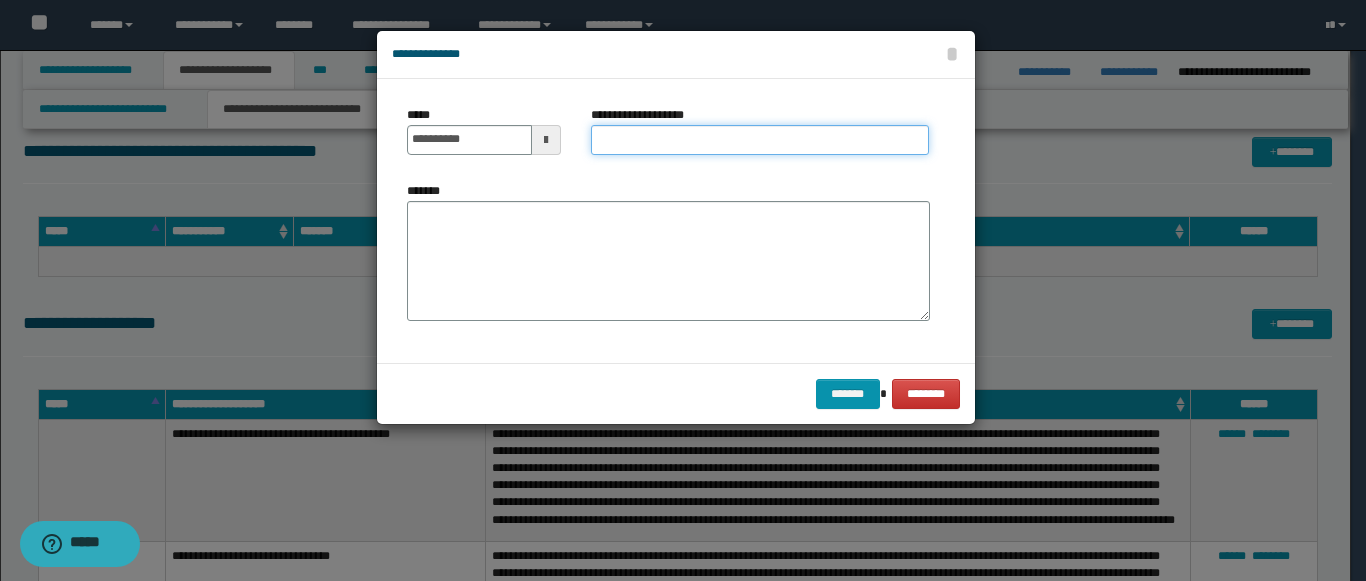 paste on "********" 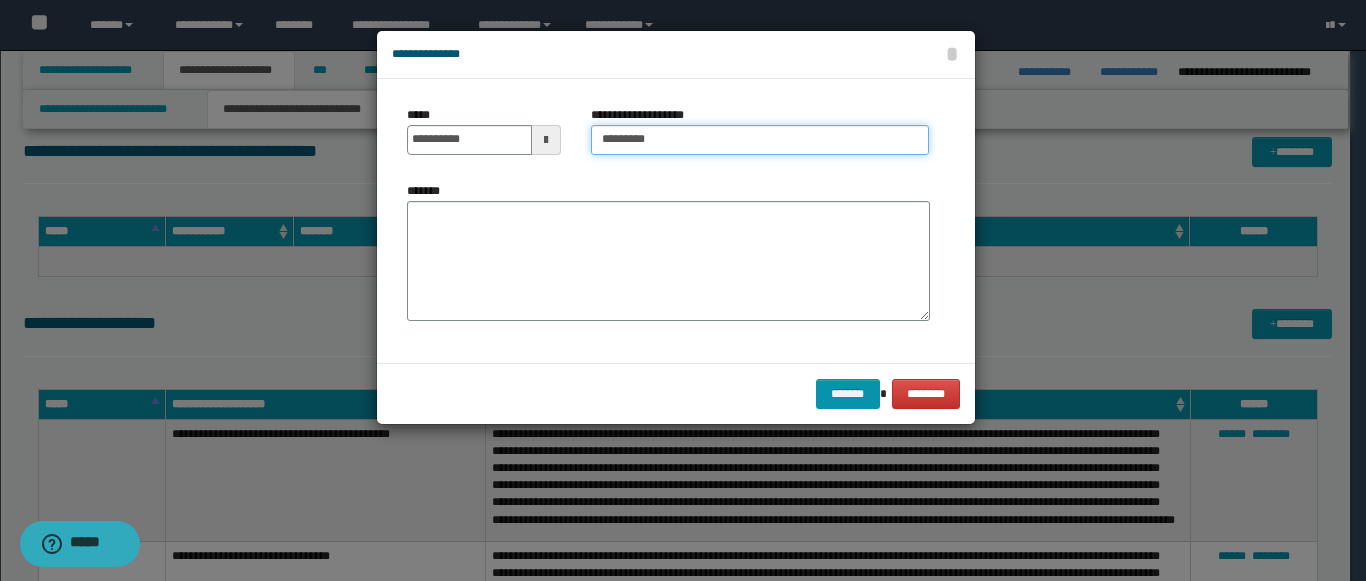 paste on "**********" 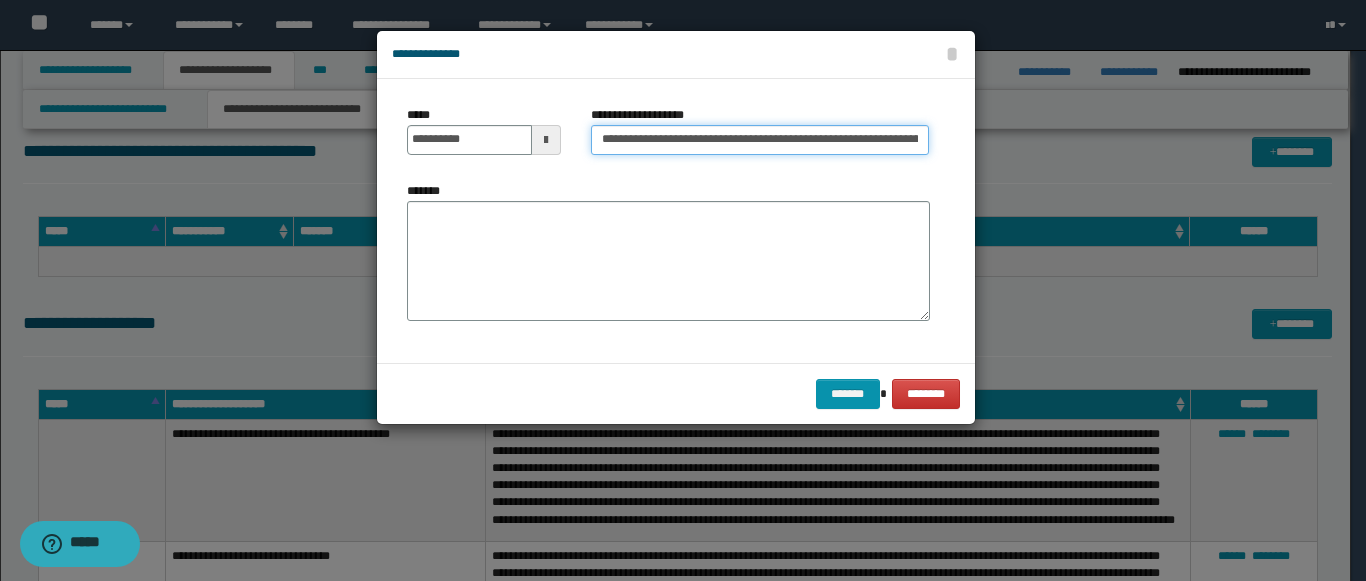 scroll, scrollTop: 0, scrollLeft: 620, axis: horizontal 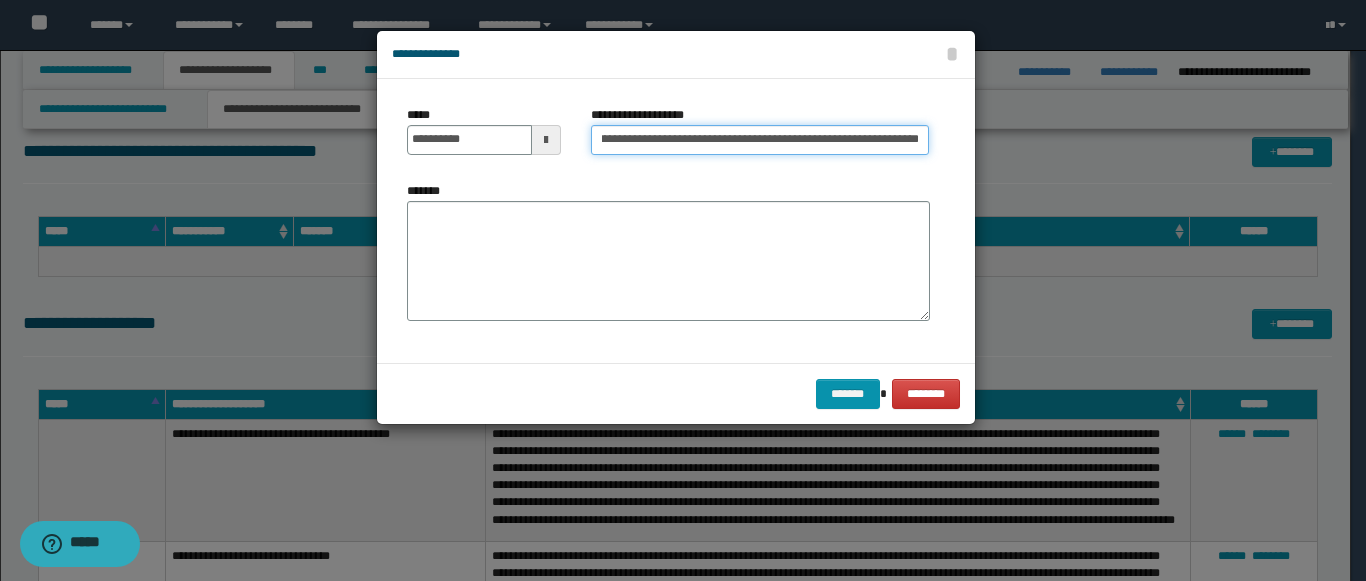 type on "********" 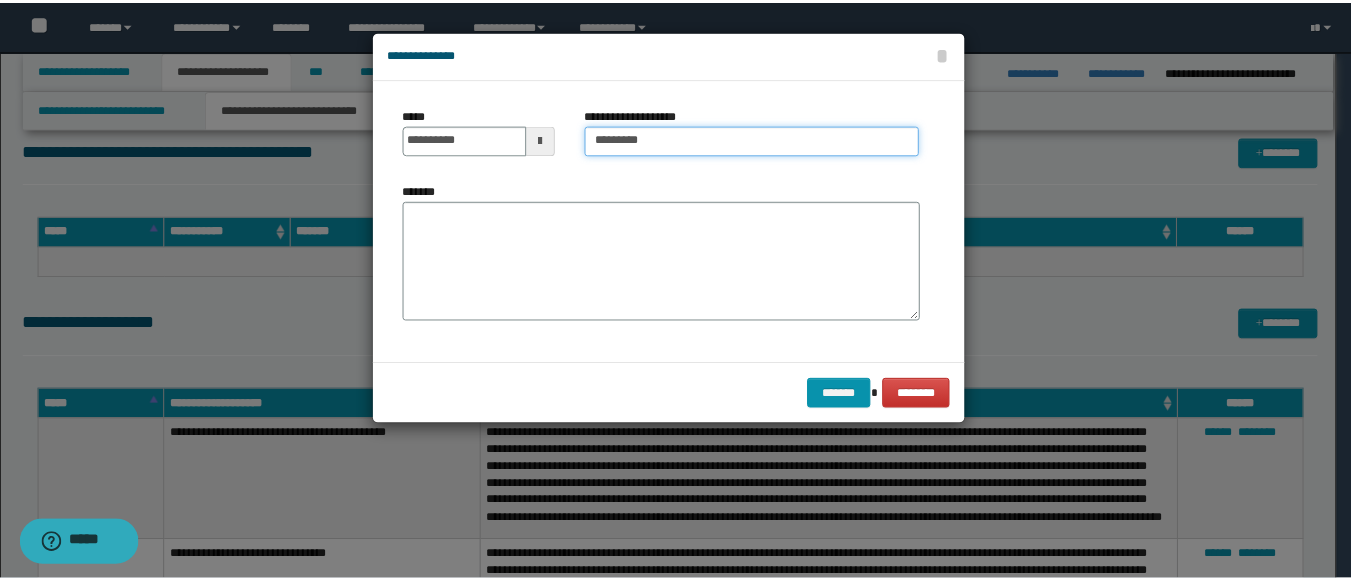 scroll, scrollTop: 0, scrollLeft: 0, axis: both 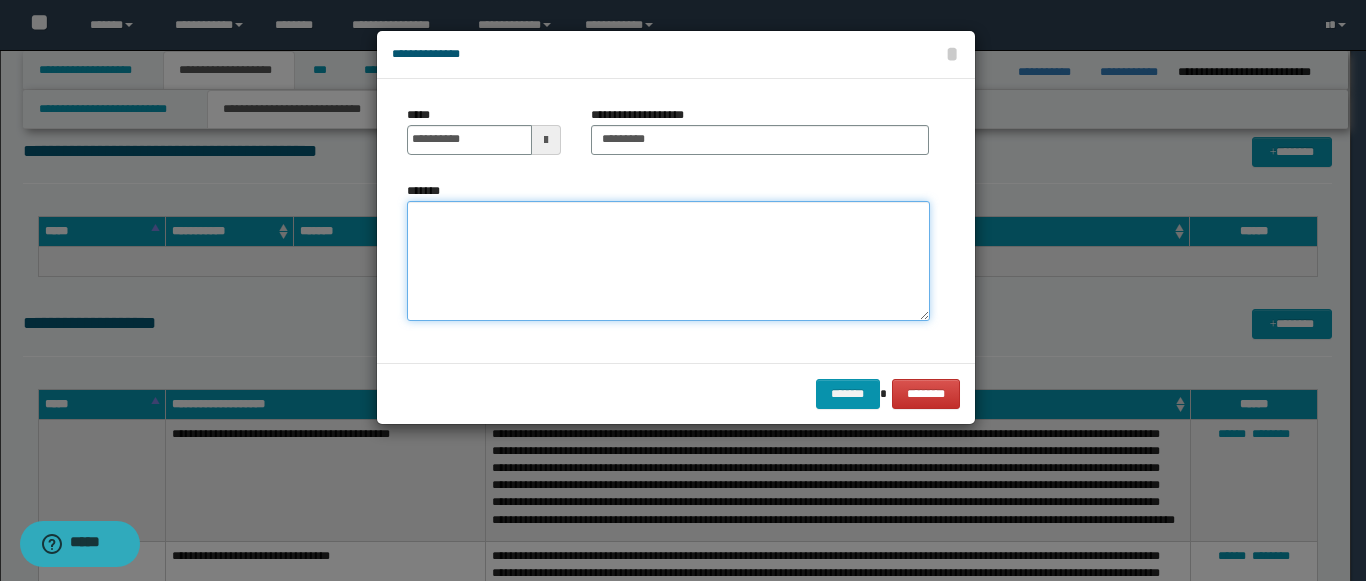 click on "*******" at bounding box center (668, 261) 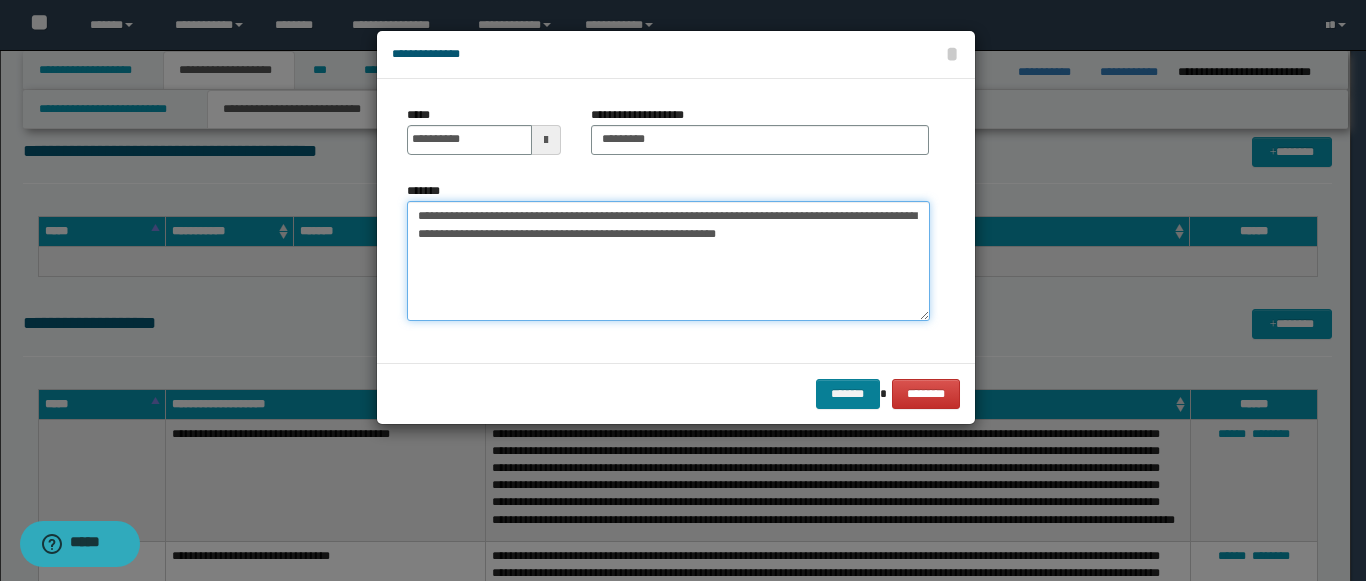 type on "**********" 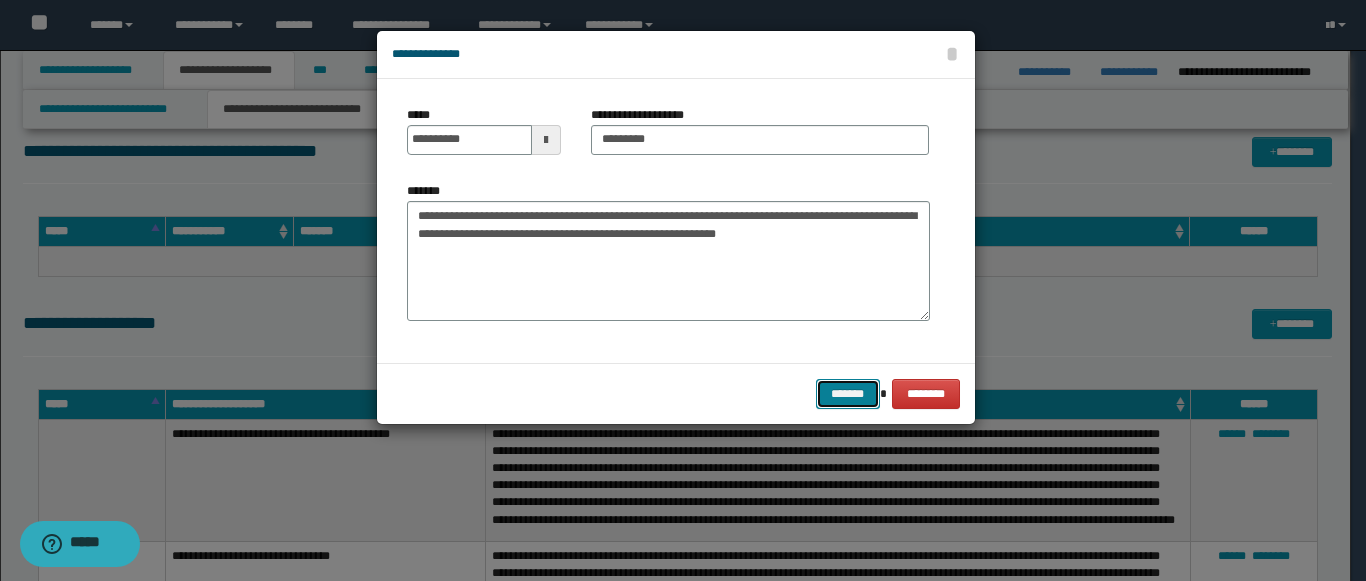 click on "*******" at bounding box center [848, 394] 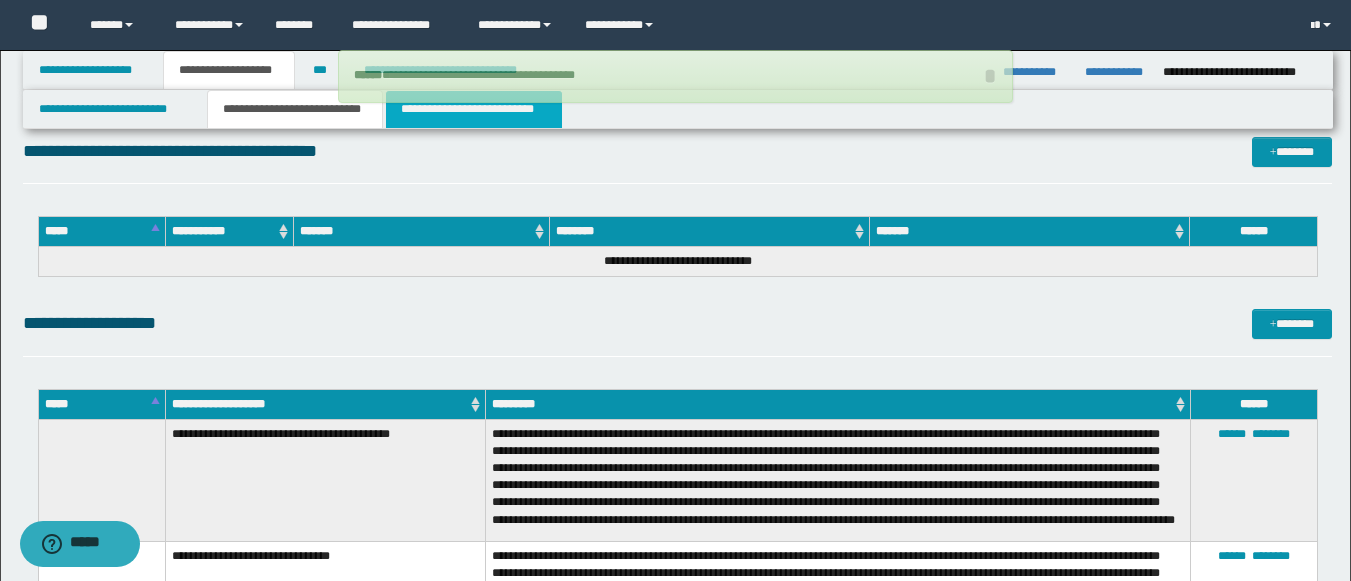 click on "**********" at bounding box center [474, 109] 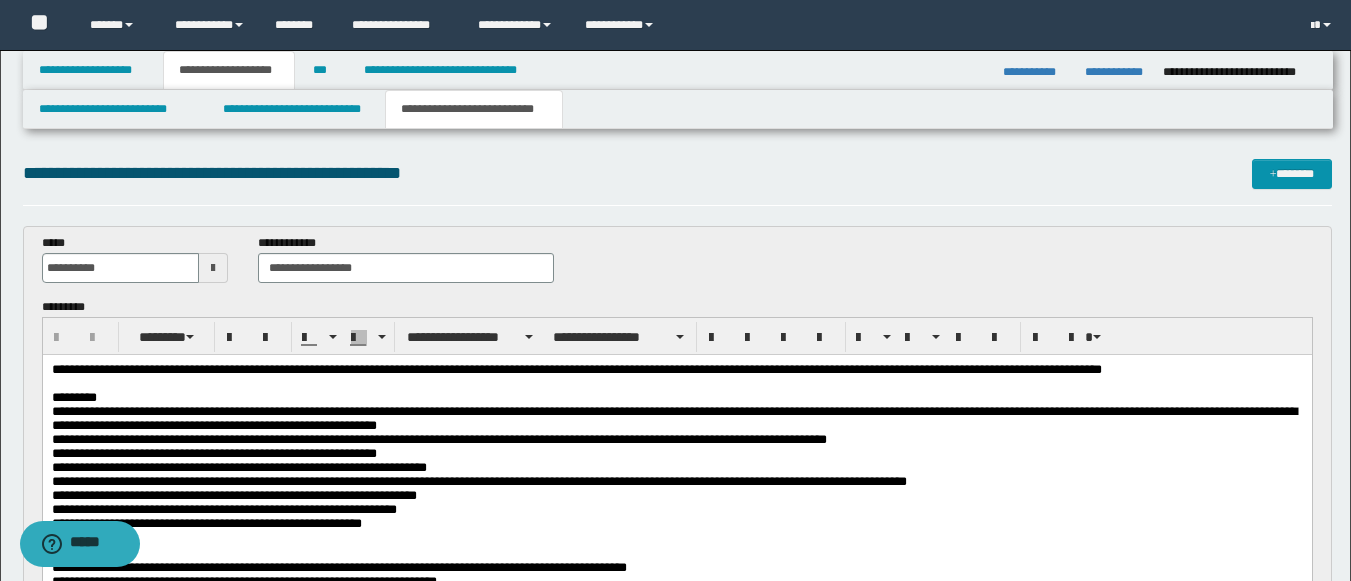 scroll, scrollTop: 0, scrollLeft: 0, axis: both 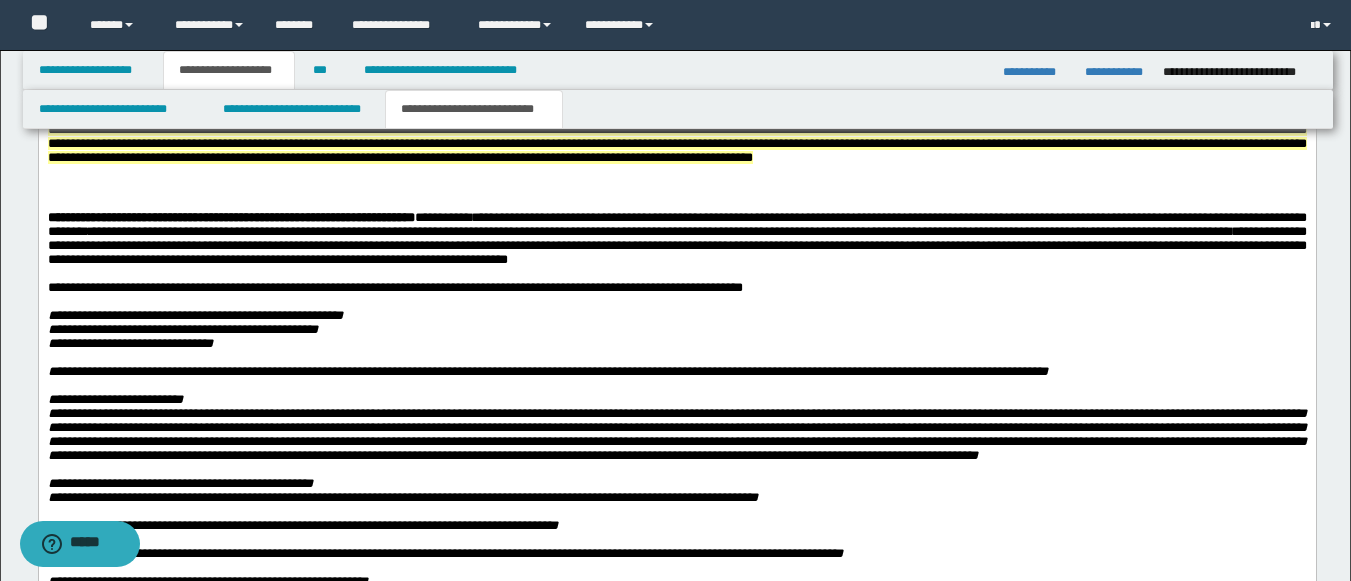click at bounding box center [676, -297] 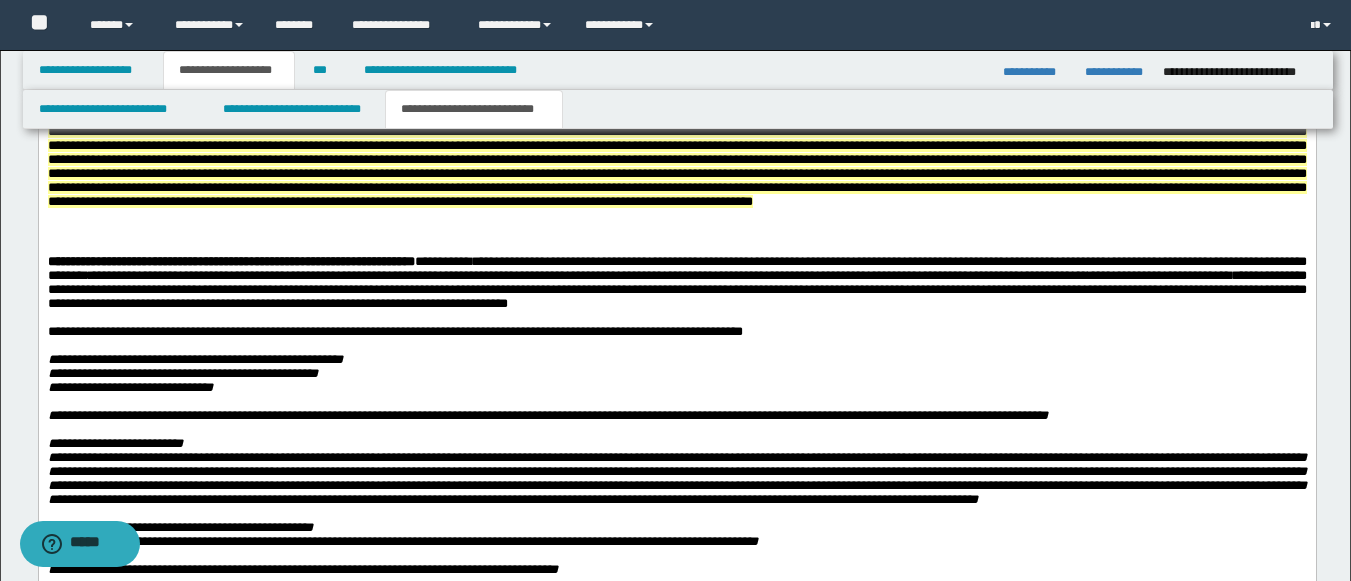 paste 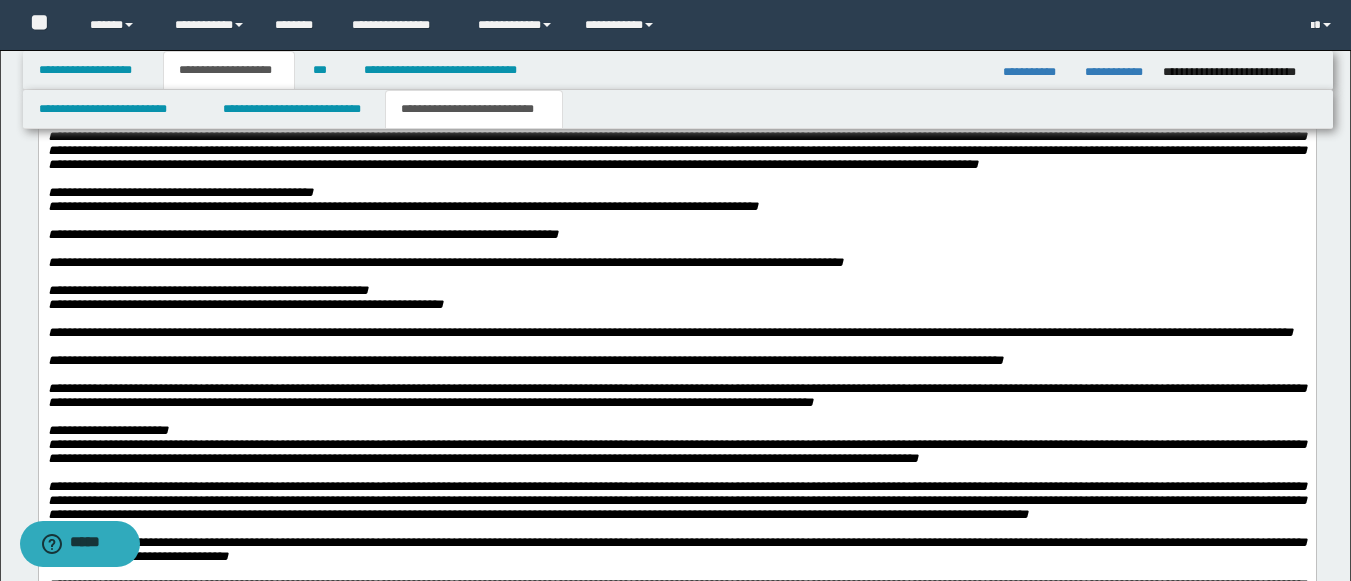 scroll, scrollTop: 5678, scrollLeft: 0, axis: vertical 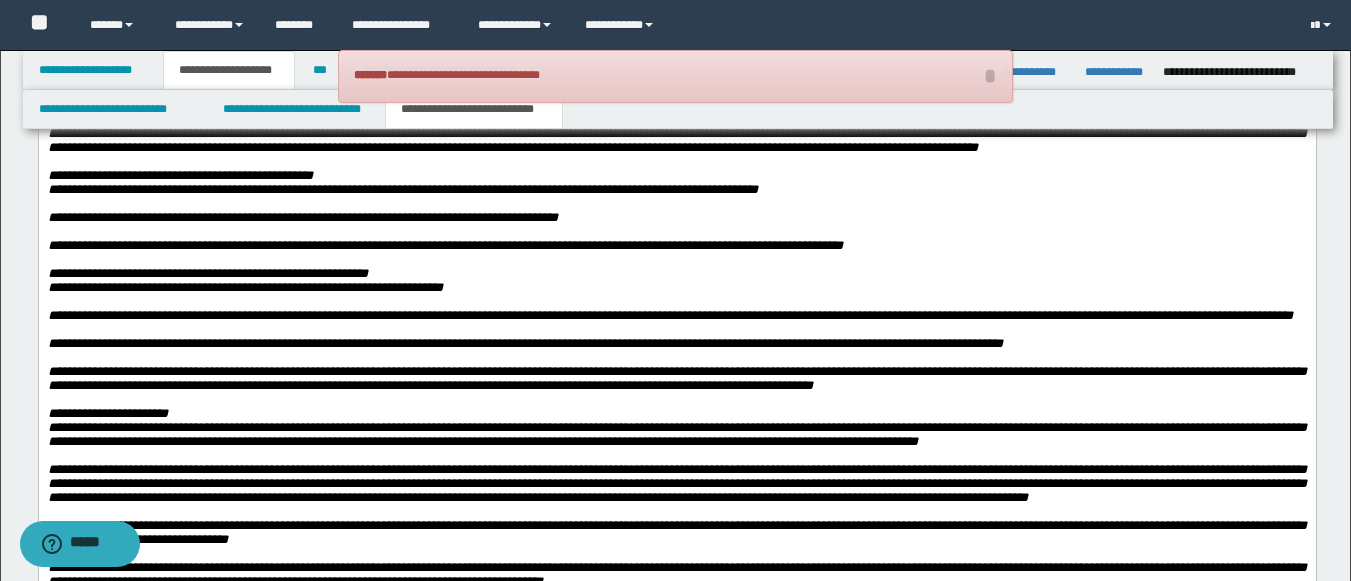 click on "**********" at bounding box center (676, -345) 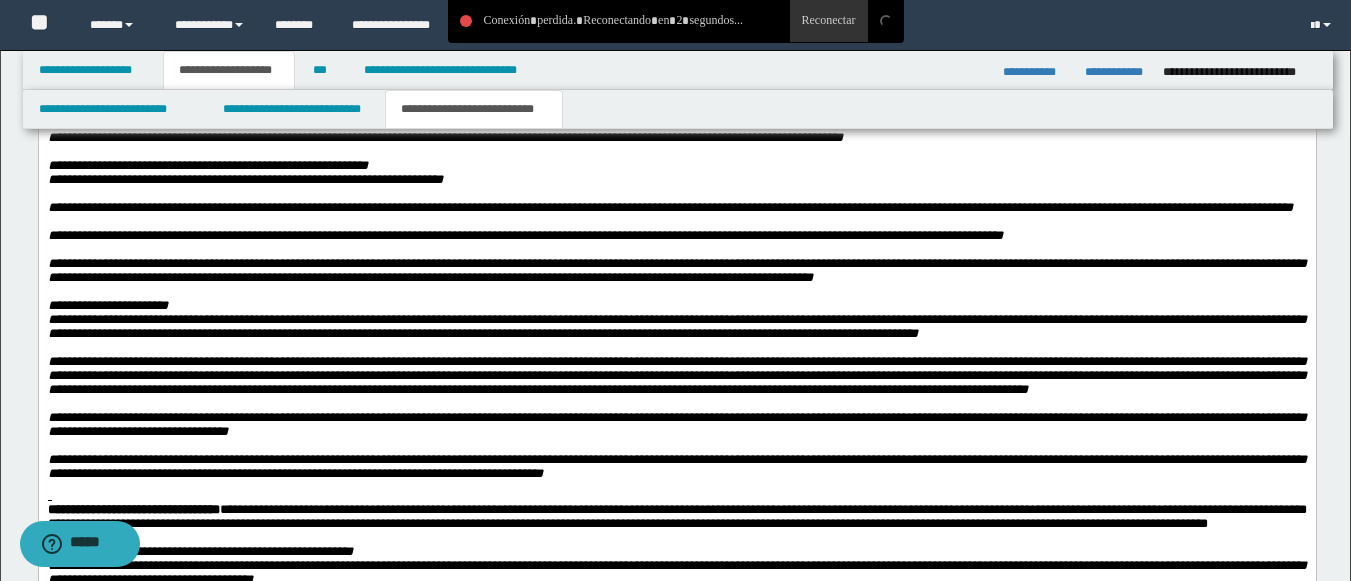 scroll, scrollTop: 5451, scrollLeft: 0, axis: vertical 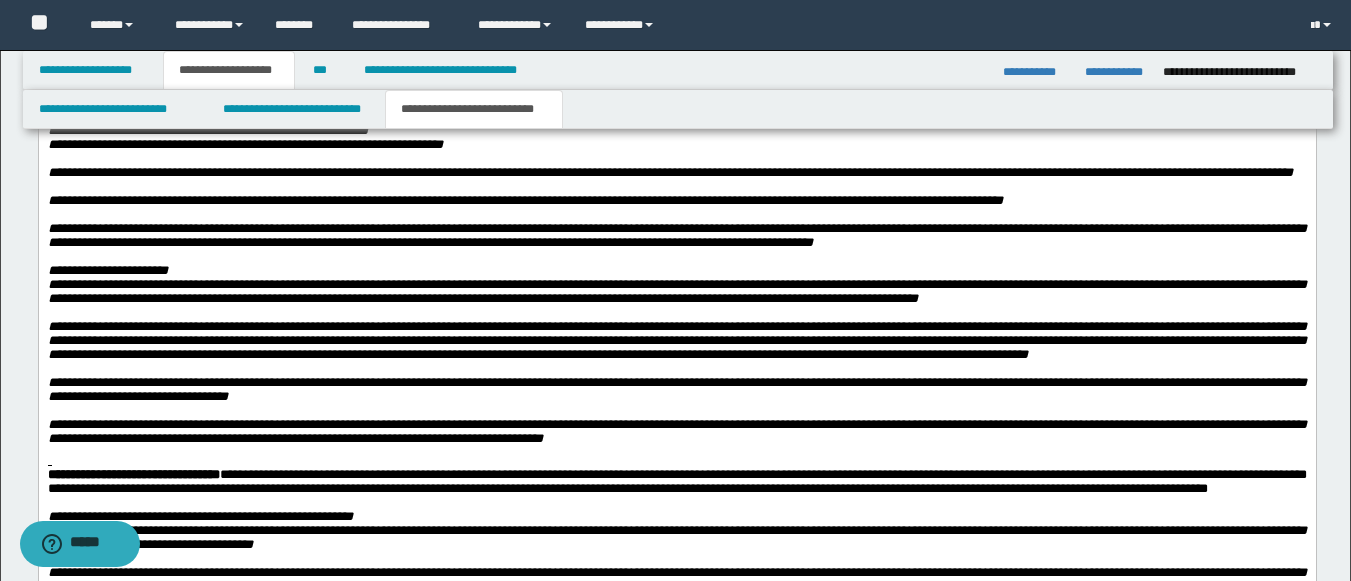 click on "**********" at bounding box center (676, -1292) 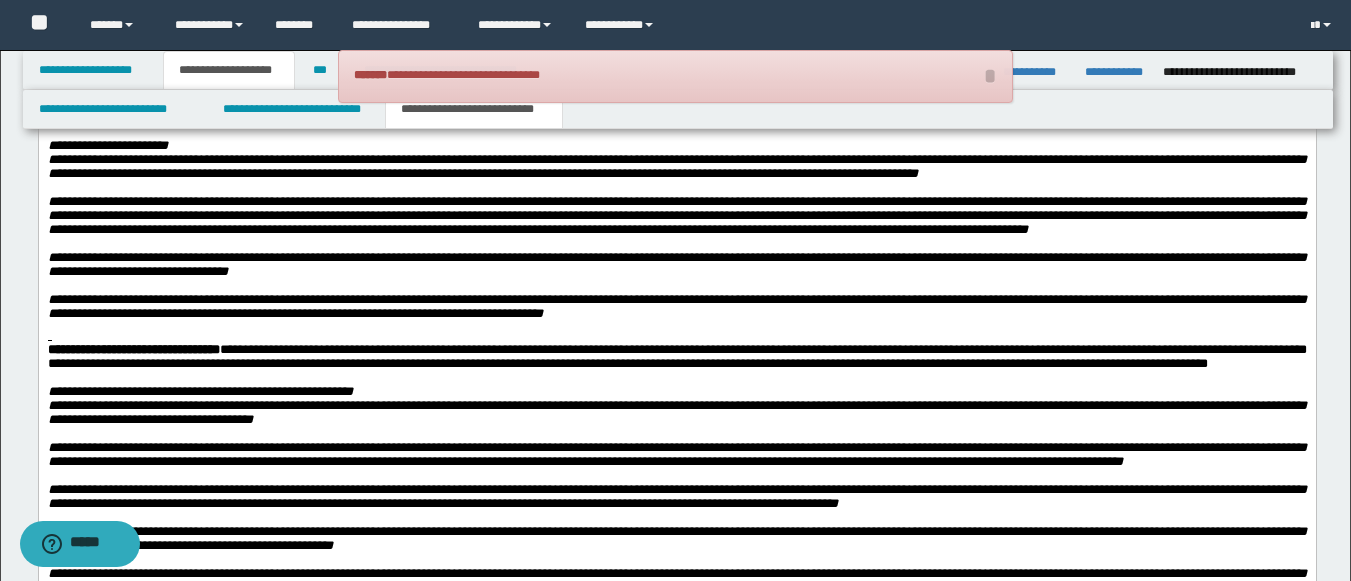 scroll, scrollTop: 6205, scrollLeft: 0, axis: vertical 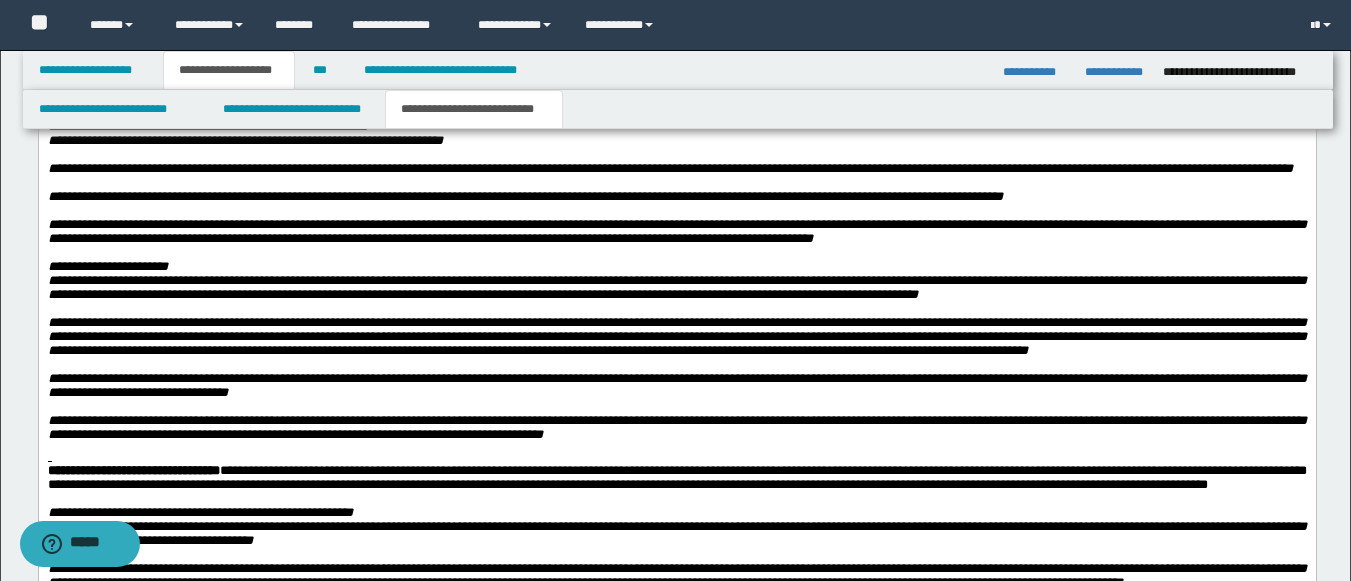 click at bounding box center [676, -534] 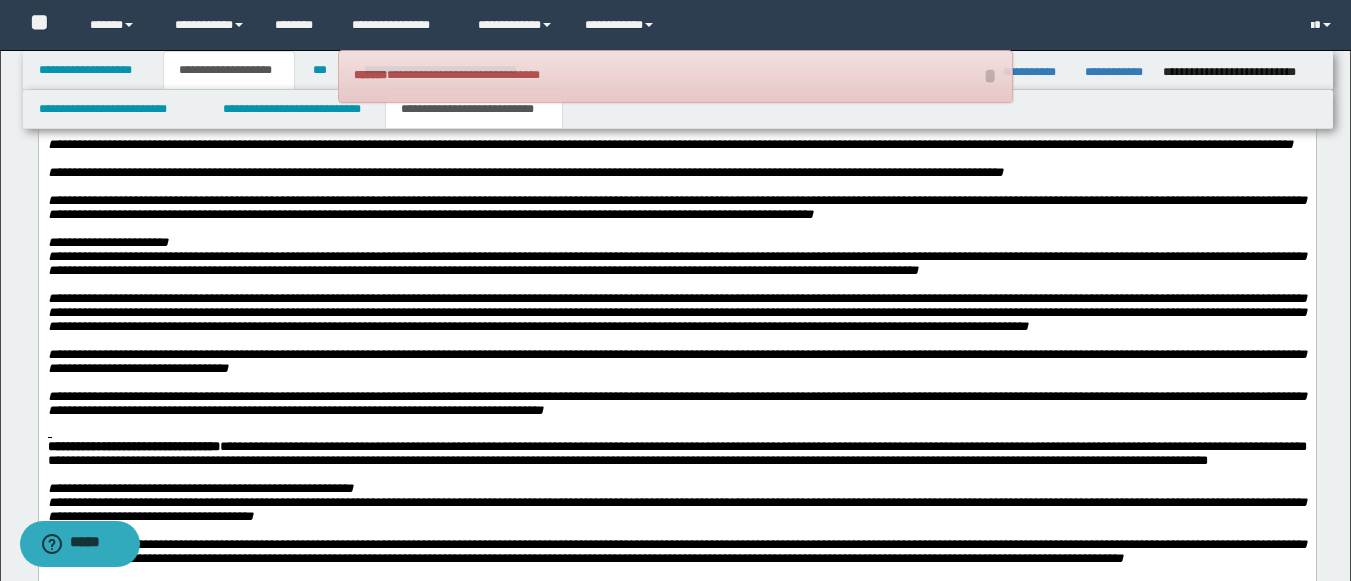 drag, startPoint x: 605, startPoint y: 454, endPoint x: 67, endPoint y: 157, distance: 614.5348 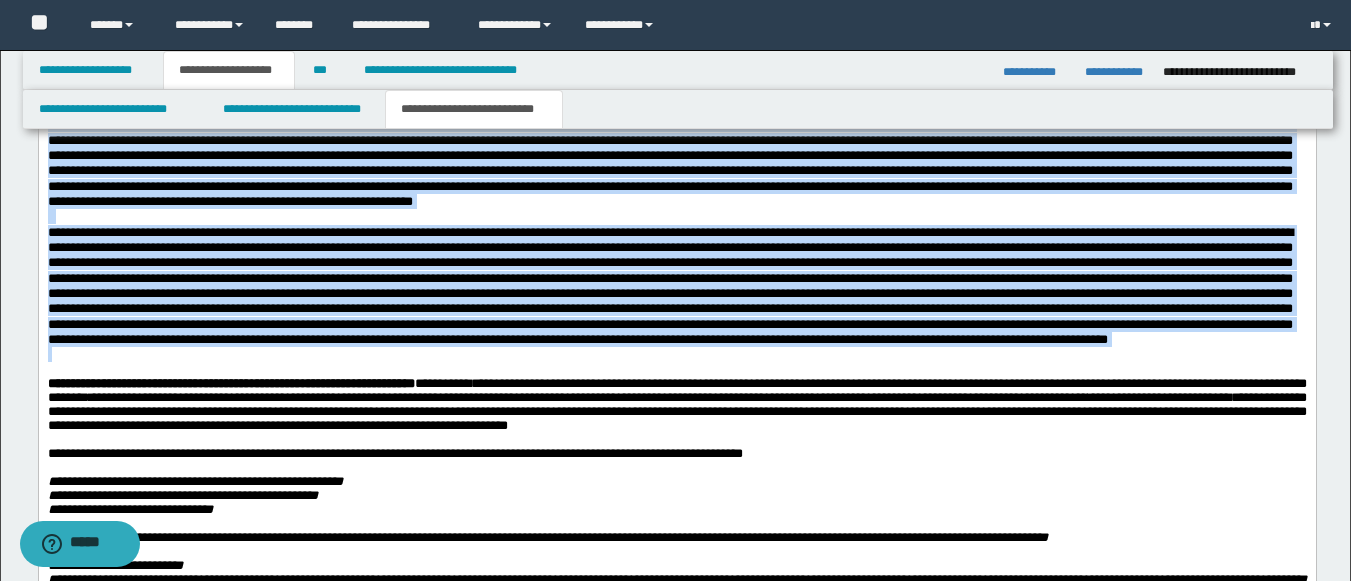 scroll, scrollTop: 5496, scrollLeft: 0, axis: vertical 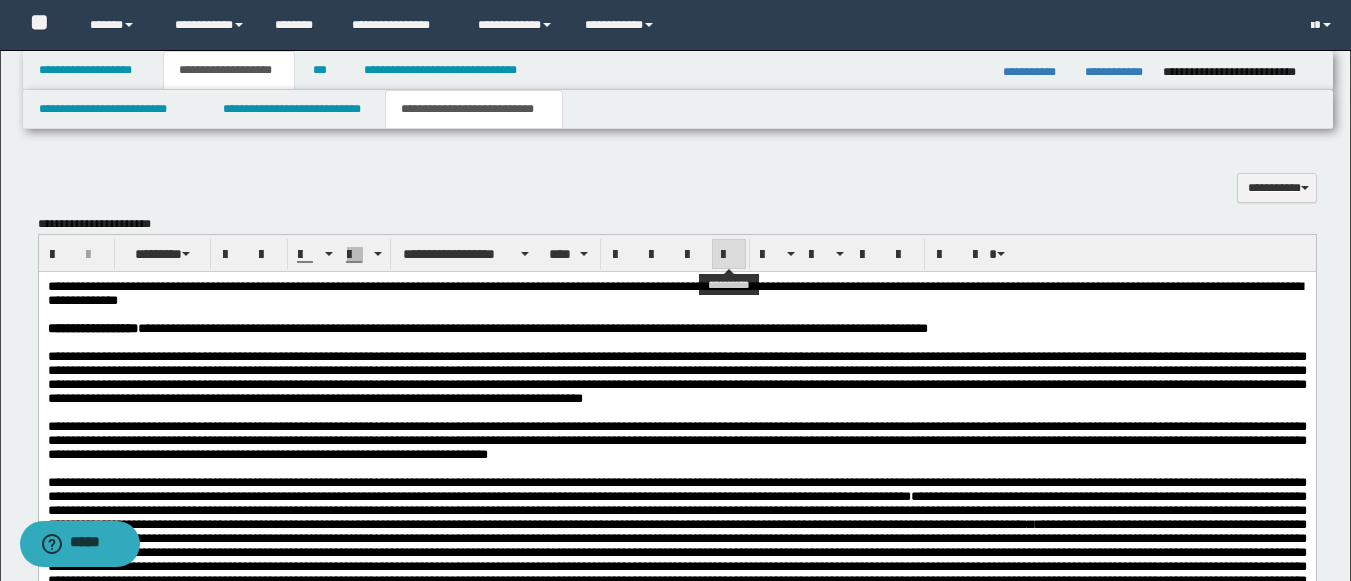 click at bounding box center [729, 254] 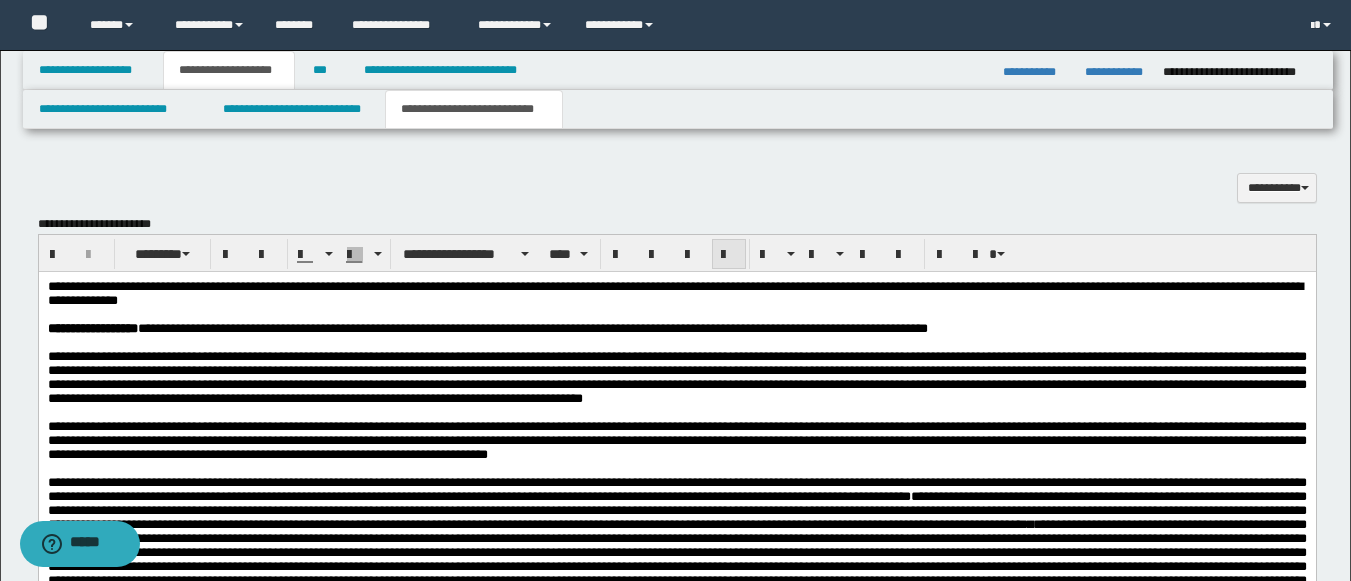 click at bounding box center (729, 255) 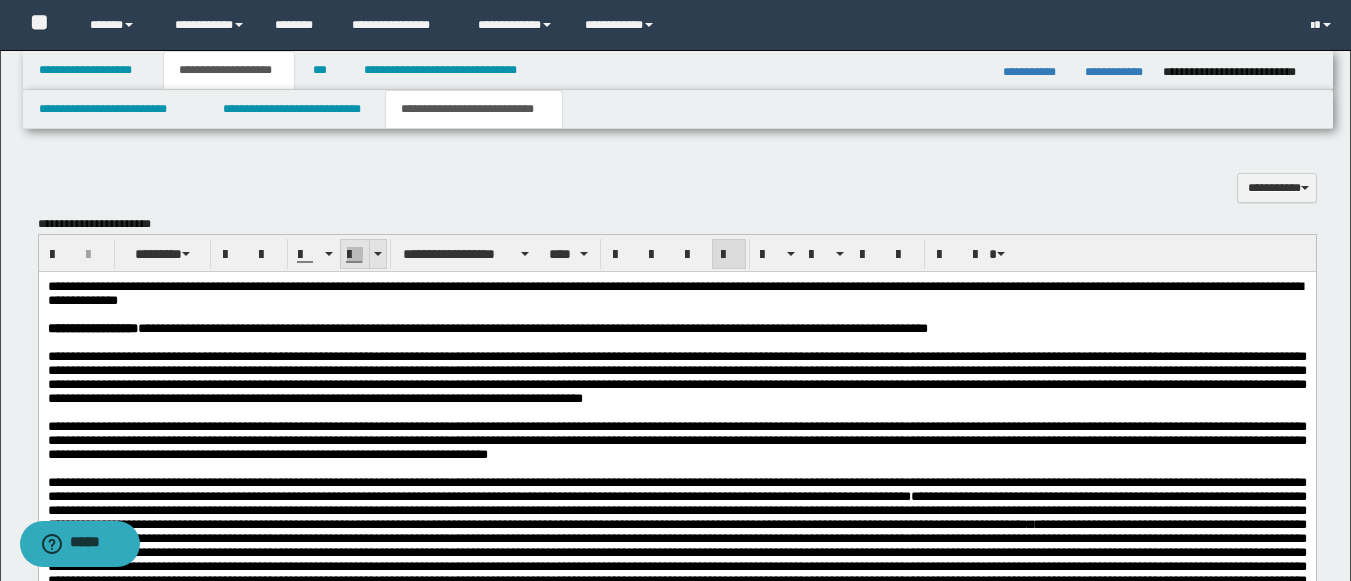 click at bounding box center (377, 254) 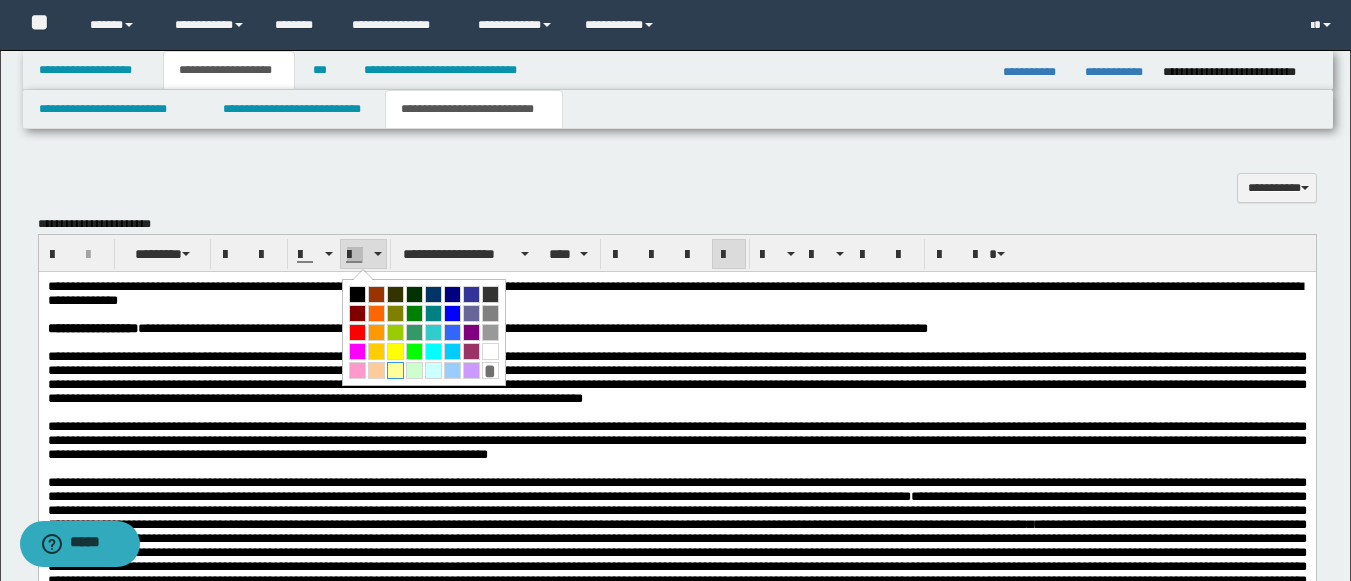 click at bounding box center (395, 370) 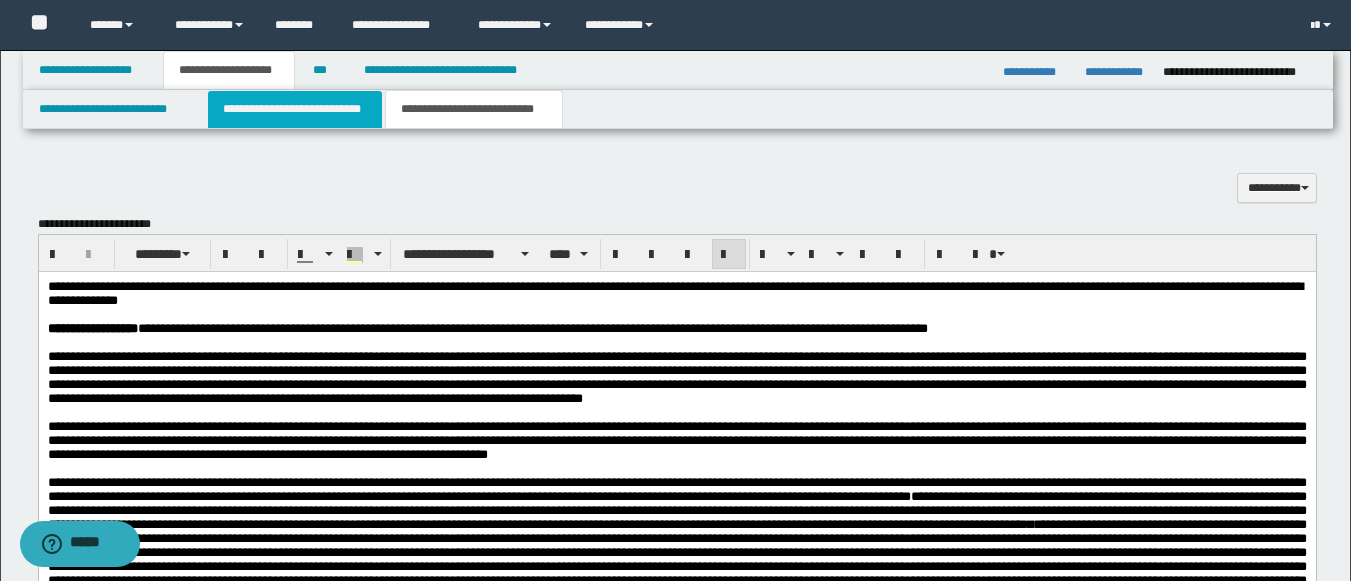 click on "**********" at bounding box center [295, 109] 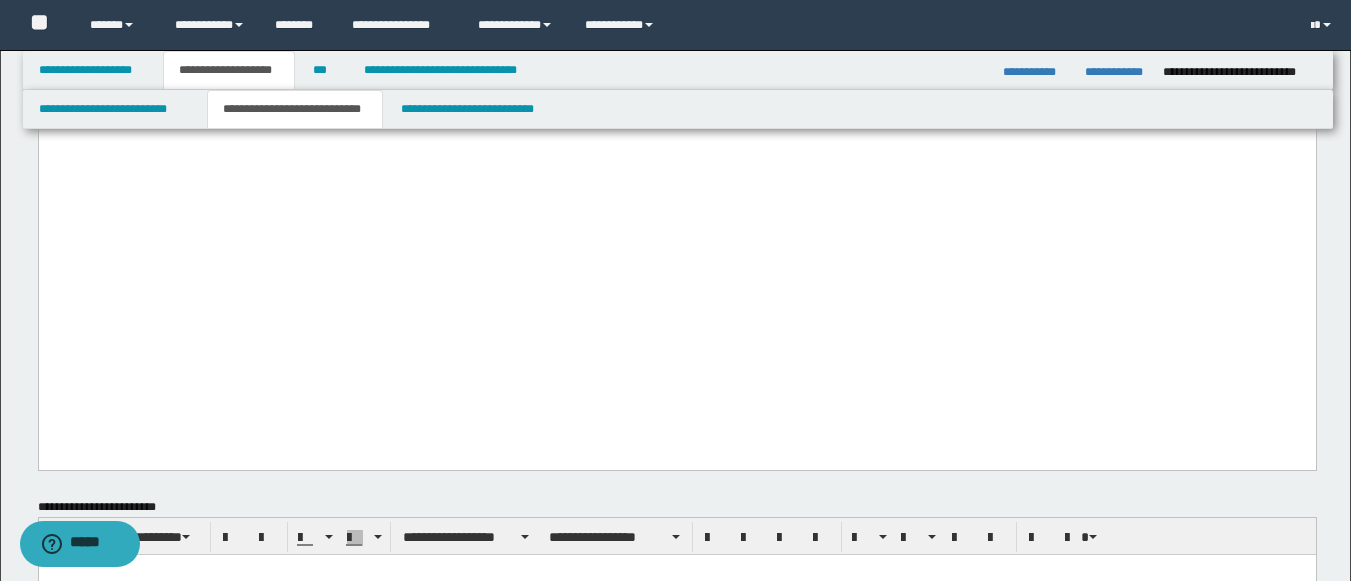 scroll, scrollTop: 1900, scrollLeft: 0, axis: vertical 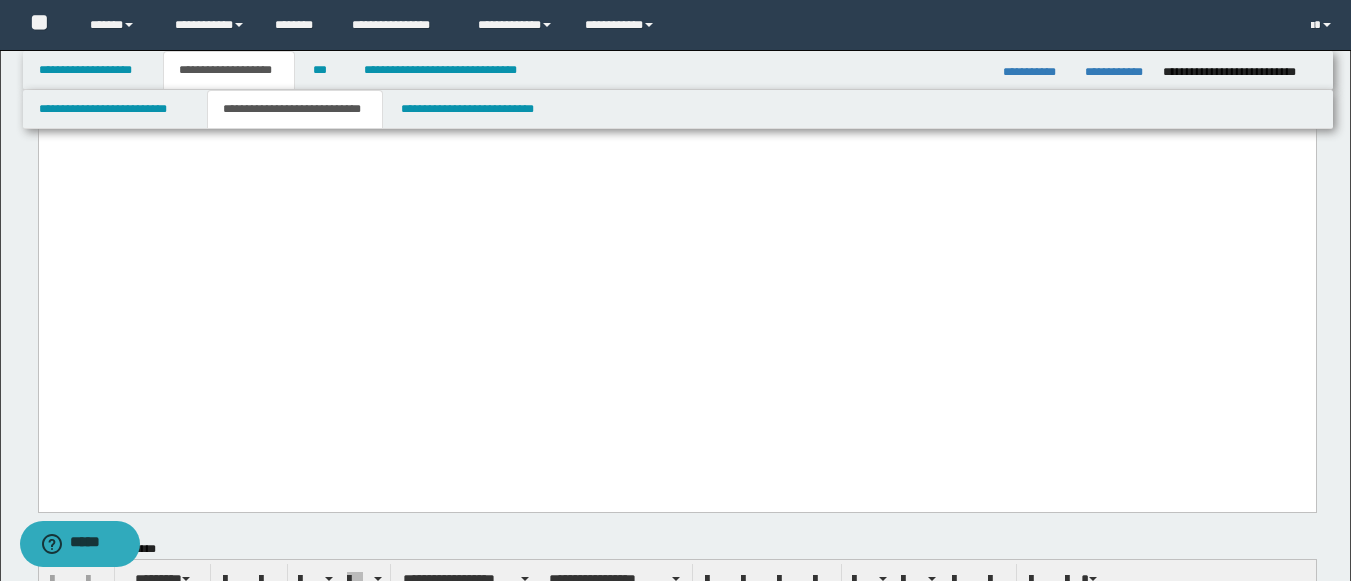 click on "**********" at bounding box center (676, -778) 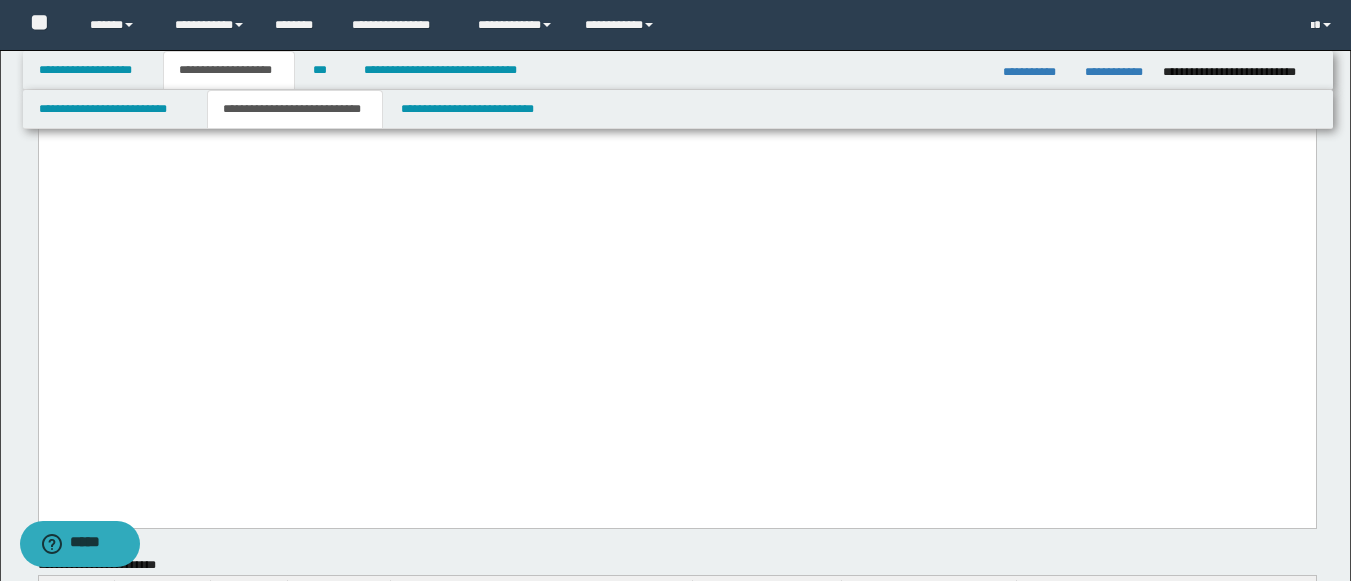 type 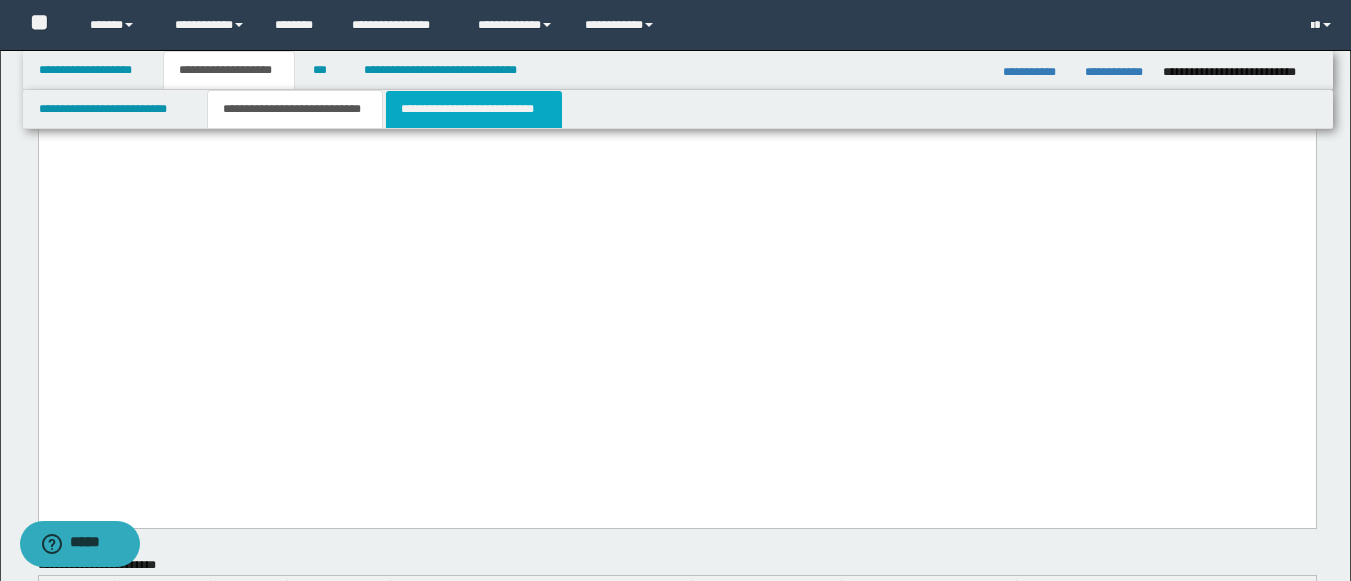 click on "**********" at bounding box center [474, 109] 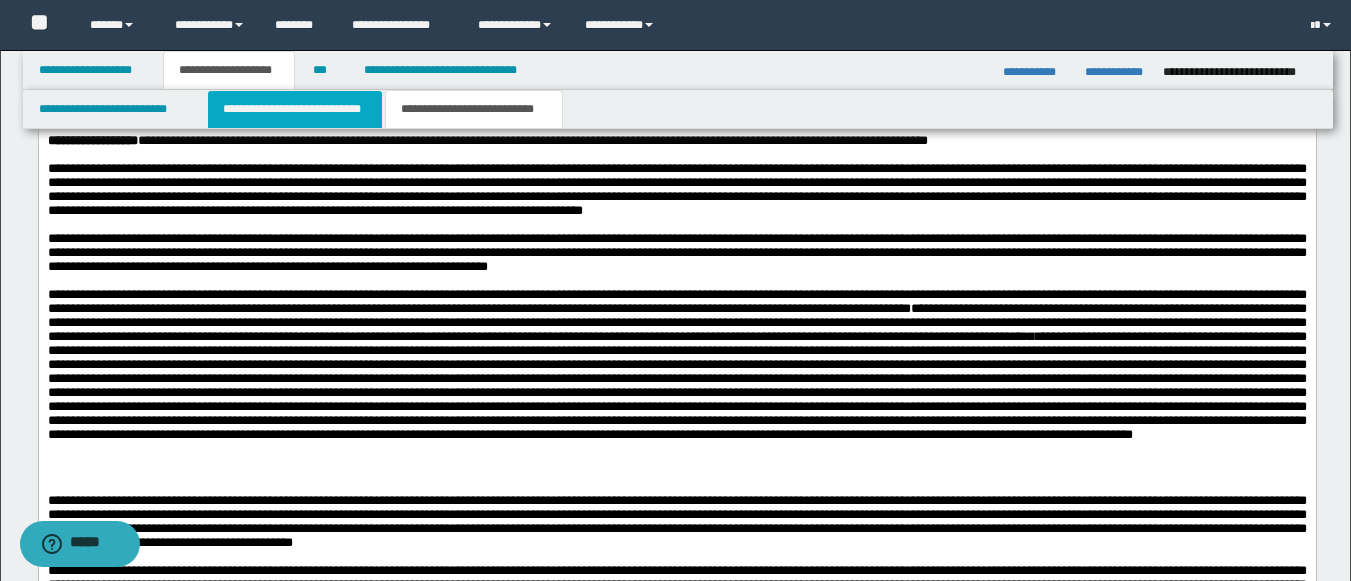 click on "**********" at bounding box center [295, 109] 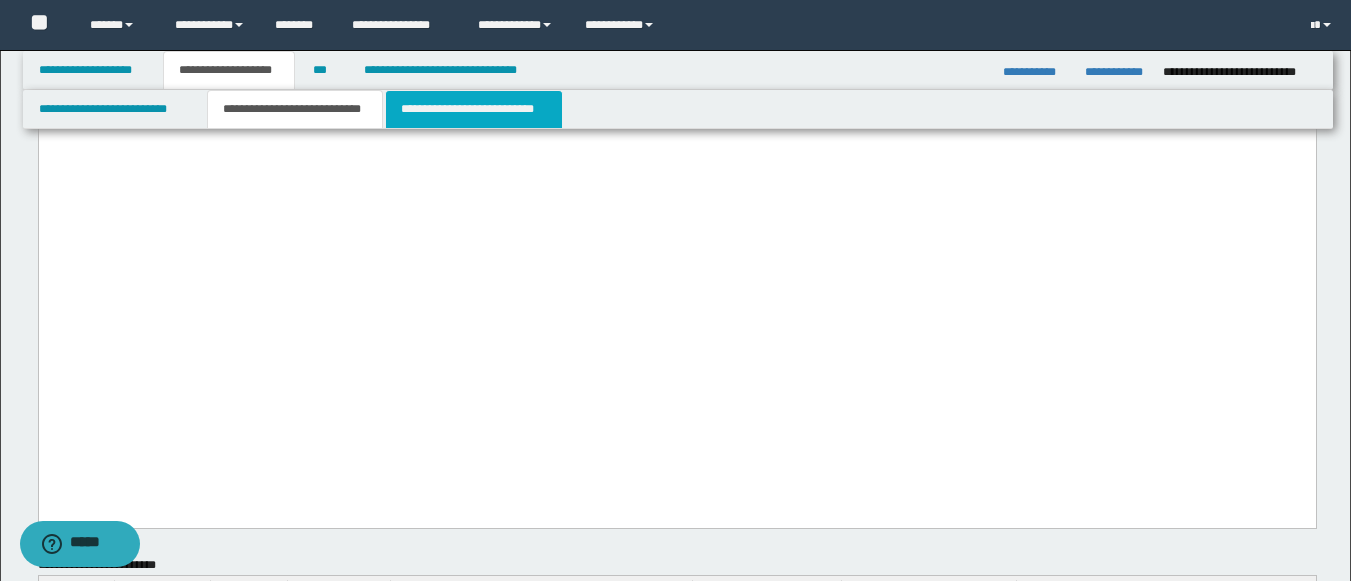 click on "**********" at bounding box center (474, 109) 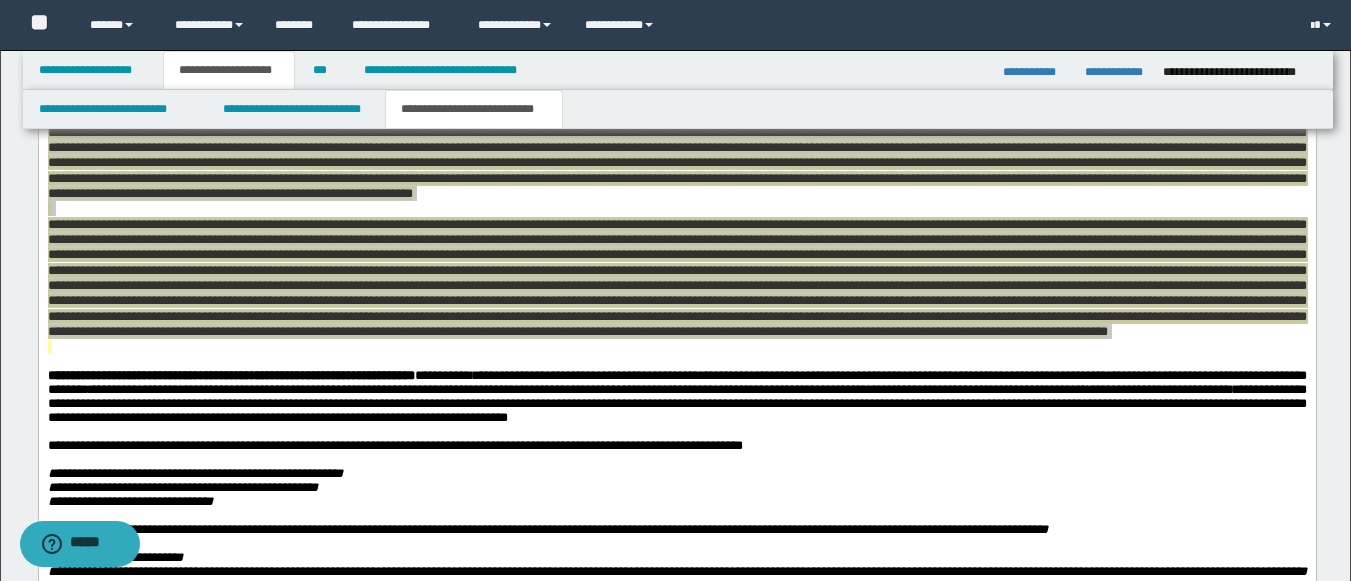 scroll, scrollTop: 5636, scrollLeft: 0, axis: vertical 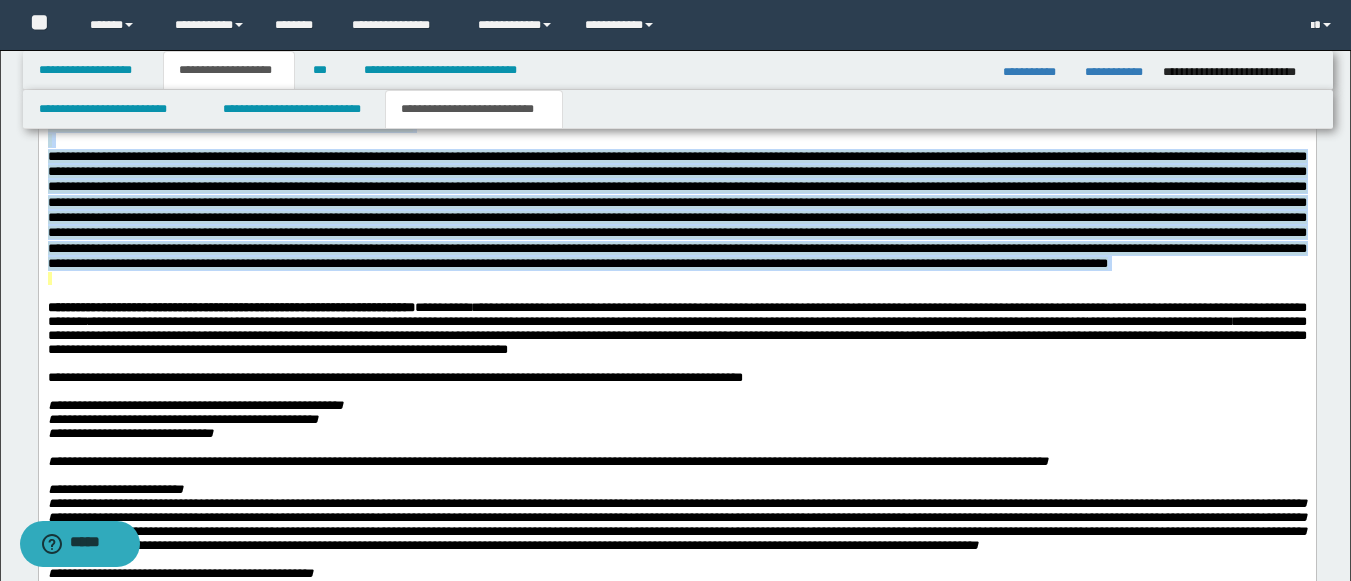click on "**********" at bounding box center [676, -352] 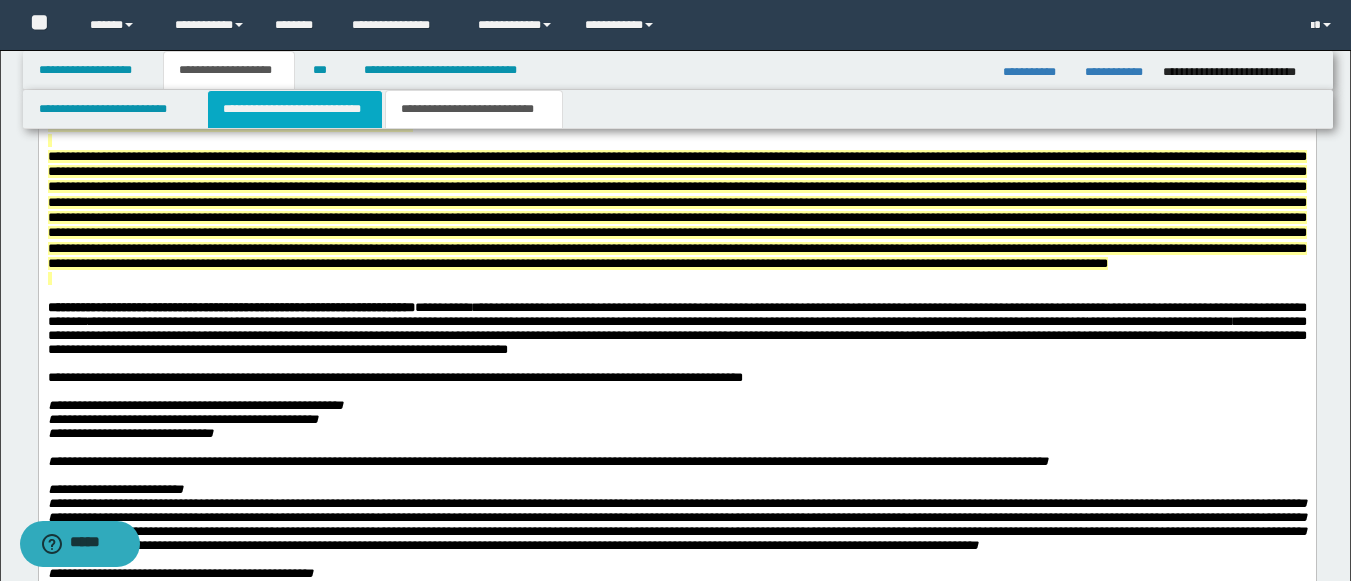 click on "**********" at bounding box center [295, 109] 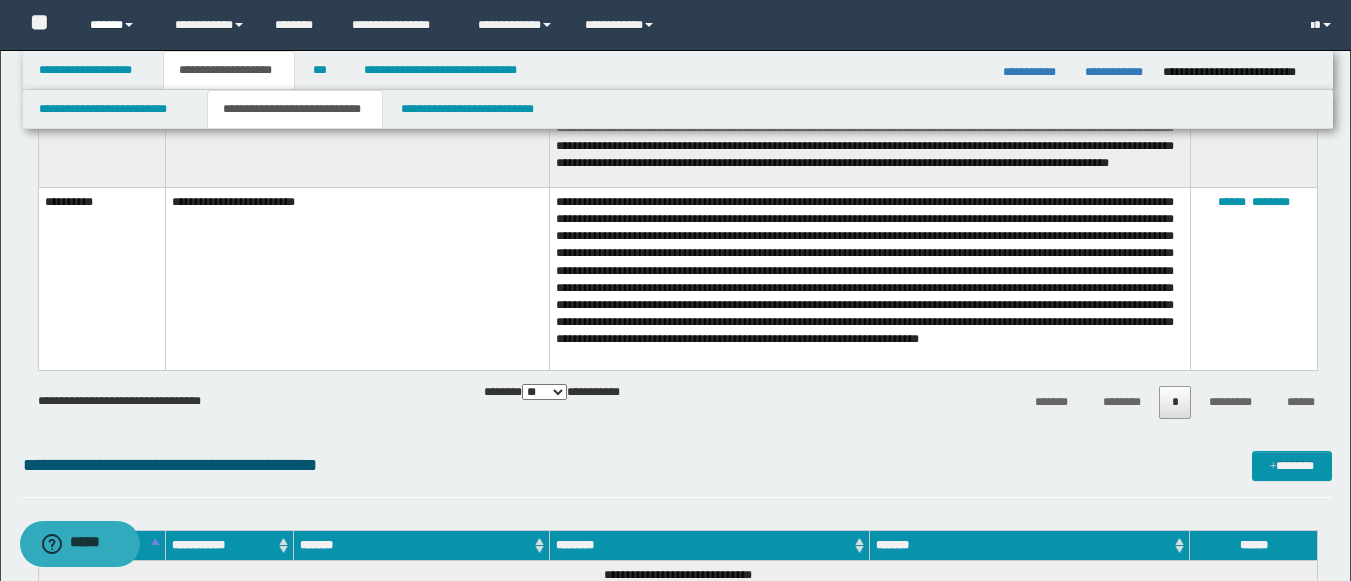 click on "******" at bounding box center [117, 25] 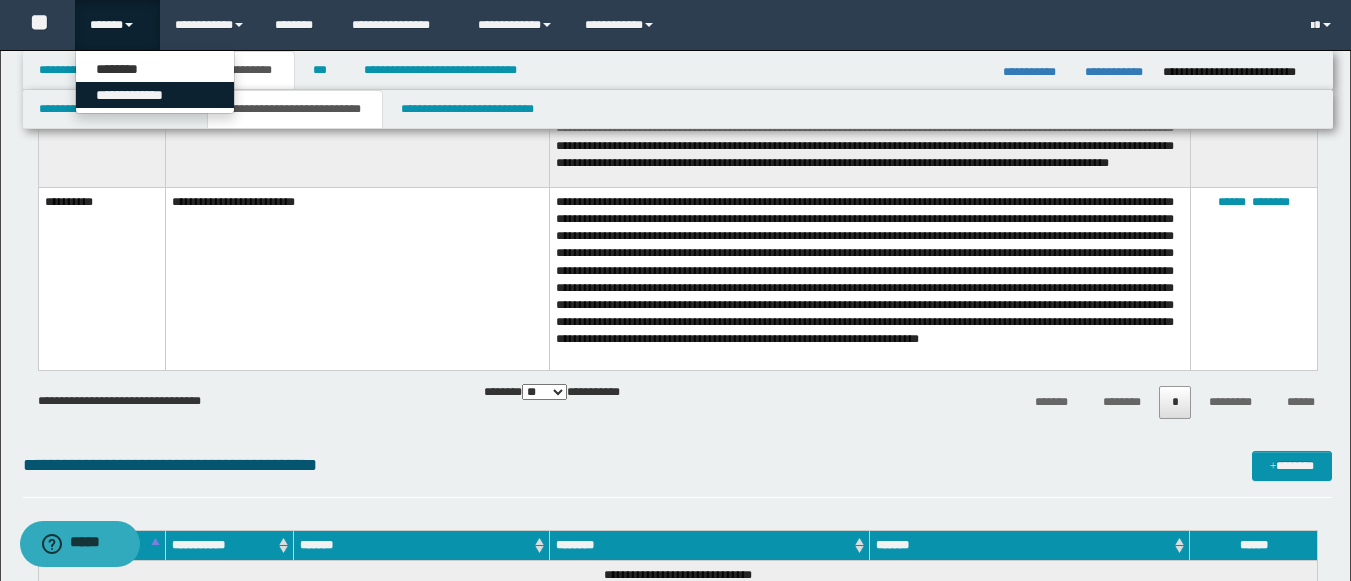 click on "**********" at bounding box center (155, 95) 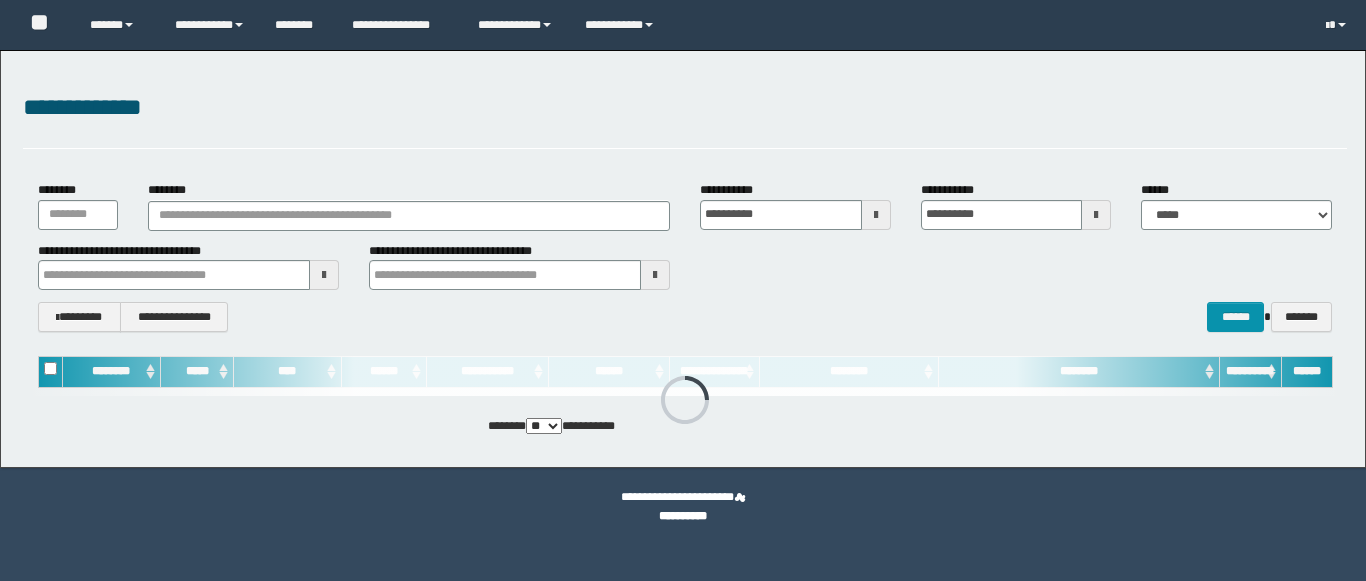 scroll, scrollTop: 0, scrollLeft: 0, axis: both 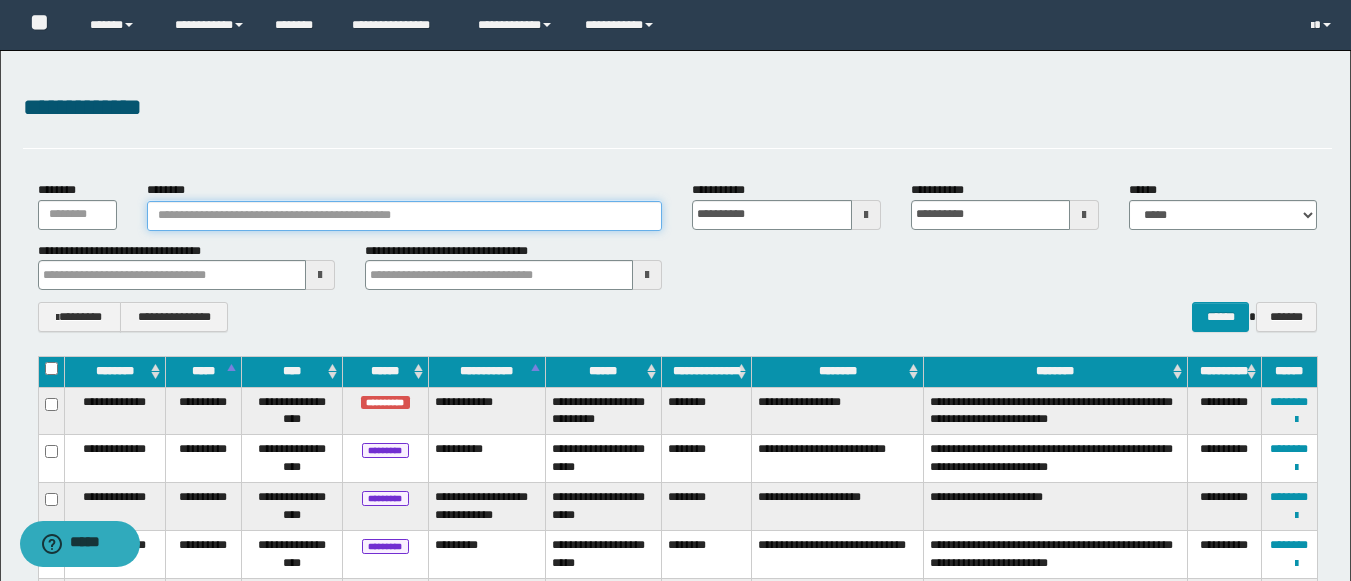 click on "********" at bounding box center [405, 216] 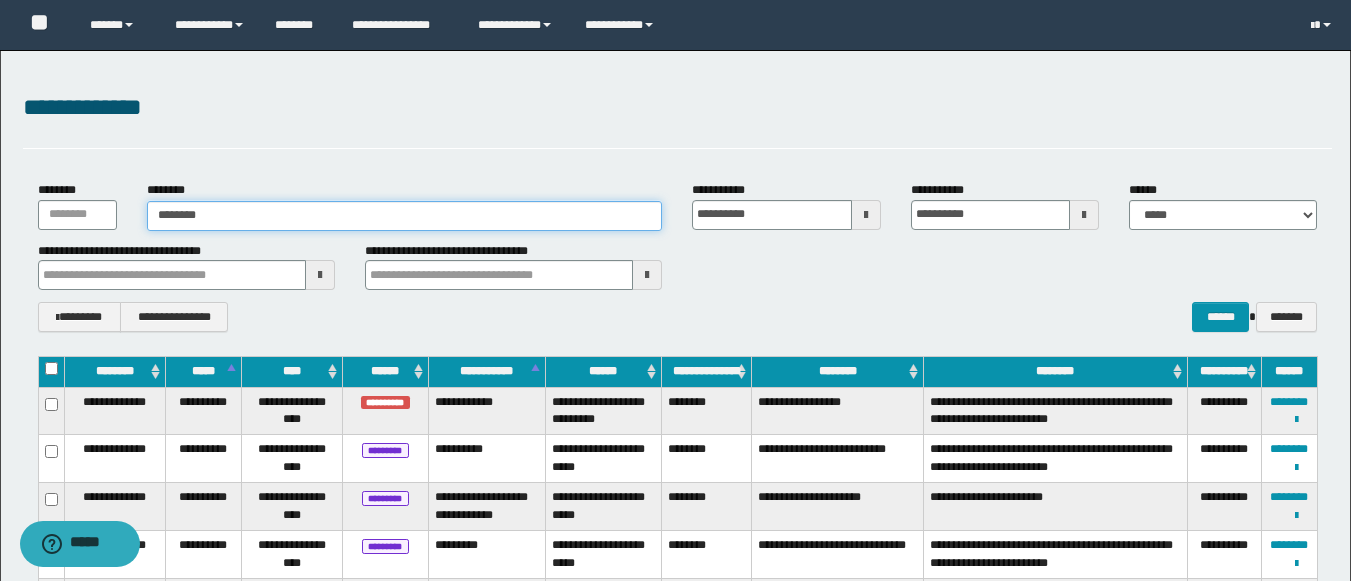 type on "*******" 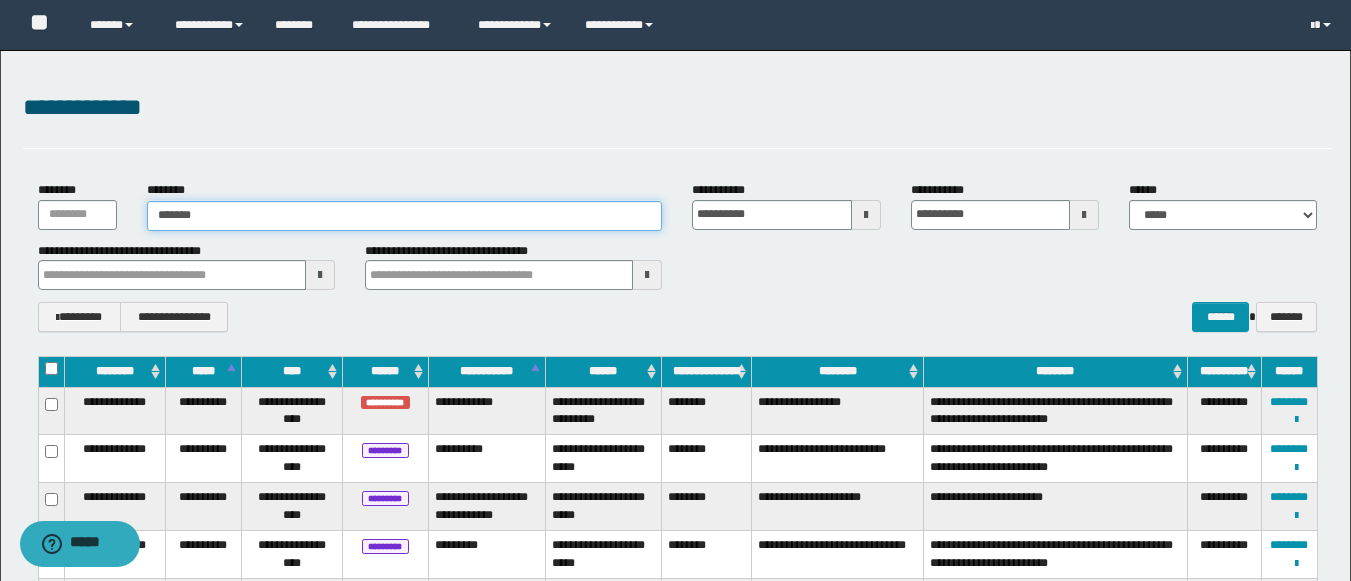 type on "*******" 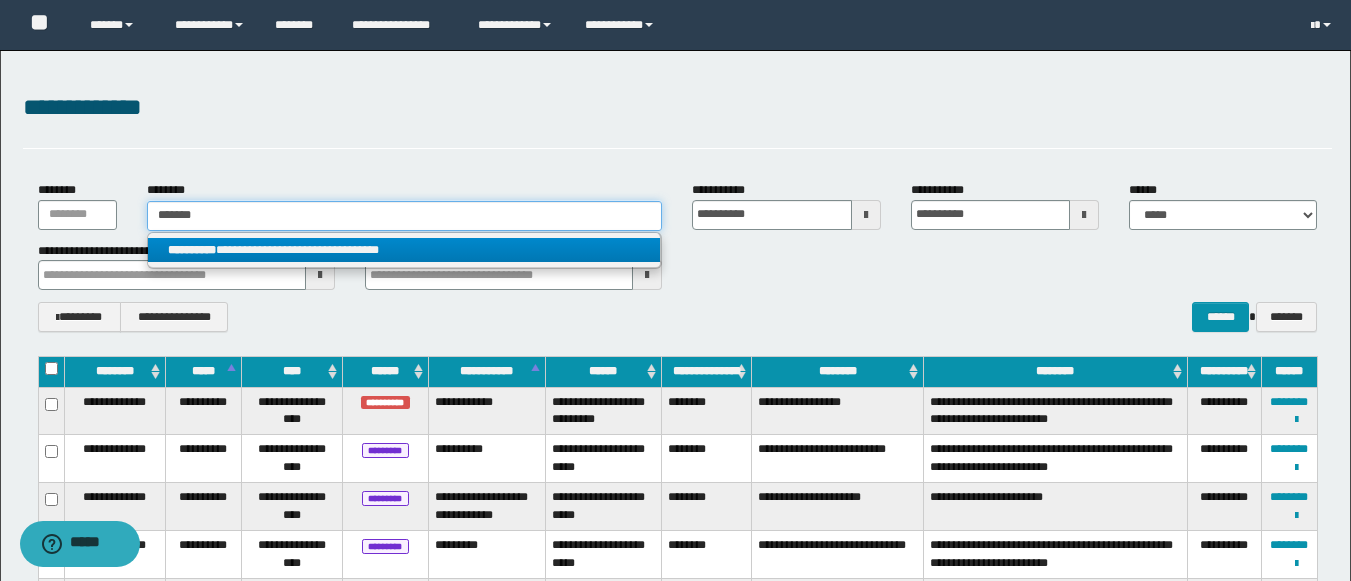 type on "*******" 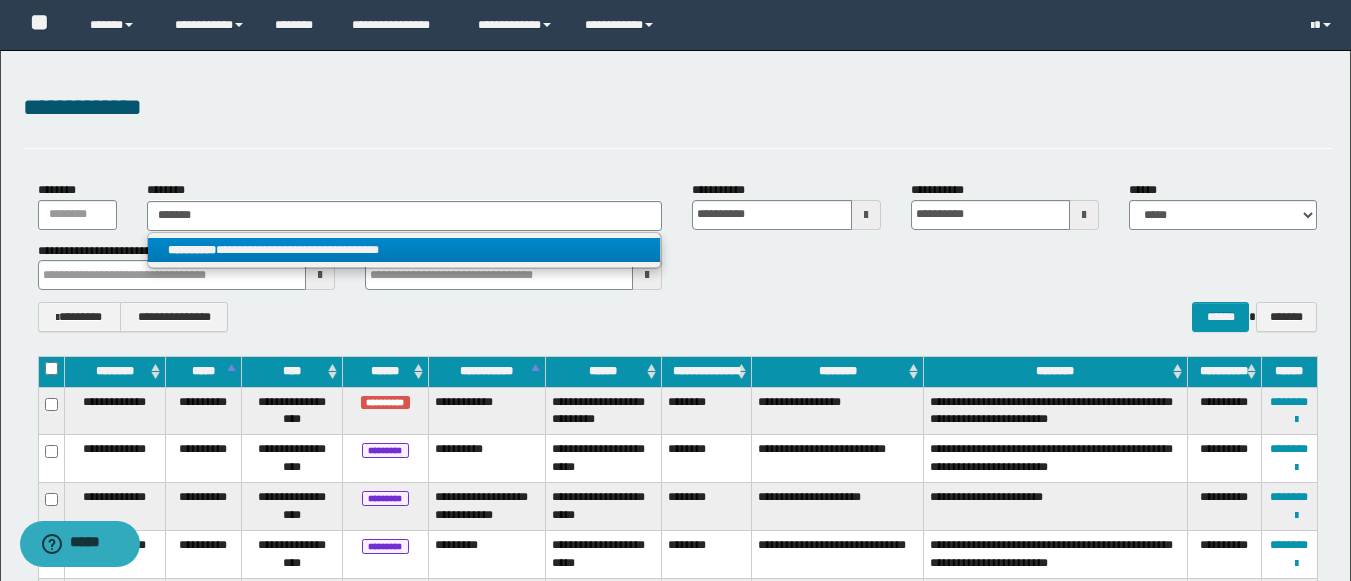 click on "**********" at bounding box center [404, 250] 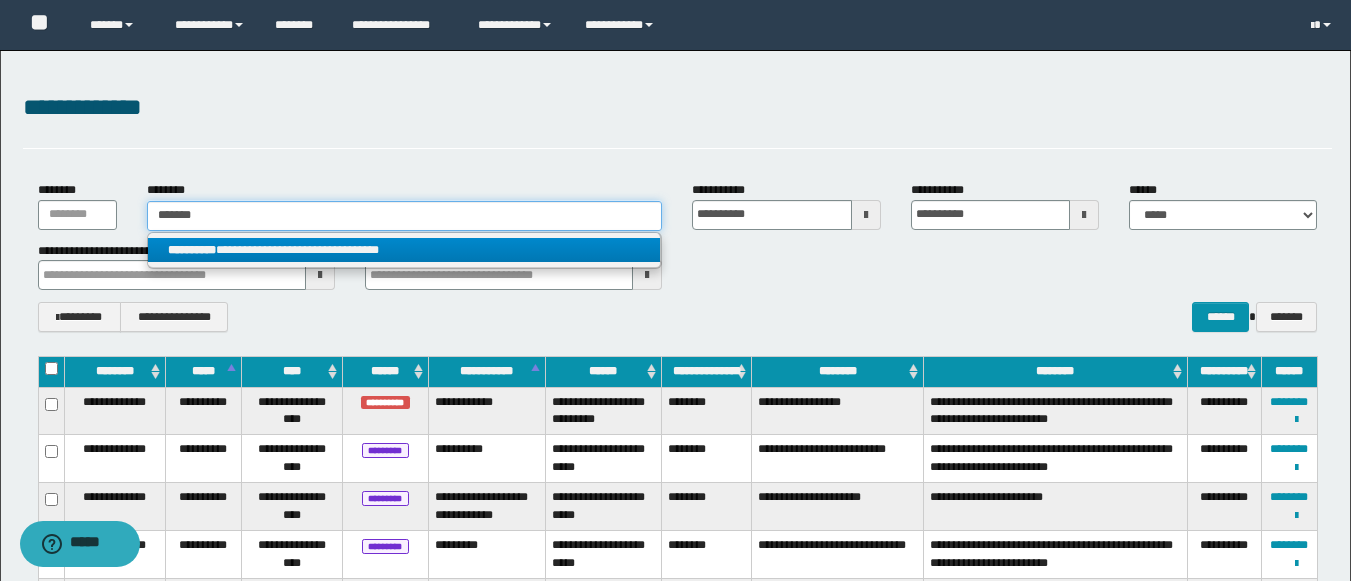 type 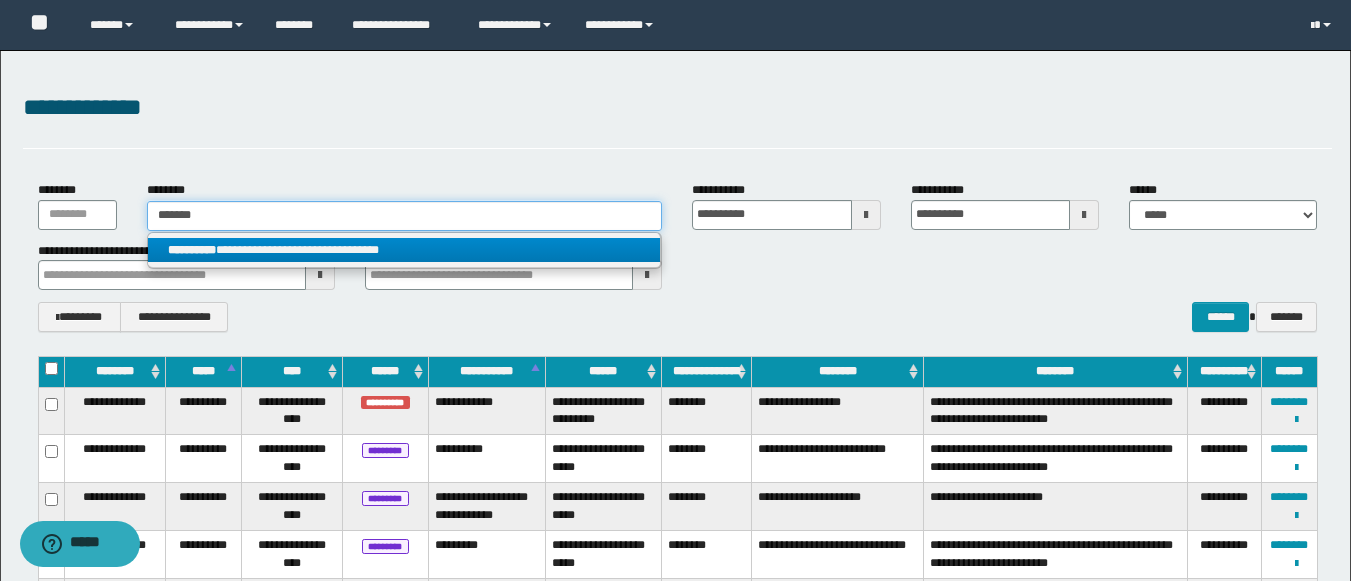 type on "**********" 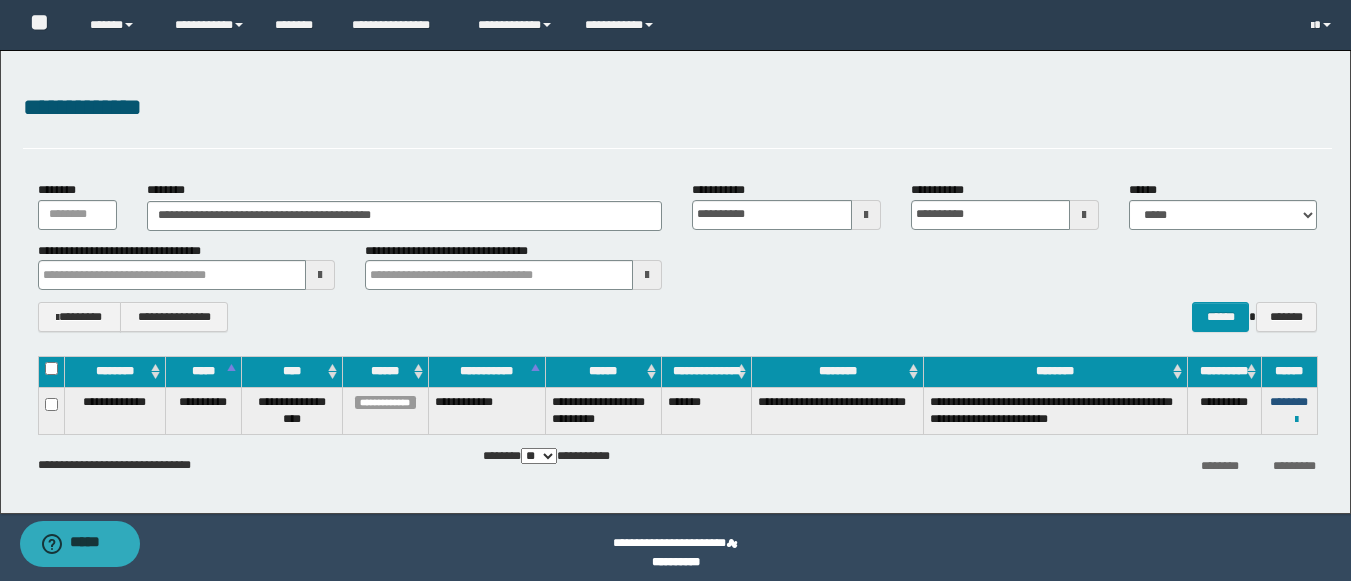 click on "********" at bounding box center (1289, 402) 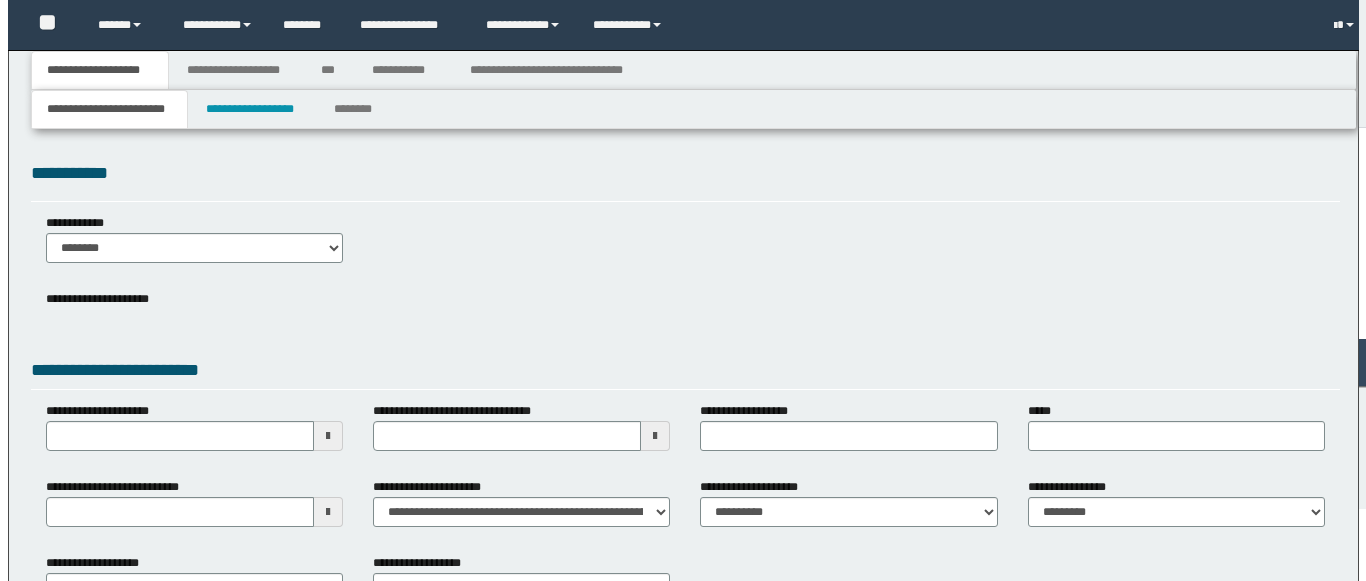 scroll, scrollTop: 0, scrollLeft: 0, axis: both 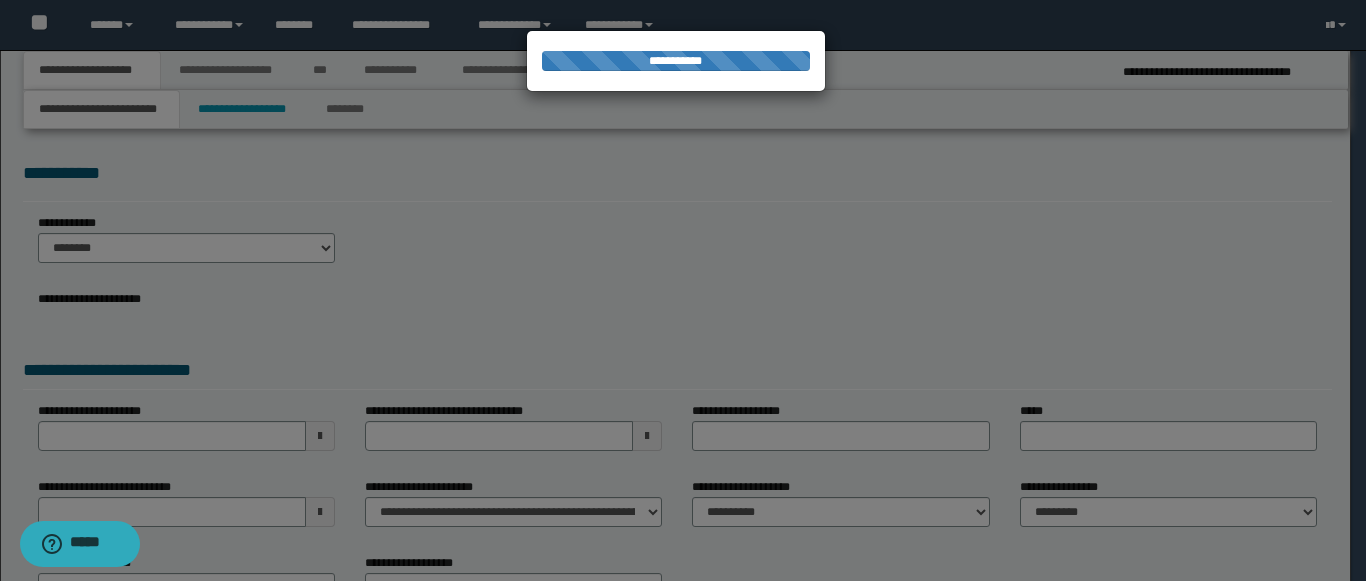 click at bounding box center [683, 290] 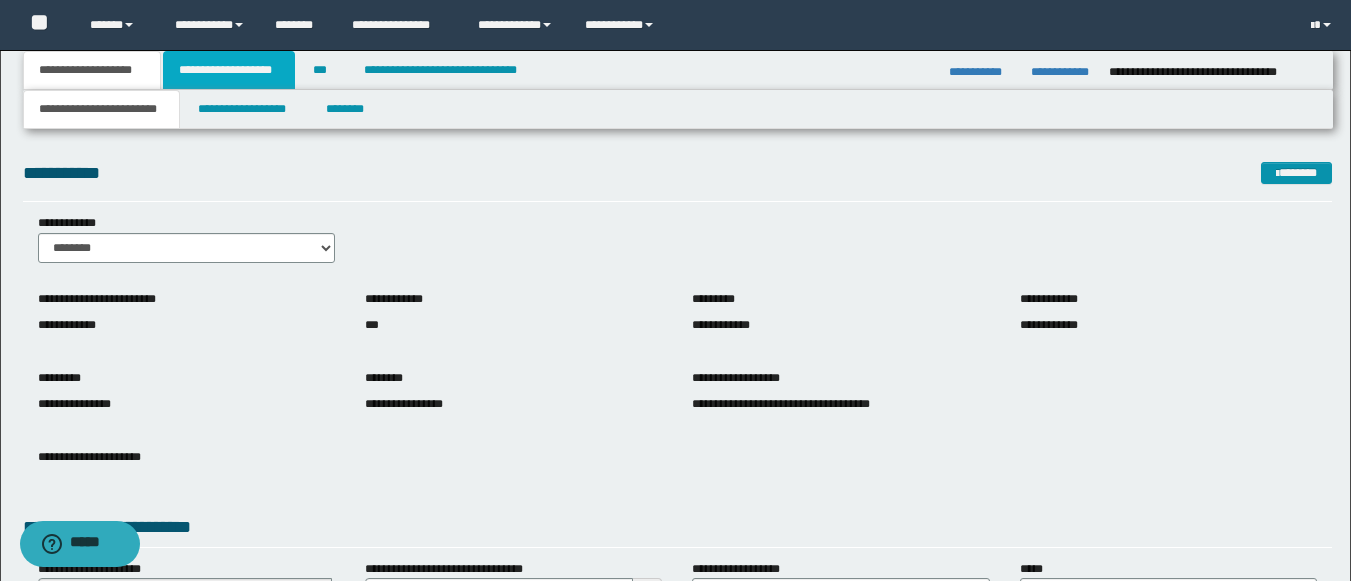 click on "**********" at bounding box center [229, 70] 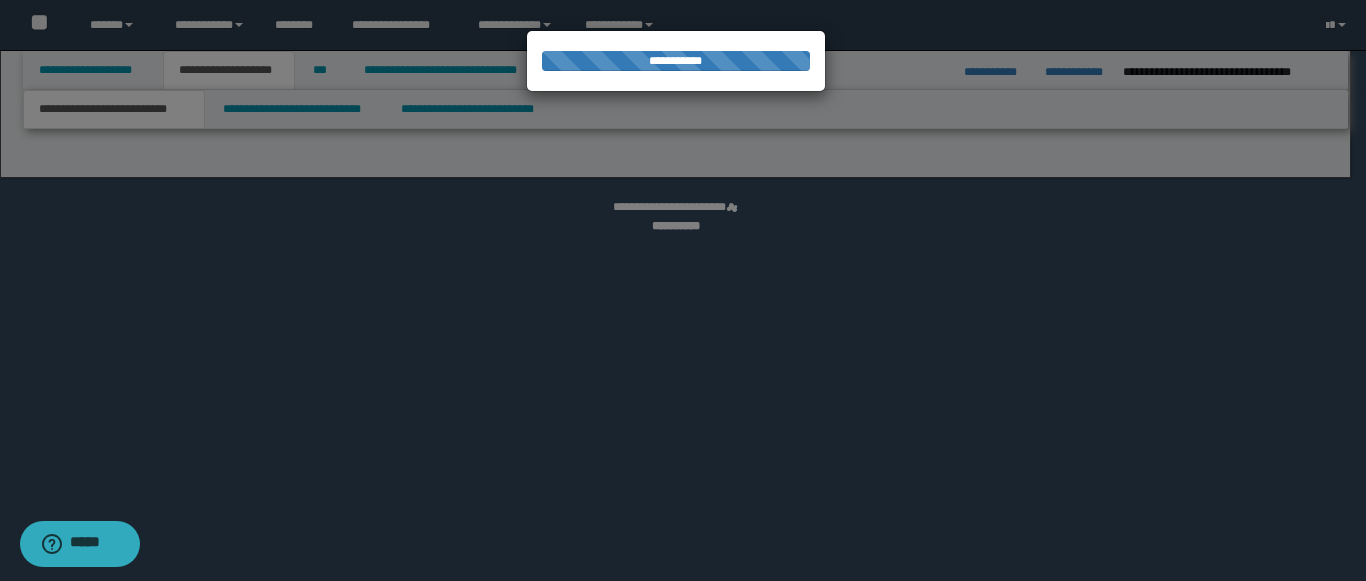 click at bounding box center [683, 290] 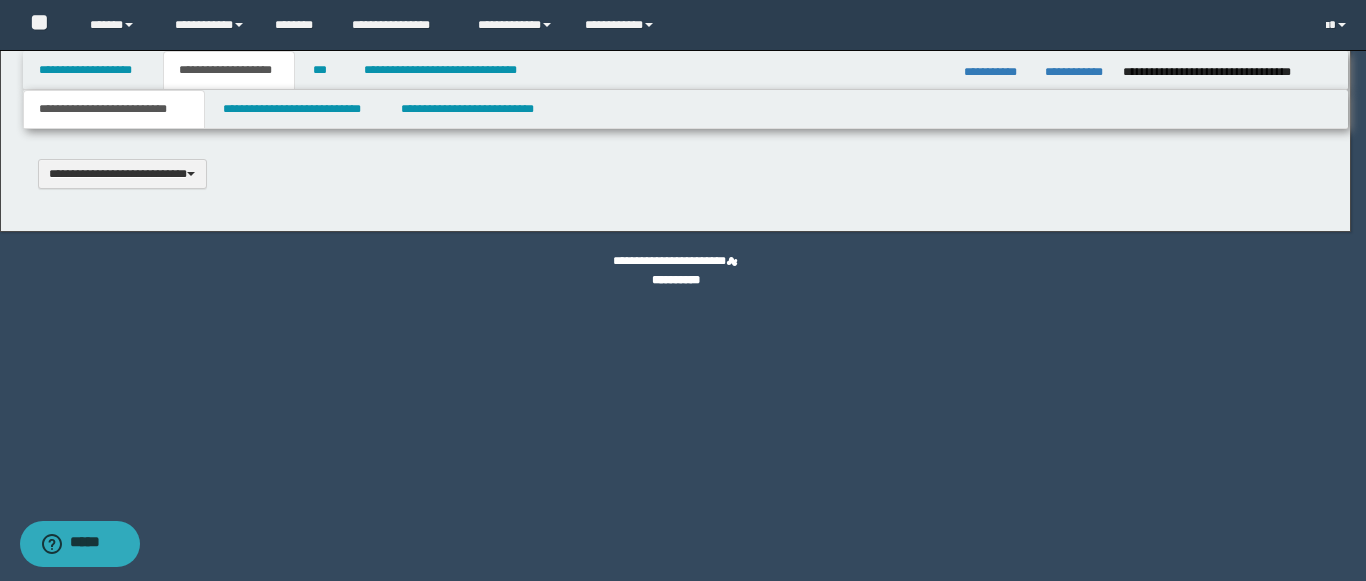 scroll, scrollTop: 0, scrollLeft: 0, axis: both 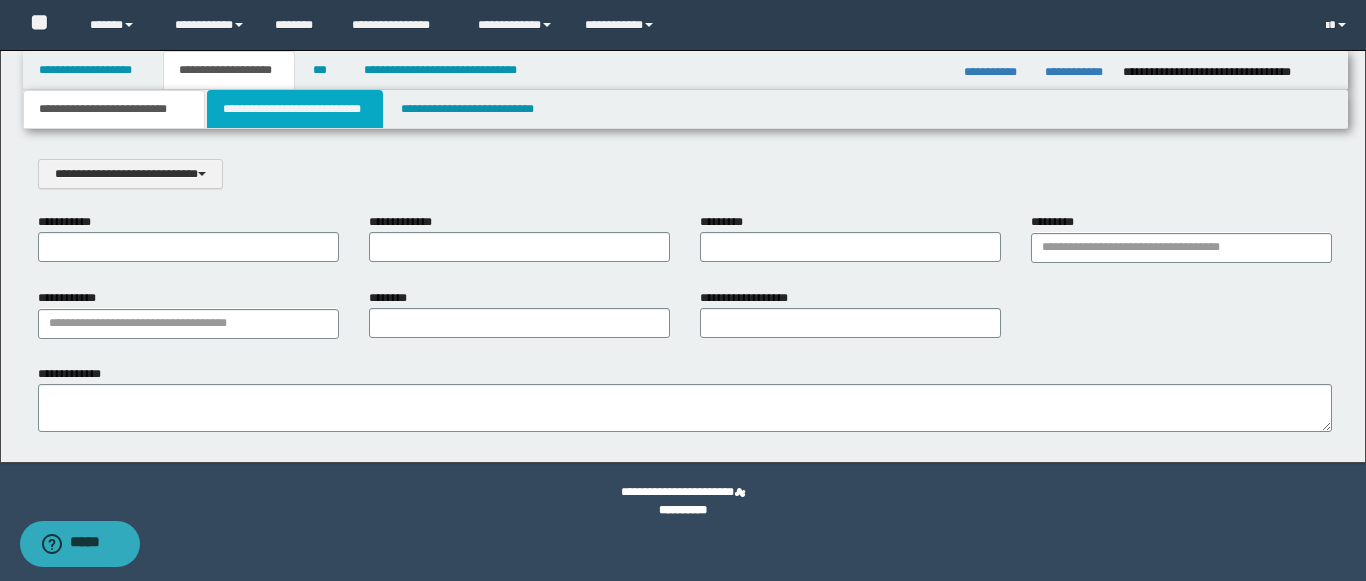 click on "**********" at bounding box center [295, 109] 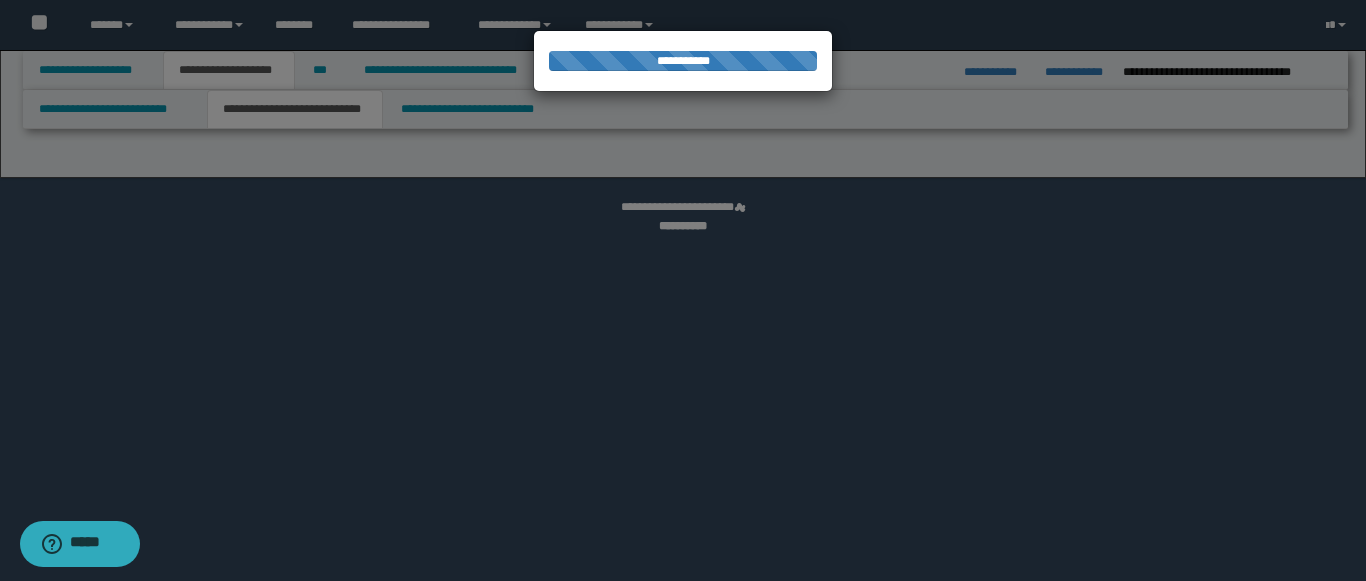 select on "*" 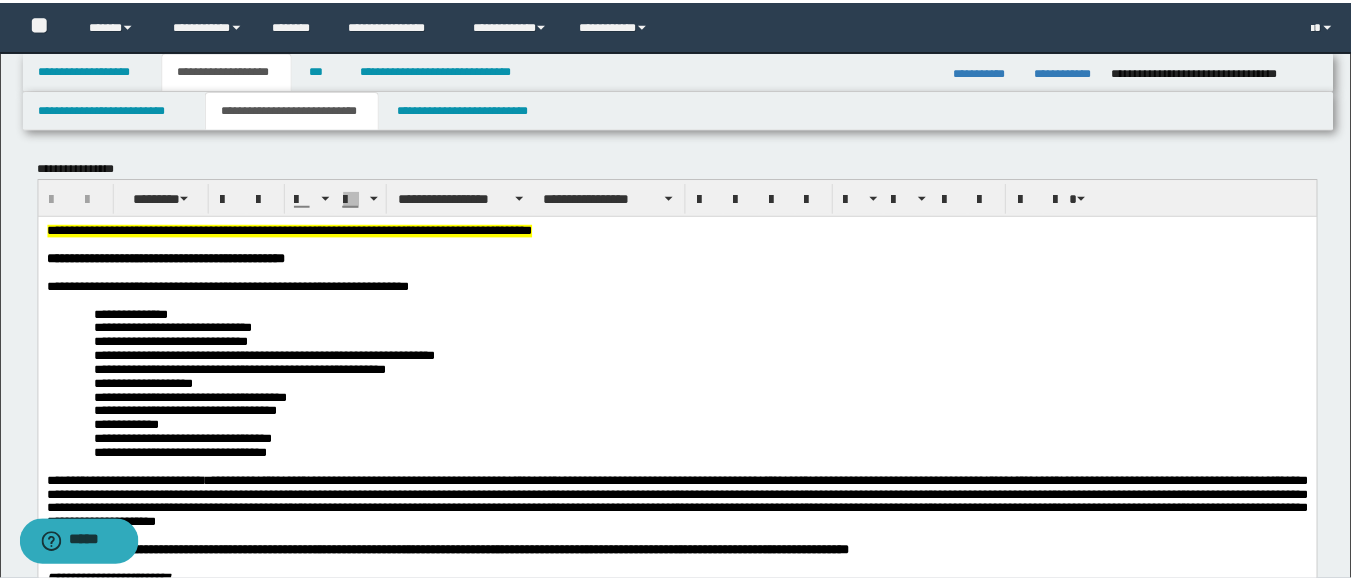 scroll, scrollTop: 0, scrollLeft: 0, axis: both 